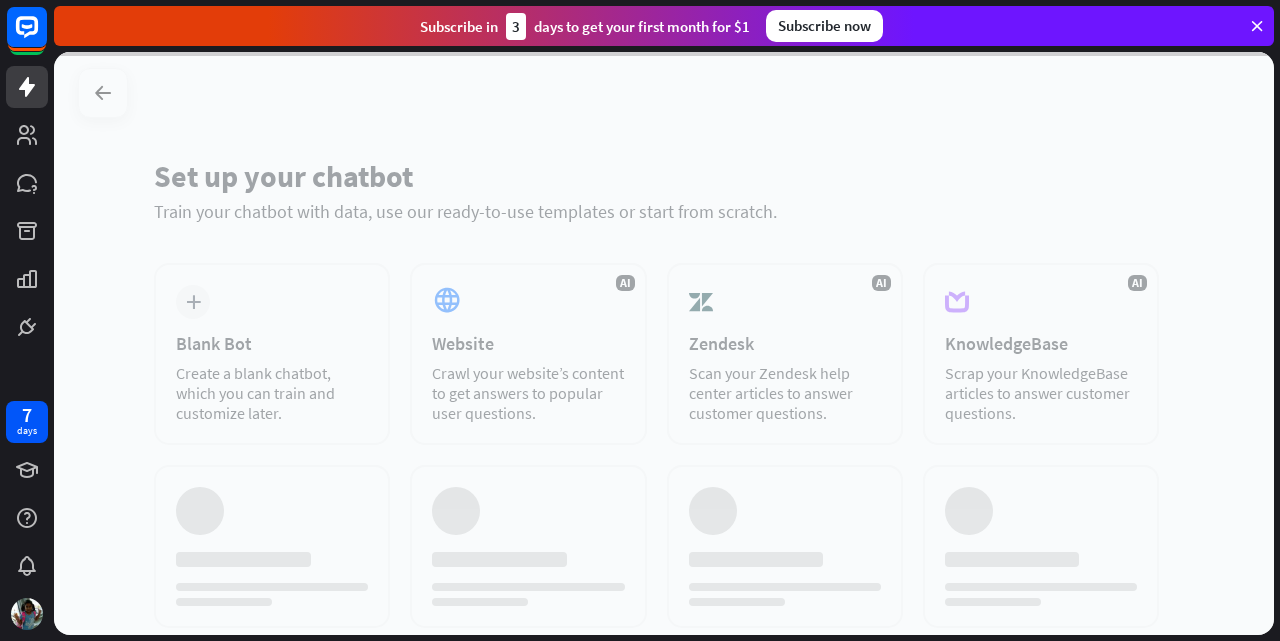 scroll, scrollTop: 0, scrollLeft: 0, axis: both 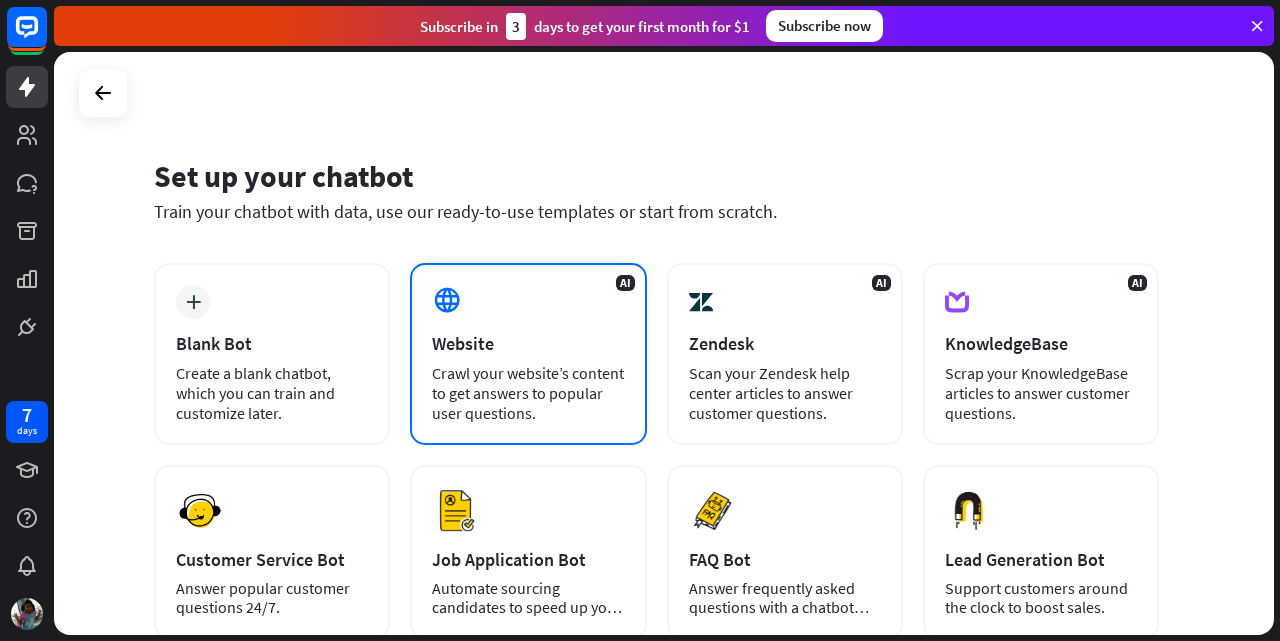 click on "AI     Website
Crawl your website’s content to get answers to
popular user questions." at bounding box center [528, 354] 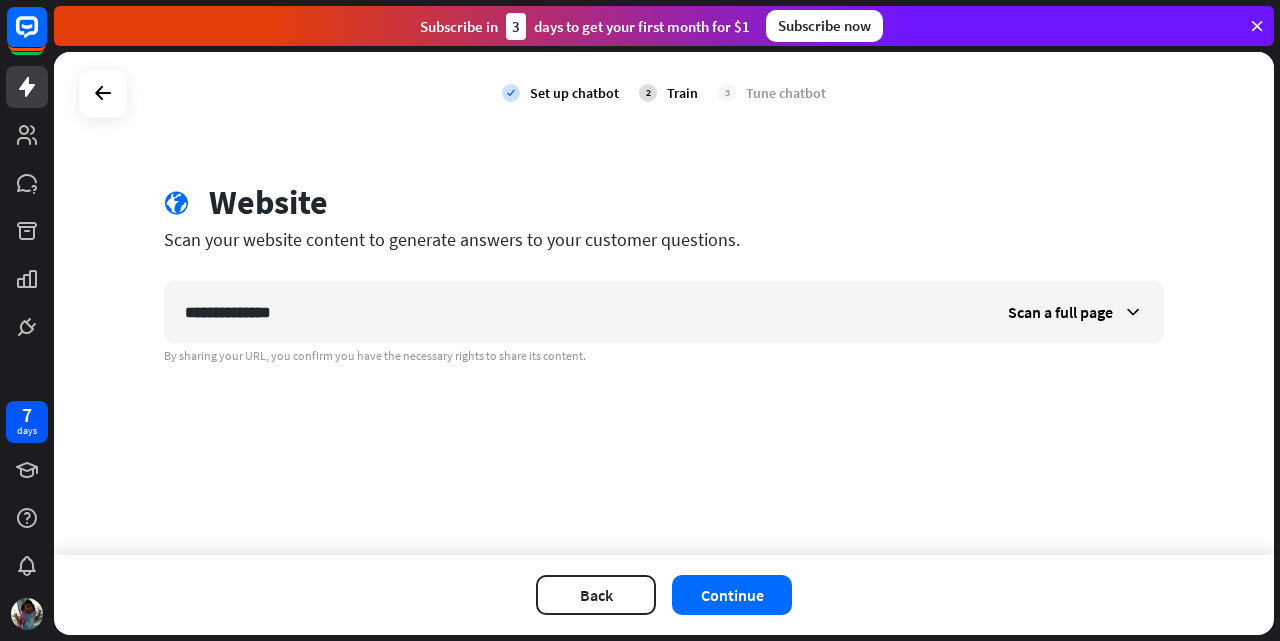 type on "**********" 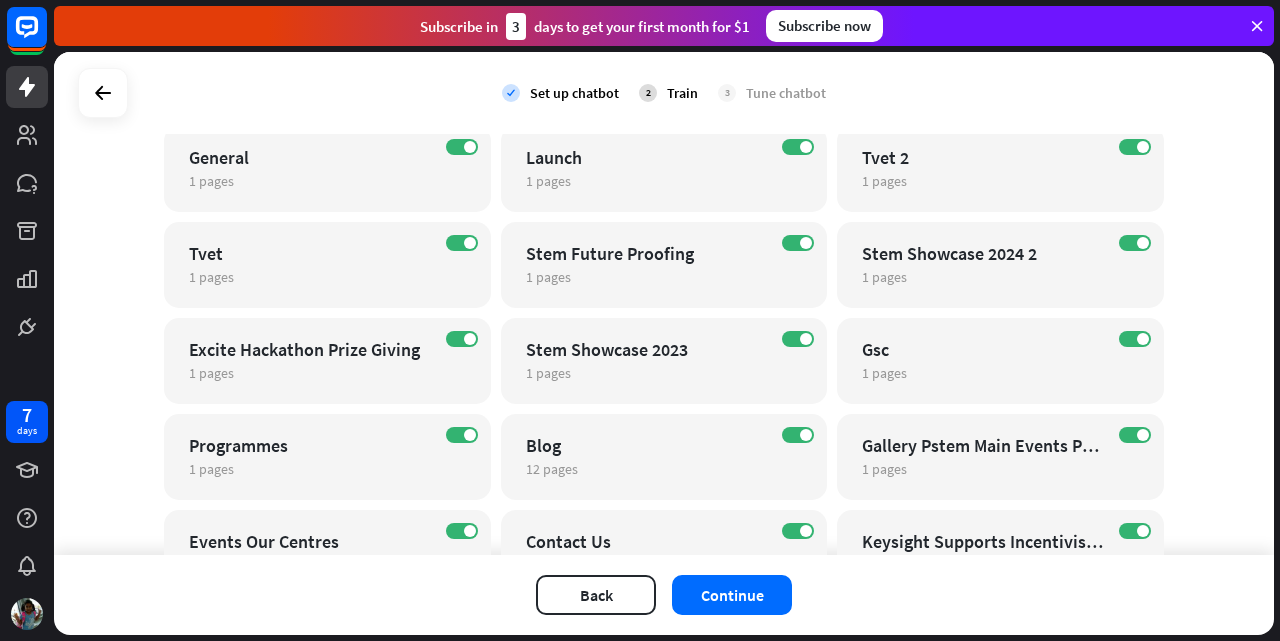 scroll, scrollTop: 0, scrollLeft: 0, axis: both 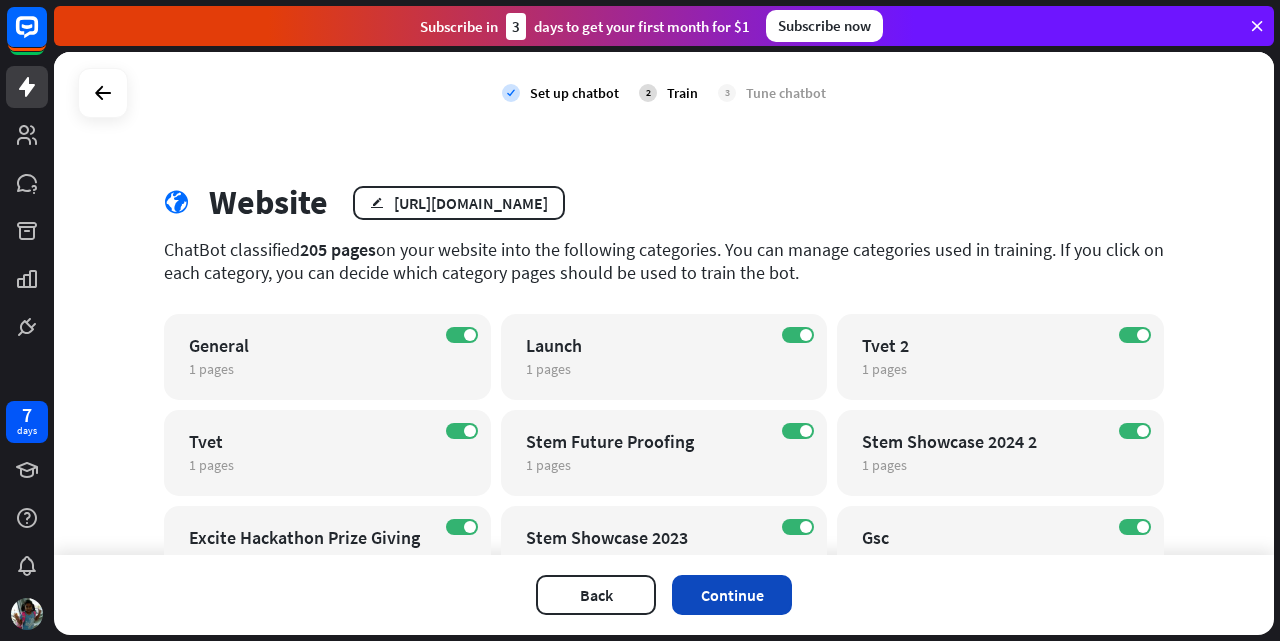 click on "Continue" at bounding box center (732, 595) 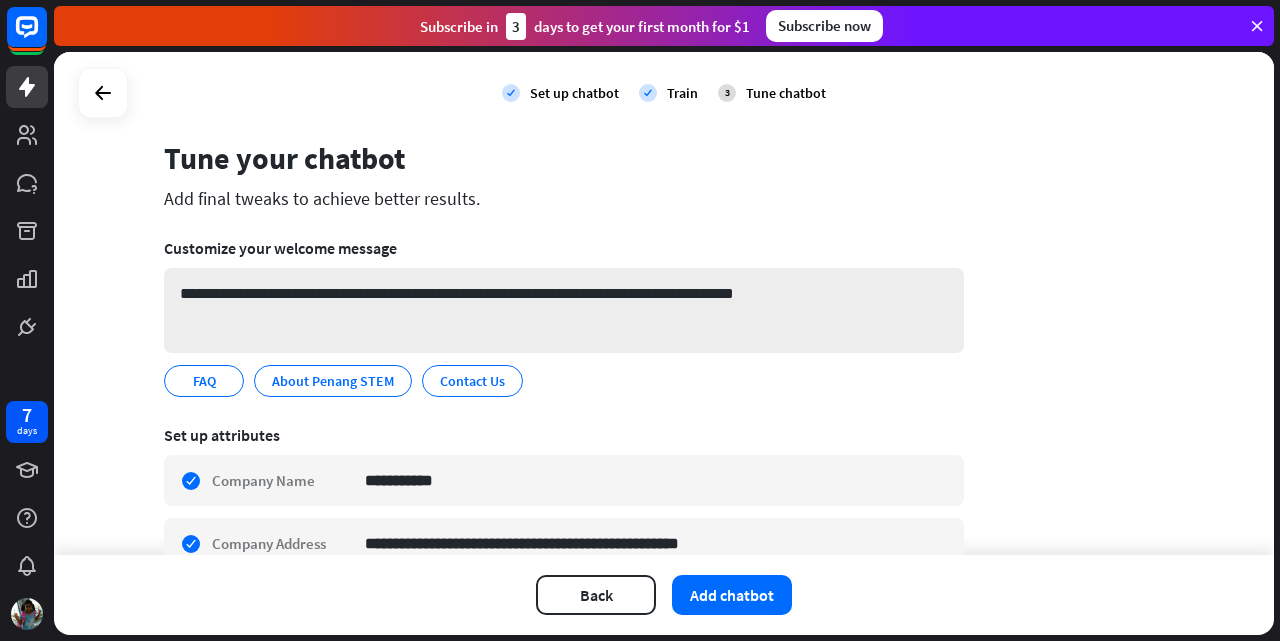 scroll, scrollTop: 0, scrollLeft: 0, axis: both 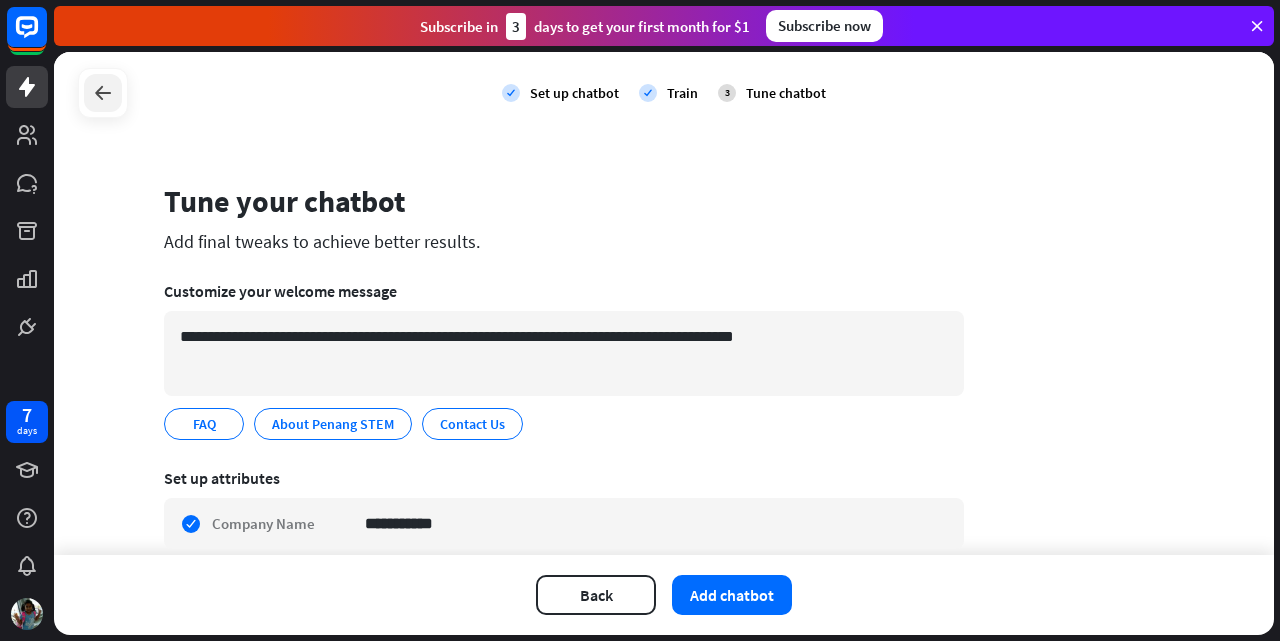 click at bounding box center [103, 93] 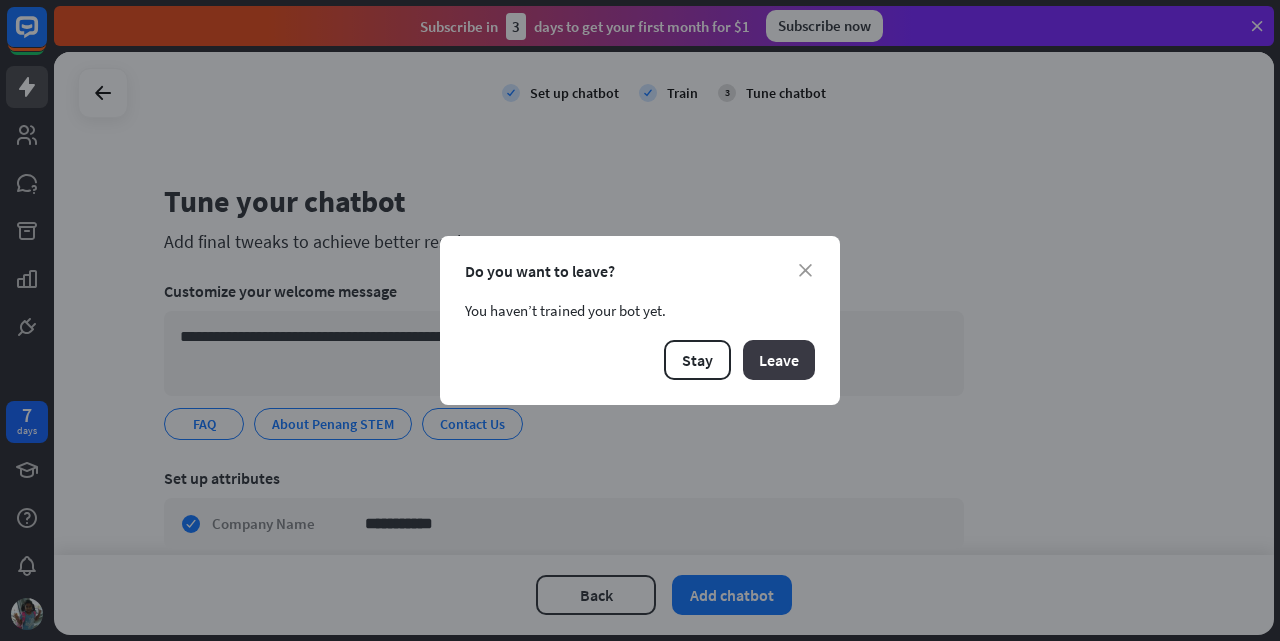 click on "Leave" at bounding box center (779, 360) 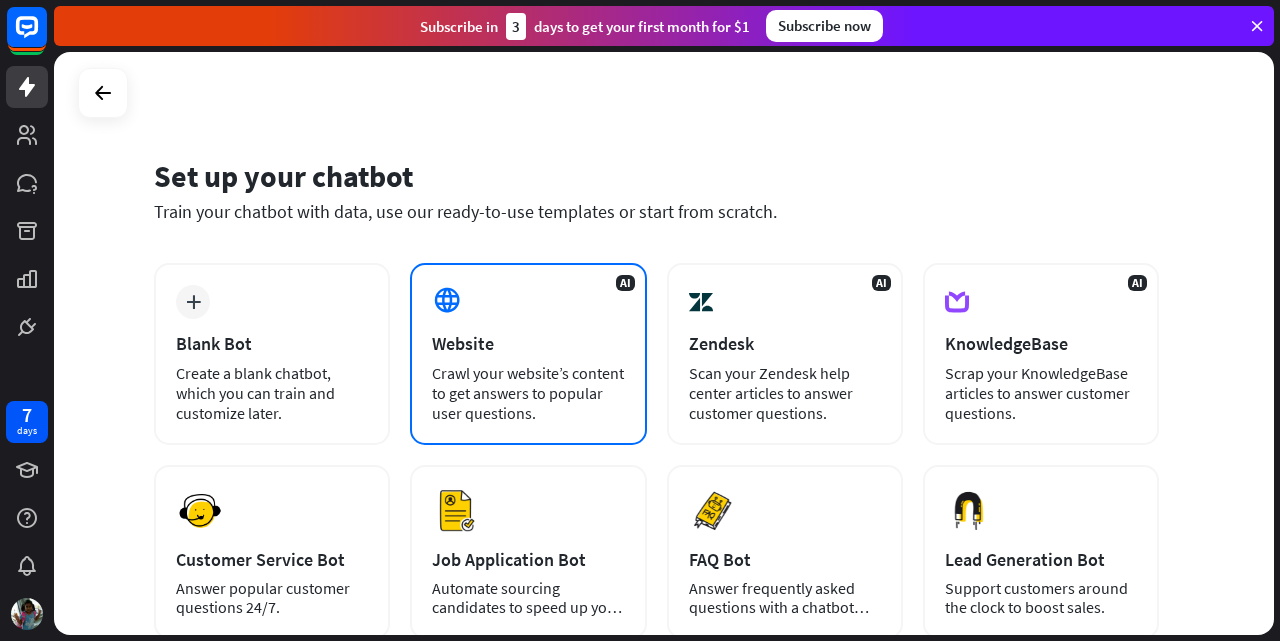 click on "AI     Website
Crawl your website’s content to get answers to
popular user questions." at bounding box center [528, 354] 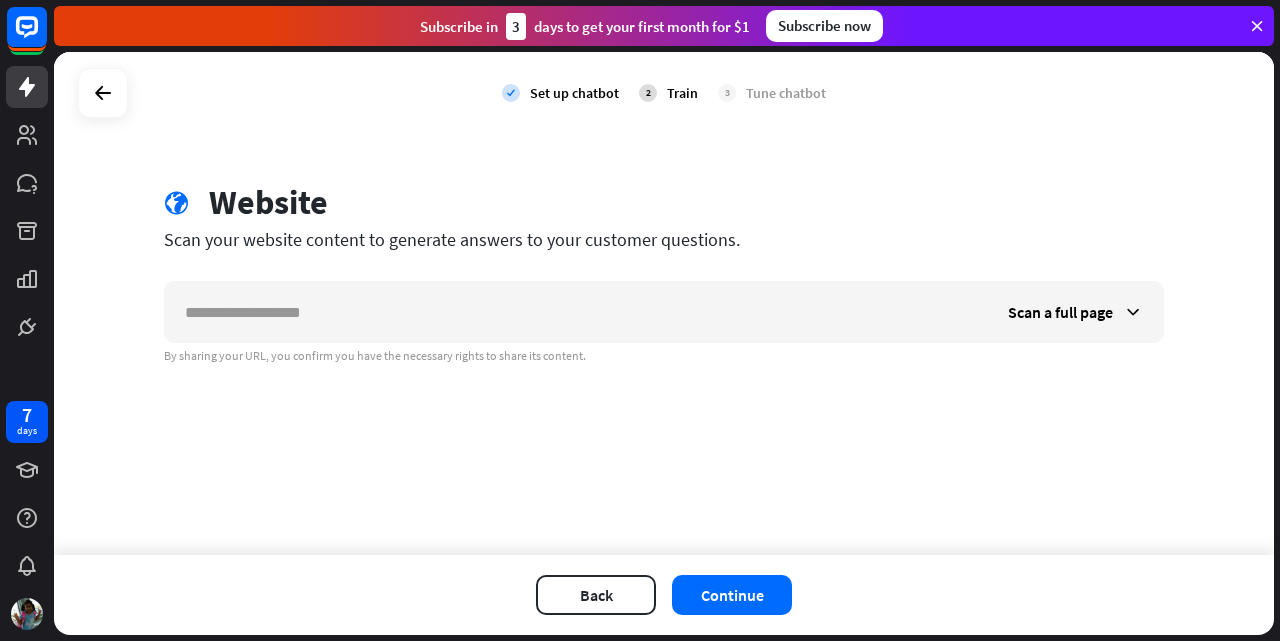 click on "check   Set up chatbot   2   Train   3   Tune chatbot   globe
Website
Scan your website content to generate answers to your customer
questions.
Scan a full page
By sharing your URL, you confirm you have the necessary rights to
share its content." at bounding box center (664, 303) 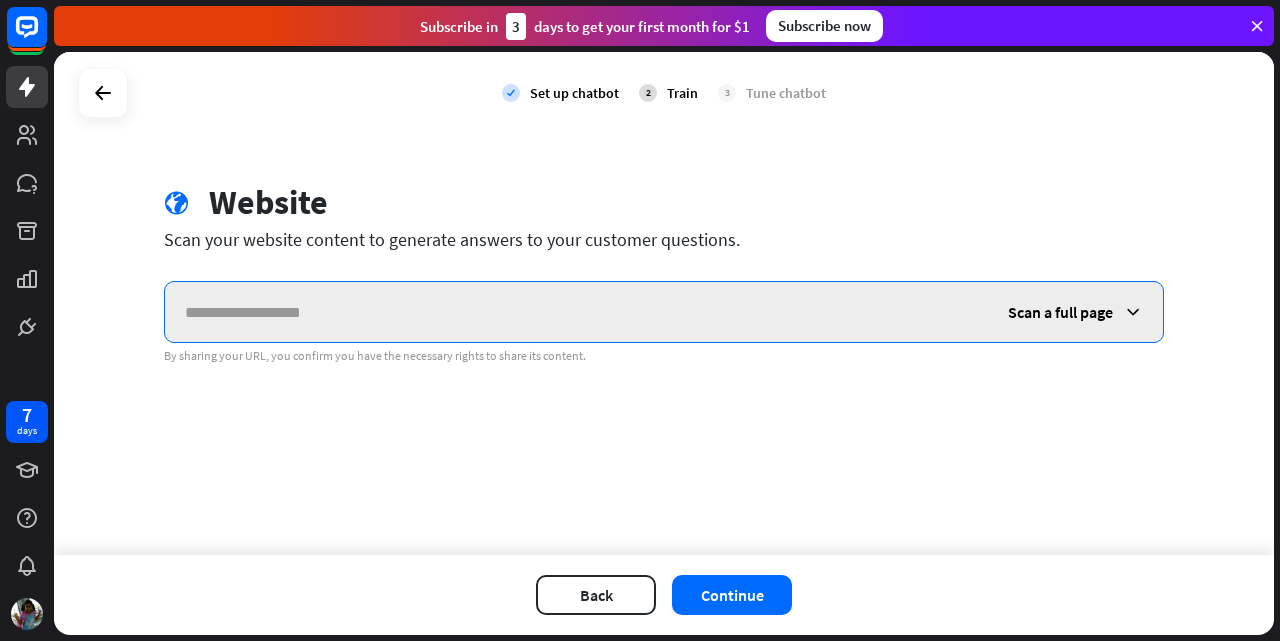 click at bounding box center (576, 312) 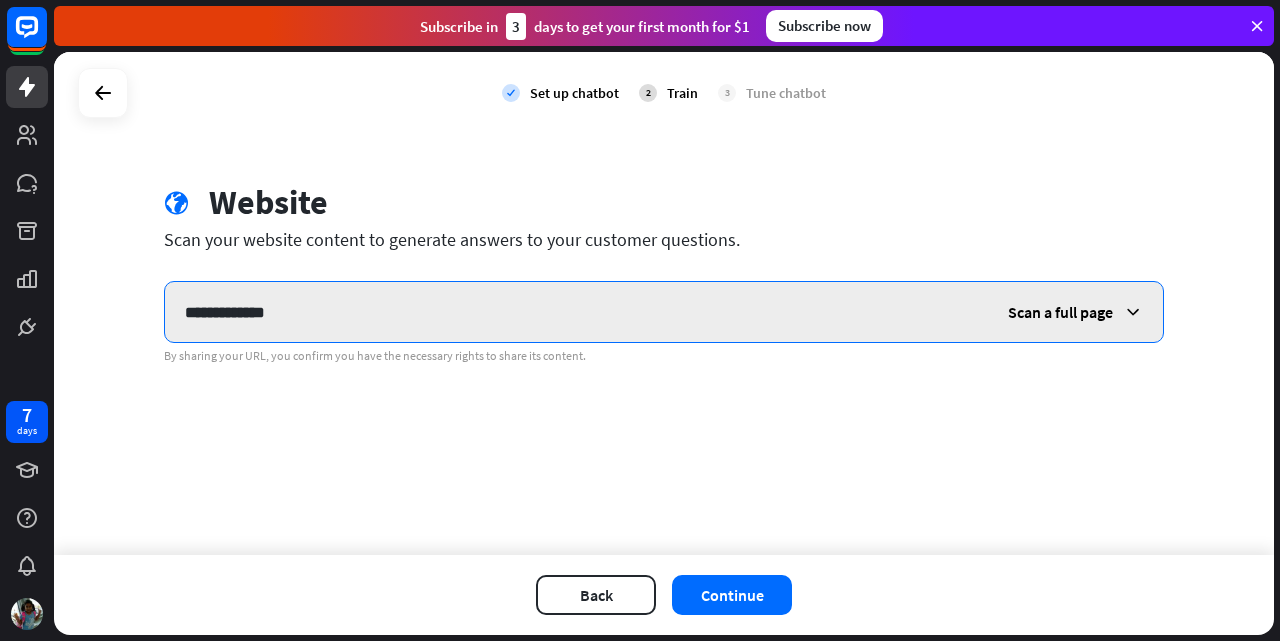 click on "**********" at bounding box center (576, 312) 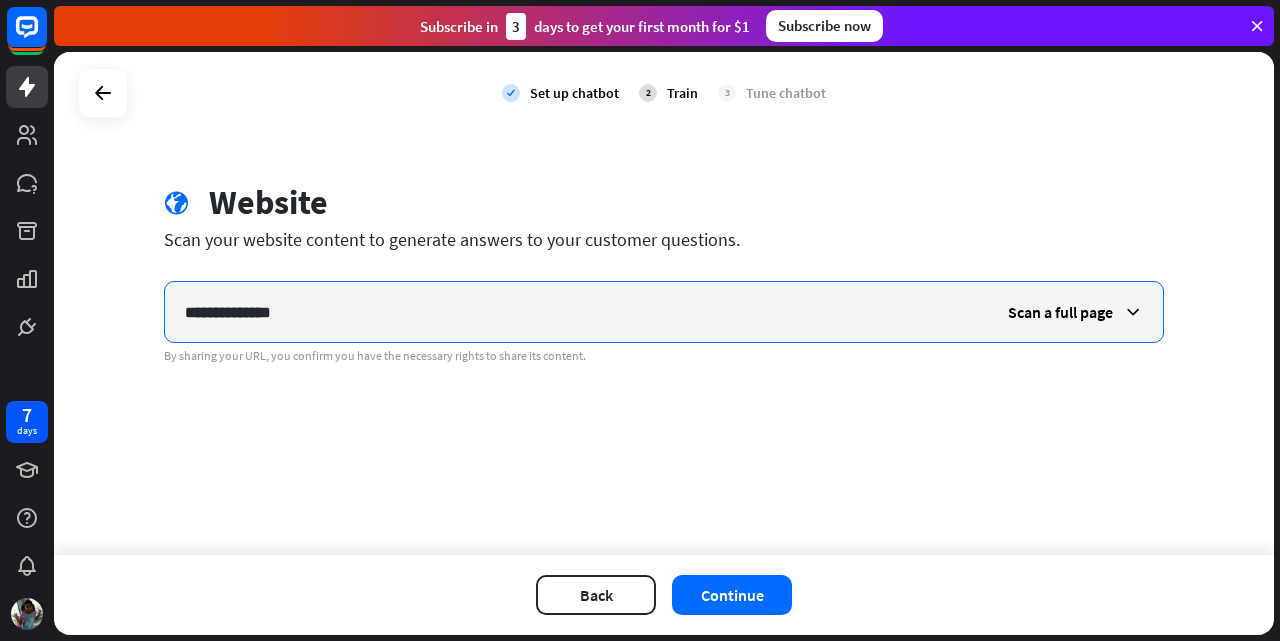 type on "**********" 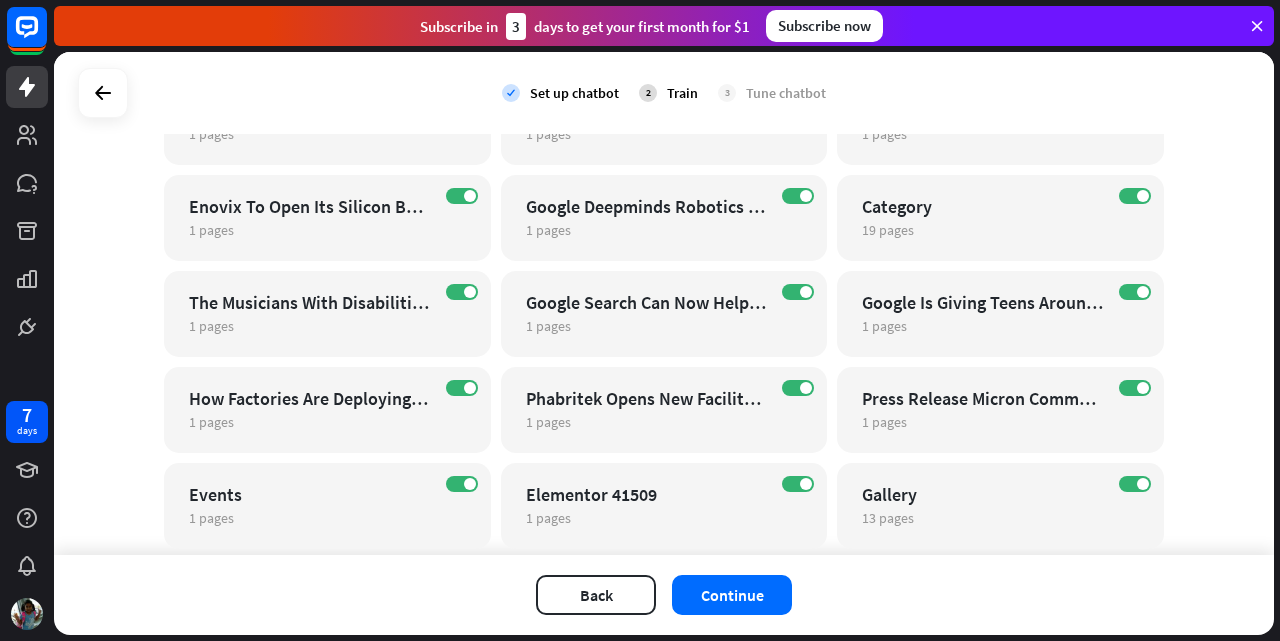scroll, scrollTop: 800, scrollLeft: 0, axis: vertical 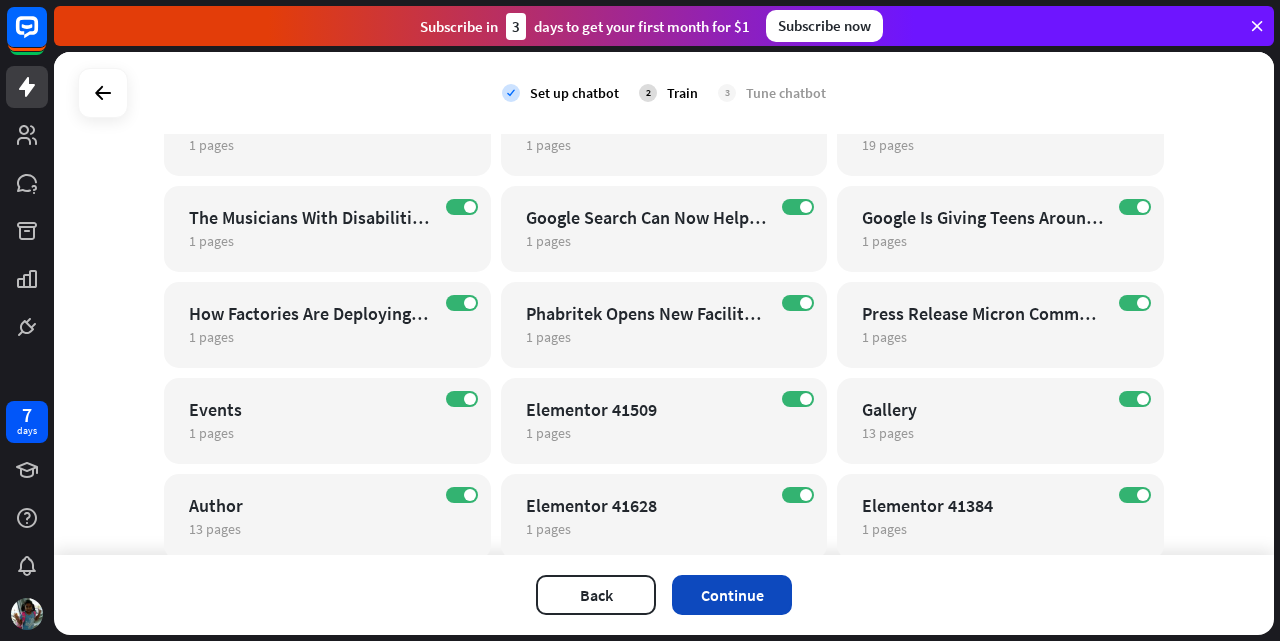 click on "Continue" at bounding box center [732, 595] 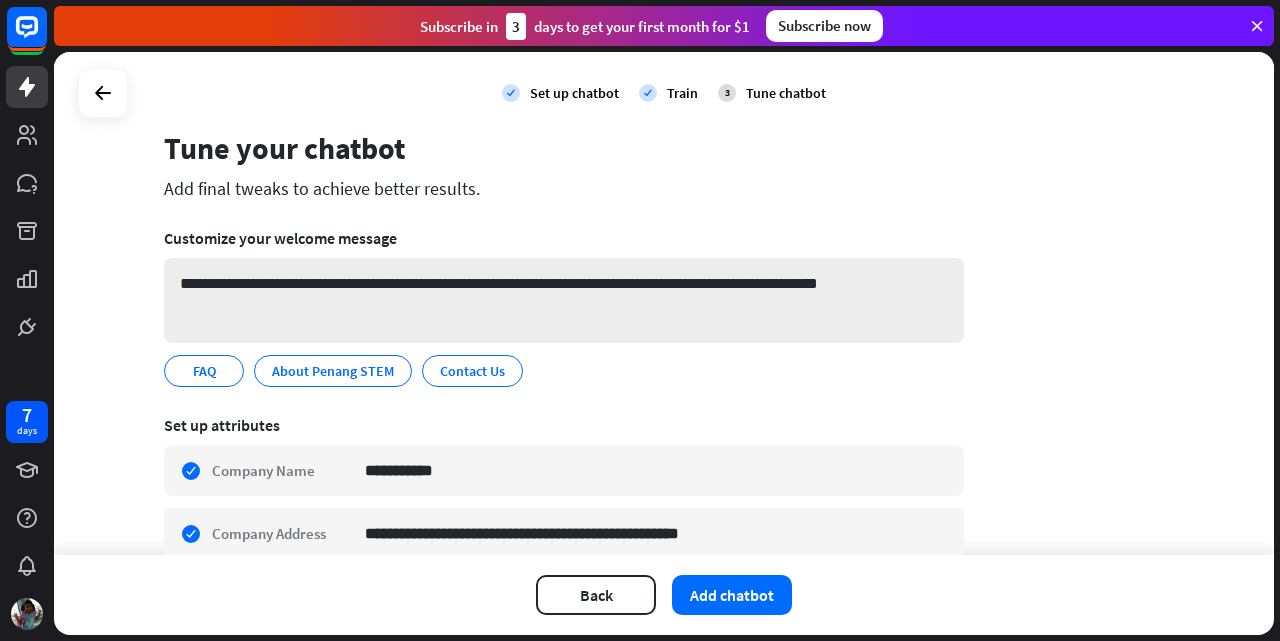 scroll, scrollTop: 100, scrollLeft: 0, axis: vertical 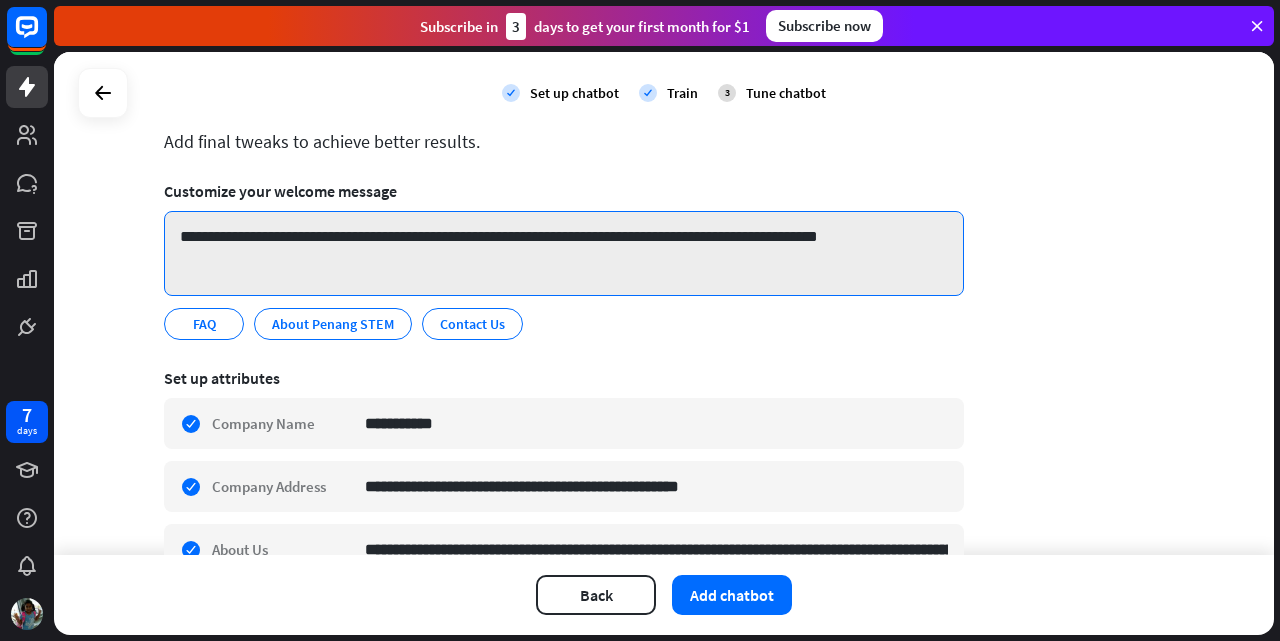 click on "**********" at bounding box center [564, 253] 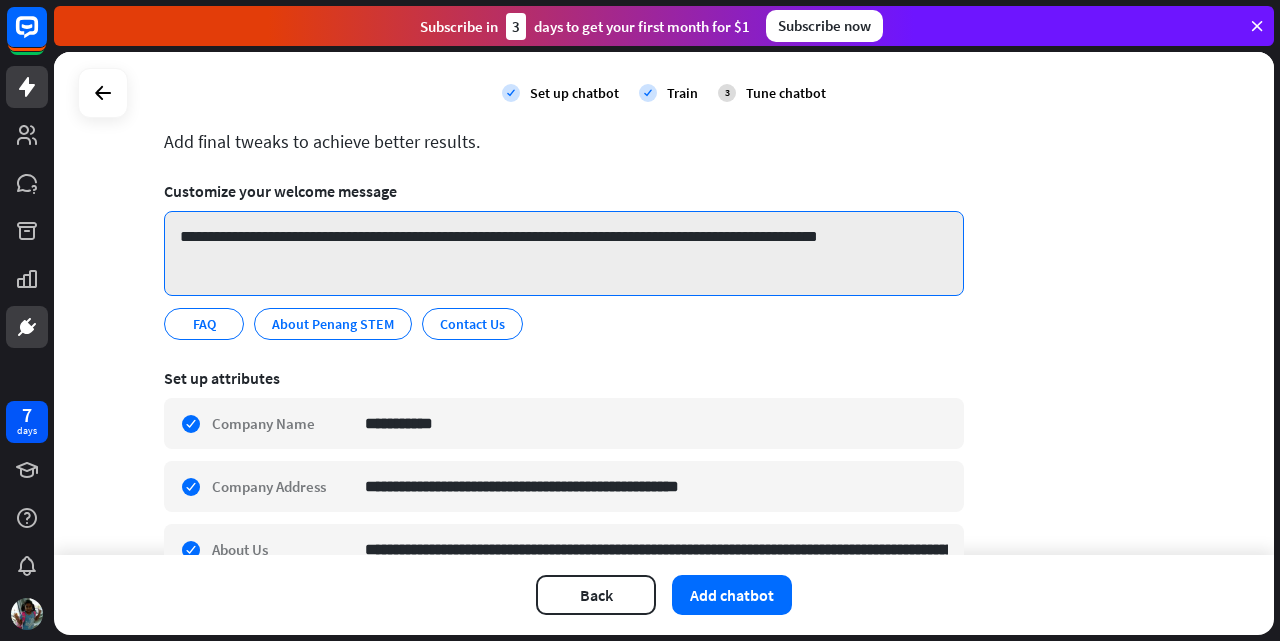 drag, startPoint x: 879, startPoint y: 250, endPoint x: 27, endPoint y: 333, distance: 856.03326 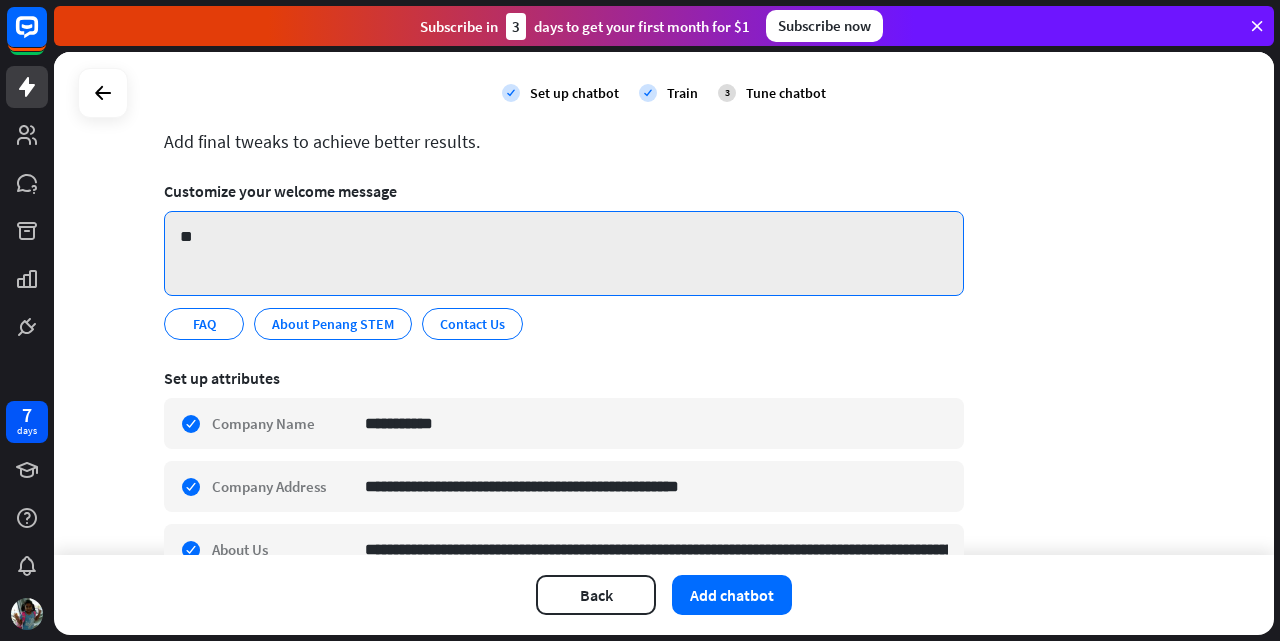 type on "*" 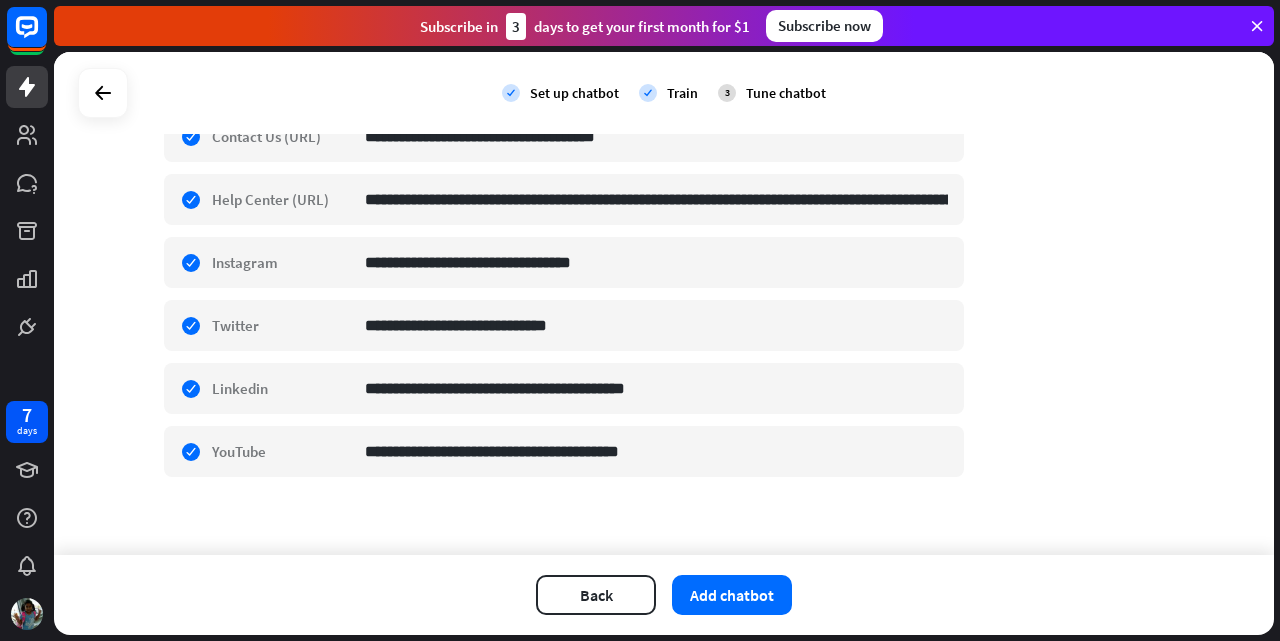 scroll, scrollTop: 777, scrollLeft: 0, axis: vertical 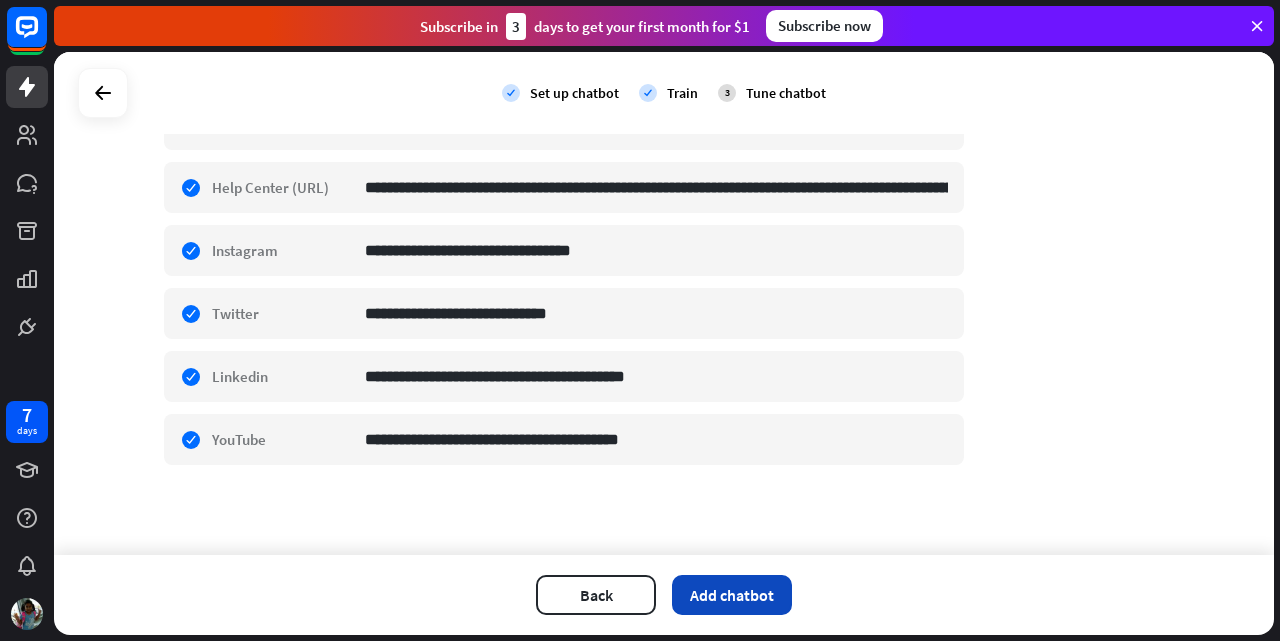 type on "**********" 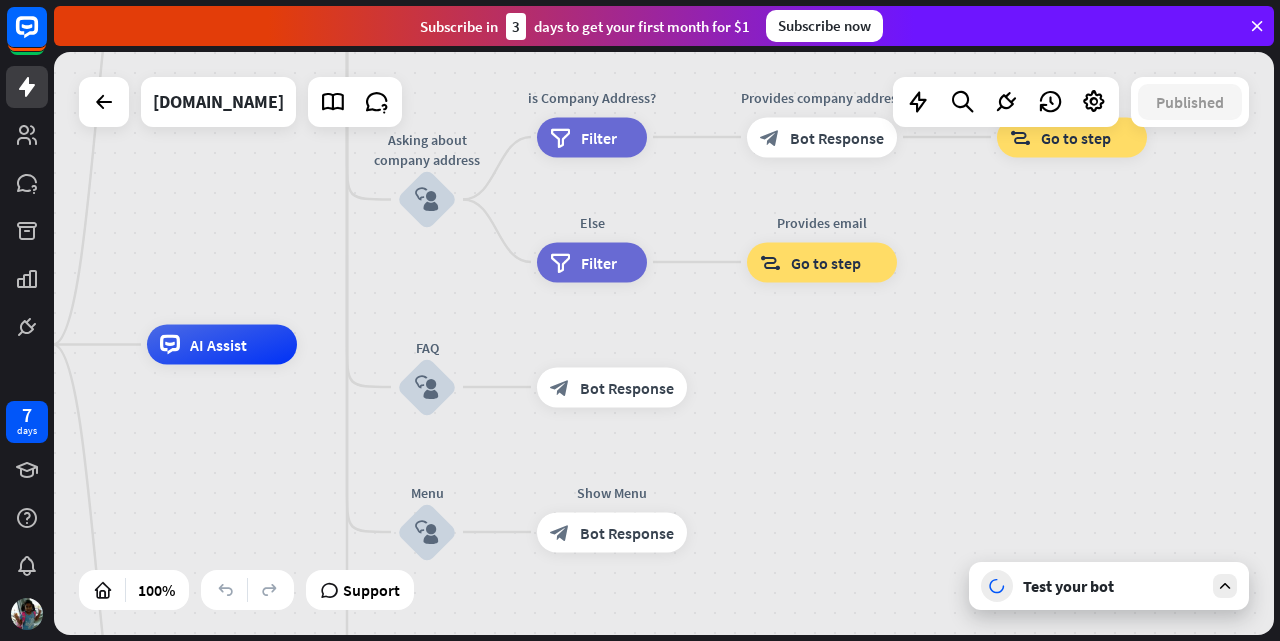 drag, startPoint x: 709, startPoint y: 201, endPoint x: 304, endPoint y: 167, distance: 406.42465 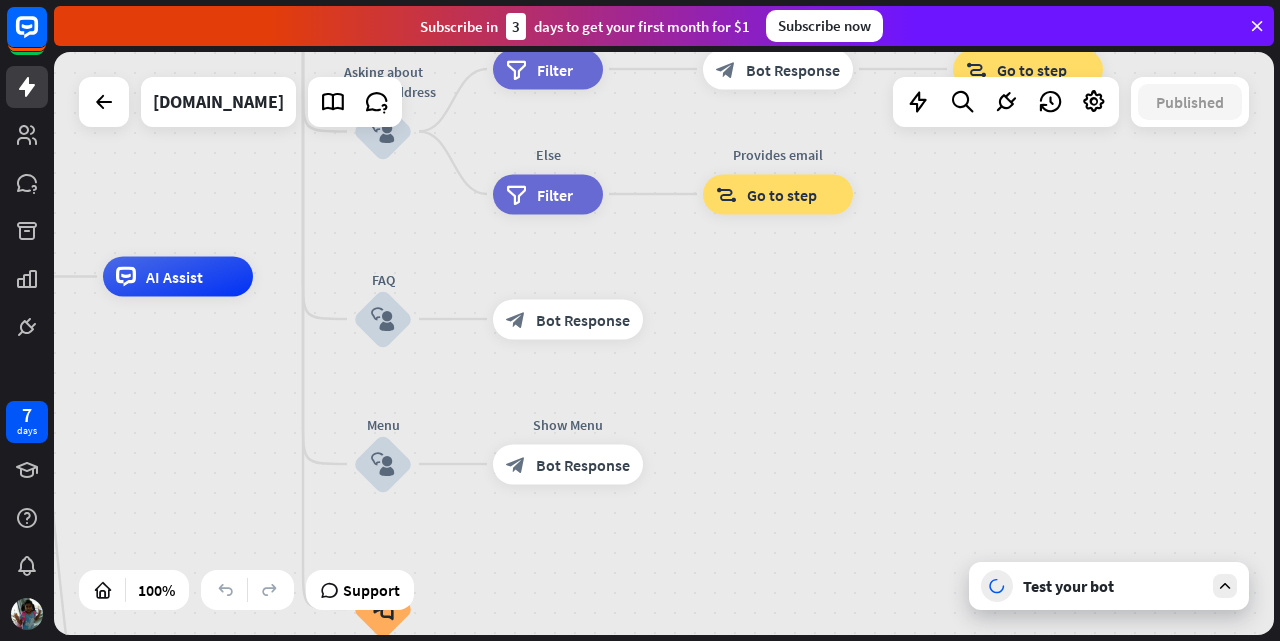 click on "home_2   Start point                 Welcome message   block_bot_response   Bot Response                 About us   block_user_input                 Provide company information   block_bot_response   Bot Response                 Back to Menu   block_user_input                 Was it helpful?   block_bot_response   Bot Response                 Yes   block_user_input                 Thank you!   block_bot_response   Bot Response                 No   block_user_input                 Back to Menu   block_goto   Go to step                 Contact us   block_user_input                 Contact flow   builder_tree   Flow                 Asking about email   block_user_input                   block_goto   Go to step                 Asking about phone number   block_user_input                 Is phone number?   filter   Filter                 Provides phone number   block_bot_response   Bot Response                 Back to Menu   block_goto   Go to step                 Else   filter   Filter" at bounding box center (664, 343) 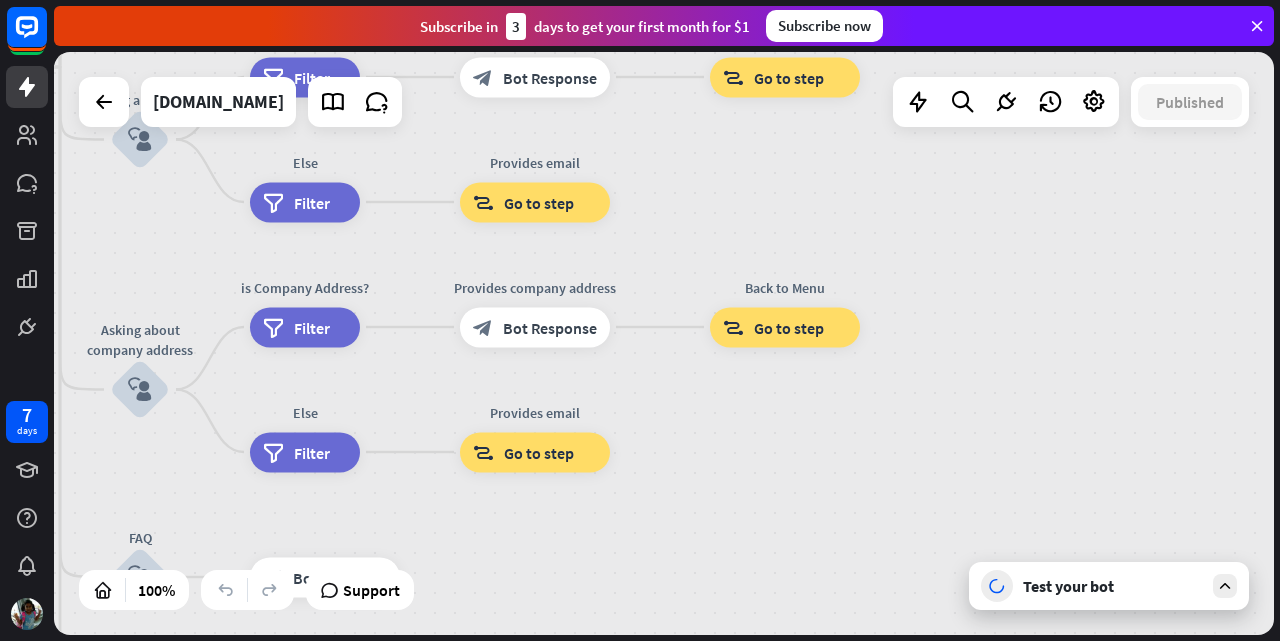 drag, startPoint x: 1156, startPoint y: 196, endPoint x: 768, endPoint y: 546, distance: 522.53613 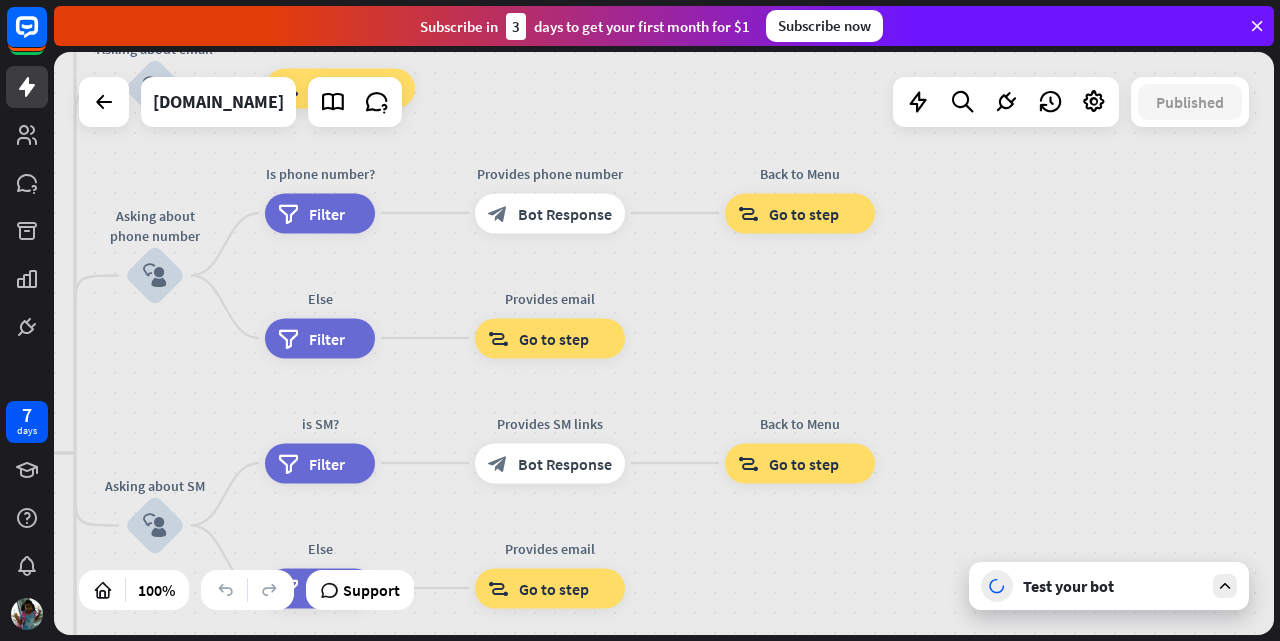 drag, startPoint x: 1008, startPoint y: 227, endPoint x: 1142, endPoint y: 484, distance: 289.83615 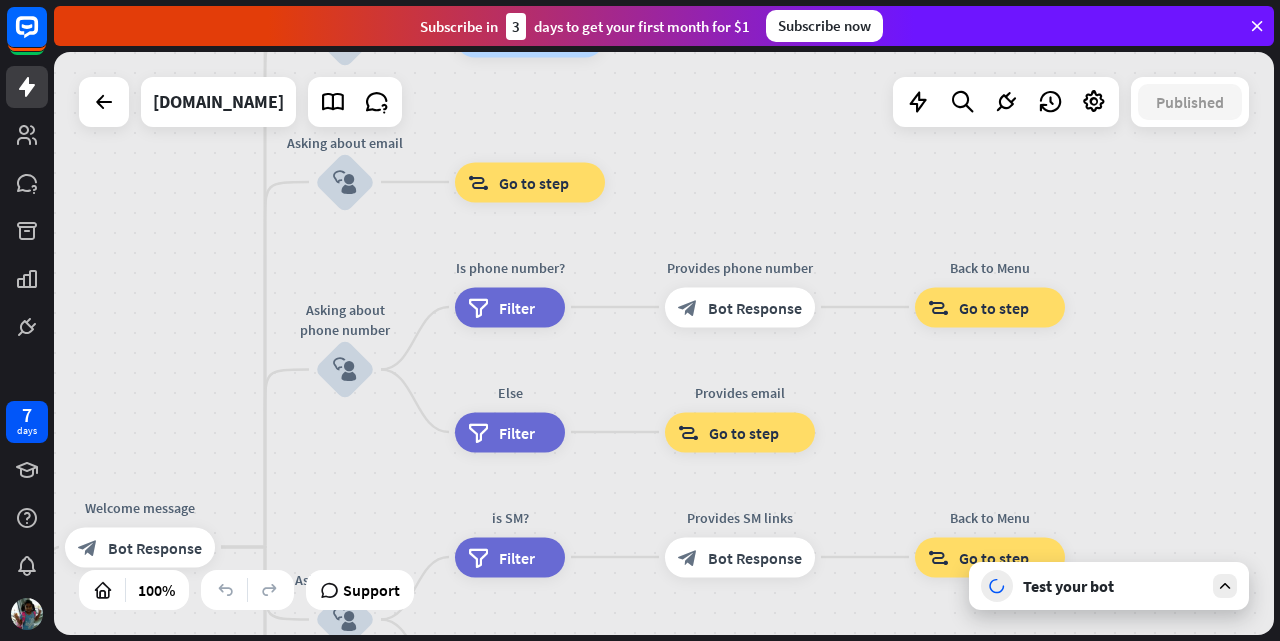 drag, startPoint x: 1178, startPoint y: 418, endPoint x: 1150, endPoint y: 304, distance: 117.388245 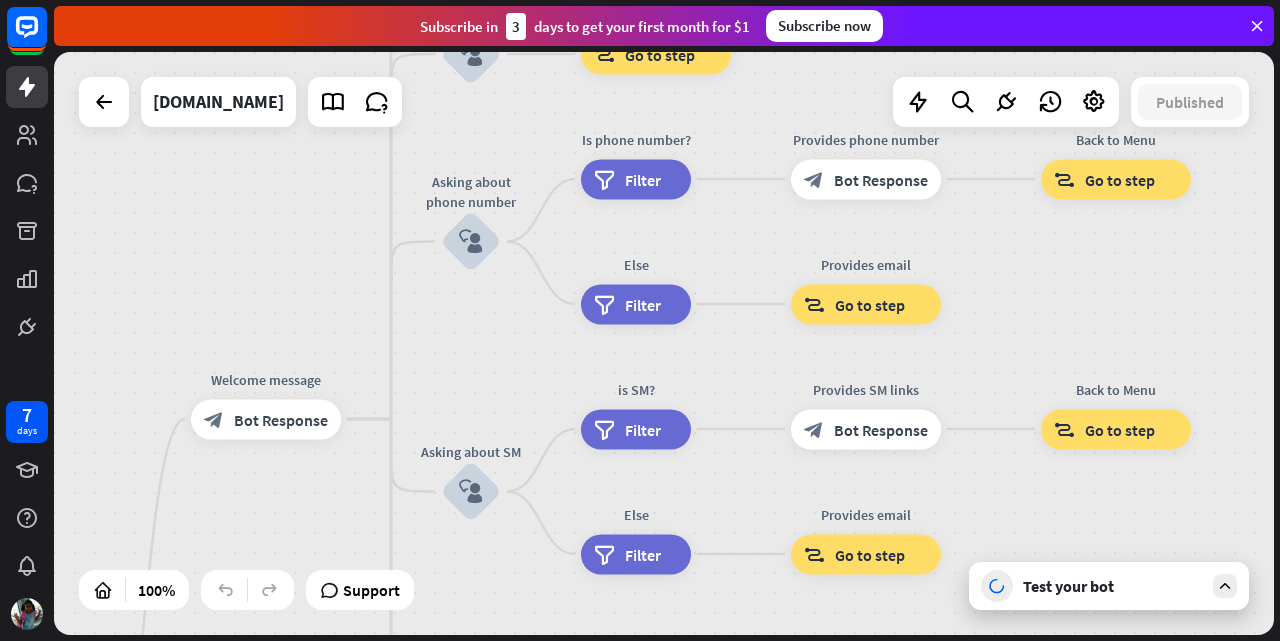 drag, startPoint x: 1150, startPoint y: 302, endPoint x: 1279, endPoint y: 182, distance: 176.18456 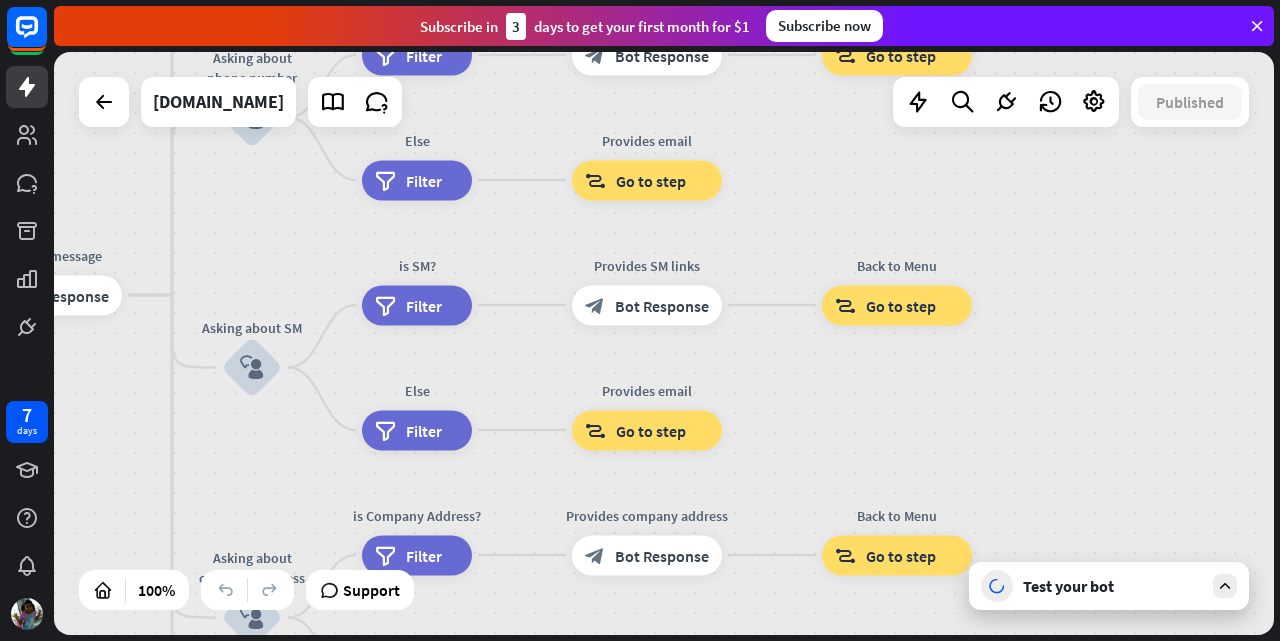 drag, startPoint x: 1151, startPoint y: 307, endPoint x: 1031, endPoint y: 502, distance: 228.96506 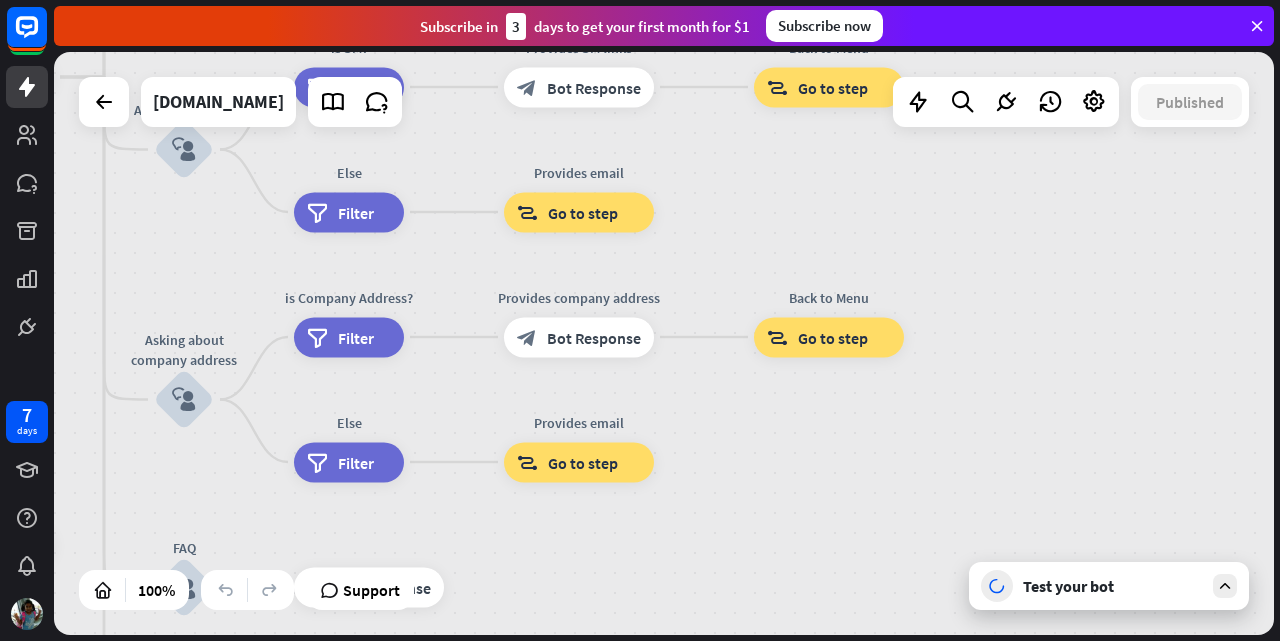 drag, startPoint x: 1043, startPoint y: 471, endPoint x: 977, endPoint y: 276, distance: 205.86646 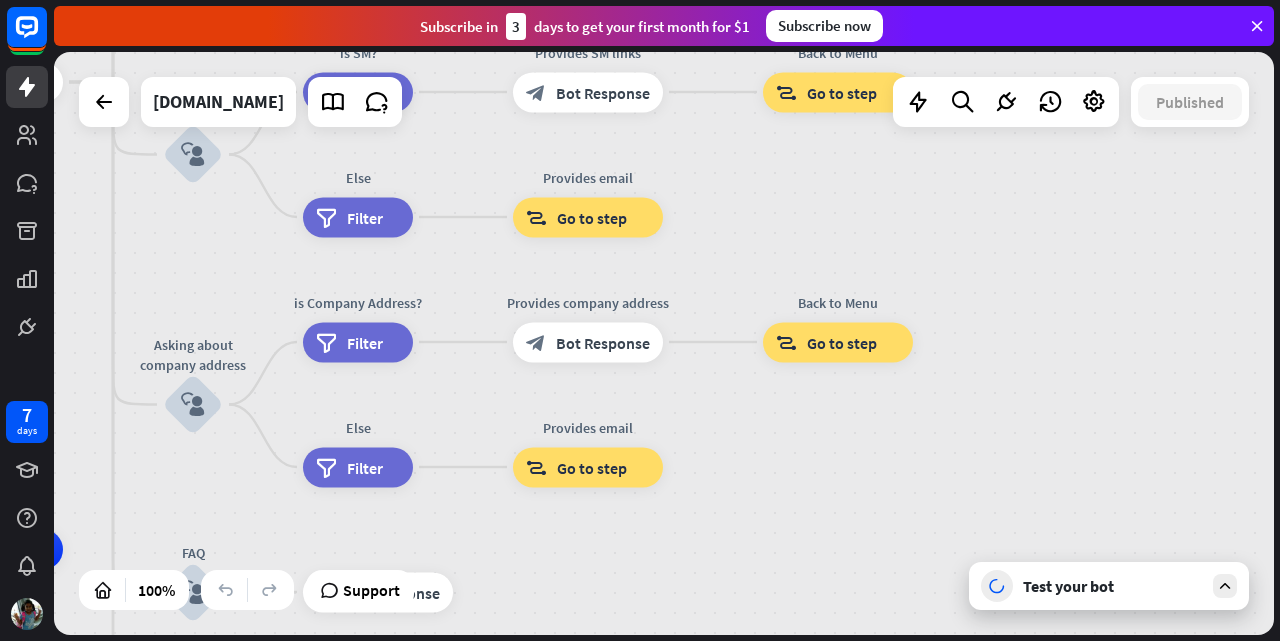 click on "home_2   Start point                 Welcome message   block_bot_response   Bot Response                 About us   block_user_input                 Provide company information   block_bot_response   Bot Response                 Back to Menu   block_user_input                 Was it helpful?   block_bot_response   Bot Response                 Yes   block_user_input                 Thank you!   block_bot_response   Bot Response                 No   block_user_input                 Back to Menu   block_goto   Go to step                 Contact us   block_user_input                 Contact flow   builder_tree   Flow                 Asking about email   block_user_input                   block_goto   Go to step                 Asking about phone number   block_user_input                 Is phone number?   filter   Filter                 Provides phone number   block_bot_response   Bot Response                 Back to Menu   block_goto   Go to step                 Else   filter   Filter" at bounding box center (664, 343) 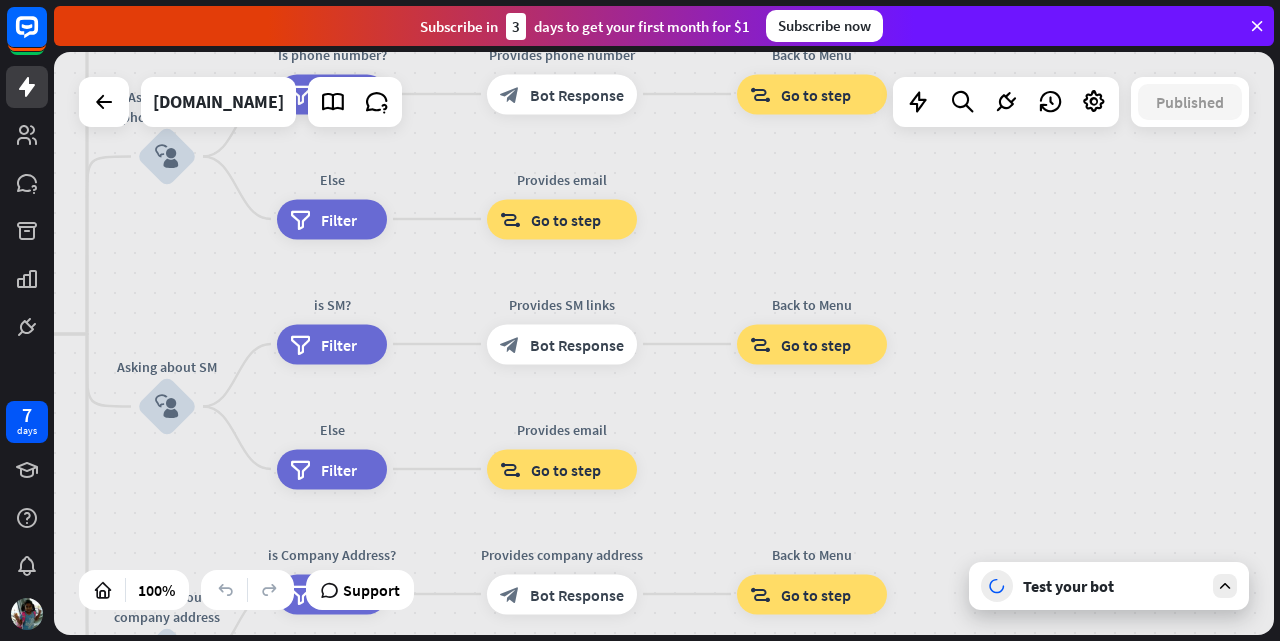 drag, startPoint x: 1142, startPoint y: 233, endPoint x: 1113, endPoint y: 514, distance: 282.4925 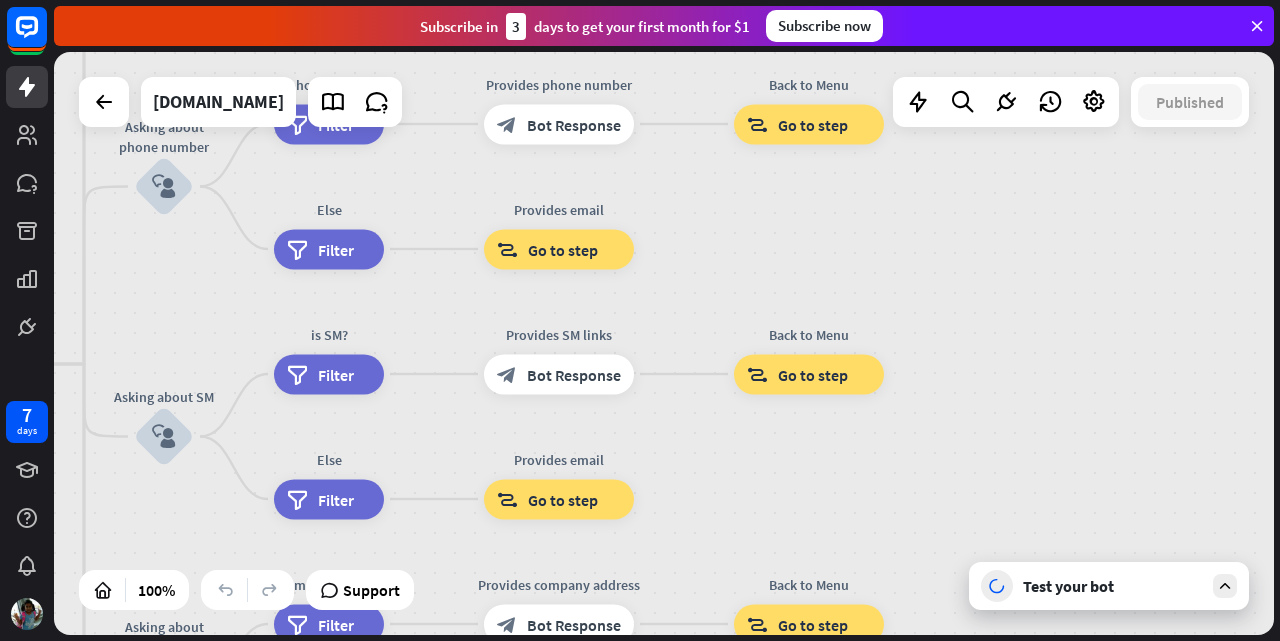 click at bounding box center (1225, 586) 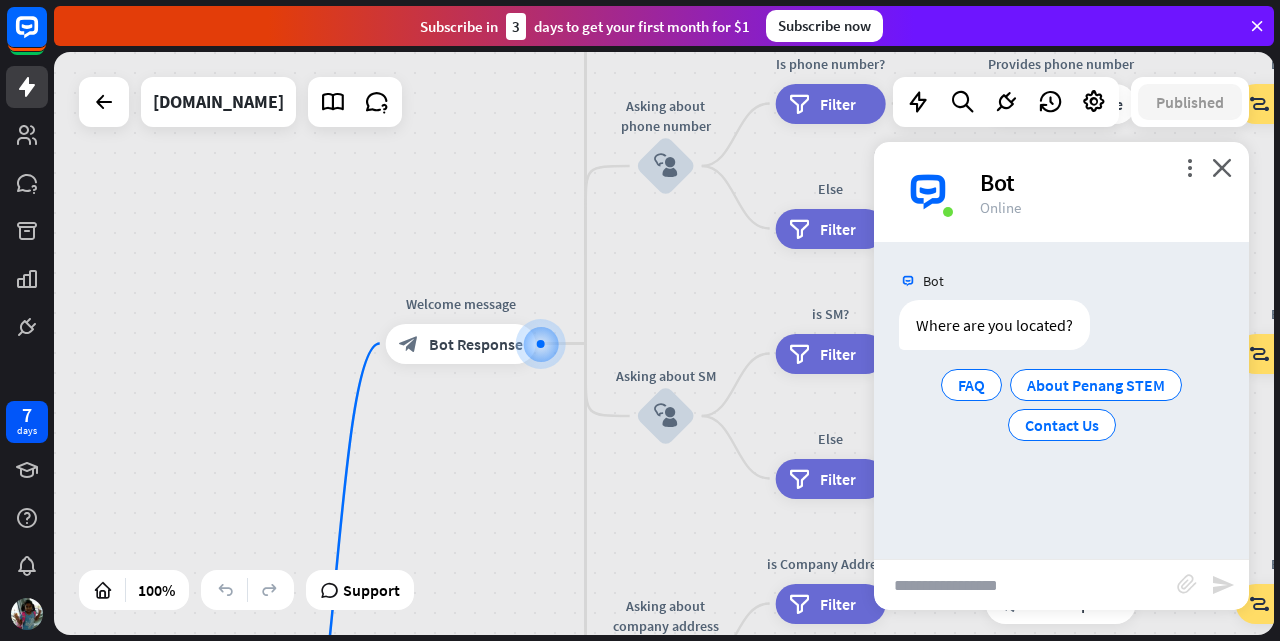 click at bounding box center (1025, 585) 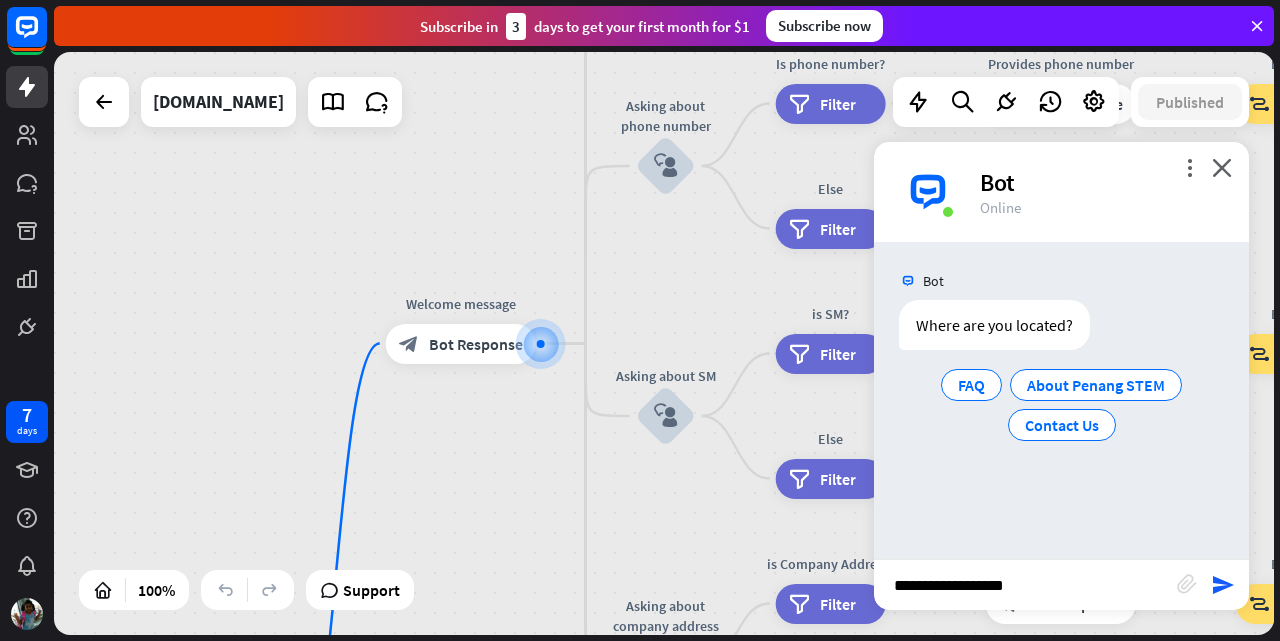 type on "**********" 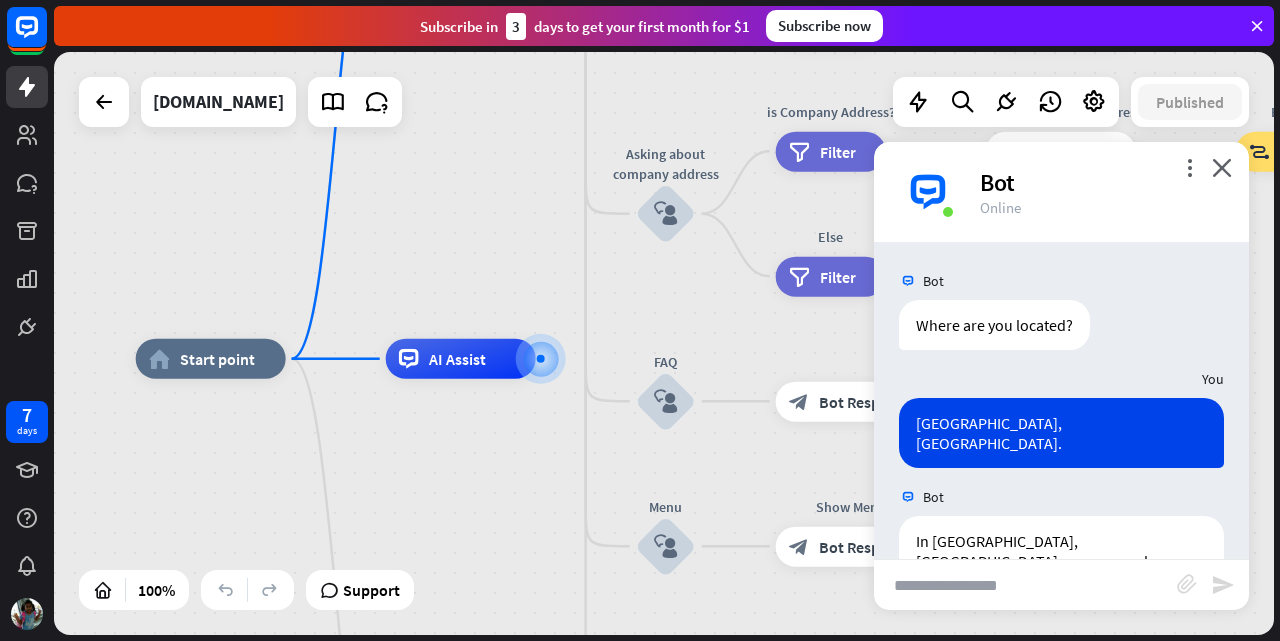 scroll, scrollTop: 847, scrollLeft: 0, axis: vertical 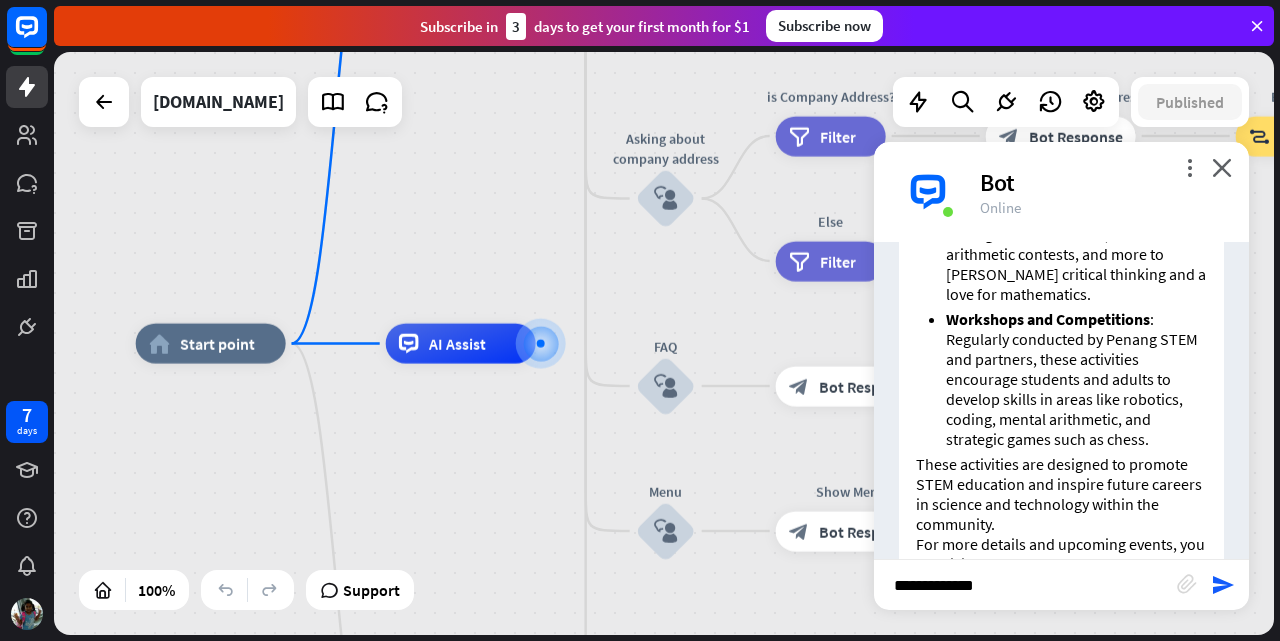 type on "**********" 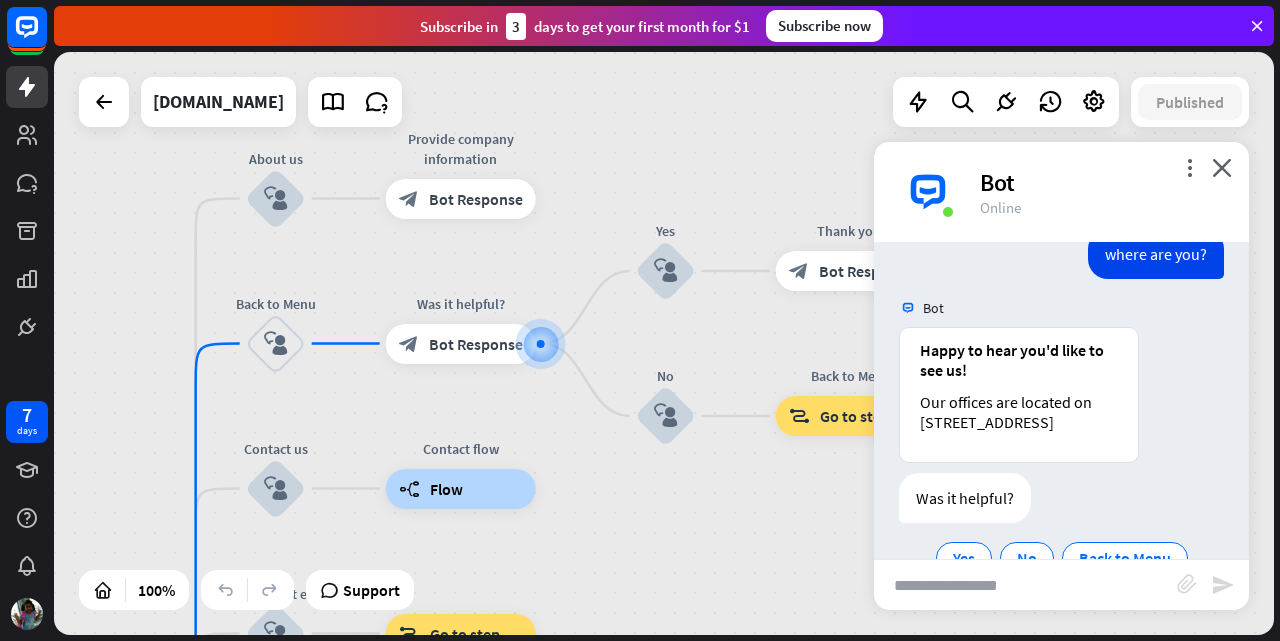scroll, scrollTop: 1264, scrollLeft: 0, axis: vertical 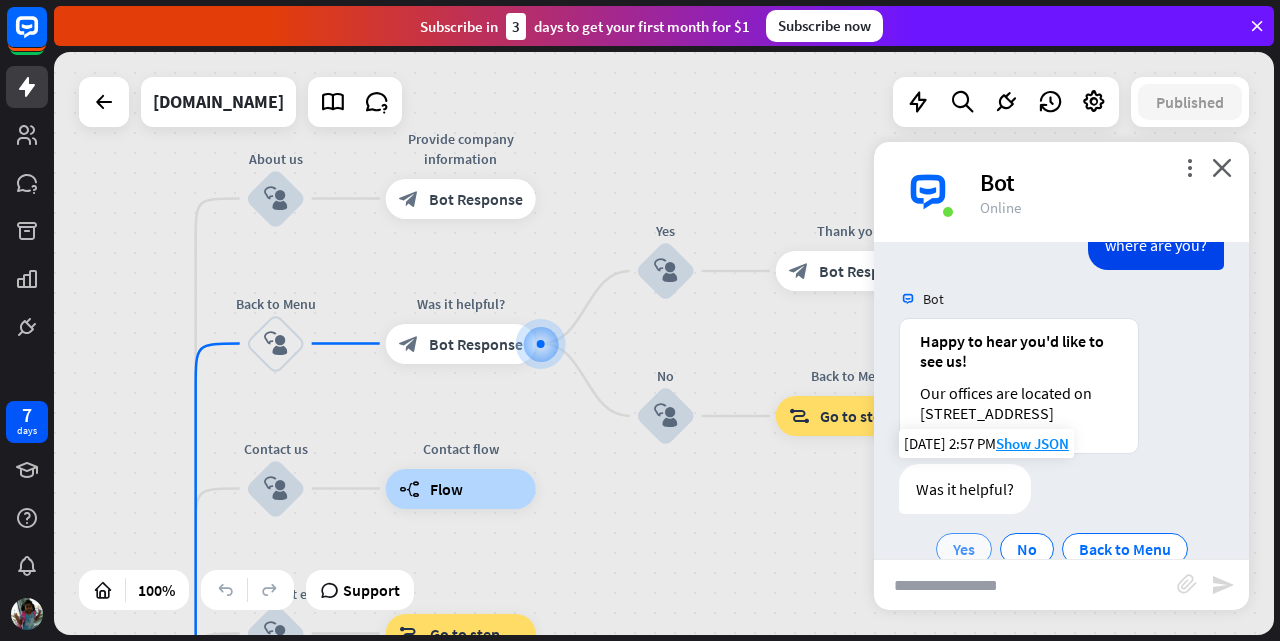 click on "Yes" at bounding box center (964, 549) 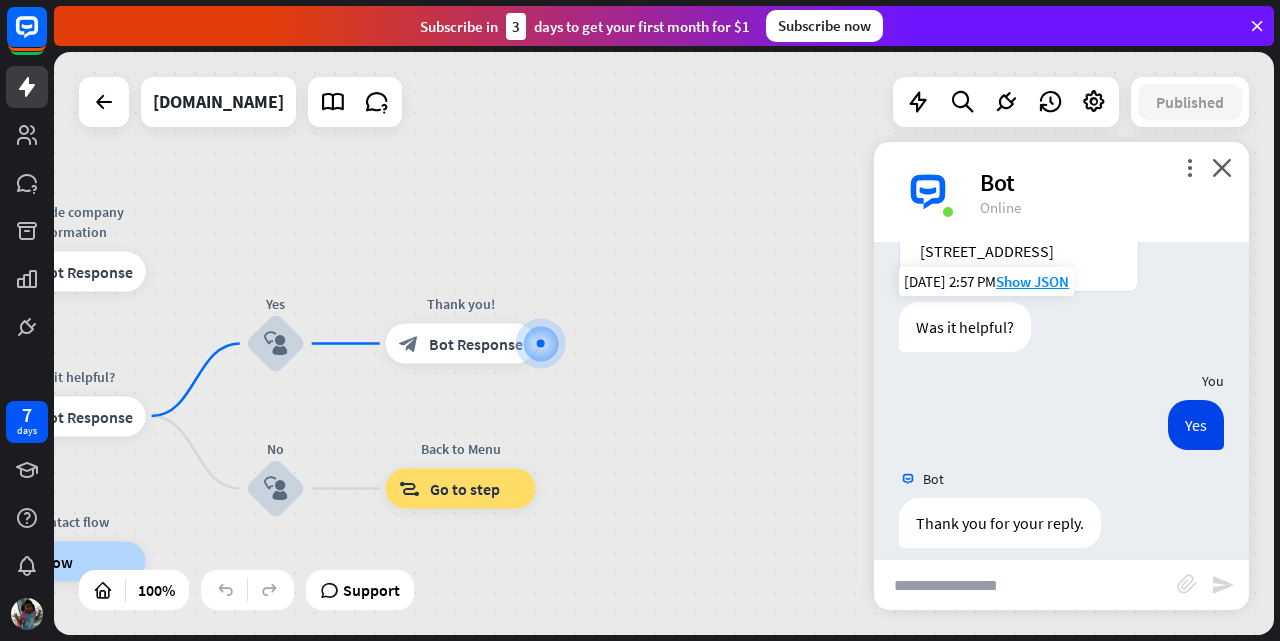scroll, scrollTop: 1460, scrollLeft: 0, axis: vertical 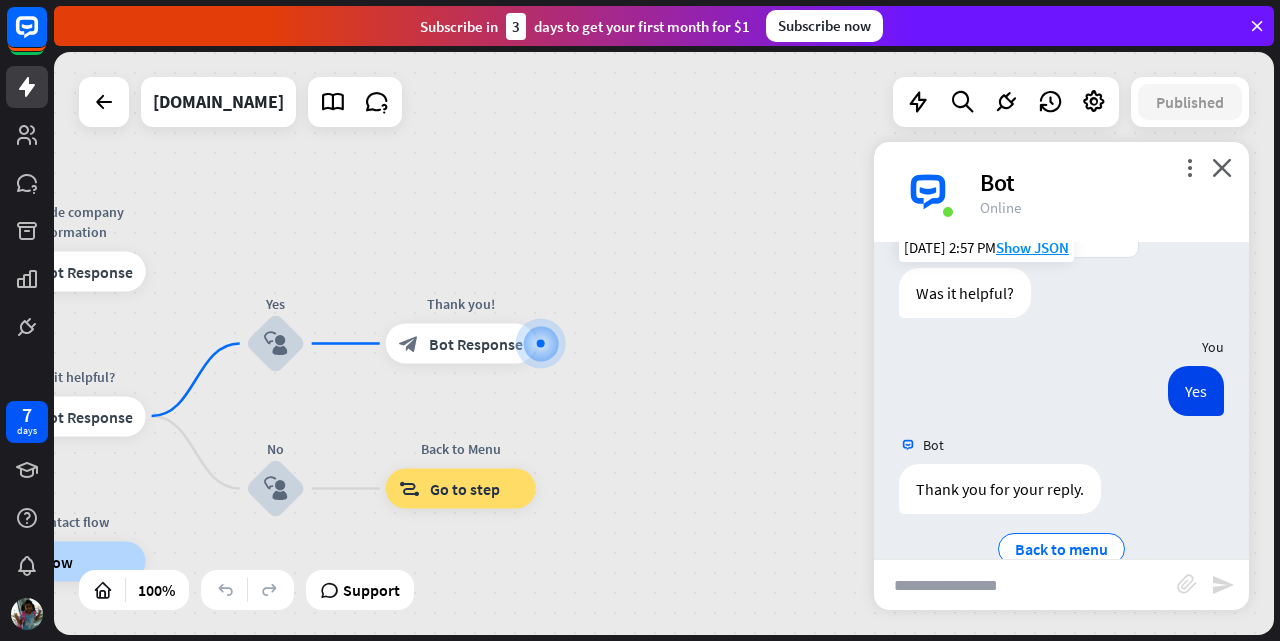 click at bounding box center [1025, 585] 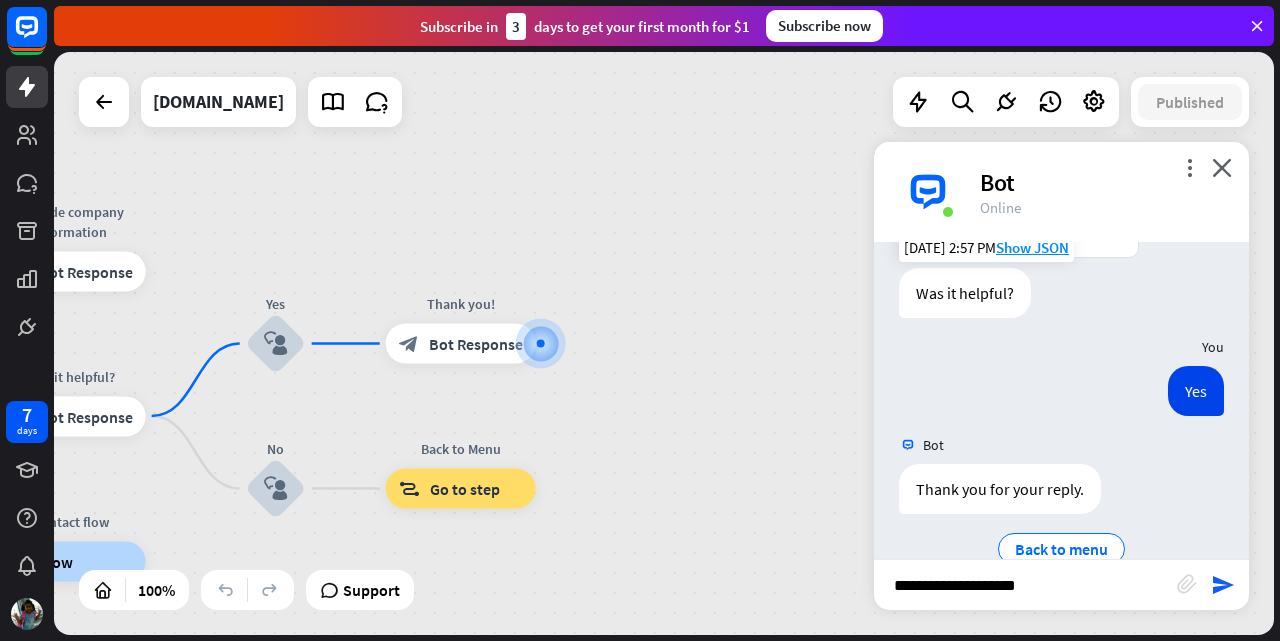 type on "**********" 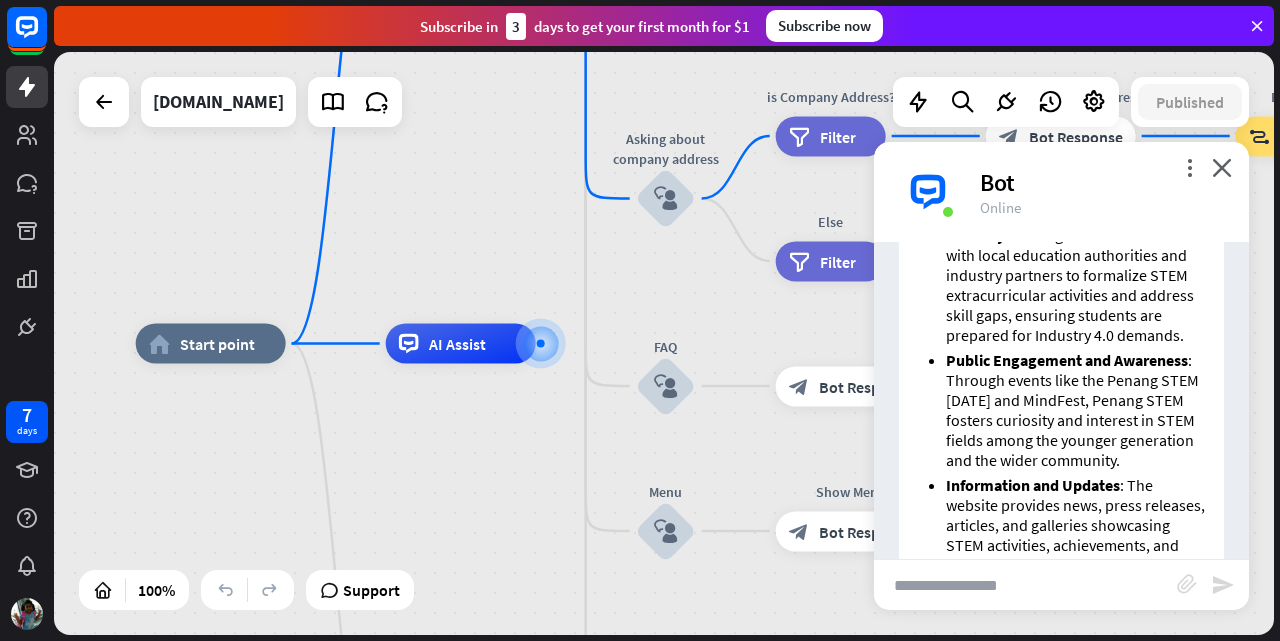 scroll, scrollTop: 2776, scrollLeft: 0, axis: vertical 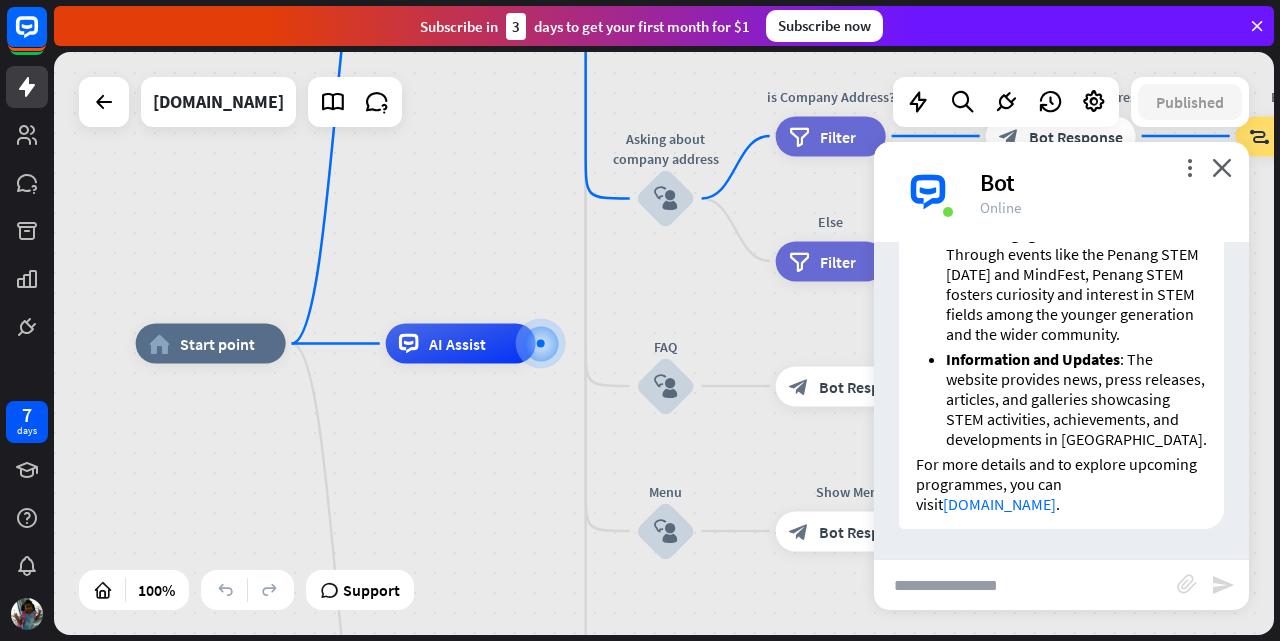 click at bounding box center [1025, 585] 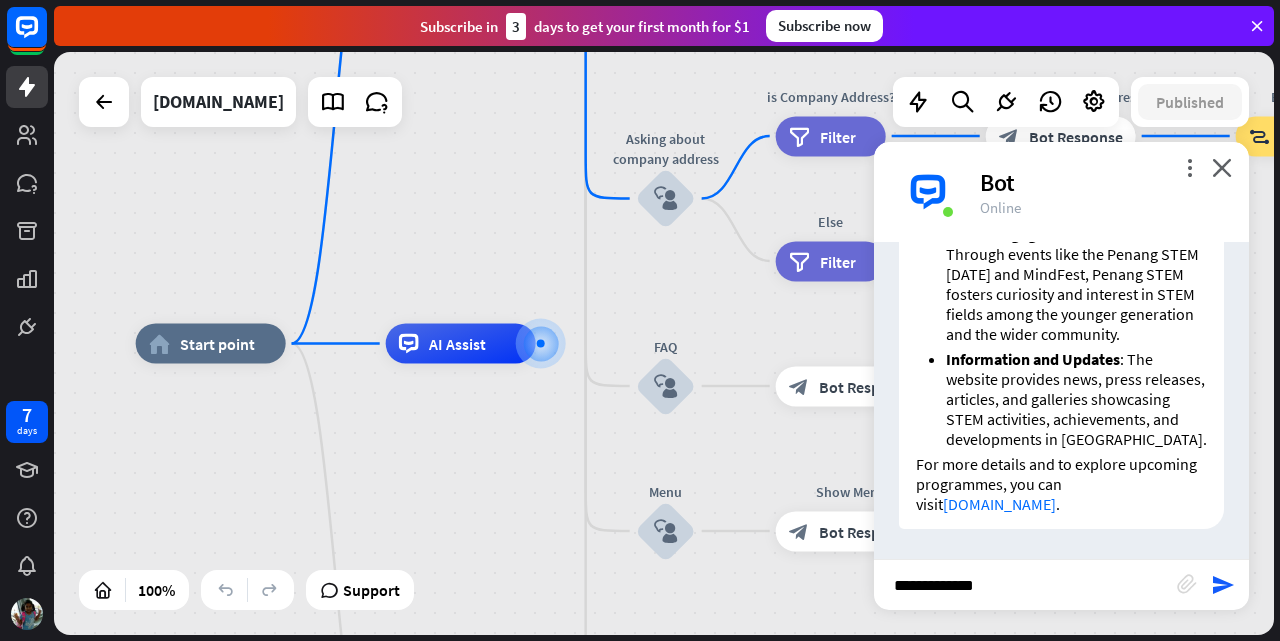 type on "**********" 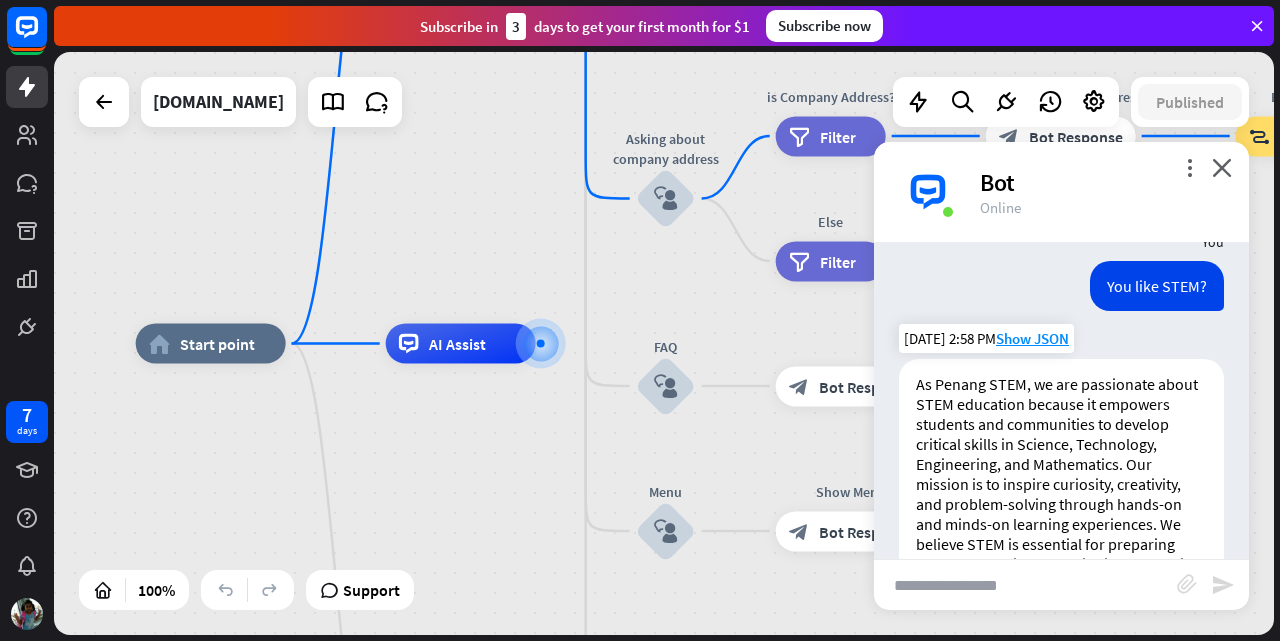 scroll, scrollTop: 3292, scrollLeft: 0, axis: vertical 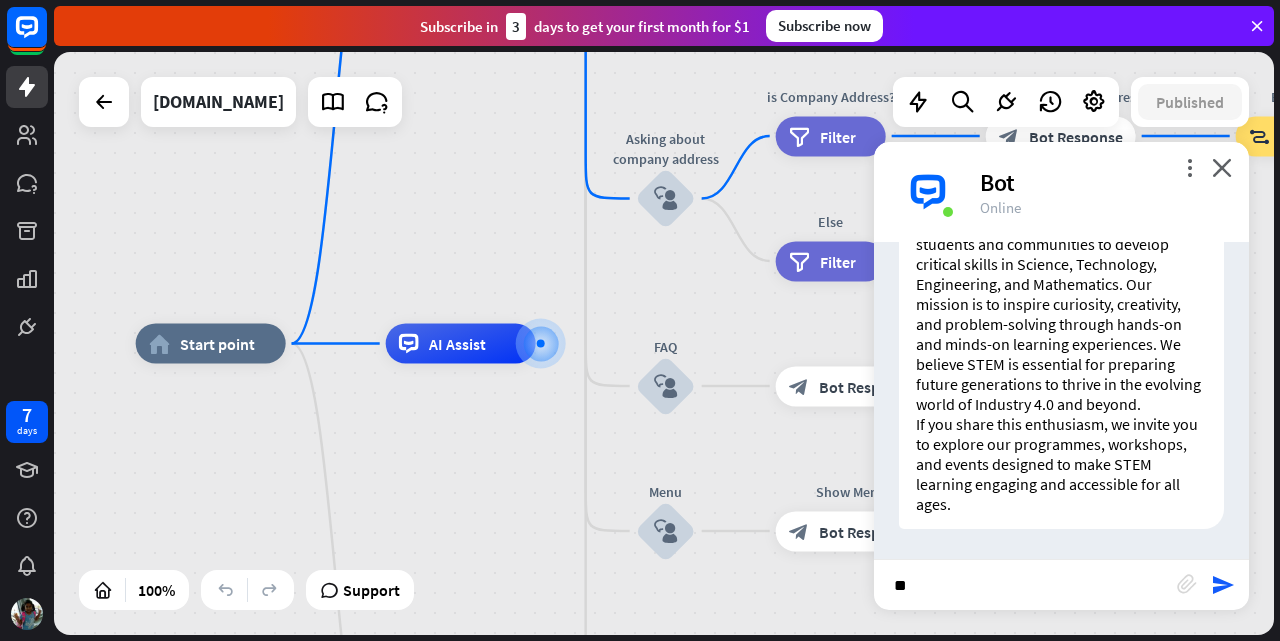 type on "*" 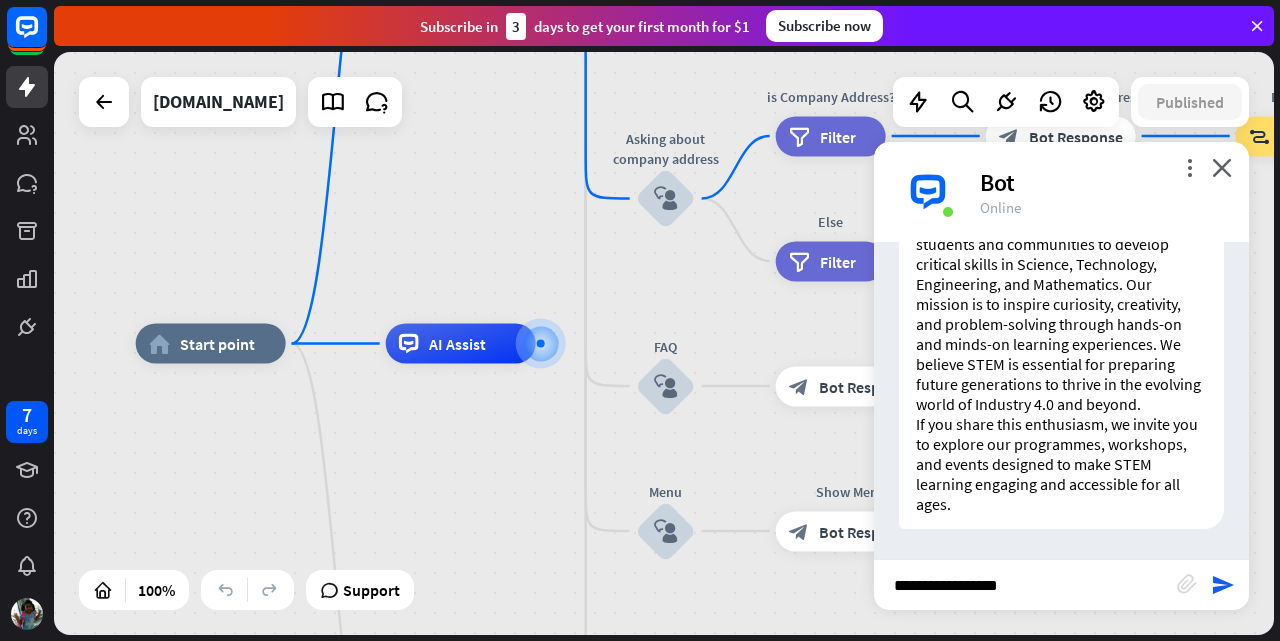 type on "**********" 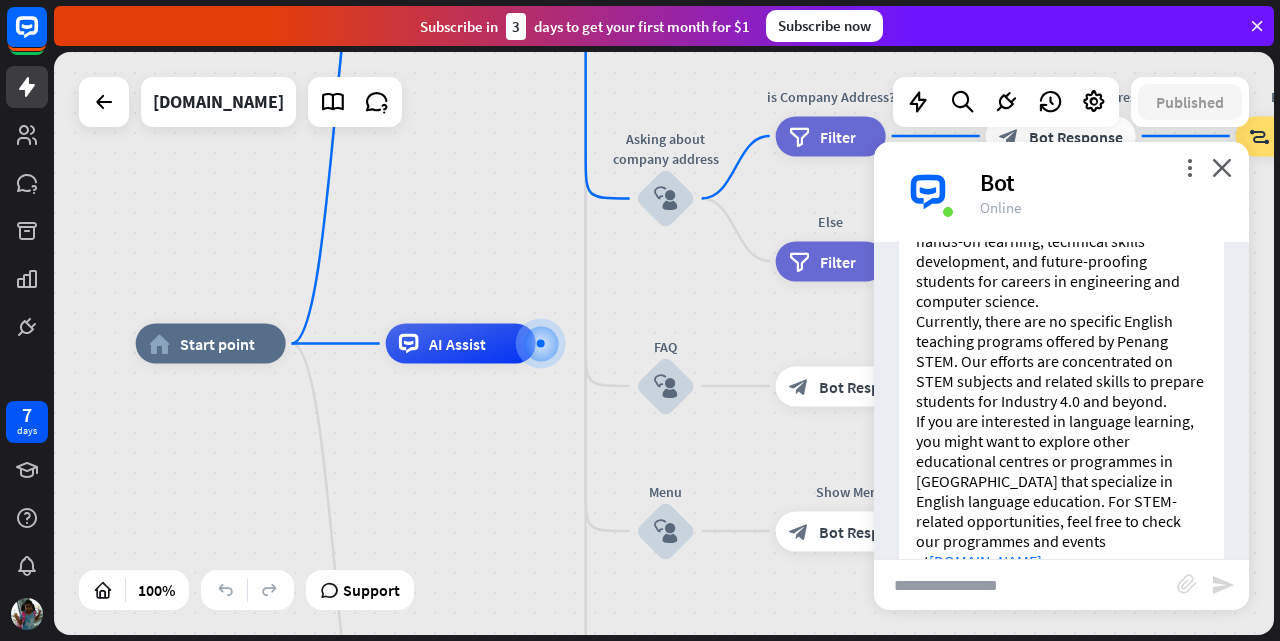 scroll, scrollTop: 3908, scrollLeft: 0, axis: vertical 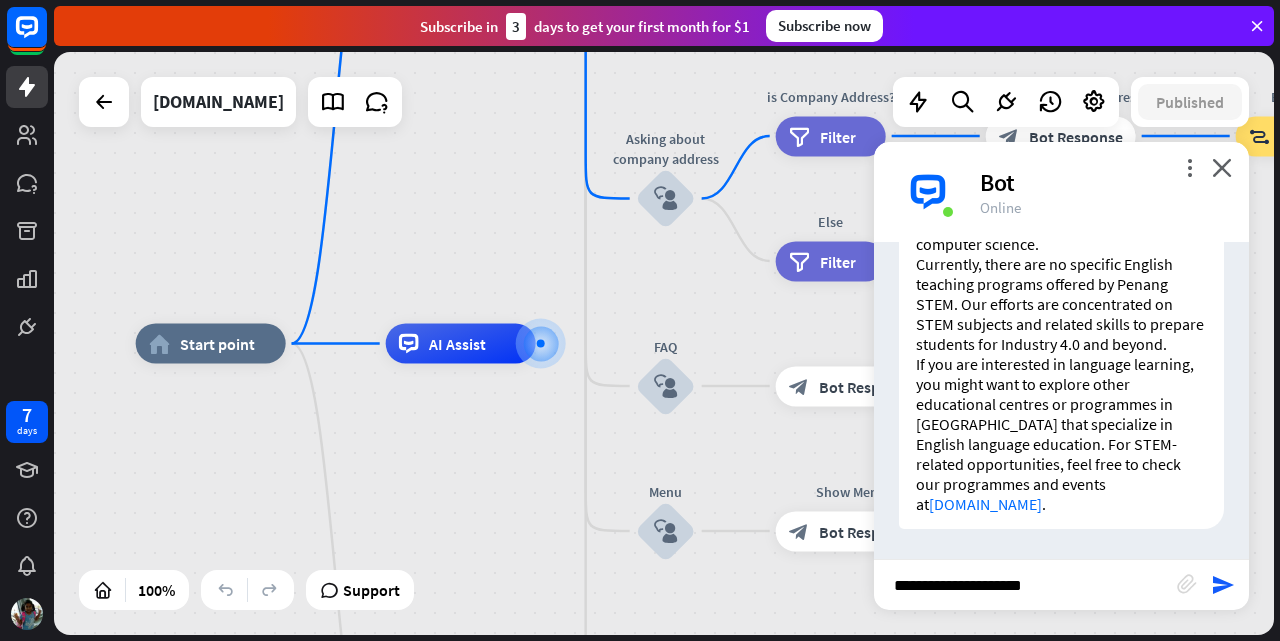 type on "**********" 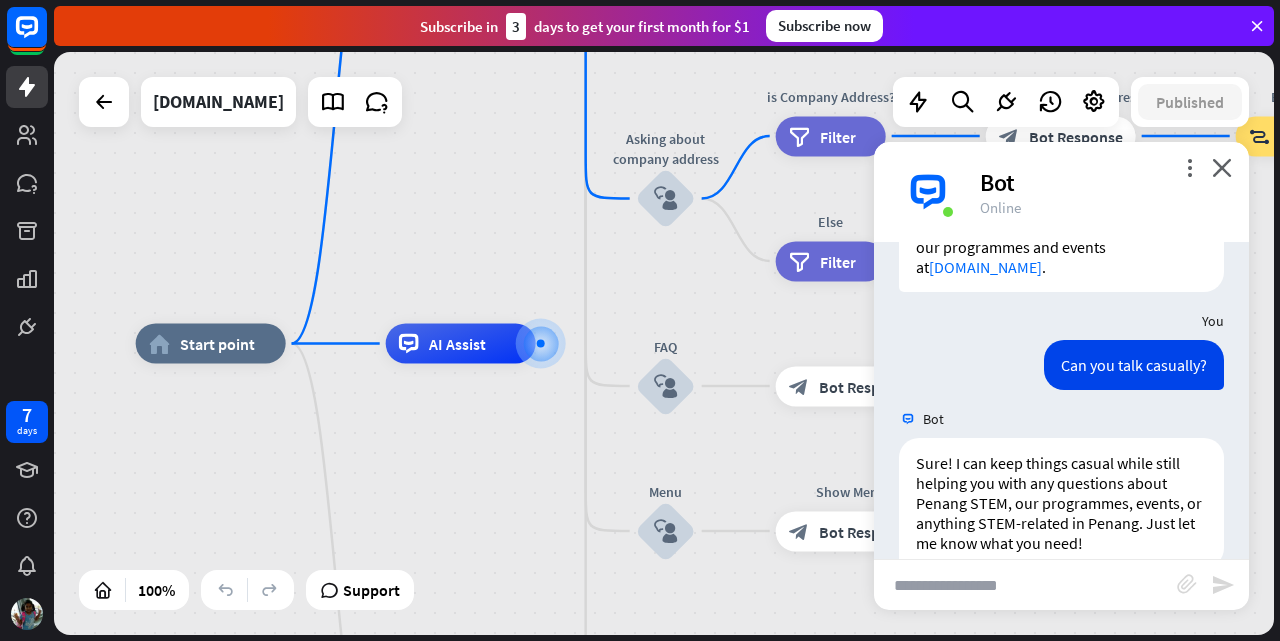 scroll, scrollTop: 4184, scrollLeft: 0, axis: vertical 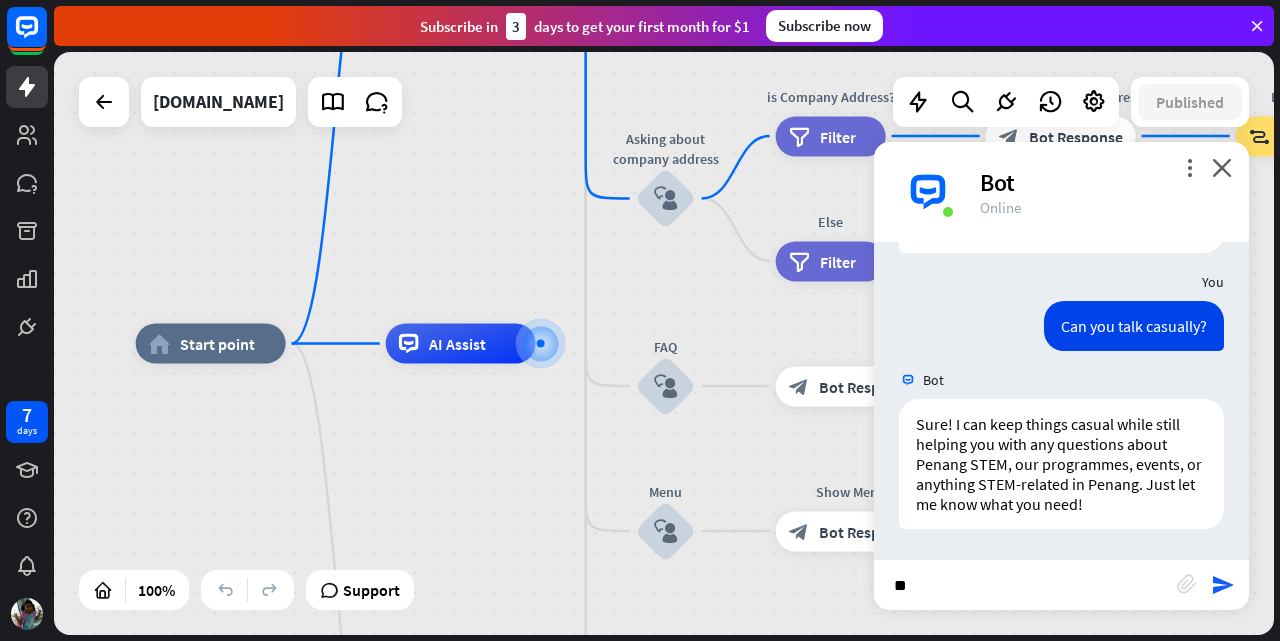 type on "***" 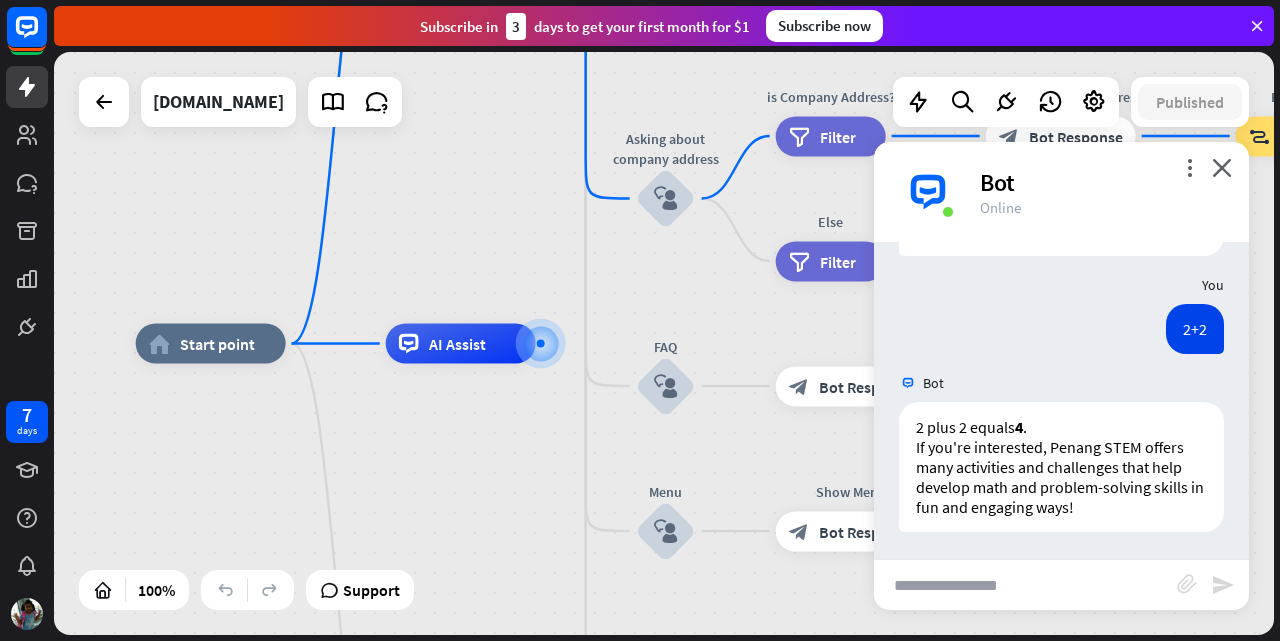 scroll, scrollTop: 4460, scrollLeft: 0, axis: vertical 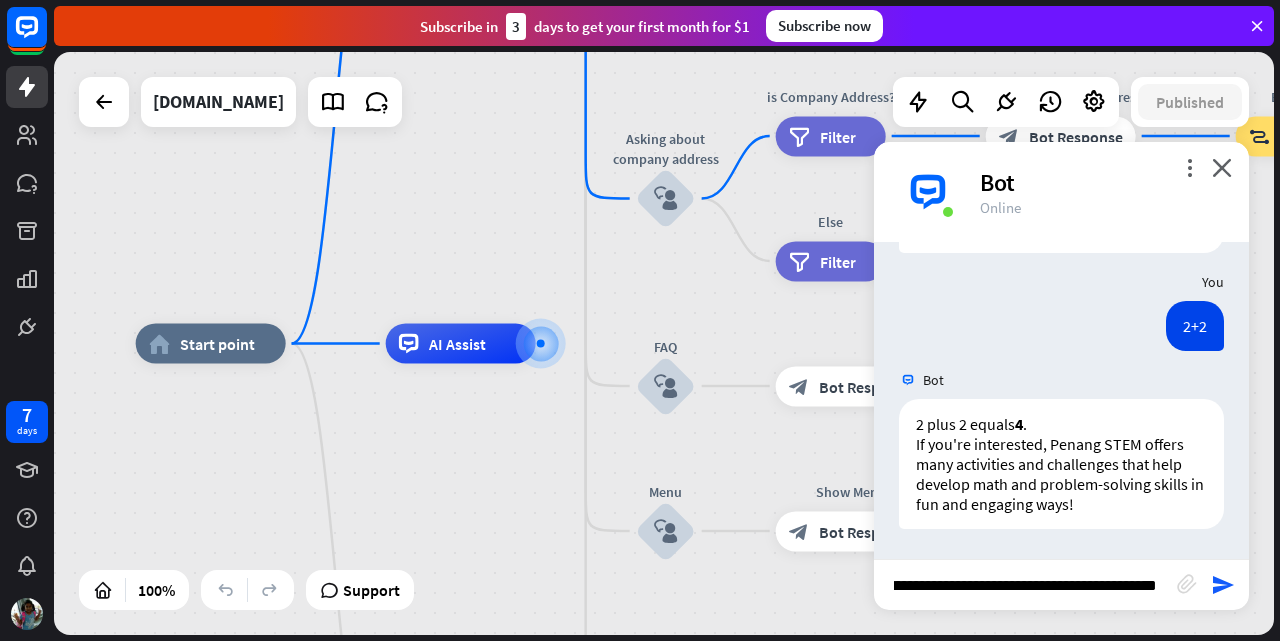 type on "**********" 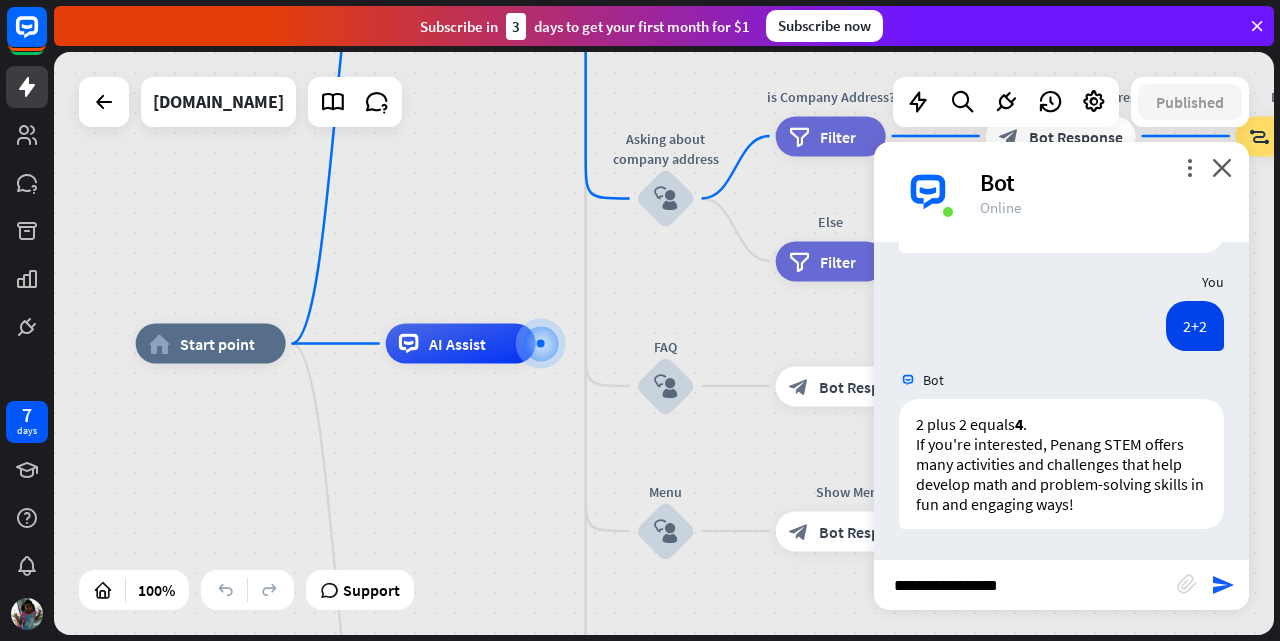 scroll, scrollTop: 0, scrollLeft: 0, axis: both 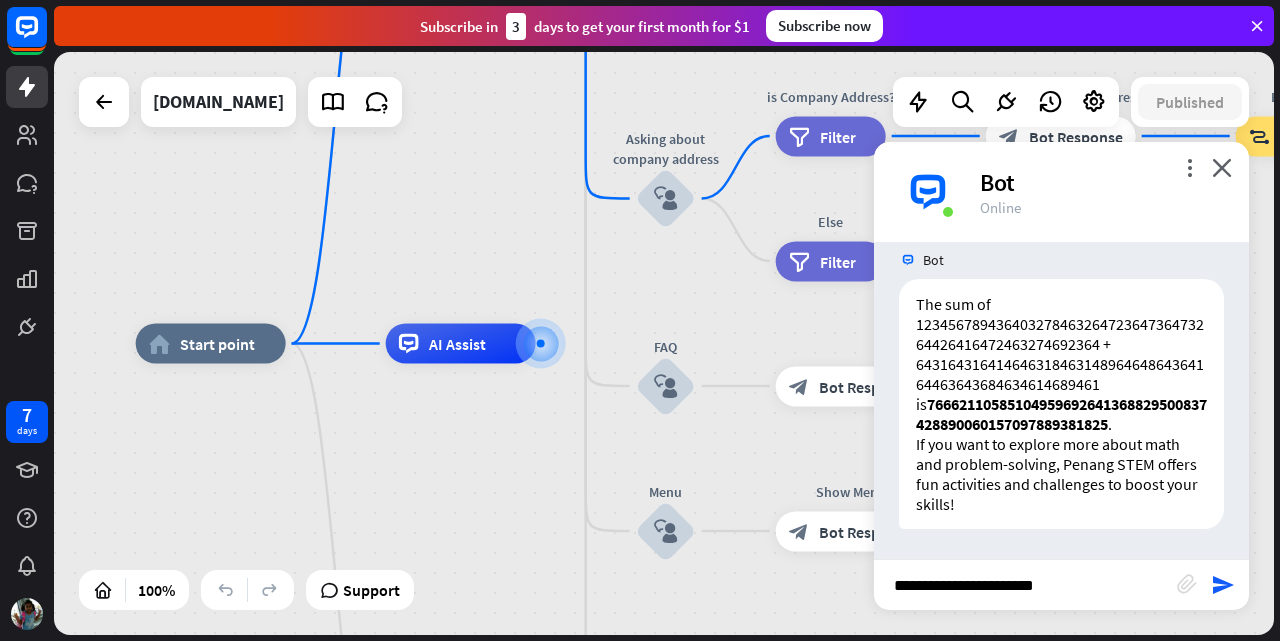 type on "**********" 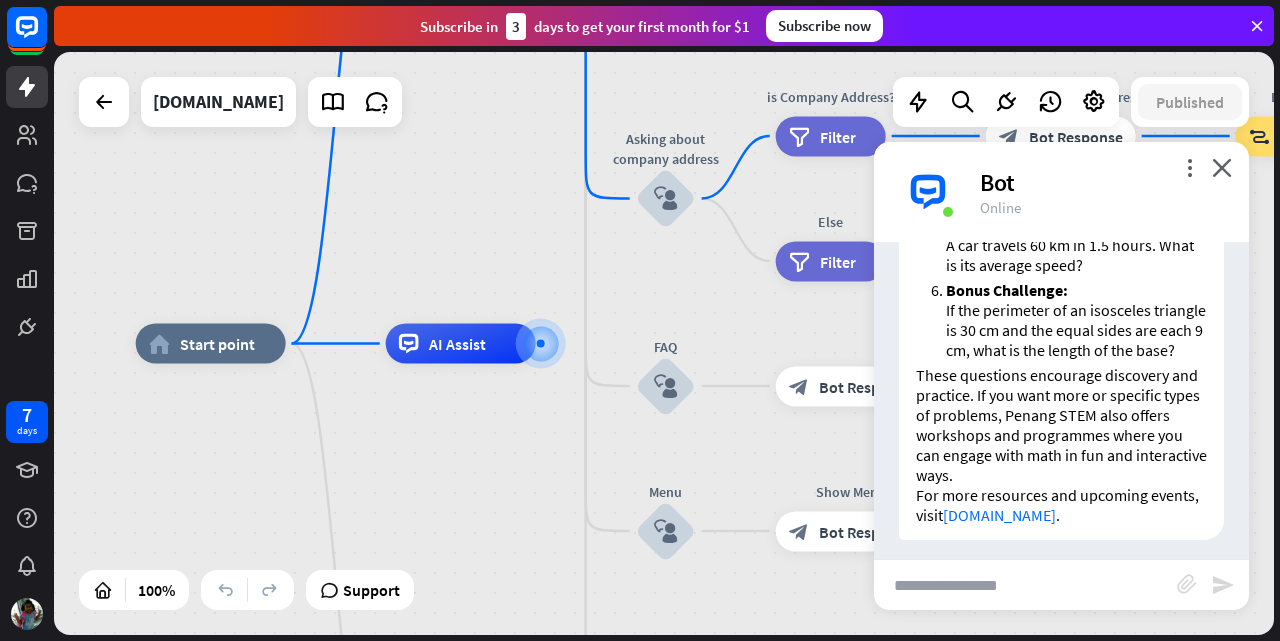 scroll, scrollTop: 5867, scrollLeft: 0, axis: vertical 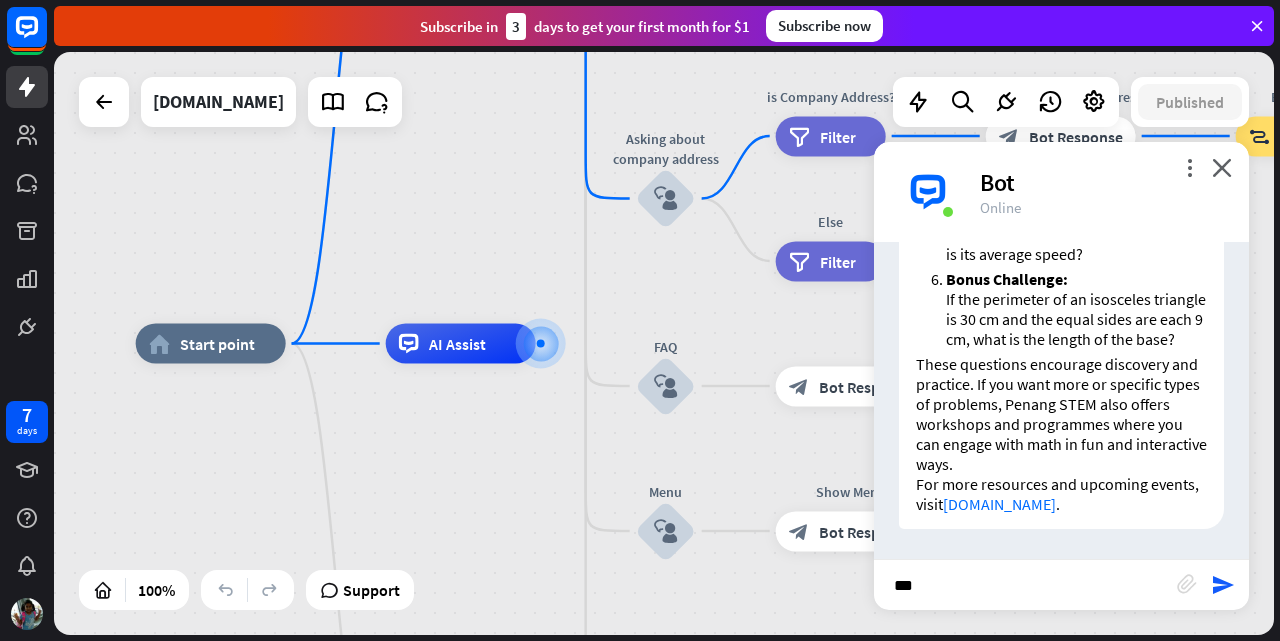 type on "****" 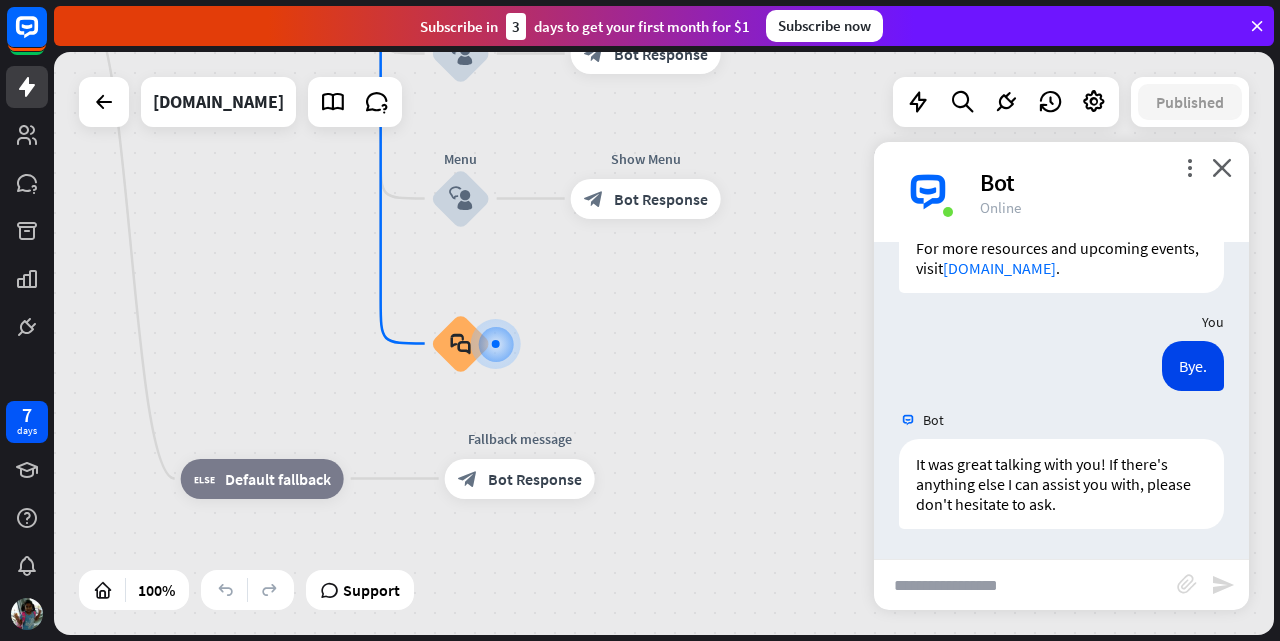 scroll, scrollTop: 6103, scrollLeft: 0, axis: vertical 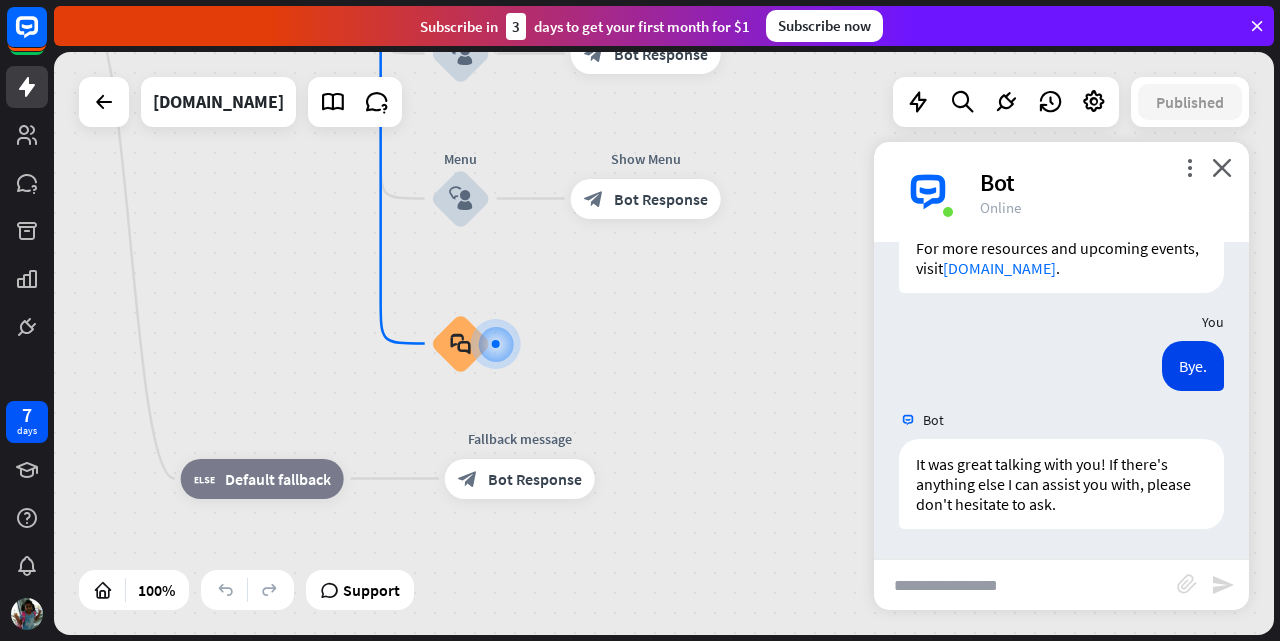 click at bounding box center (1025, 585) 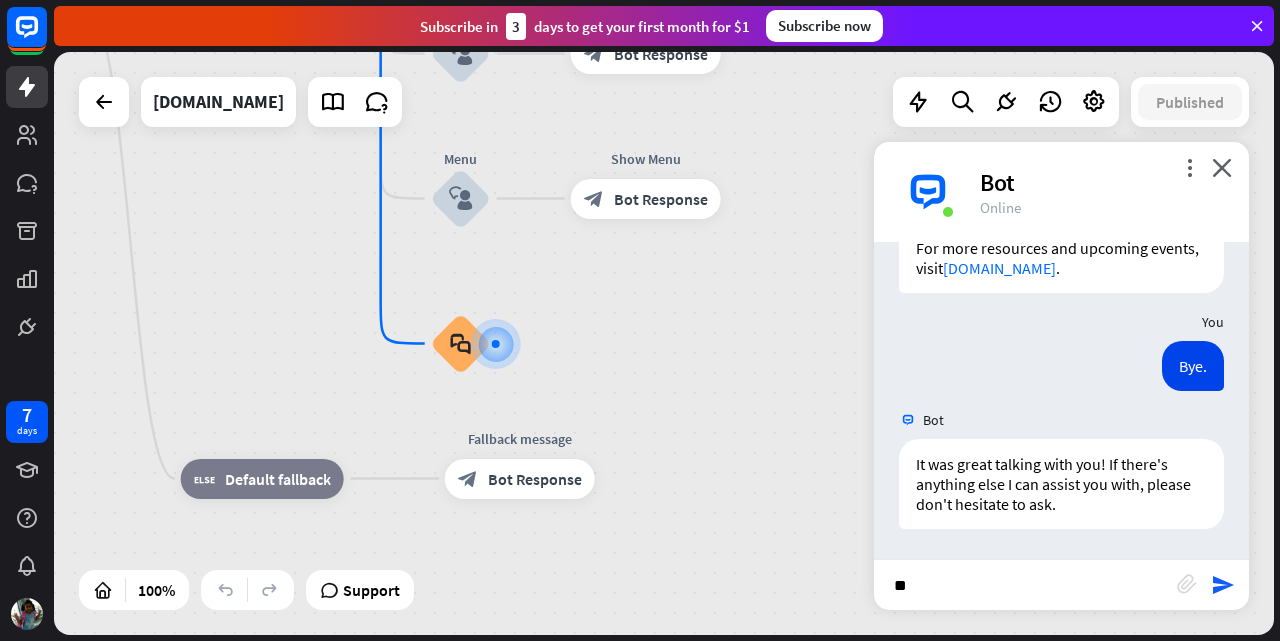 type on "*" 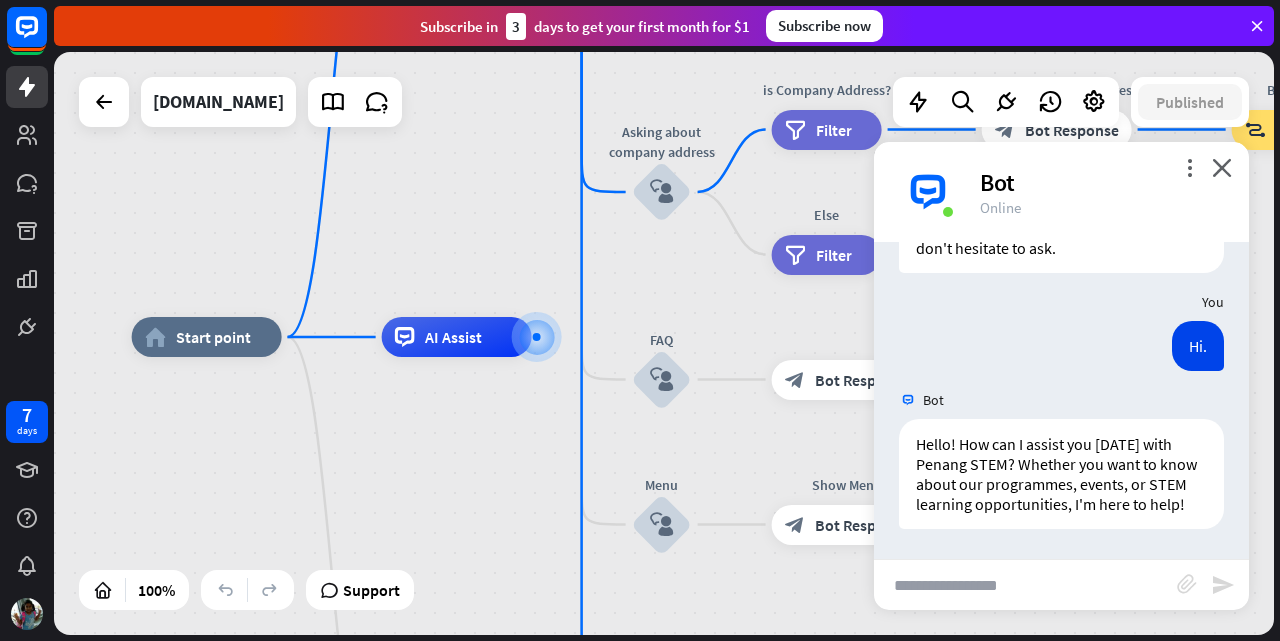 scroll, scrollTop: 6379, scrollLeft: 0, axis: vertical 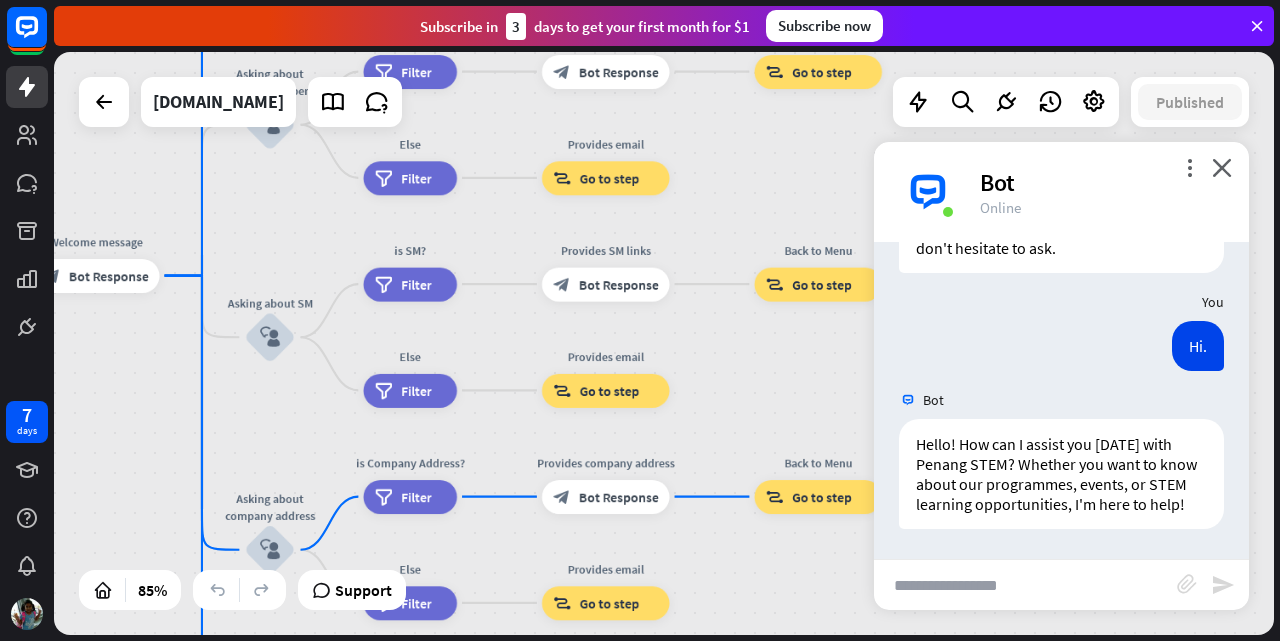 drag, startPoint x: 710, startPoint y: 264, endPoint x: 300, endPoint y: 615, distance: 539.7231 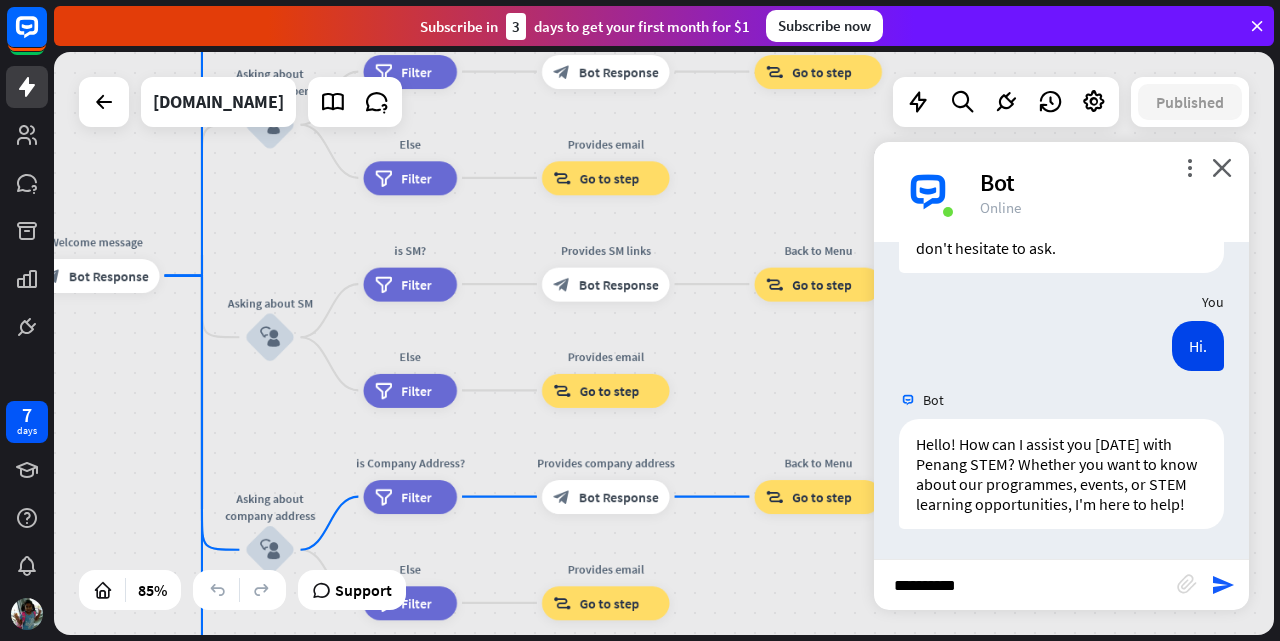 type on "**********" 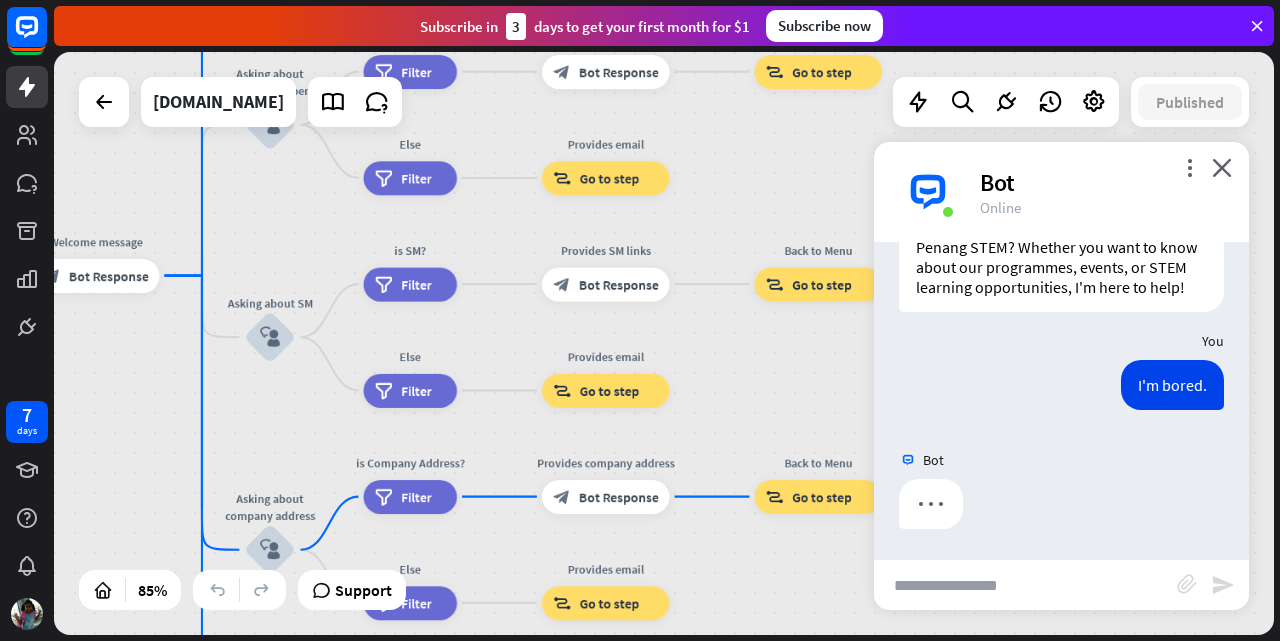 scroll, scrollTop: 6596, scrollLeft: 0, axis: vertical 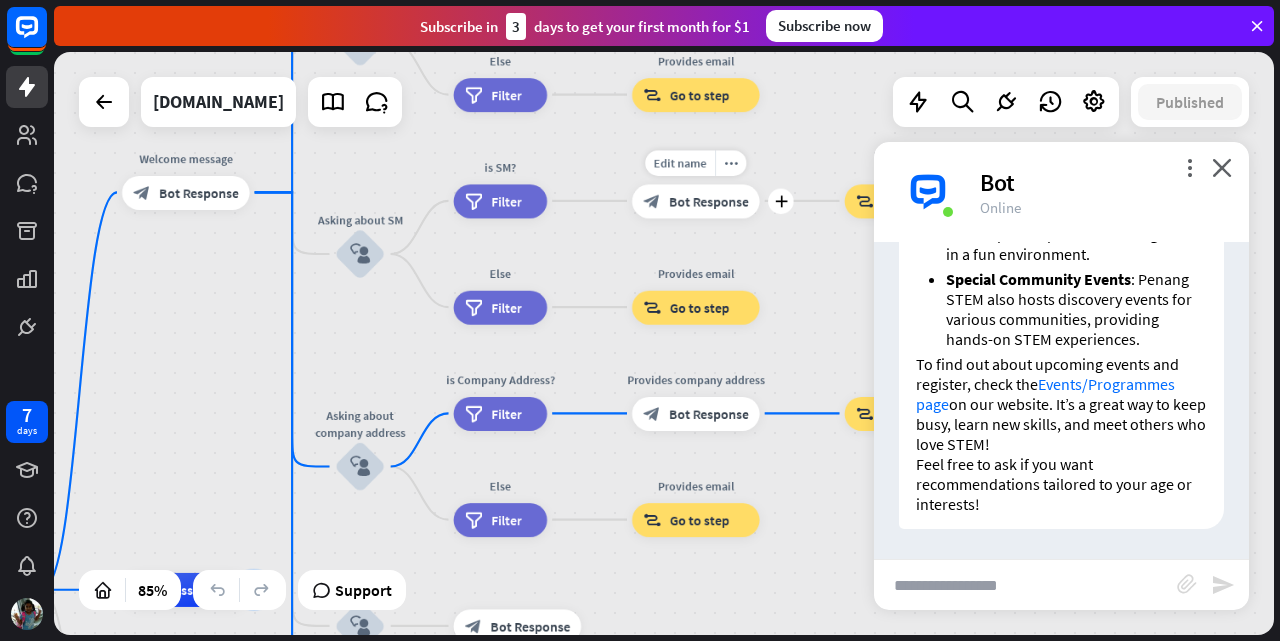 click on "home_2   Start point                 Welcome message   block_bot_response   Bot Response                 About us   block_user_input                 Provide company information   block_bot_response   Bot Response                 Back to Menu   block_user_input                 Was it helpful?   block_bot_response   Bot Response                 Yes   block_user_input                 Thank you!   block_bot_response   Bot Response                 No   block_user_input                 Back to Menu   block_goto   Go to step                 Contact us   block_user_input                 Contact flow   builder_tree   Flow                 Asking about email   block_user_input                   block_goto   Go to step                 Asking about phone number   block_user_input                 Is phone number?   filter   Filter                 Provides phone number   block_bot_response   Bot Response                 Back to Menu   block_goto   Go to step                 Else   filter   Filter" at bounding box center (664, 343) 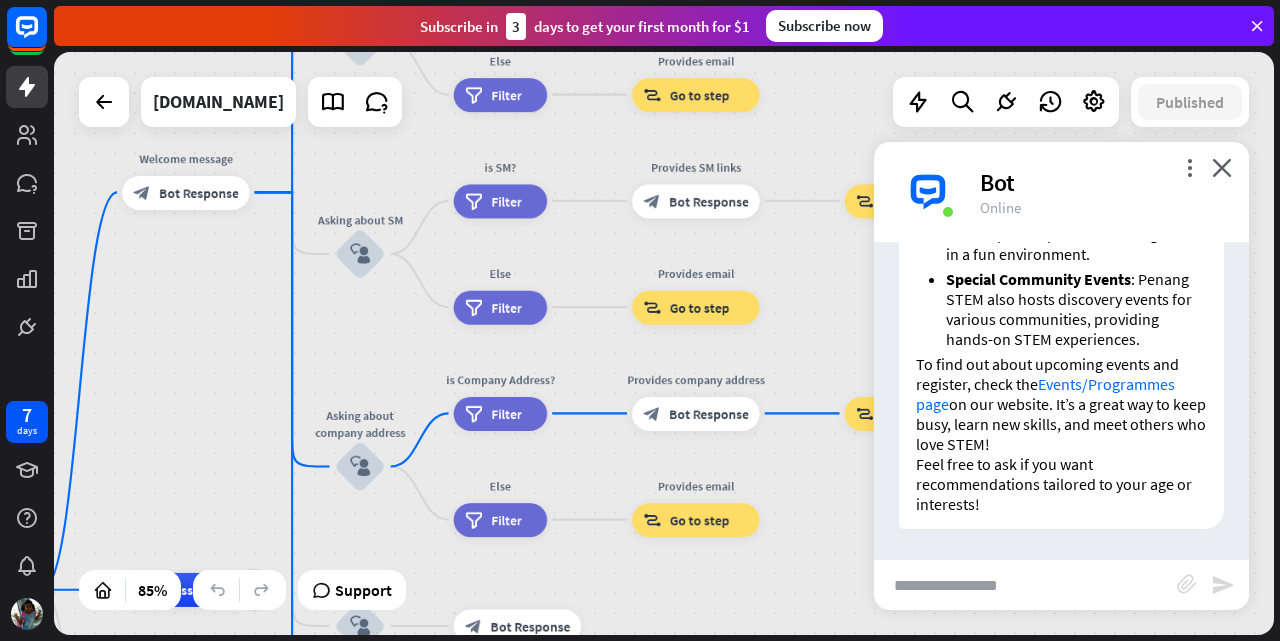 scroll, scrollTop: 7485, scrollLeft: 0, axis: vertical 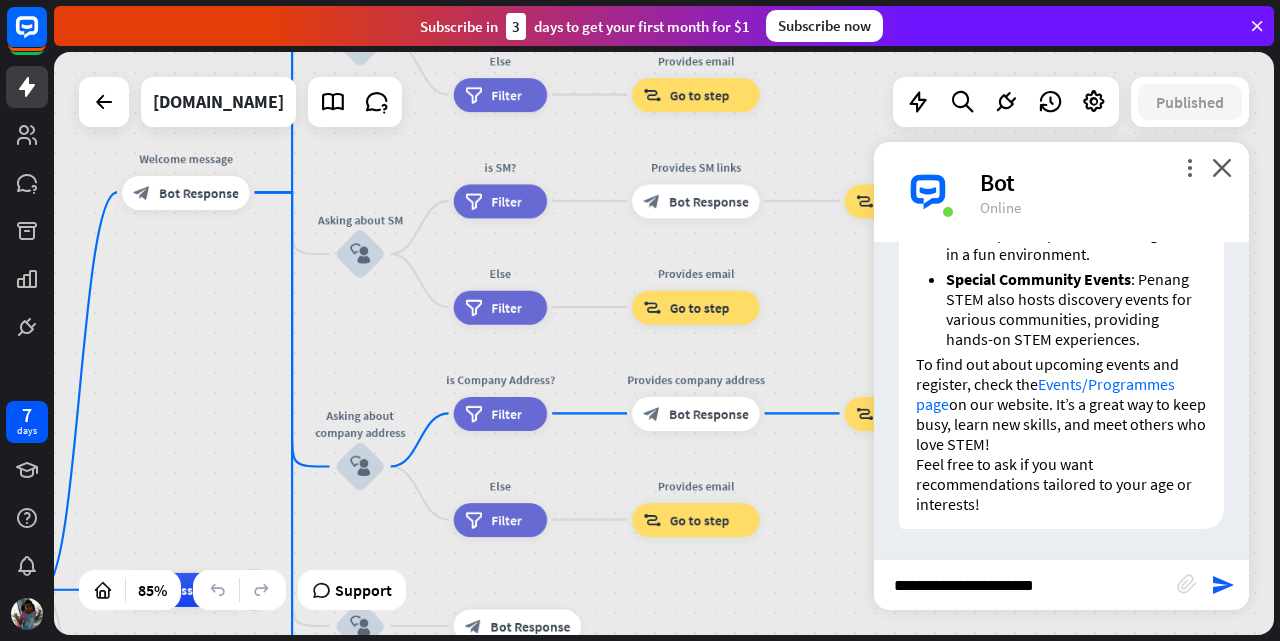 type on "**********" 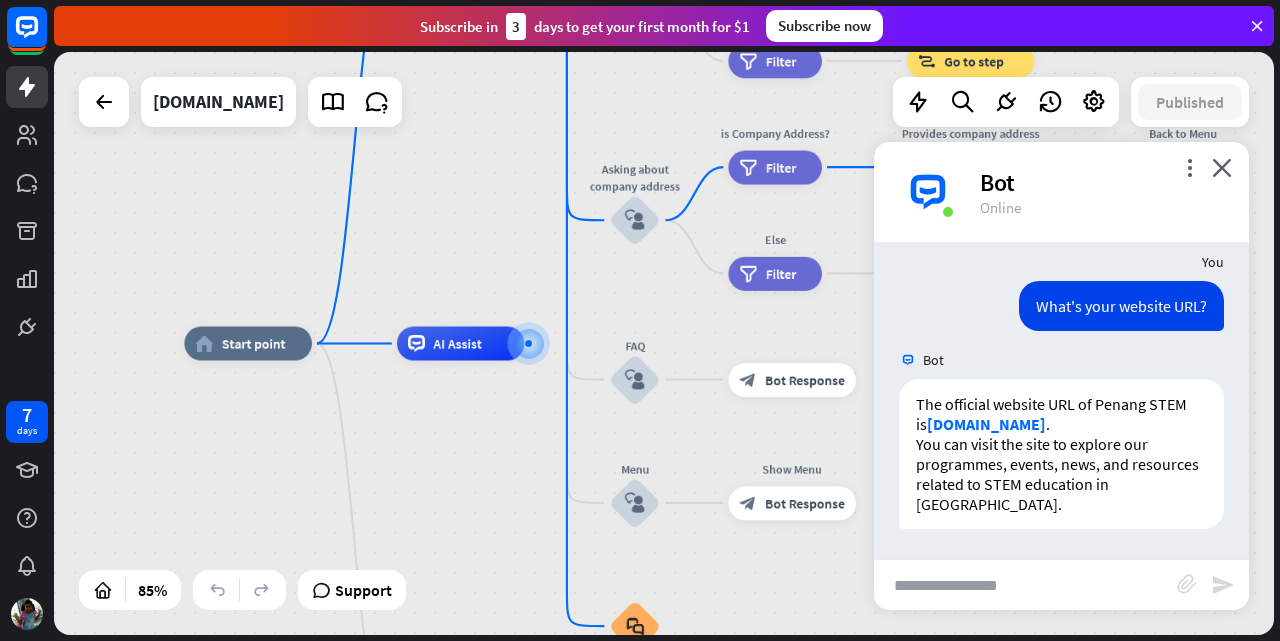scroll, scrollTop: 7781, scrollLeft: 0, axis: vertical 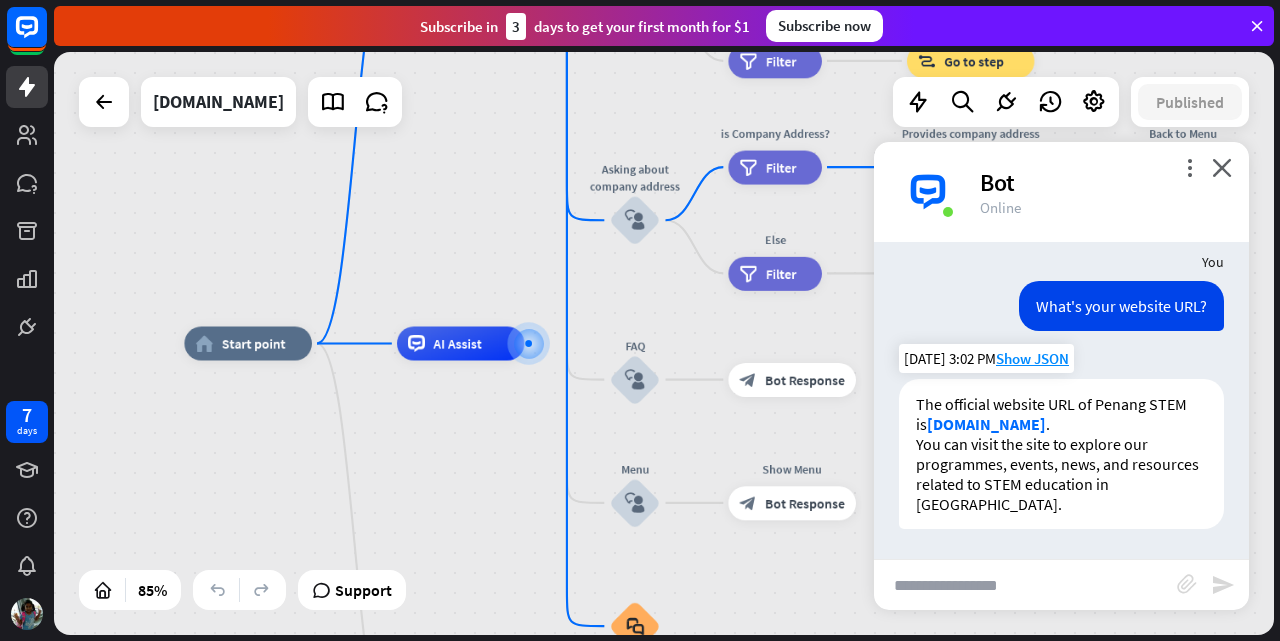 click on "[DOMAIN_NAME]" at bounding box center [986, 424] 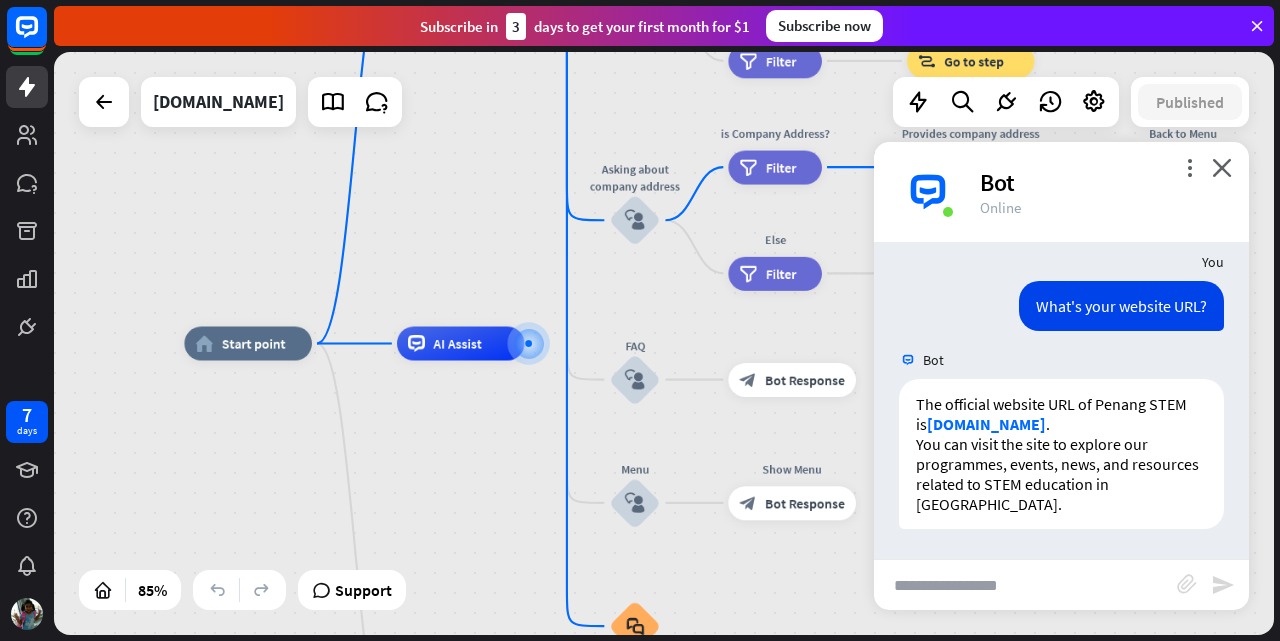 click at bounding box center (1025, 585) 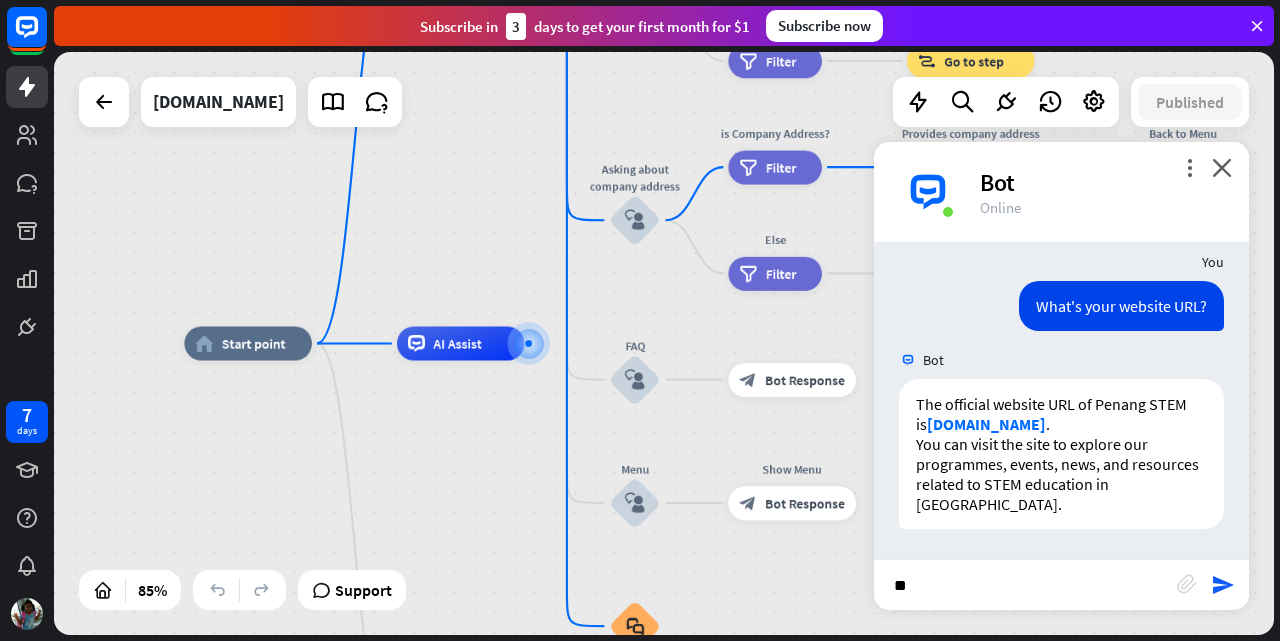 type on "*" 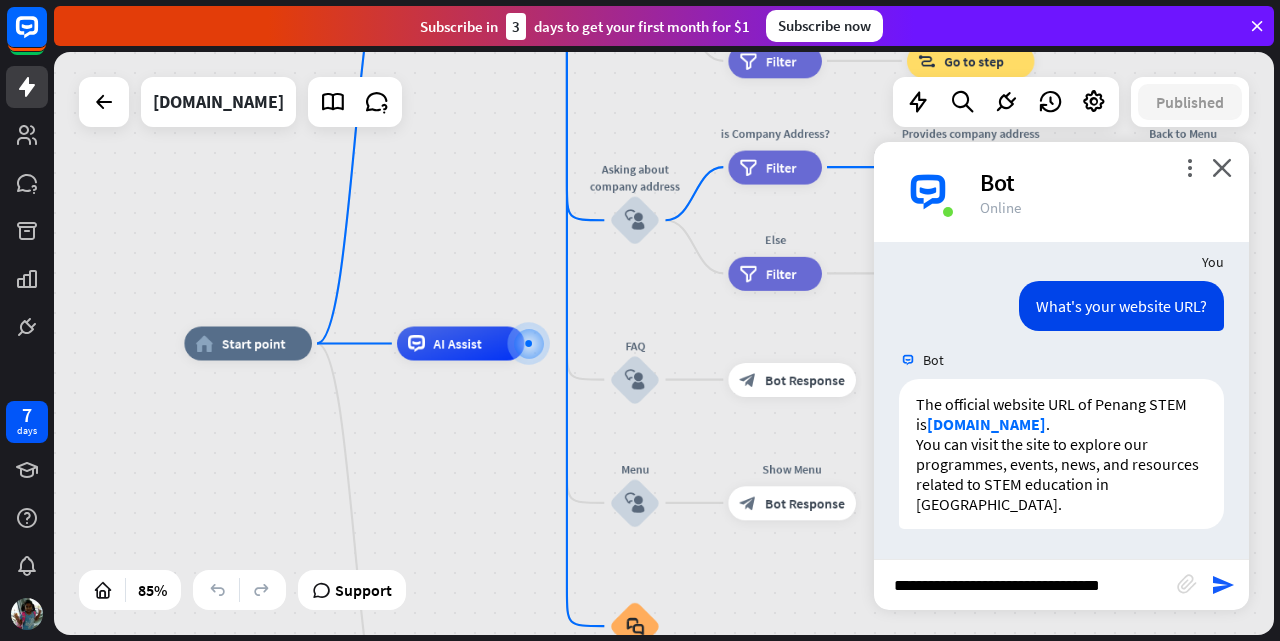 type on "**********" 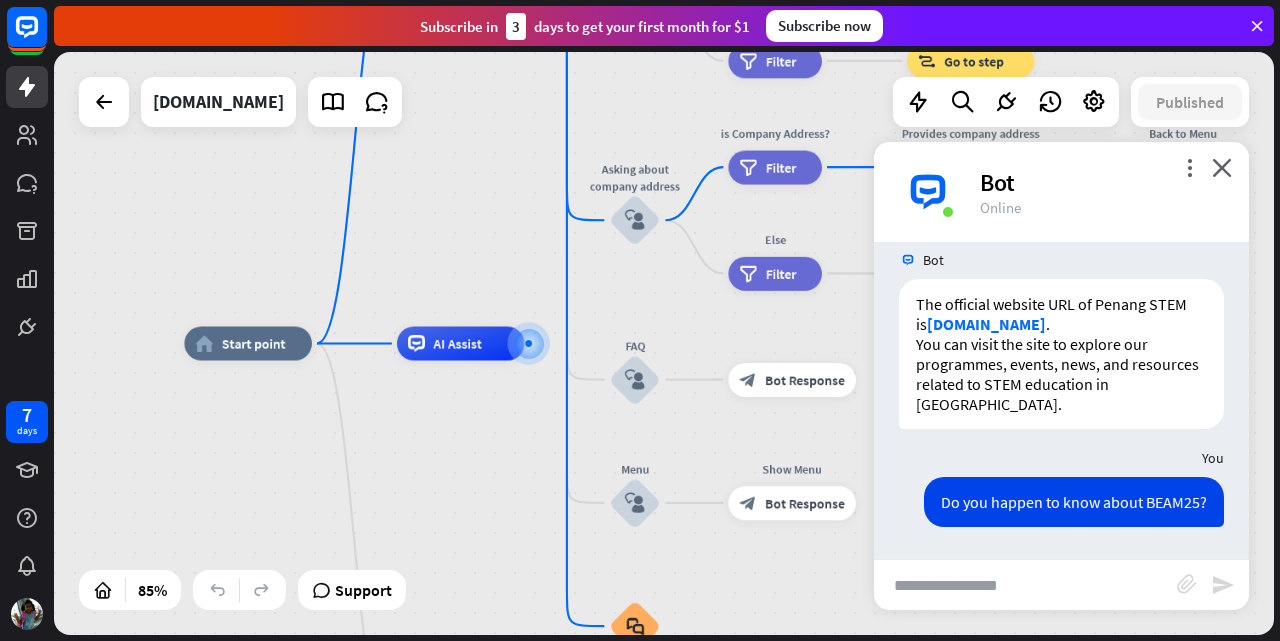 scroll, scrollTop: 0, scrollLeft: 0, axis: both 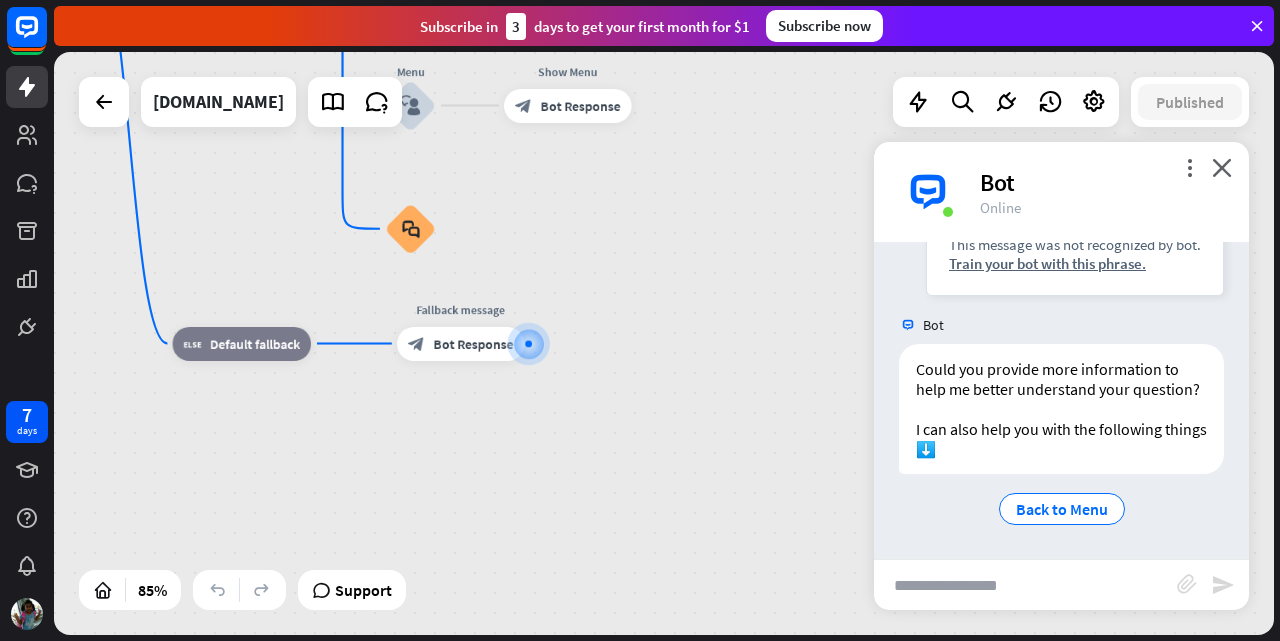 click at bounding box center (1025, 585) 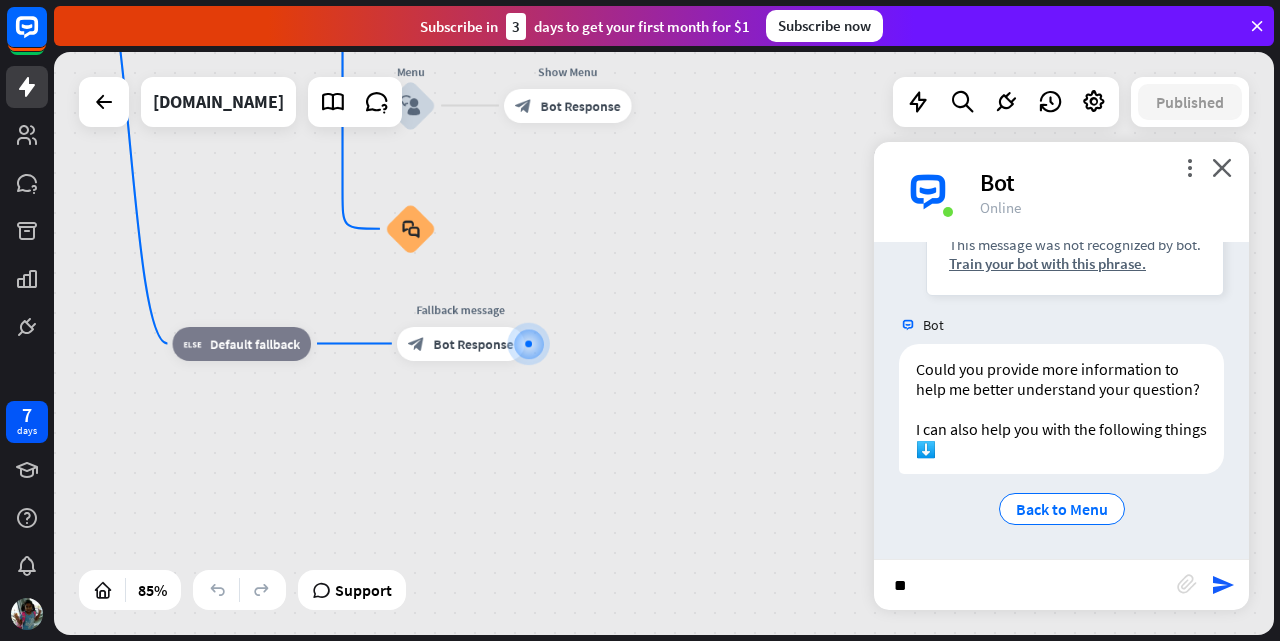 type on "*" 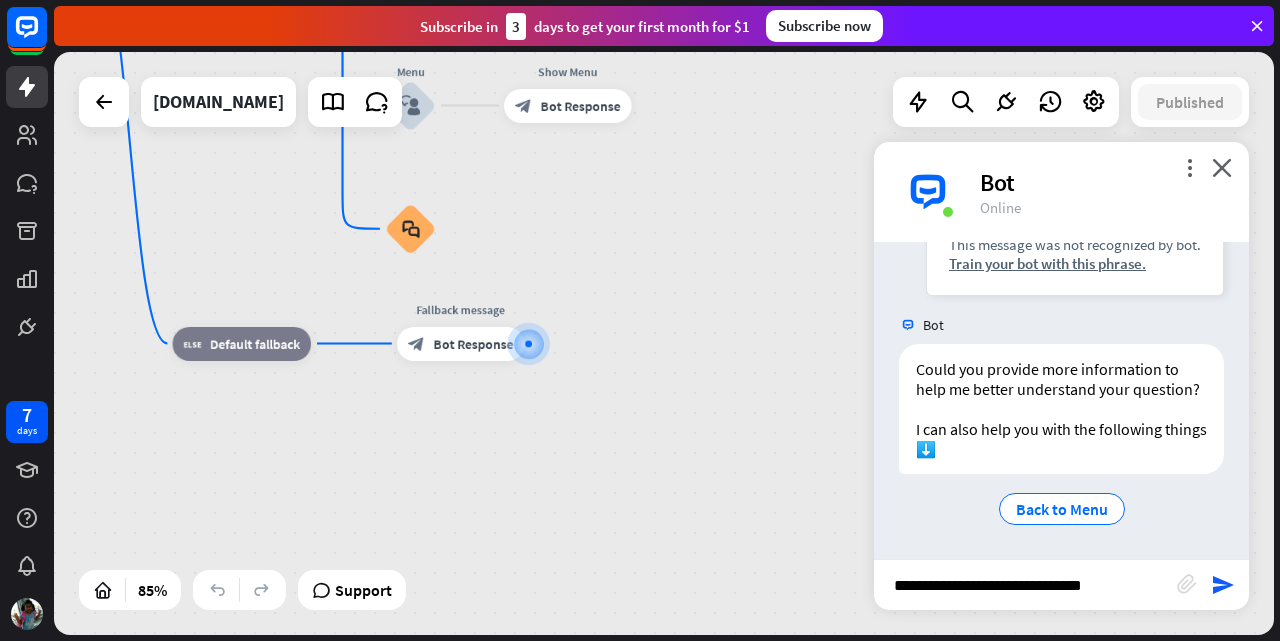 click on "**********" at bounding box center (1025, 585) 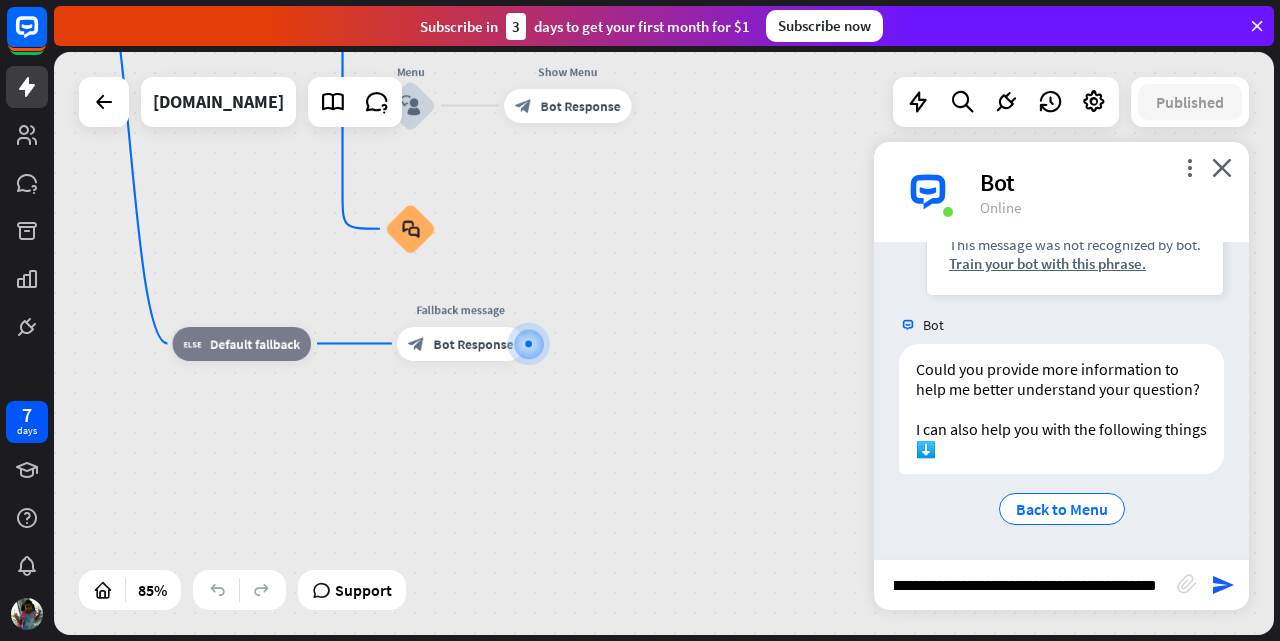 scroll, scrollTop: 0, scrollLeft: 55, axis: horizontal 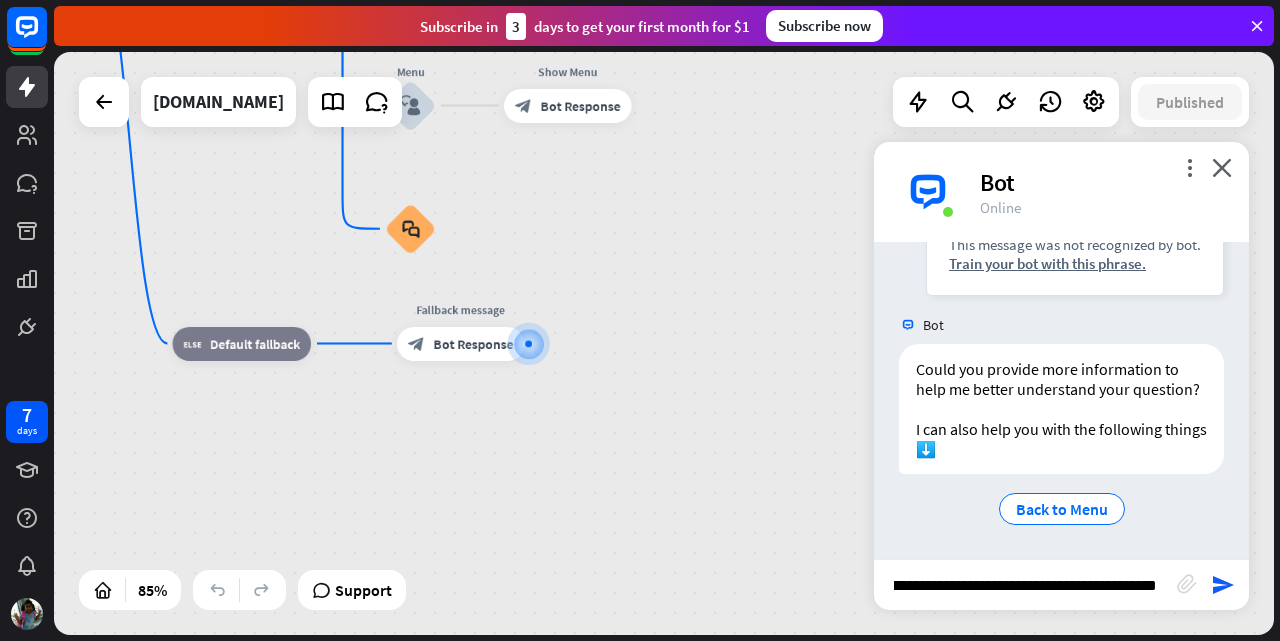 click on "**********" at bounding box center (1025, 585) 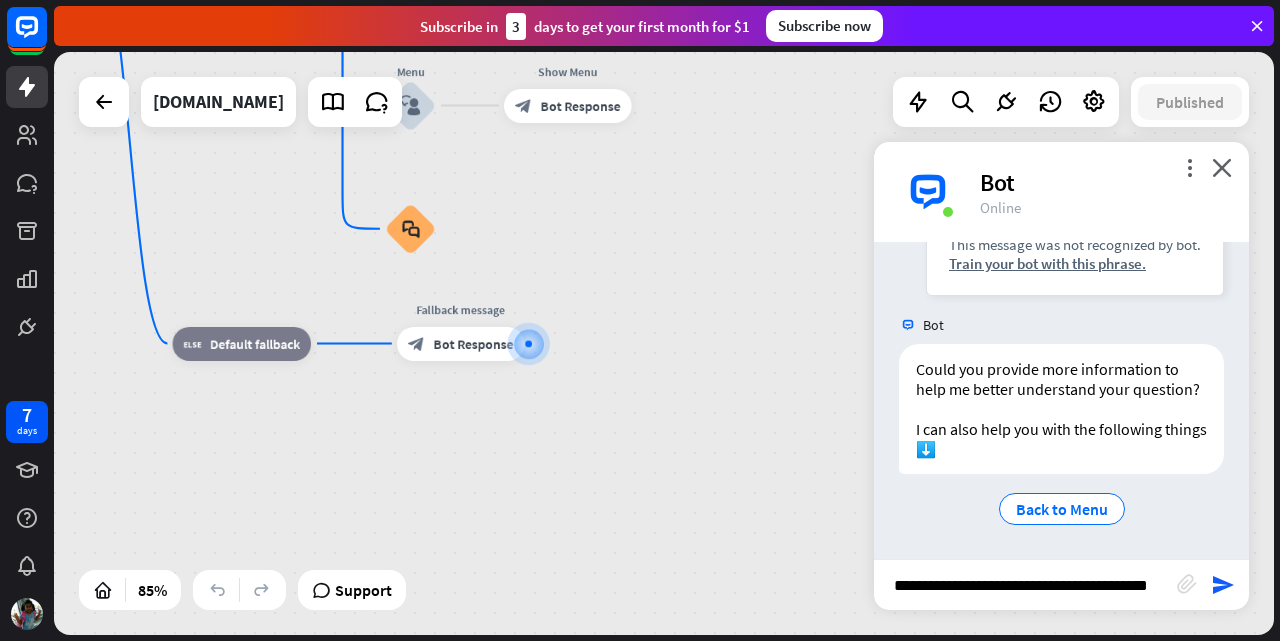 scroll, scrollTop: 0, scrollLeft: 34, axis: horizontal 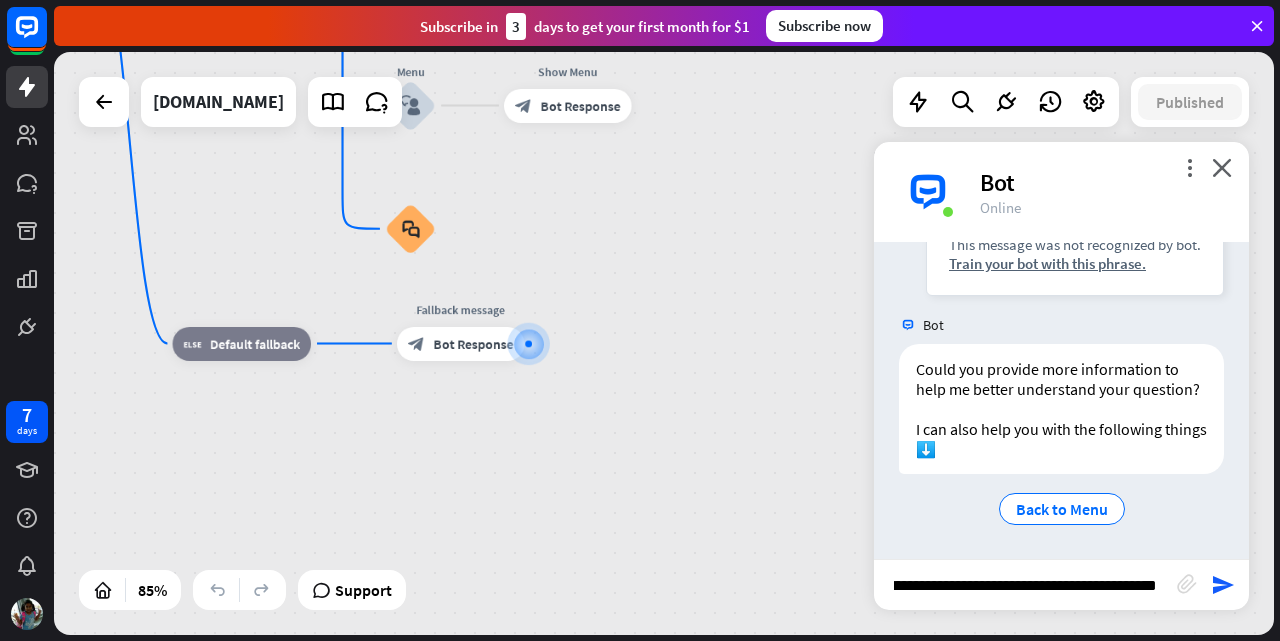 click on "**********" at bounding box center [1025, 585] 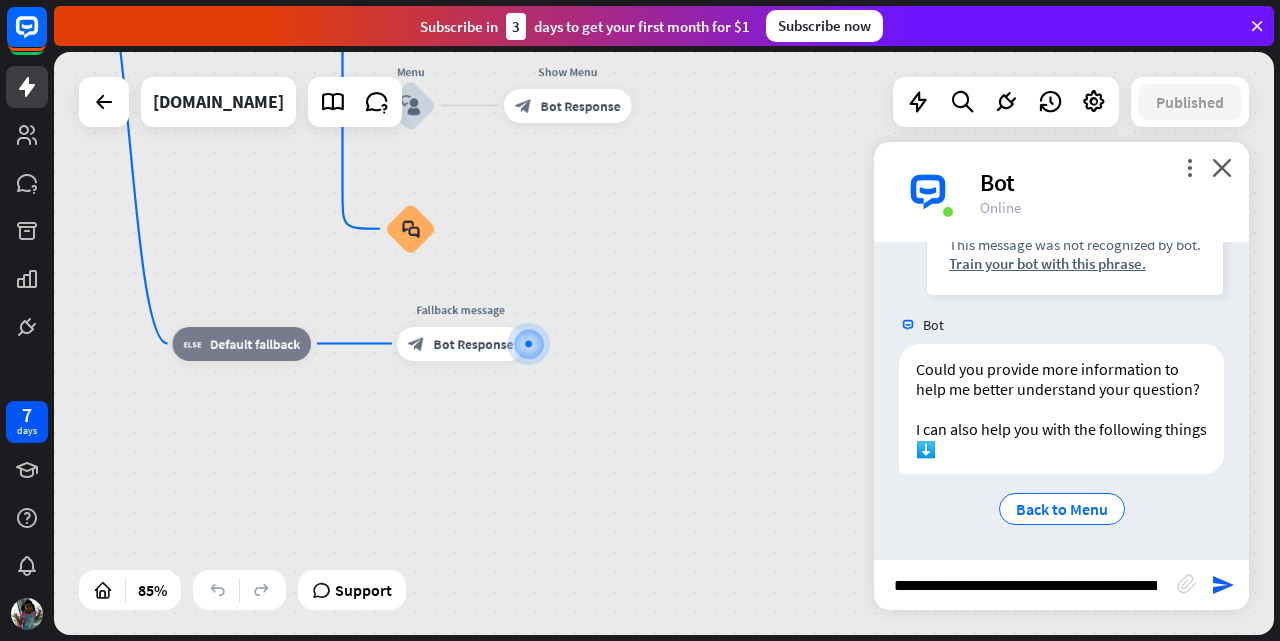 scroll, scrollTop: 0, scrollLeft: 91, axis: horizontal 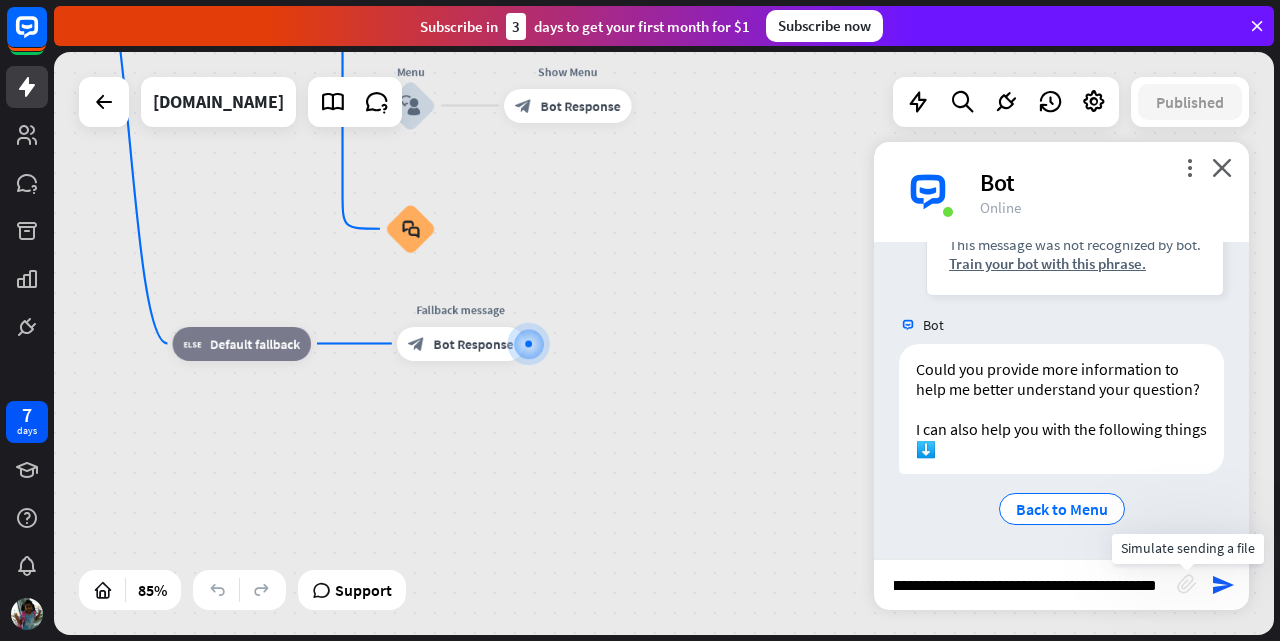 drag, startPoint x: 1146, startPoint y: 589, endPoint x: 1183, endPoint y: 587, distance: 37.054016 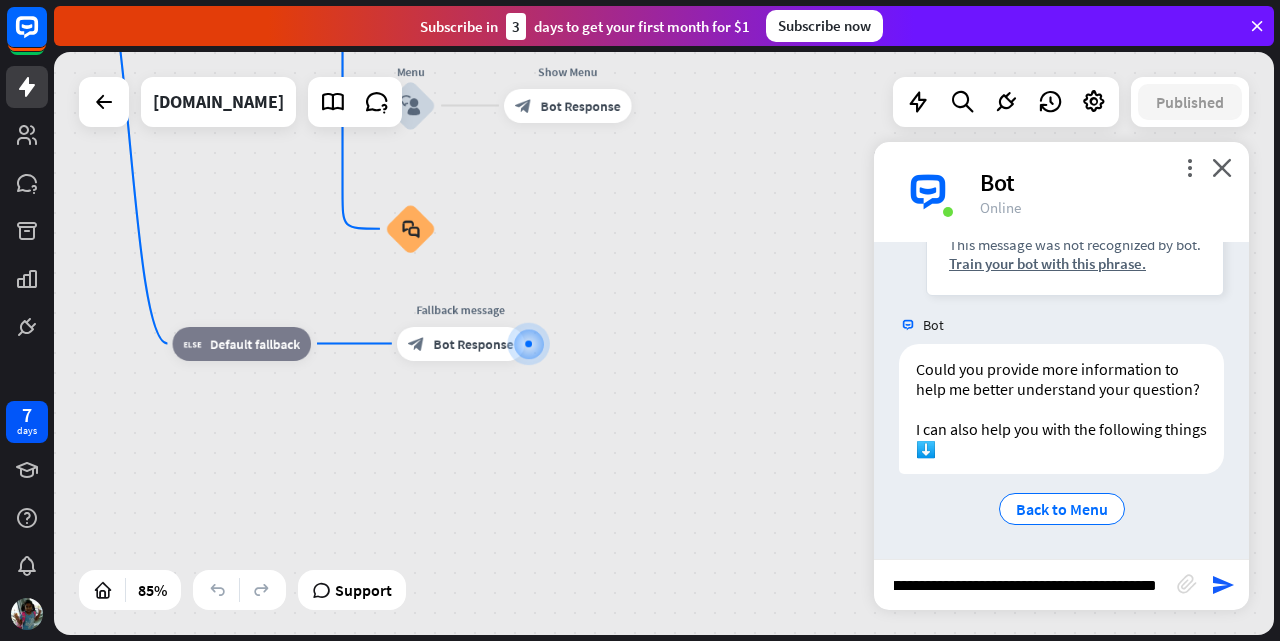 click on "**********" at bounding box center (1025, 585) 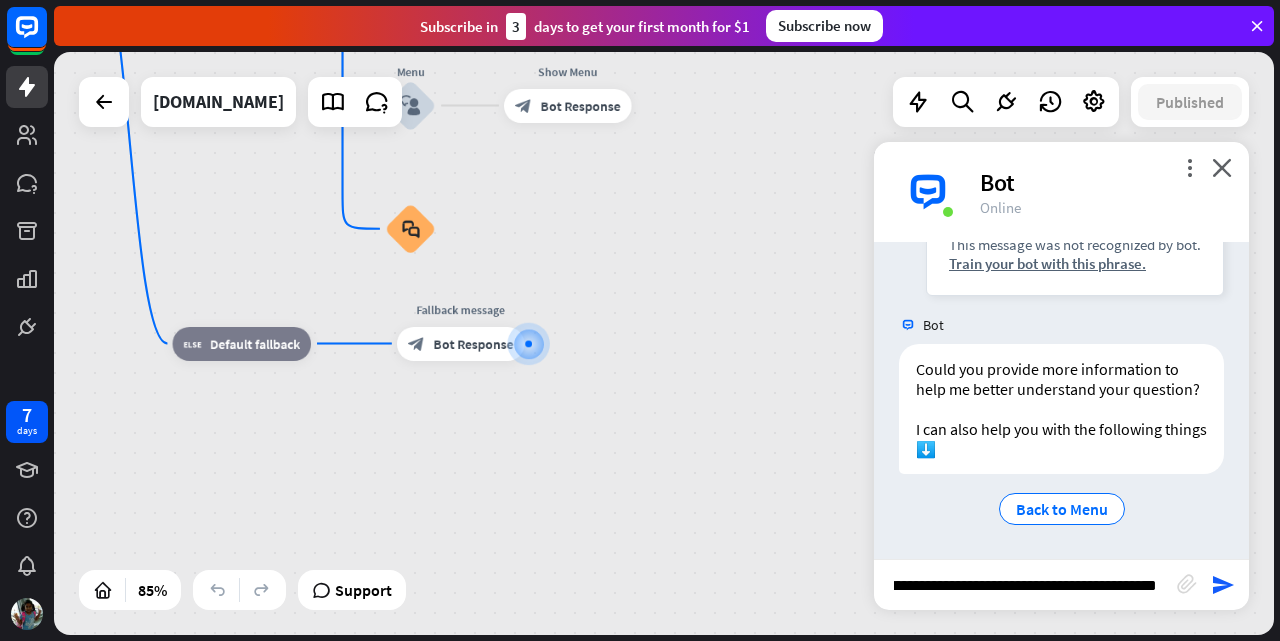 click on "**********" at bounding box center (1025, 585) 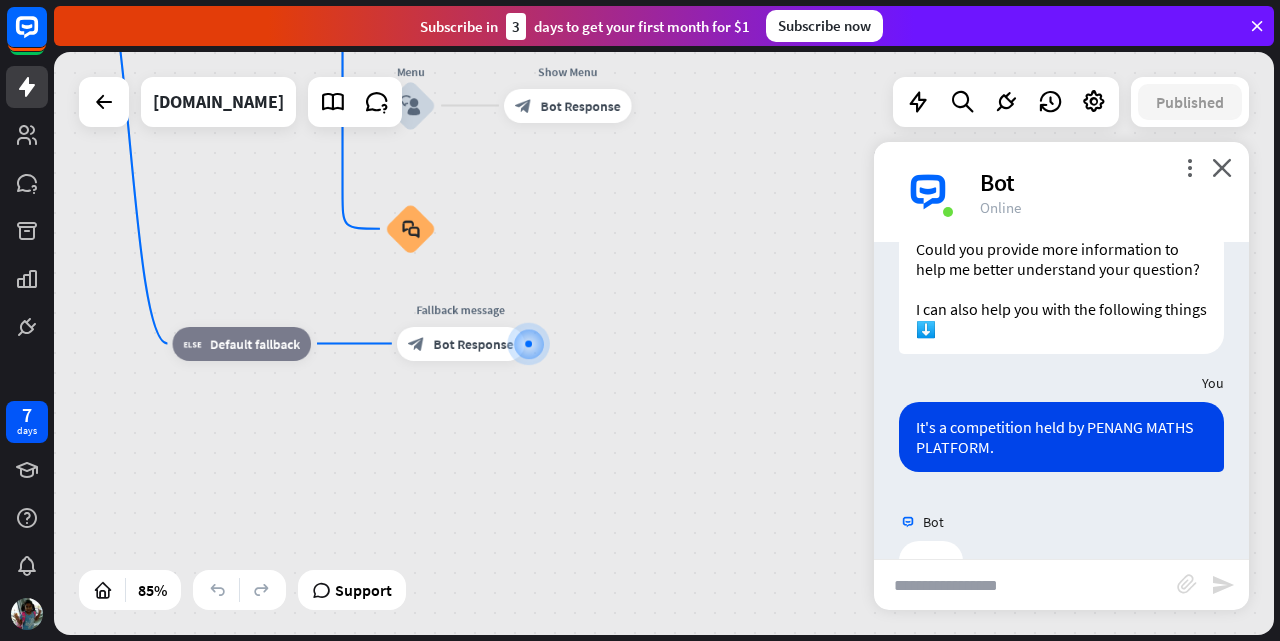 scroll, scrollTop: 0, scrollLeft: 0, axis: both 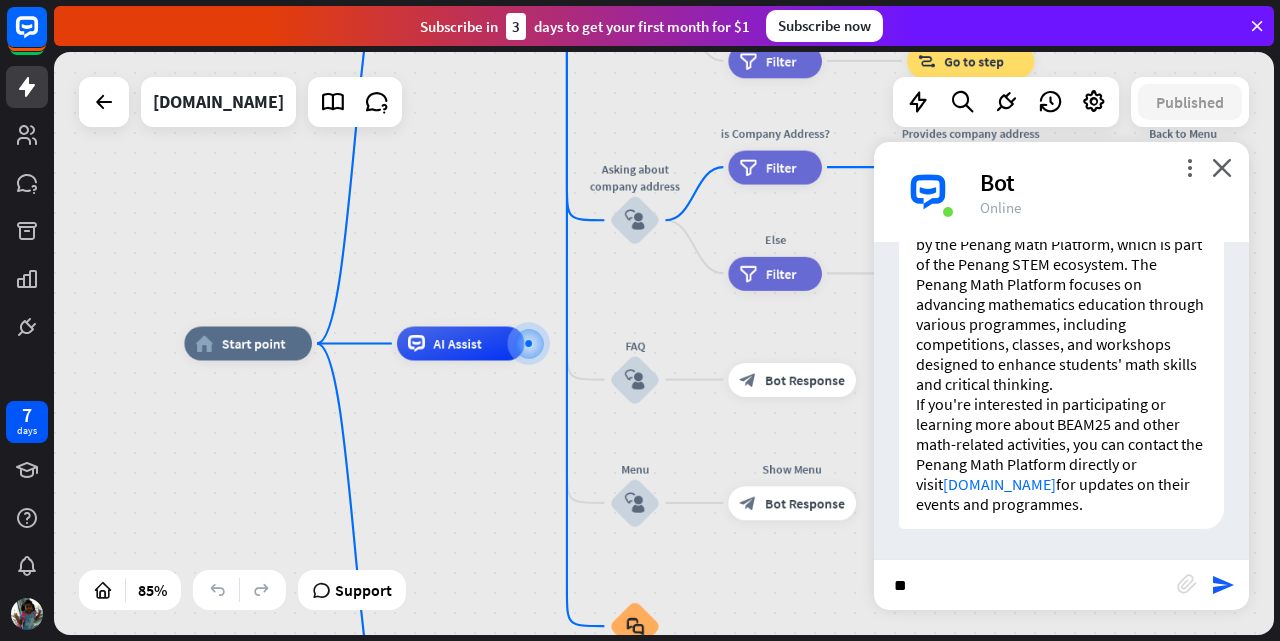 type on "*" 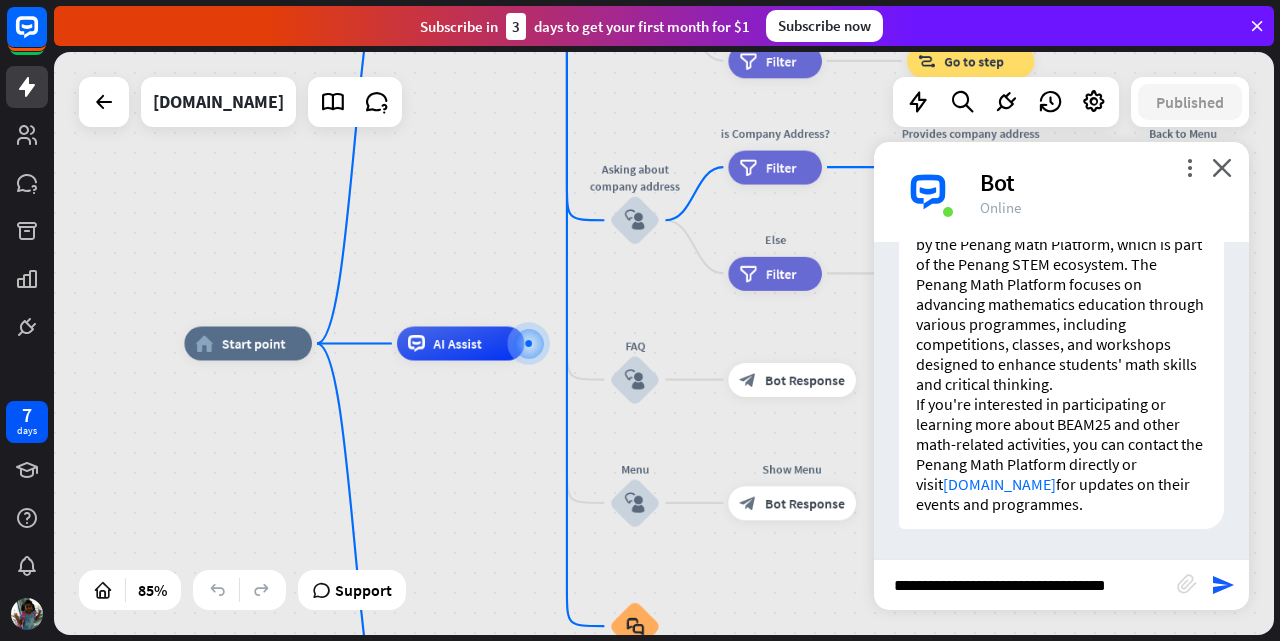 type on "**********" 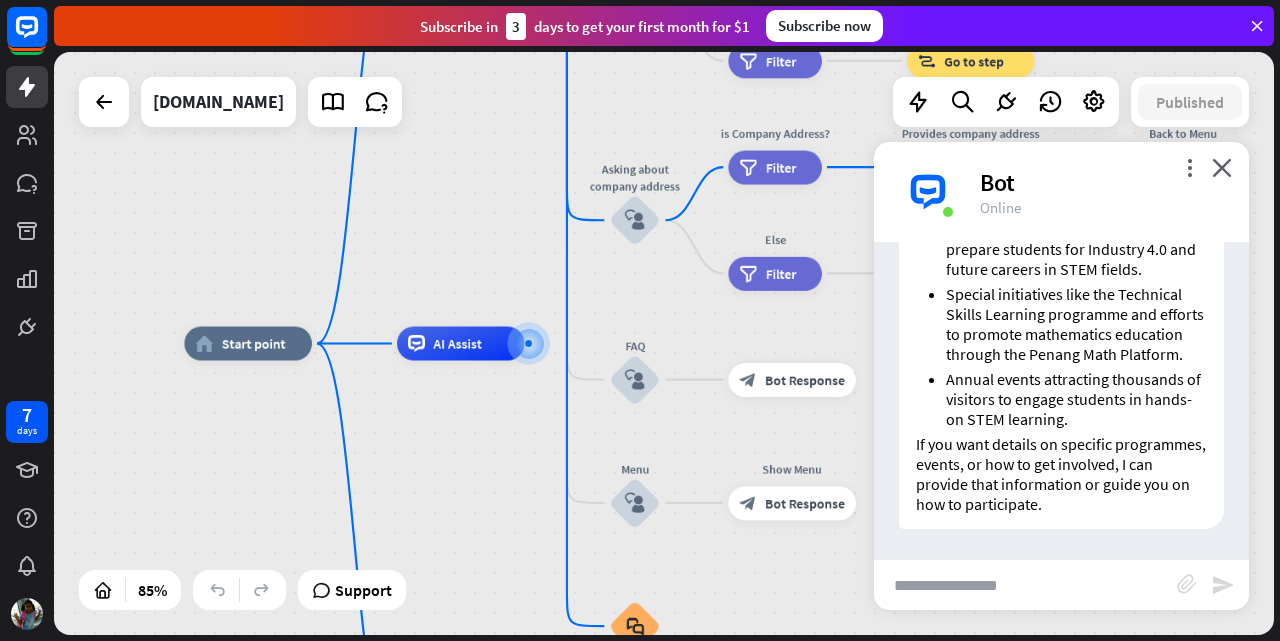 scroll, scrollTop: 9628, scrollLeft: 0, axis: vertical 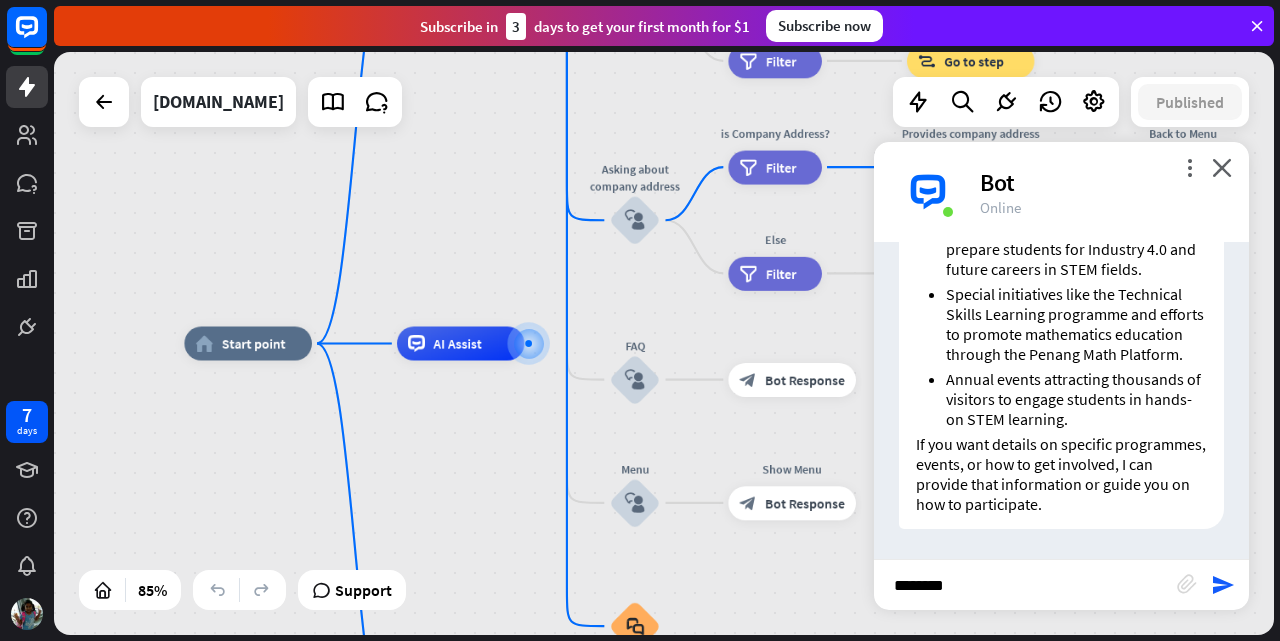 type on "*********" 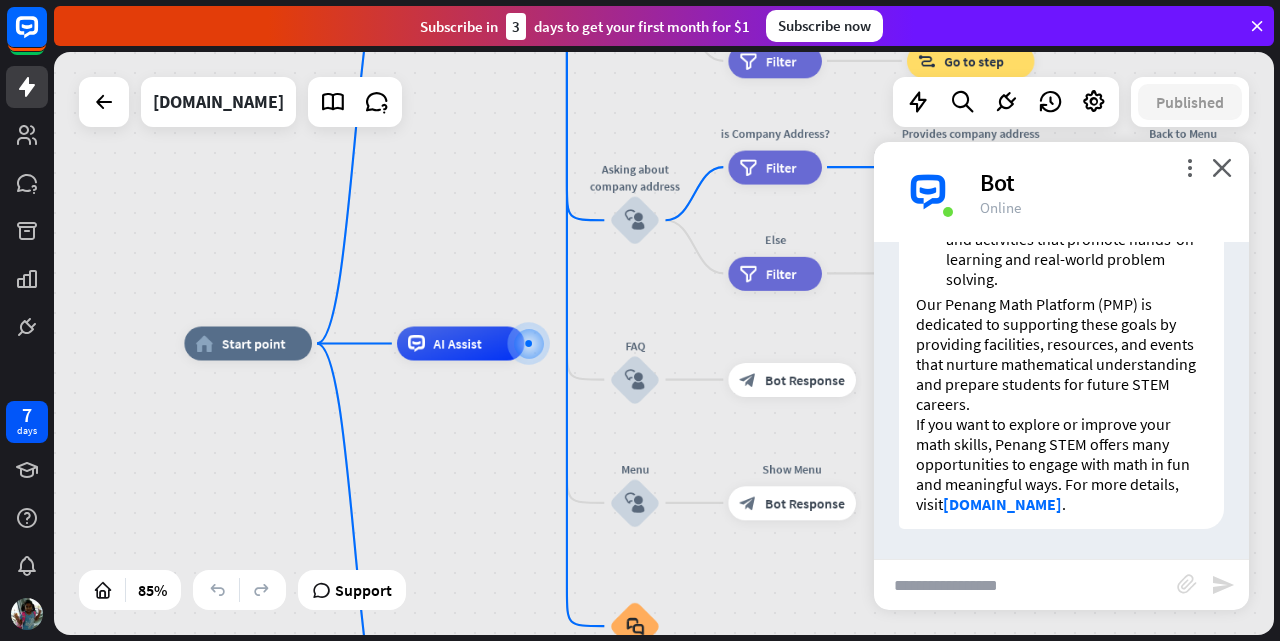 scroll, scrollTop: 10534, scrollLeft: 0, axis: vertical 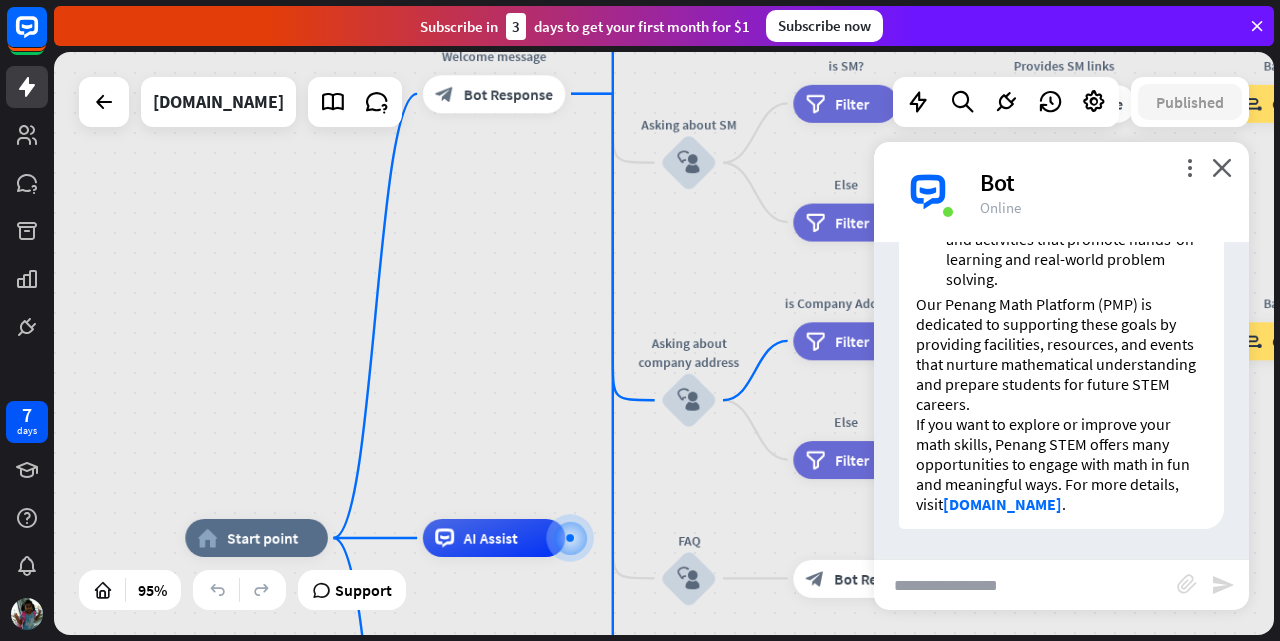 drag, startPoint x: 494, startPoint y: 204, endPoint x: 553, endPoint y: 393, distance: 197.99495 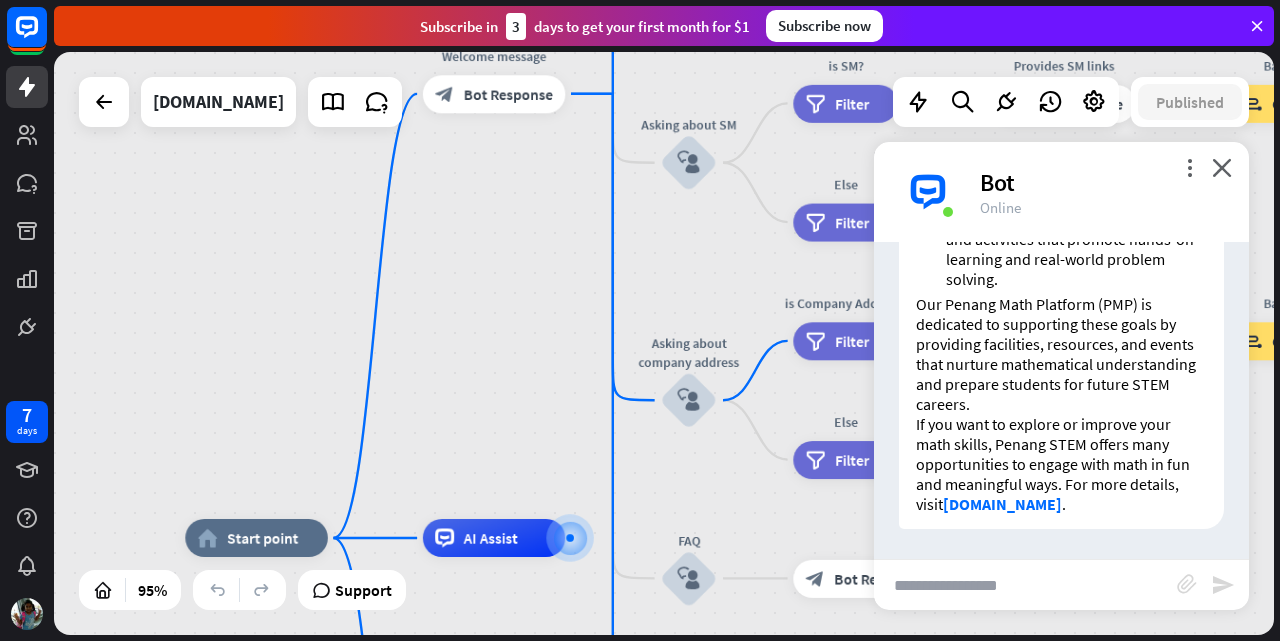 click on "home_2   Start point                 Welcome message   block_bot_response   Bot Response                 About us   block_user_input                 Provide company information   block_bot_response   Bot Response                 Back to Menu   block_user_input                 Was it helpful?   block_bot_response   Bot Response                 Yes   block_user_input                 Thank you!   block_bot_response   Bot Response                 No   block_user_input                 Back to Menu   block_goto   Go to step                 Contact us   block_user_input                 Contact flow   builder_tree   Flow                 Asking about email   block_user_input                   block_goto   Go to step                 Asking about phone number   block_user_input                 Is phone number?   filter   Filter                 Provides phone number   block_bot_response   Bot Response                 Back to Menu   block_goto   Go to step                 Else   filter   Filter" at bounding box center (664, 343) 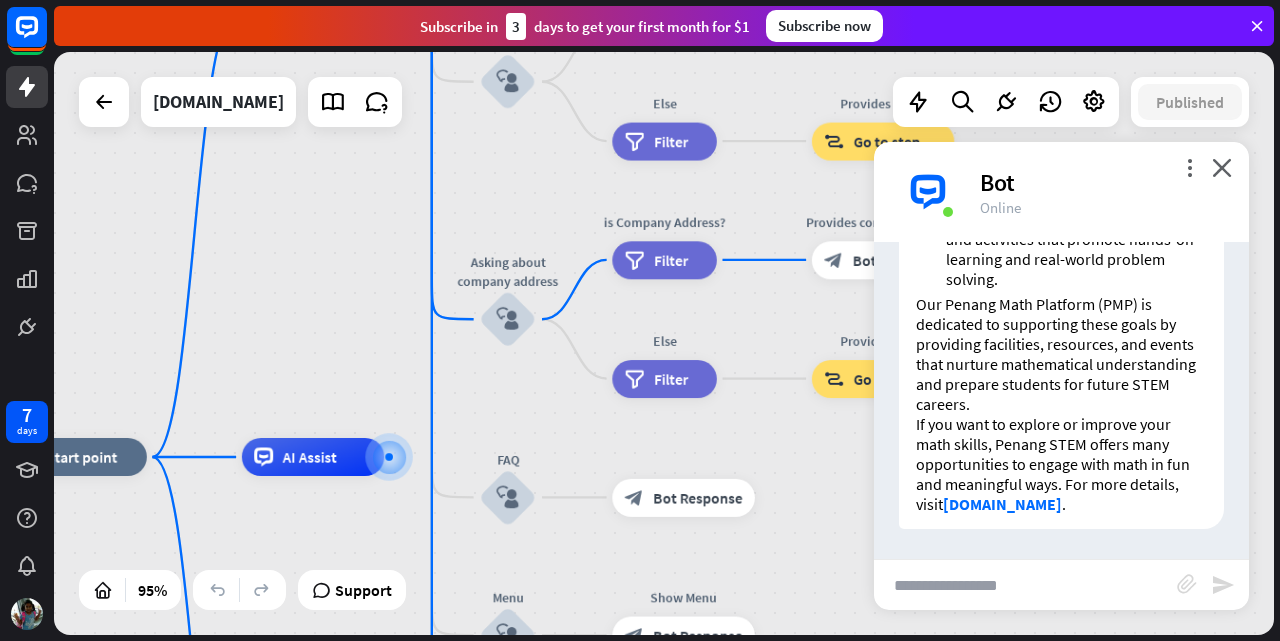 drag, startPoint x: 517, startPoint y: 356, endPoint x: 336, endPoint y: 275, distance: 198.29776 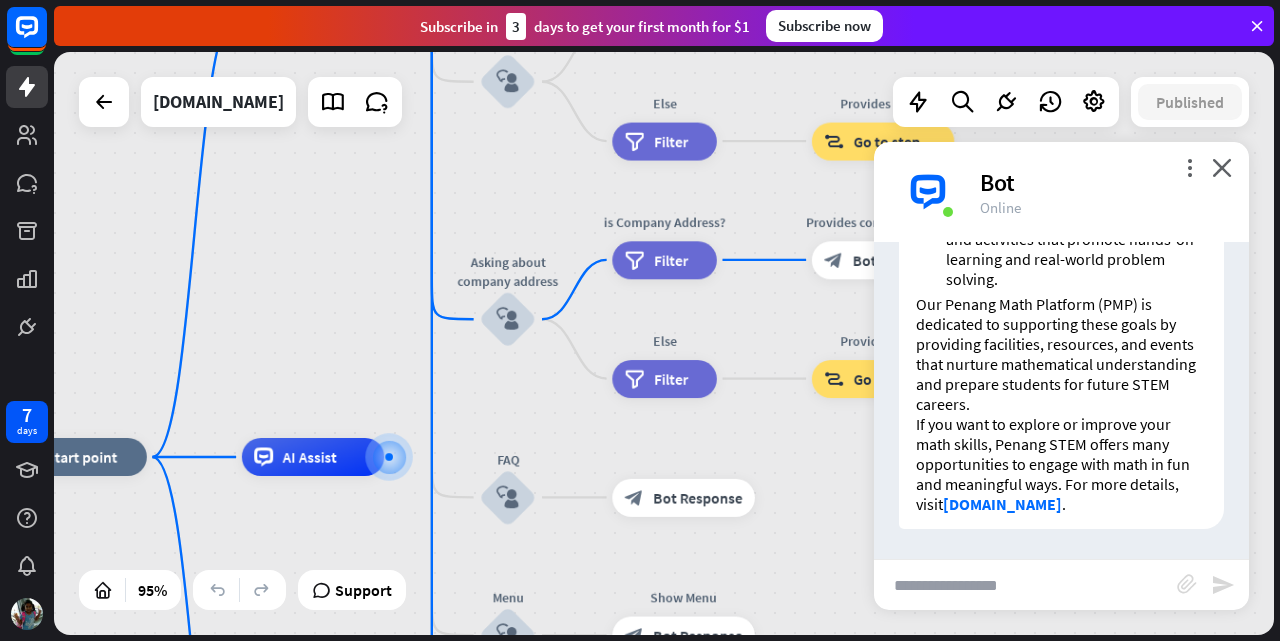 click on "home_2   Start point                 Welcome message   block_bot_response   Bot Response                 About us   block_user_input                 Provide company information   block_bot_response   Bot Response                 Back to Menu   block_user_input                 Was it helpful?   block_bot_response   Bot Response                 Yes   block_user_input                 Thank you!   block_bot_response   Bot Response                 No   block_user_input                 Back to Menu   block_goto   Go to step                 Contact us   block_user_input                 Contact flow   builder_tree   Flow                 Asking about email   block_user_input                   block_goto   Go to step                 Asking about phone number   block_user_input                 Is phone number?   filter   Filter                 Provides phone number   block_bot_response   Bot Response                 Back to Menu   block_goto   Go to step                 Else   filter   Filter" at bounding box center [664, 343] 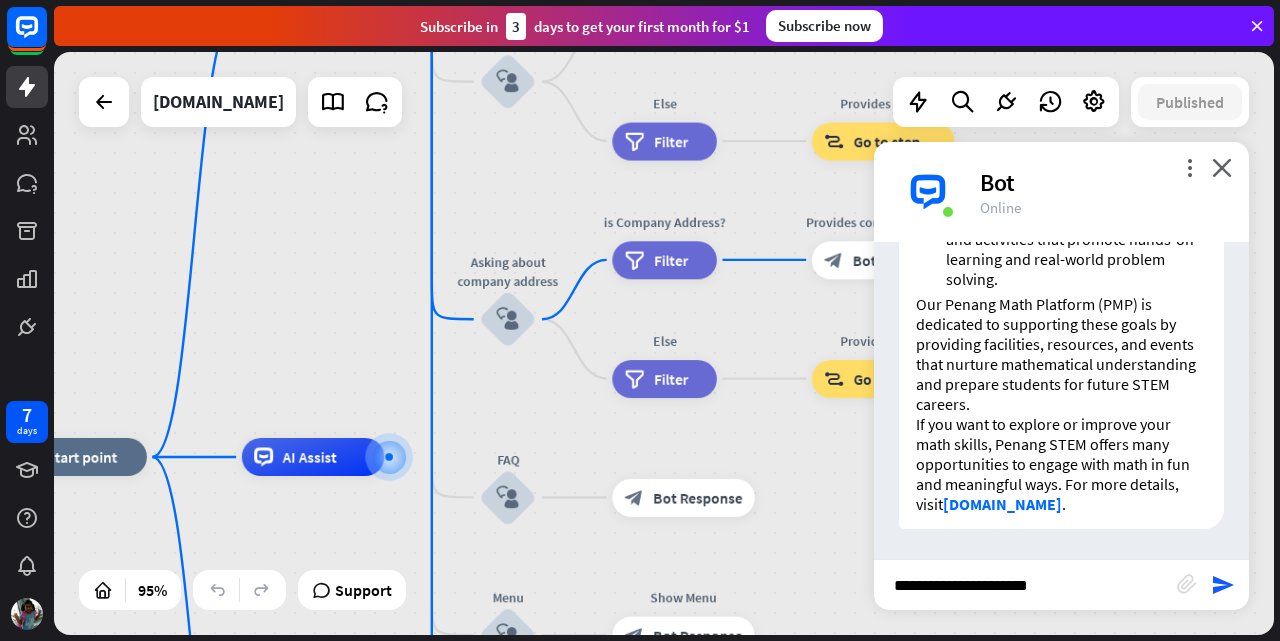 type on "**********" 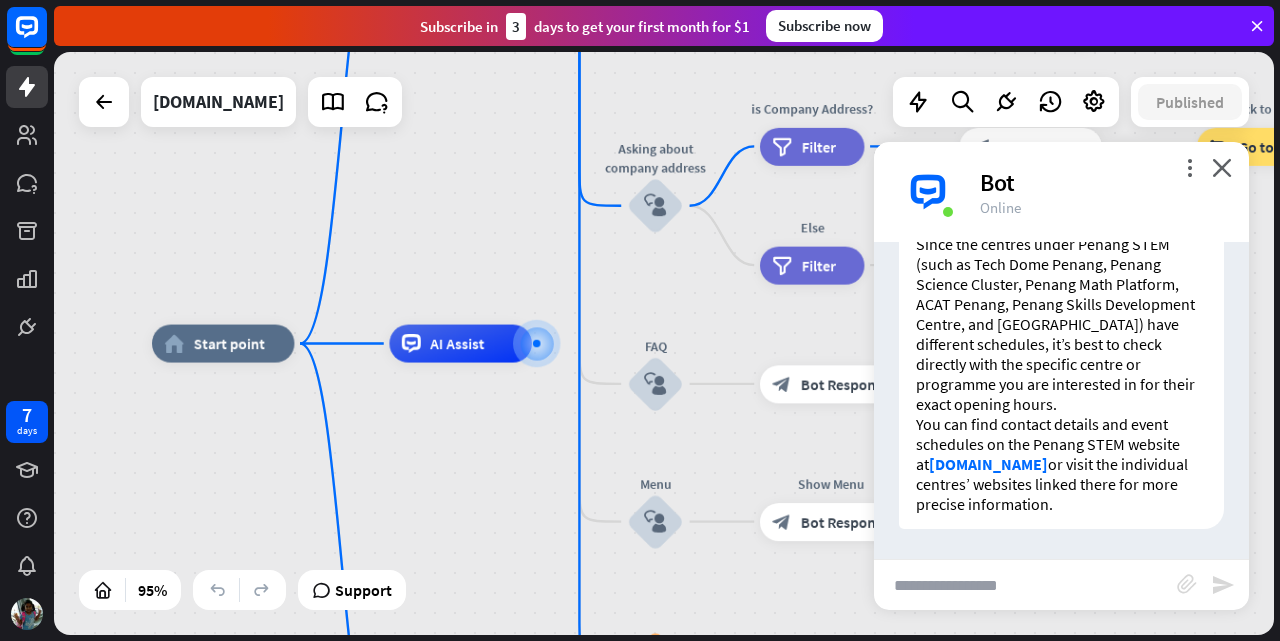 scroll, scrollTop: 11170, scrollLeft: 0, axis: vertical 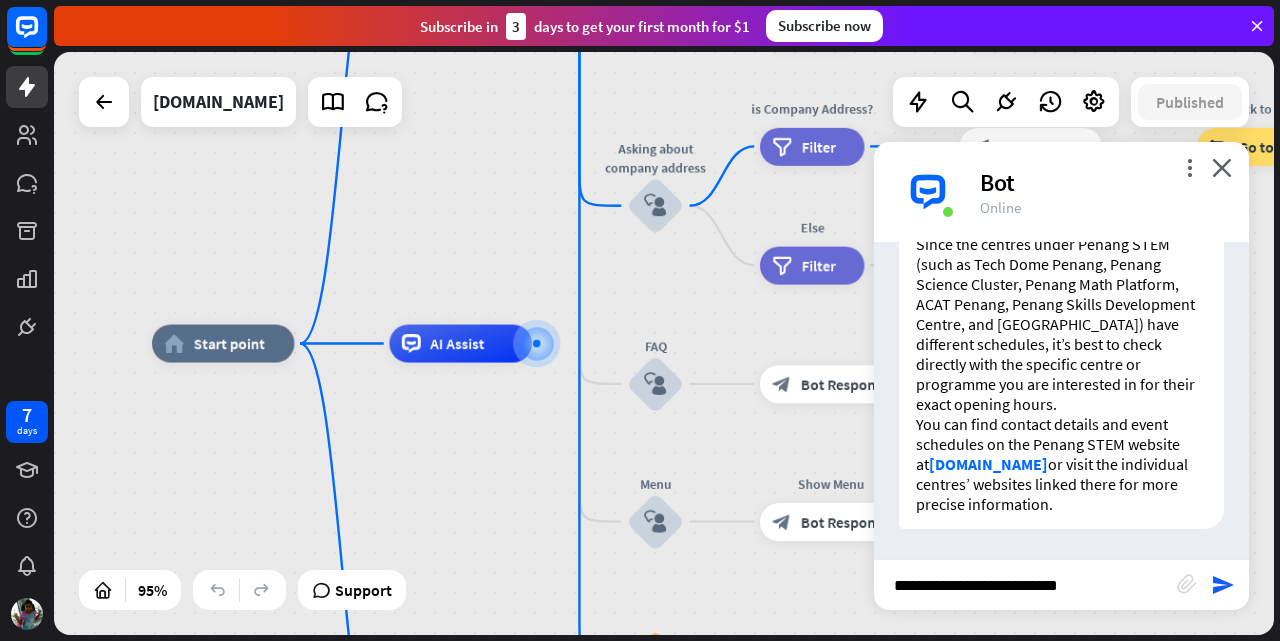 type on "**********" 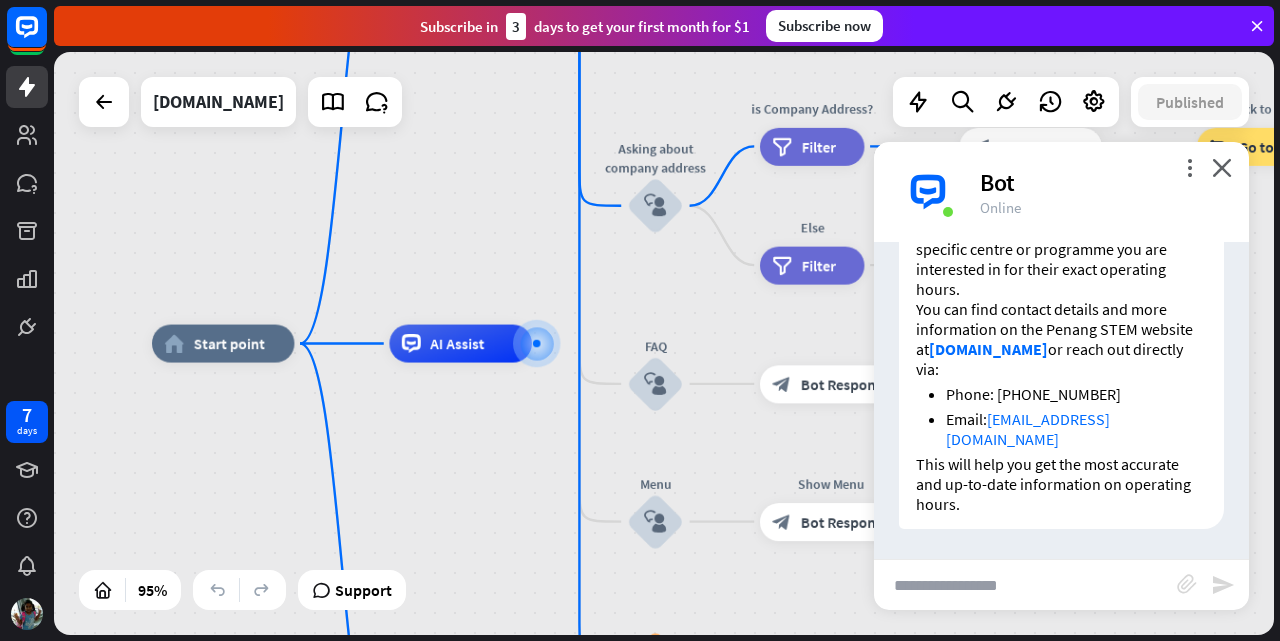 scroll, scrollTop: 11861, scrollLeft: 0, axis: vertical 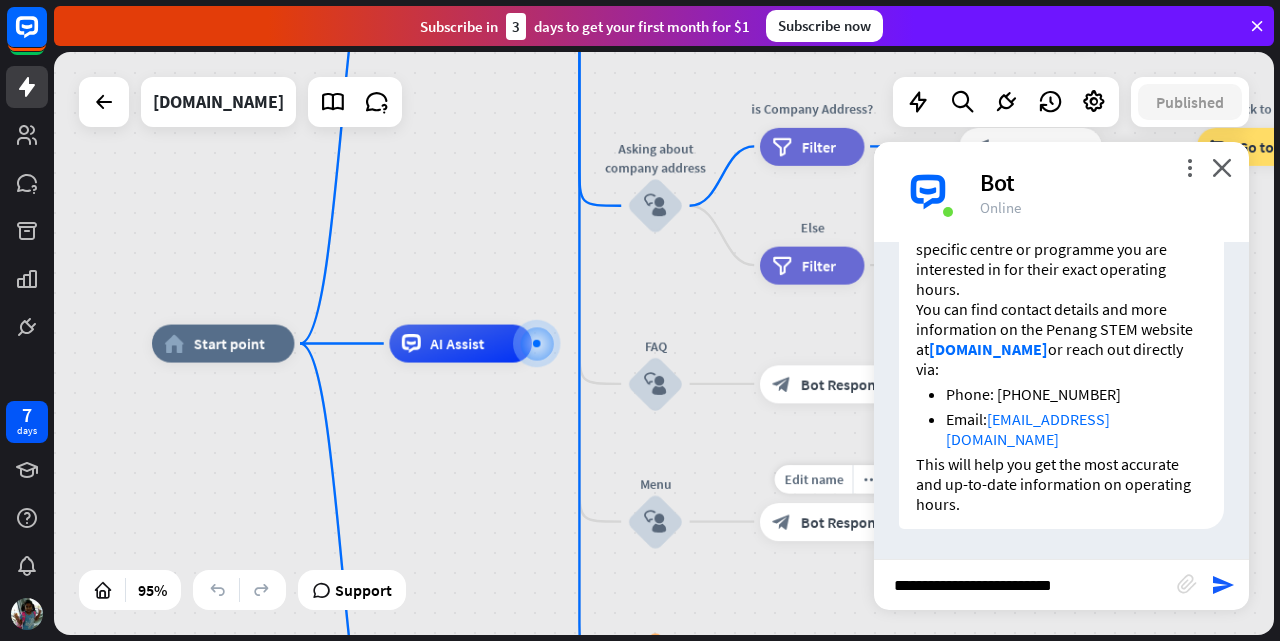 type on "**********" 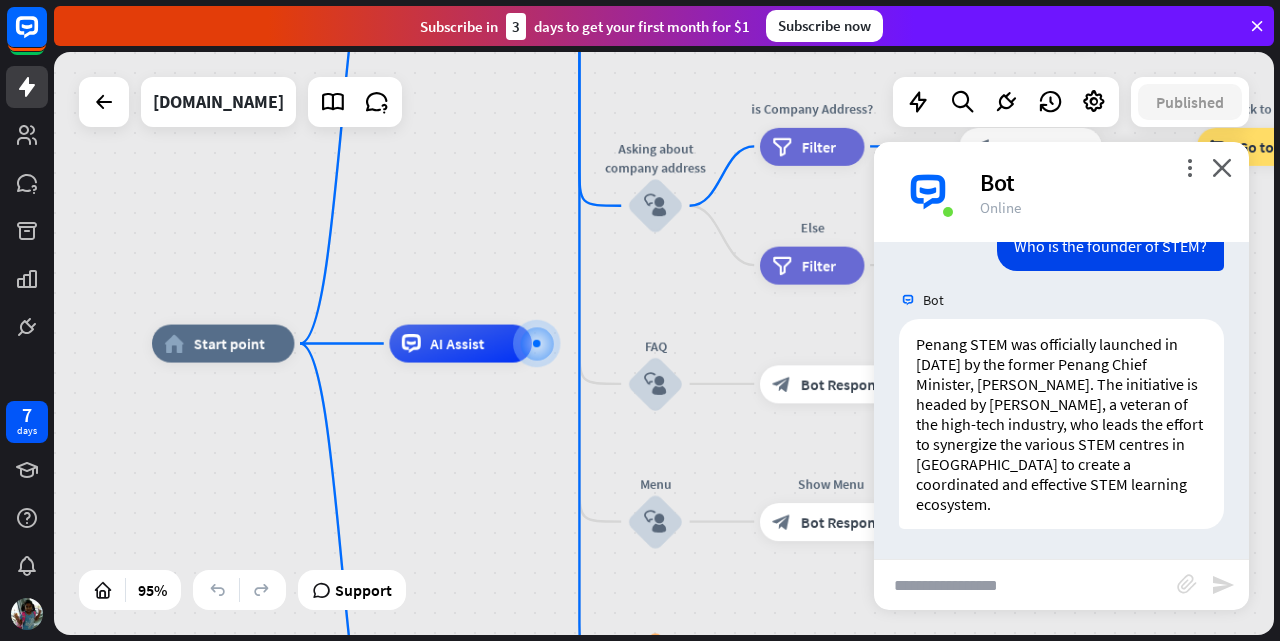 scroll, scrollTop: 12197, scrollLeft: 0, axis: vertical 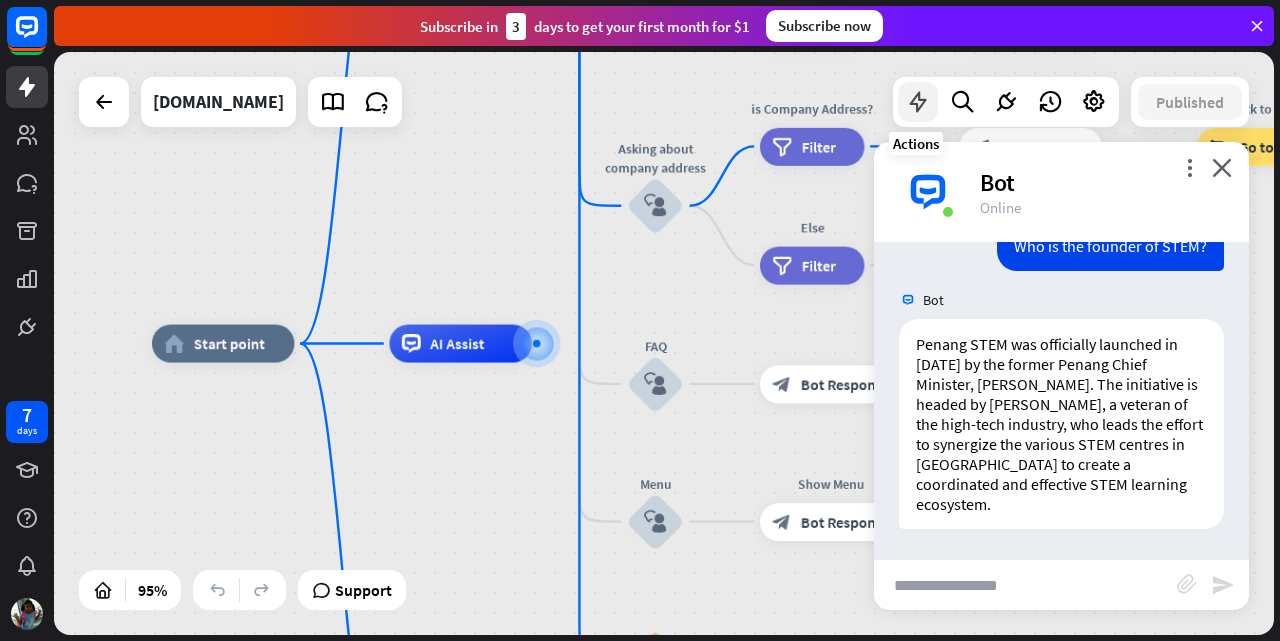 click at bounding box center [918, 102] 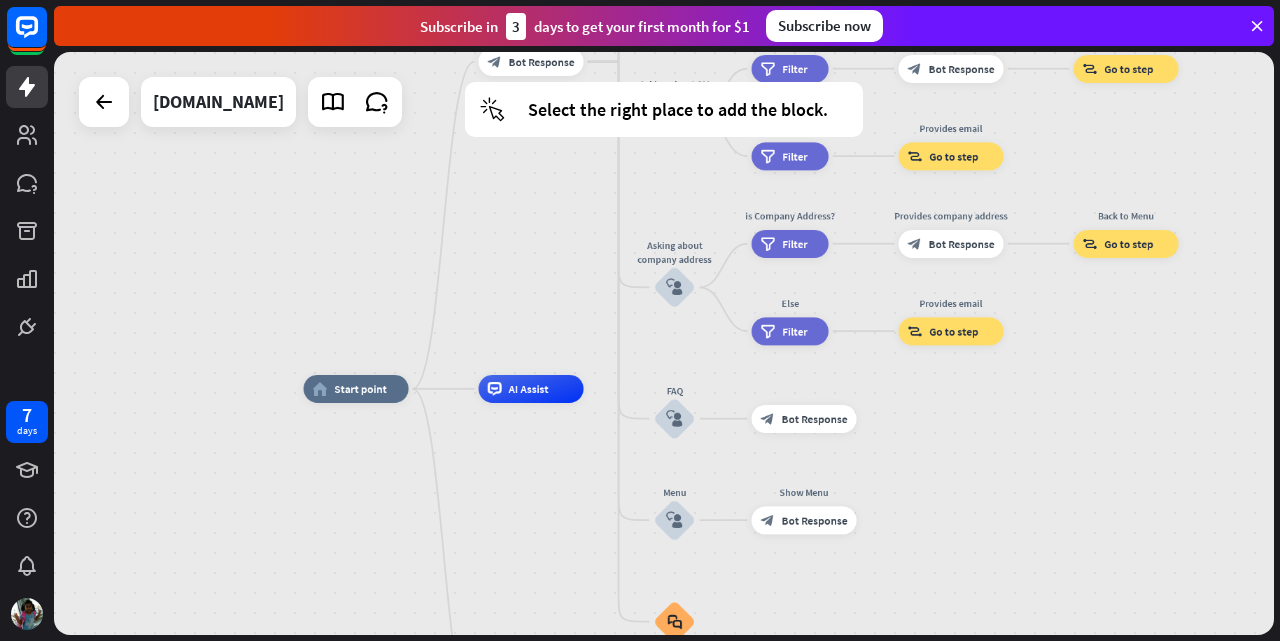 click on "home_2   Start point                 Welcome message   block_bot_response   Bot Response                 About us   block_user_input                 Provide company information   block_bot_response   Bot Response                 Back to Menu   block_user_input                 Was it helpful?   block_bot_response   Bot Response                 Yes   block_user_input                 Thank you!   block_bot_response   Bot Response                 No   block_user_input                 Back to Menu   block_goto   Go to step                 Contact us   block_user_input                 Contact flow   builder_tree   Flow                 Asking about email   block_user_input                   block_goto   Go to step                 Asking about phone number   block_user_input                 Is phone number?   filter   Filter                 Provides phone number   block_bot_response   Bot Response                 Back to Menu   block_goto   Go to step                 Else   filter   Filter" at bounding box center [664, 343] 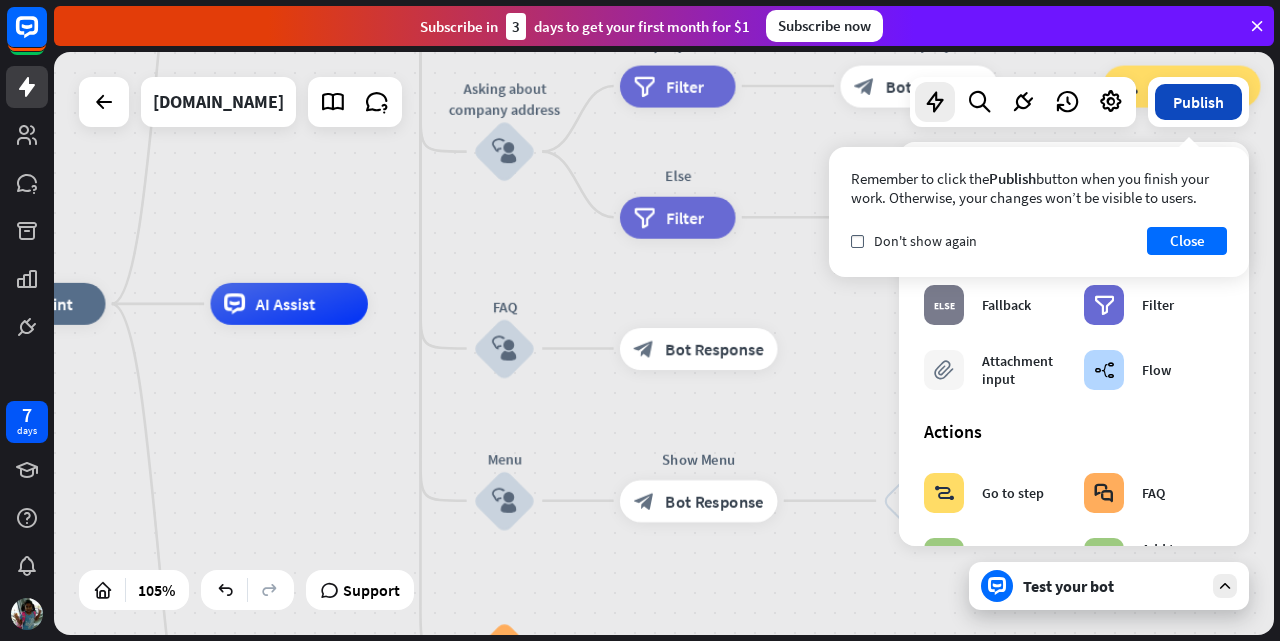 drag, startPoint x: 714, startPoint y: 505, endPoint x: 1180, endPoint y: 97, distance: 619.37067 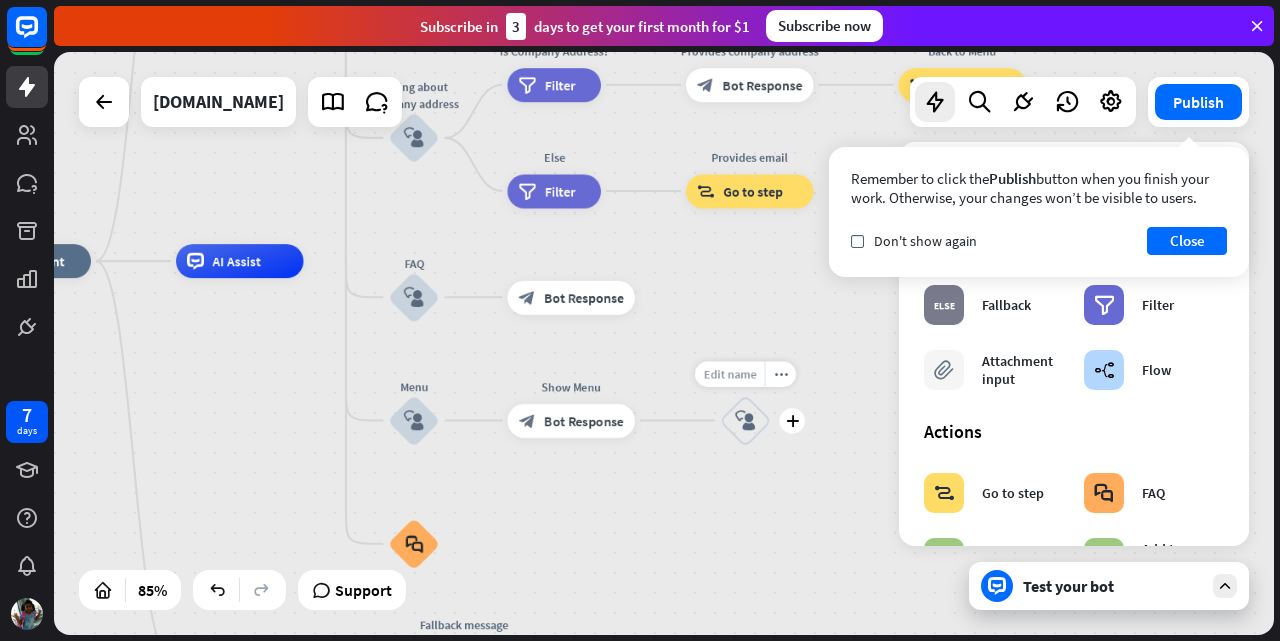 click on "Edit name" at bounding box center (729, 373) 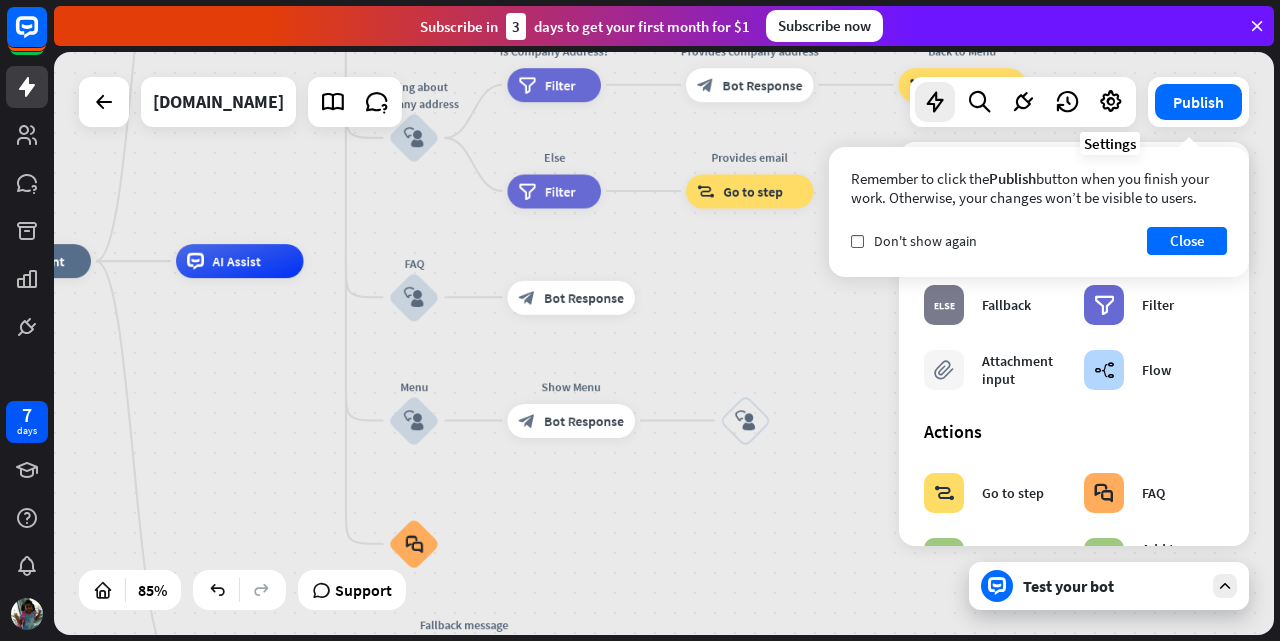 drag, startPoint x: 614, startPoint y: 426, endPoint x: 1129, endPoint y: 83, distance: 618.7681 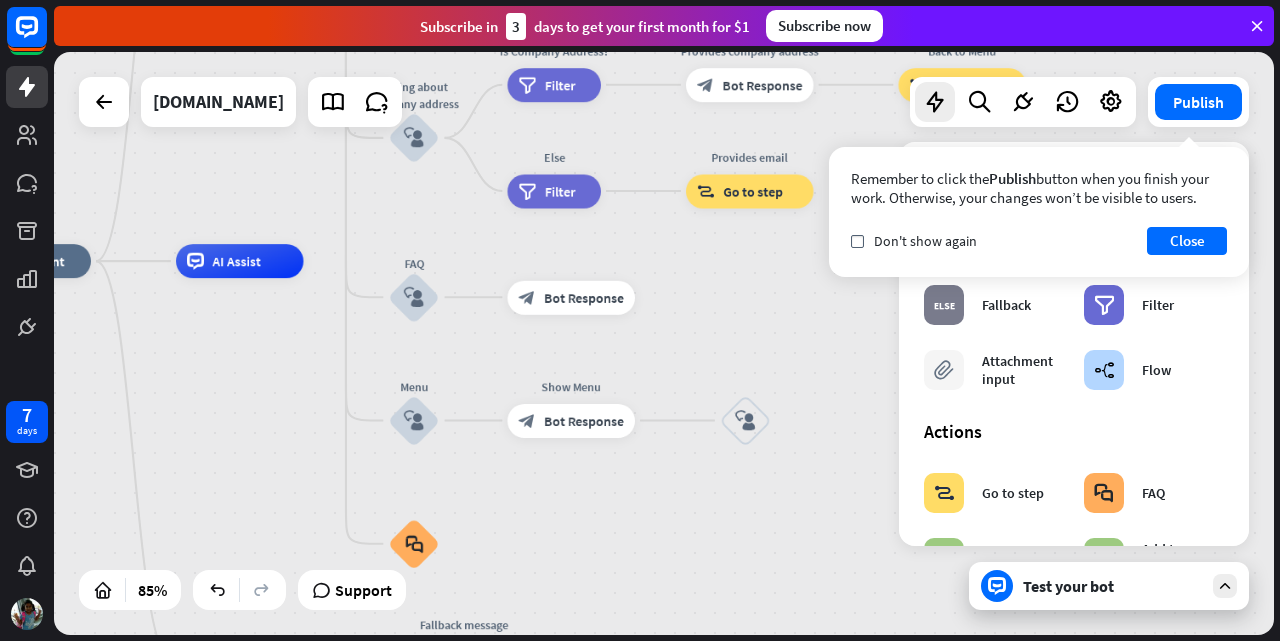 drag, startPoint x: 752, startPoint y: 408, endPoint x: 889, endPoint y: 288, distance: 182.12358 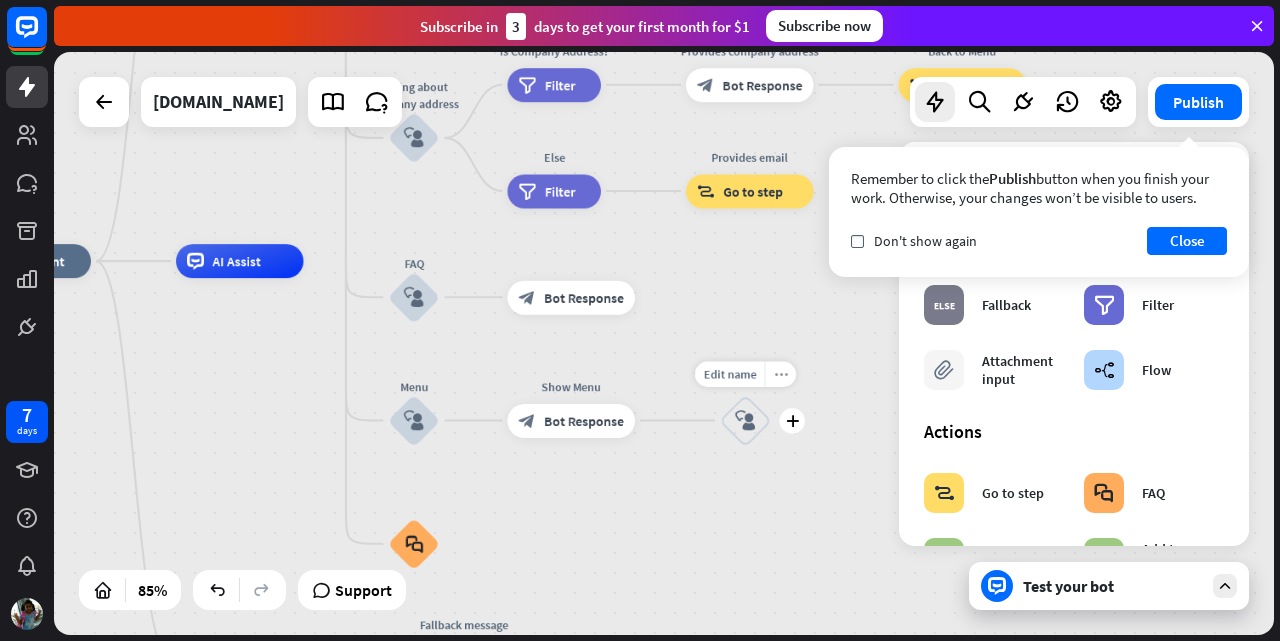 click on "more_horiz" at bounding box center [781, 373] 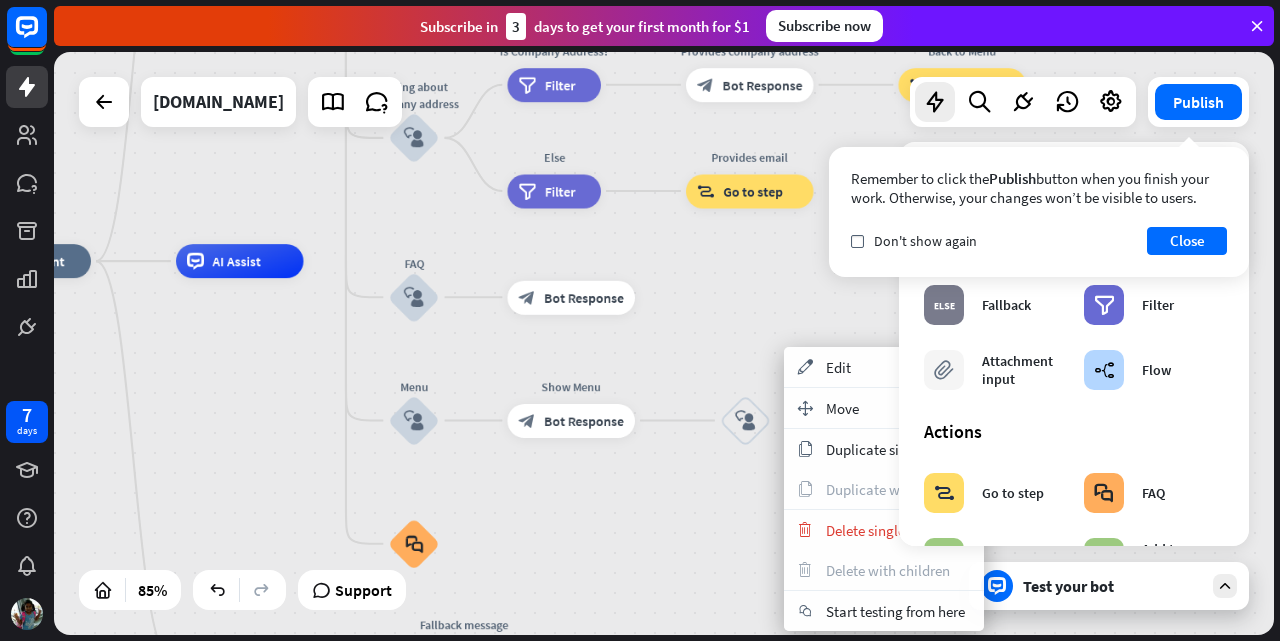 click on "home_2   Start point                 Welcome message   block_bot_response   Bot Response                 About us   block_user_input                 Provide company information   block_bot_response   Bot Response                 Back to Menu   block_user_input                 Was it helpful?   block_bot_response   Bot Response                 Yes   block_user_input                 Thank you!   block_bot_response   Bot Response                 No   block_user_input                 Back to Menu   block_goto   Go to step                 Contact us   block_user_input                 Contact flow   builder_tree   Flow                 Asking about email   block_user_input                   block_goto   Go to step                 Asking about phone number   block_user_input                 Is phone number?   filter   Filter                 Provides phone number   block_bot_response   Bot Response                 Back to Menu   block_goto   Go to step                 Else   filter   Filter" at bounding box center (481, 509) 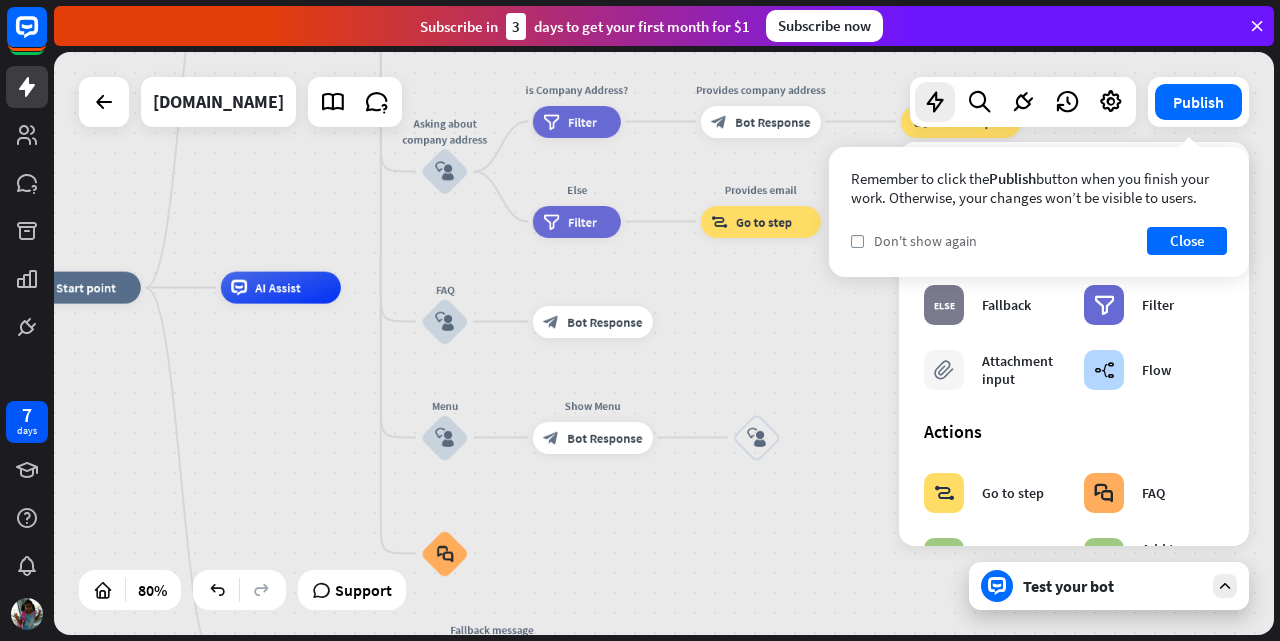 click on "check   Don't show again" at bounding box center (914, 241) 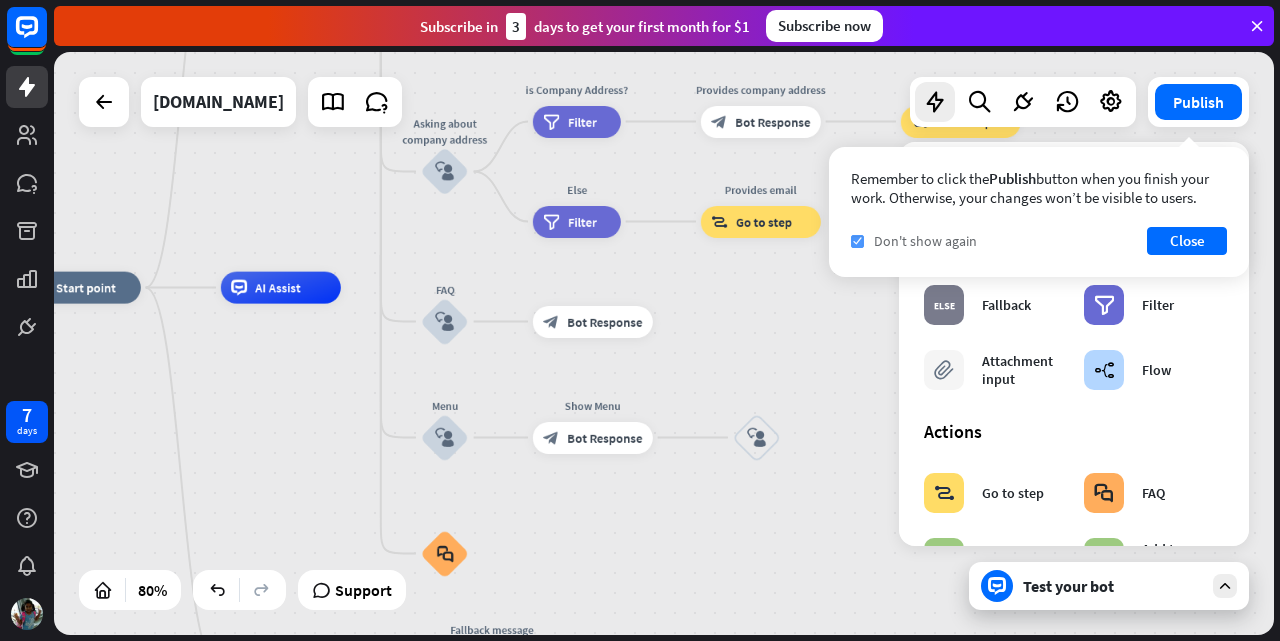 click on "Don't show again" at bounding box center [925, 241] 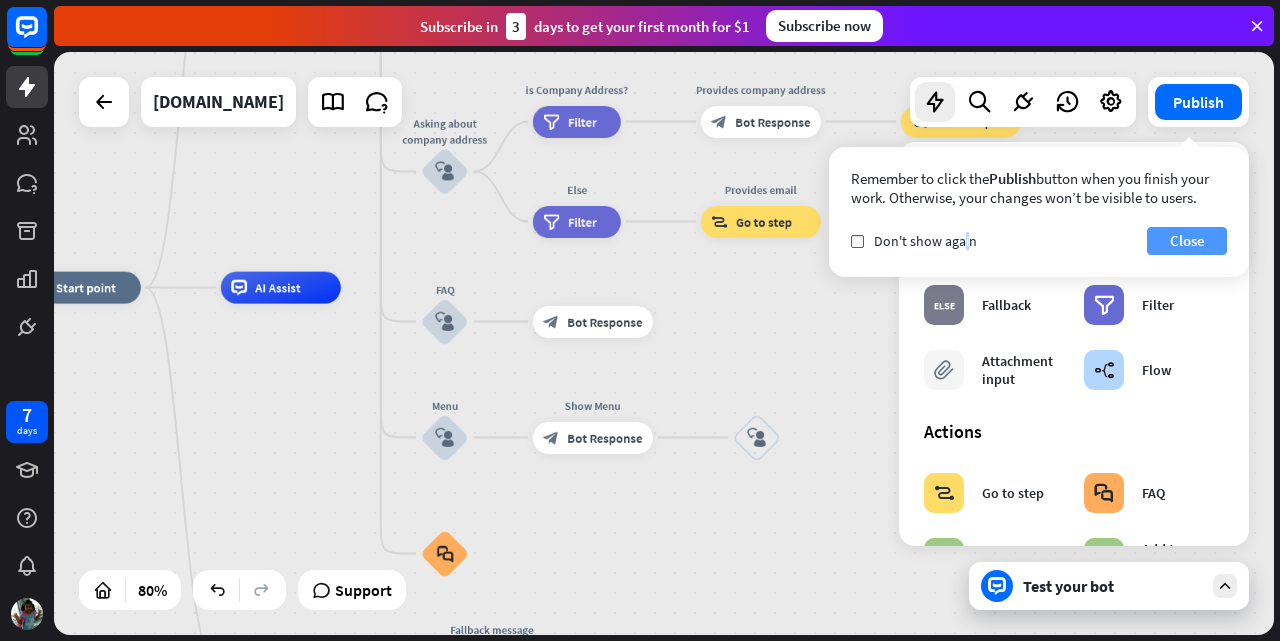 click on "Close" at bounding box center [1187, 241] 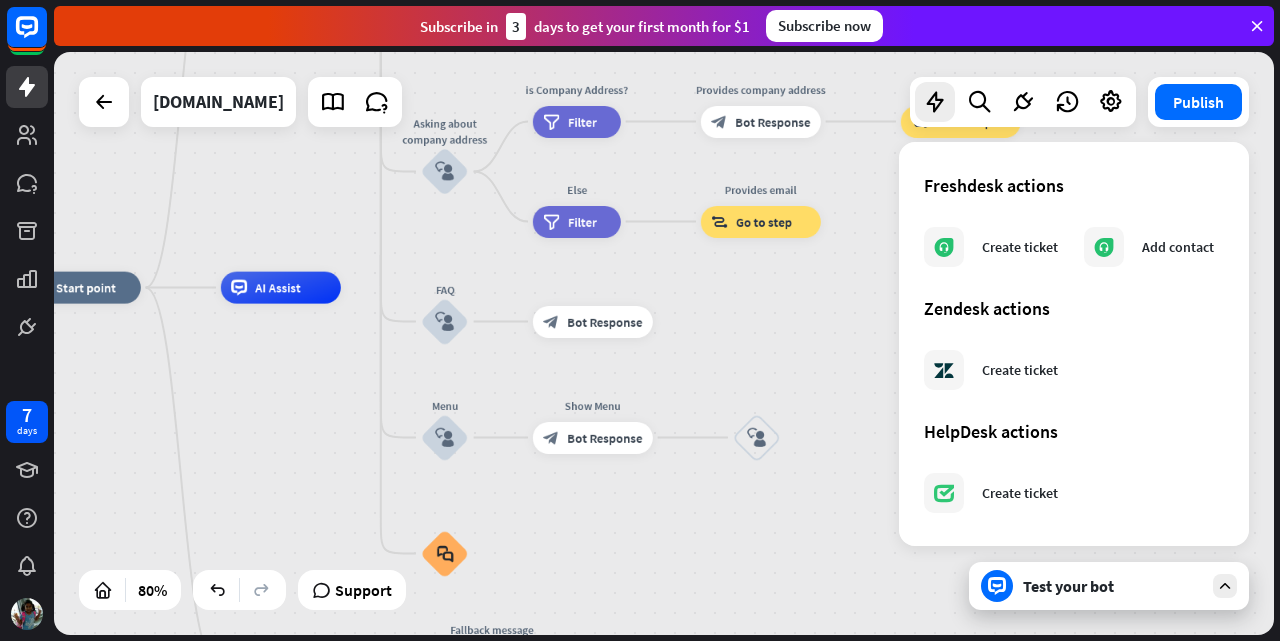 scroll, scrollTop: 1209, scrollLeft: 0, axis: vertical 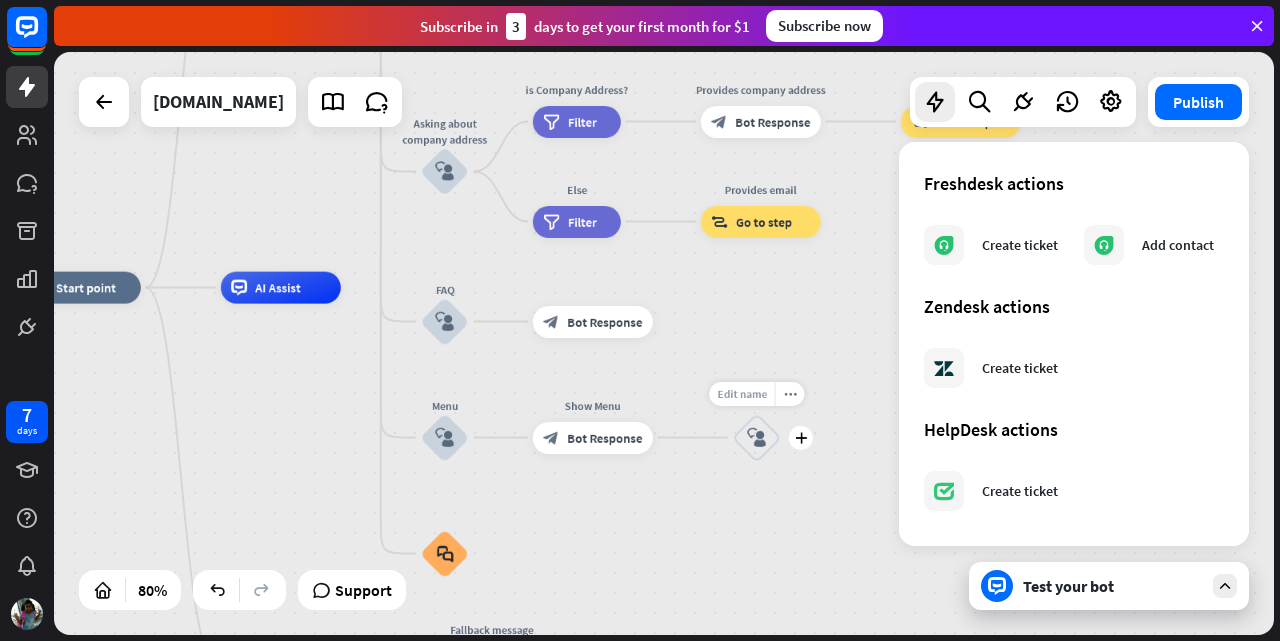 click on "Edit name" at bounding box center (742, 393) 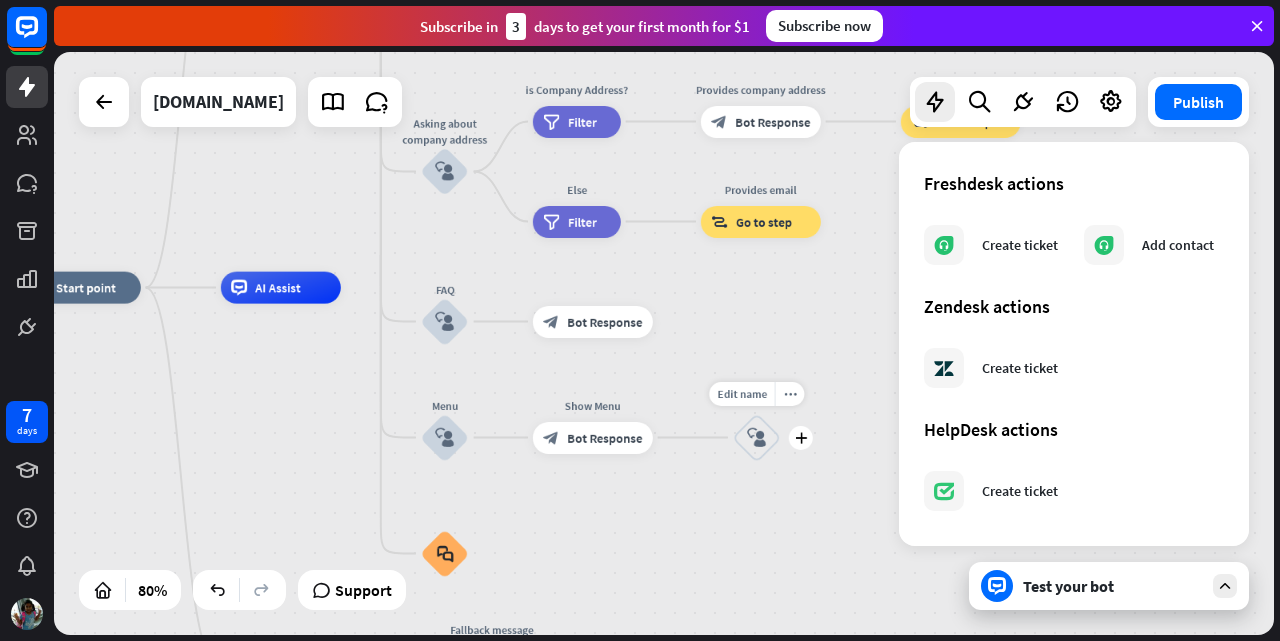 click on "Edit name   more_horiz         plus     block_user_input" at bounding box center (757, 438) 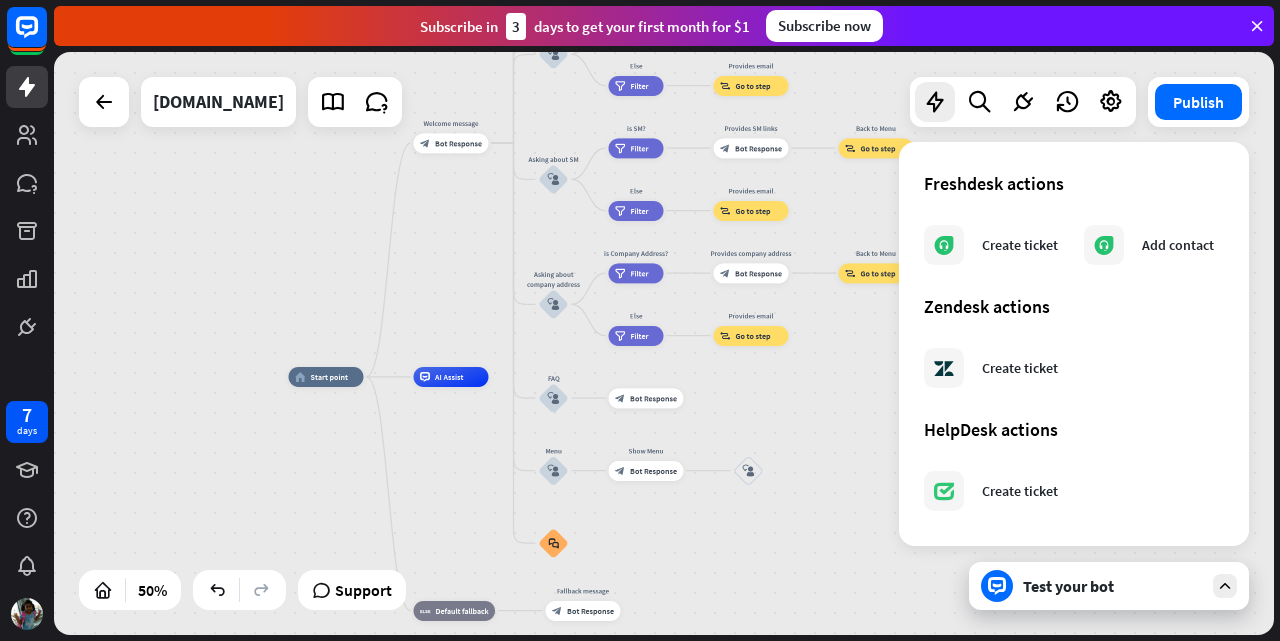 click on "Test your bot" at bounding box center (1109, 586) 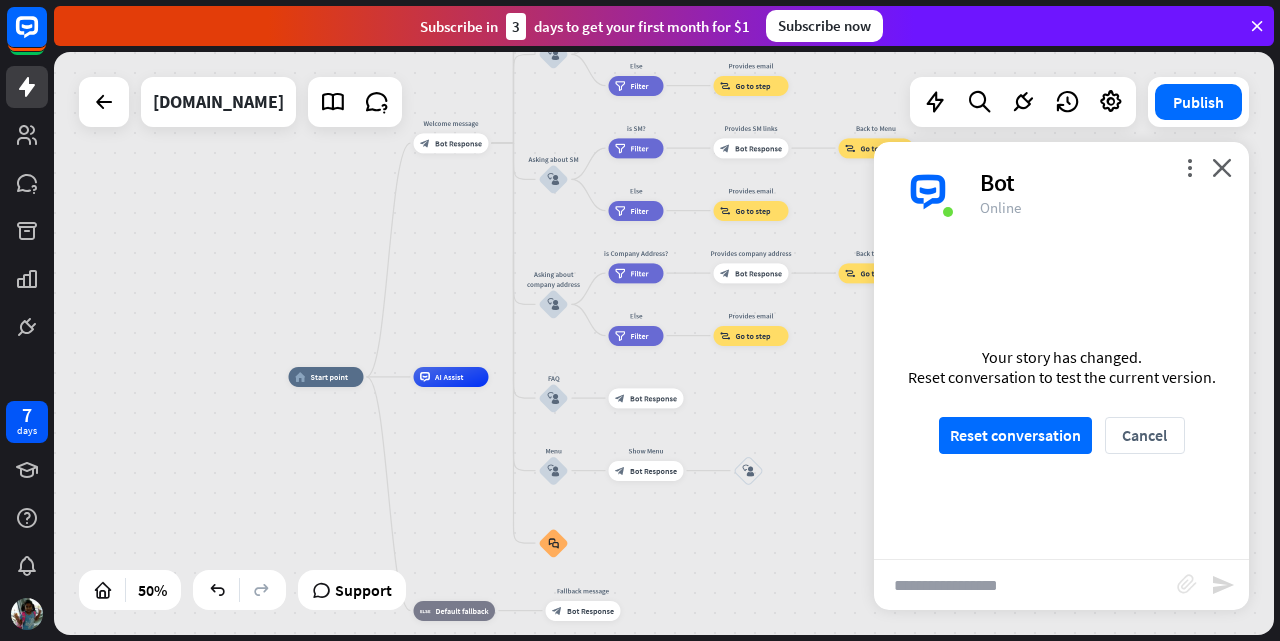 click on "block_attachment" at bounding box center [1187, 584] 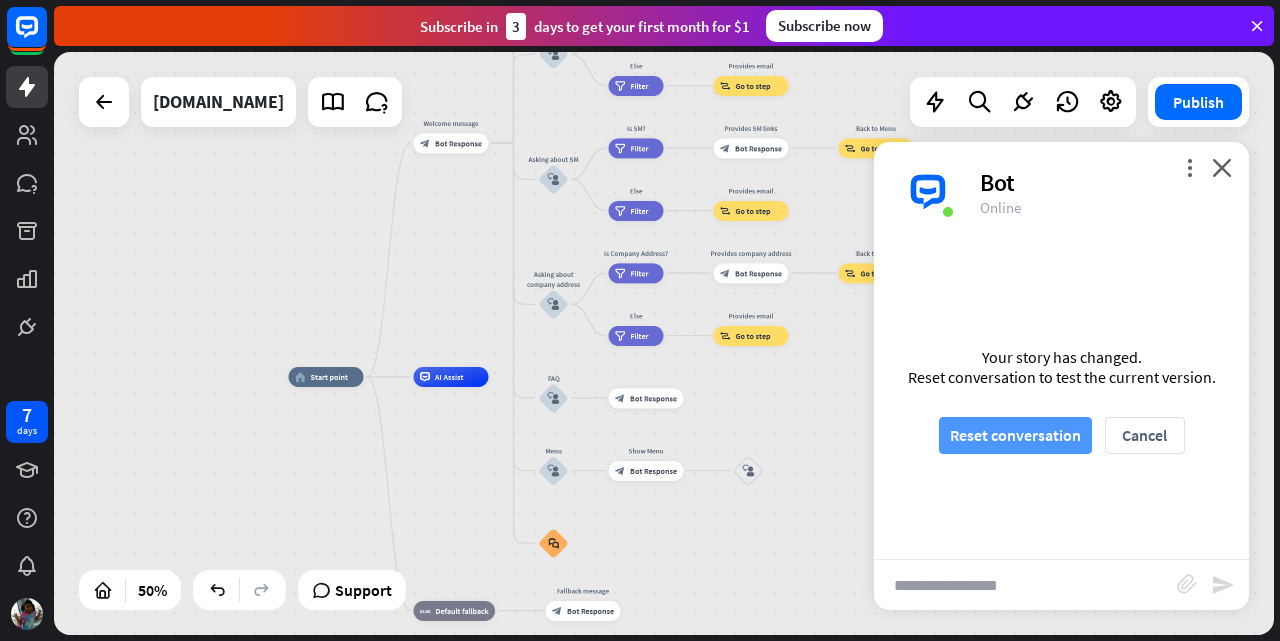 click on "Reset conversation" at bounding box center (1015, 435) 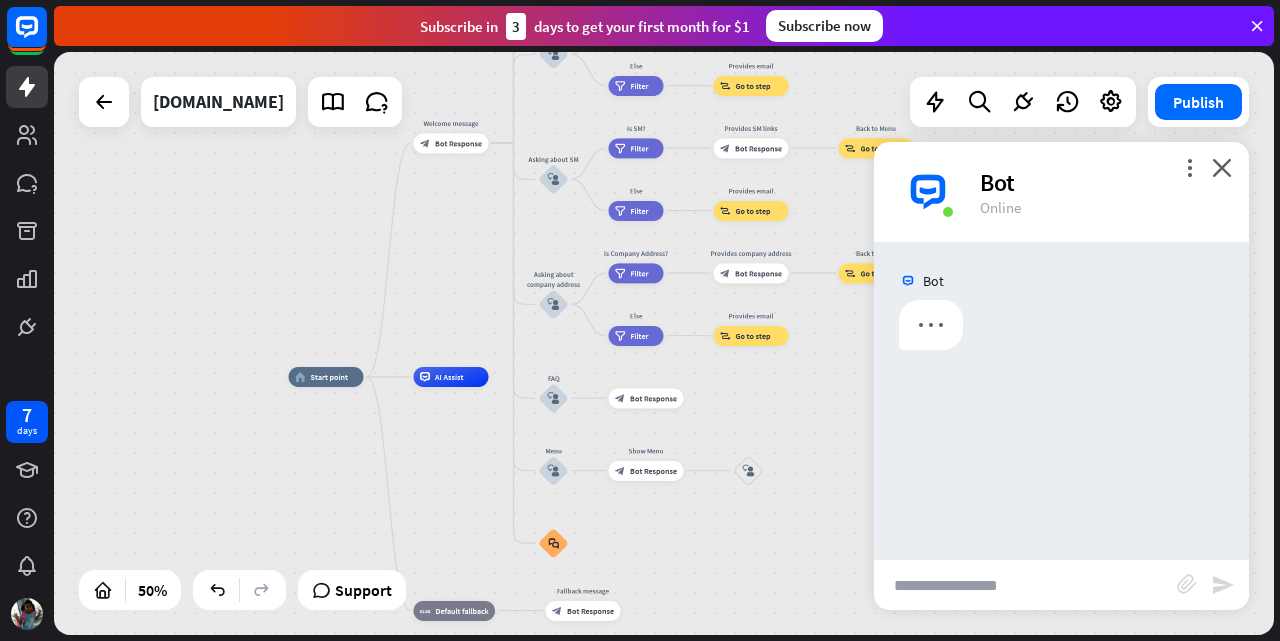 click at bounding box center [1025, 585] 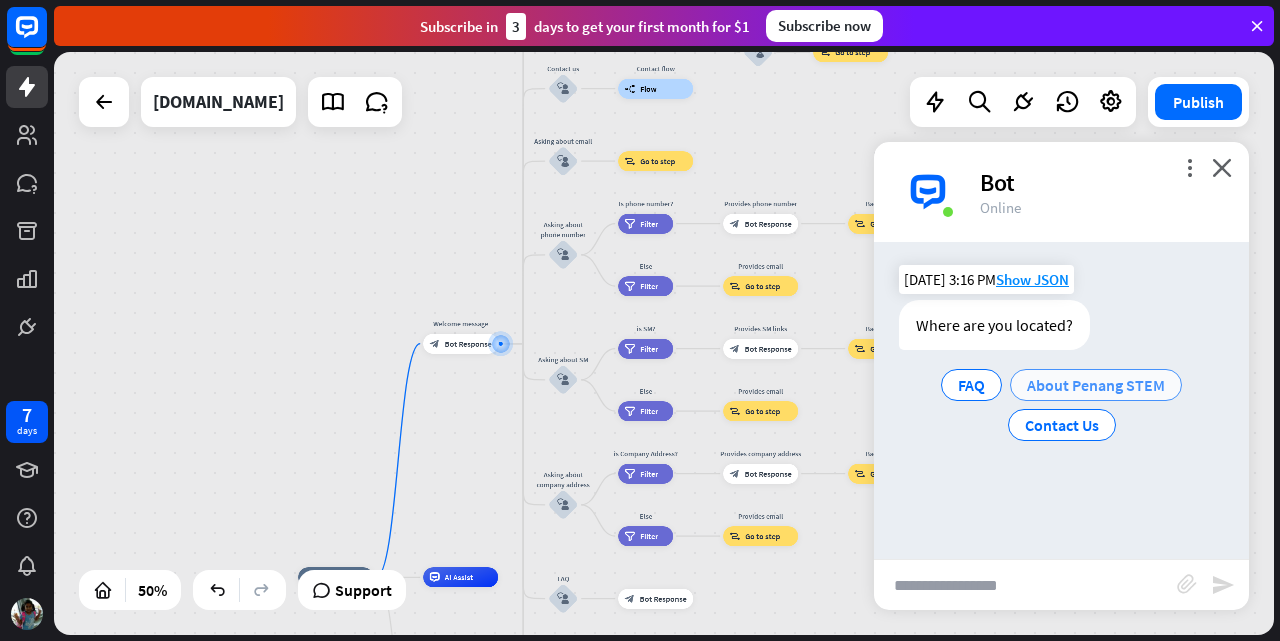 click on "About Penang STEM" at bounding box center (1096, 385) 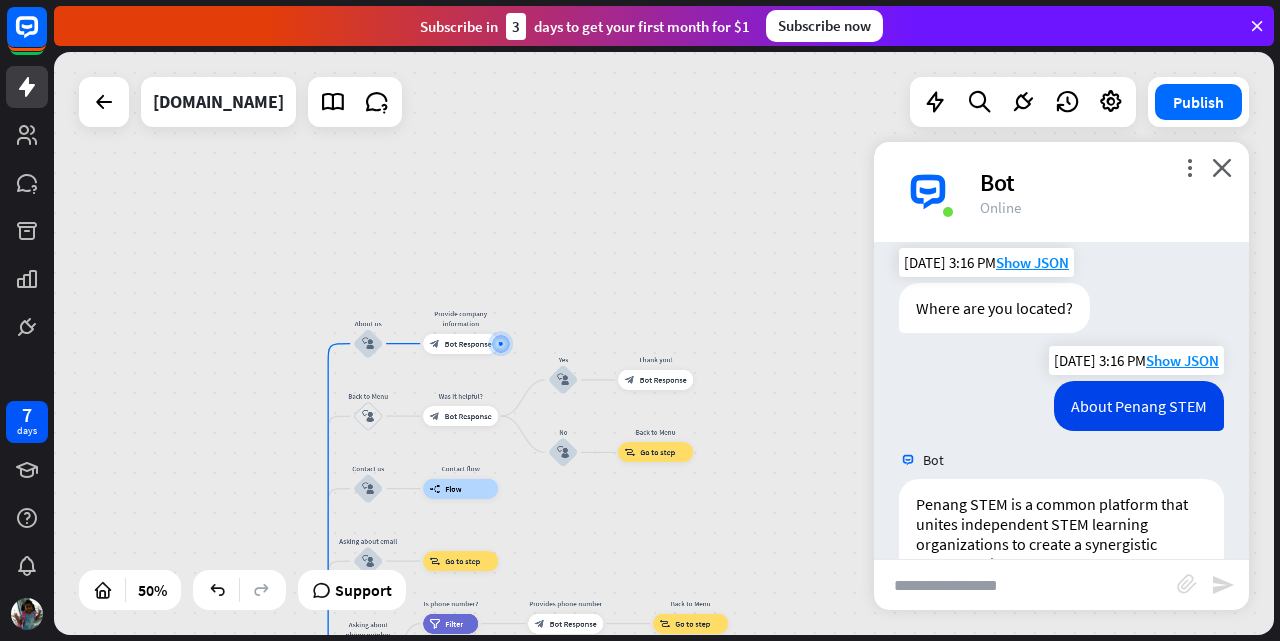 scroll, scrollTop: 192, scrollLeft: 0, axis: vertical 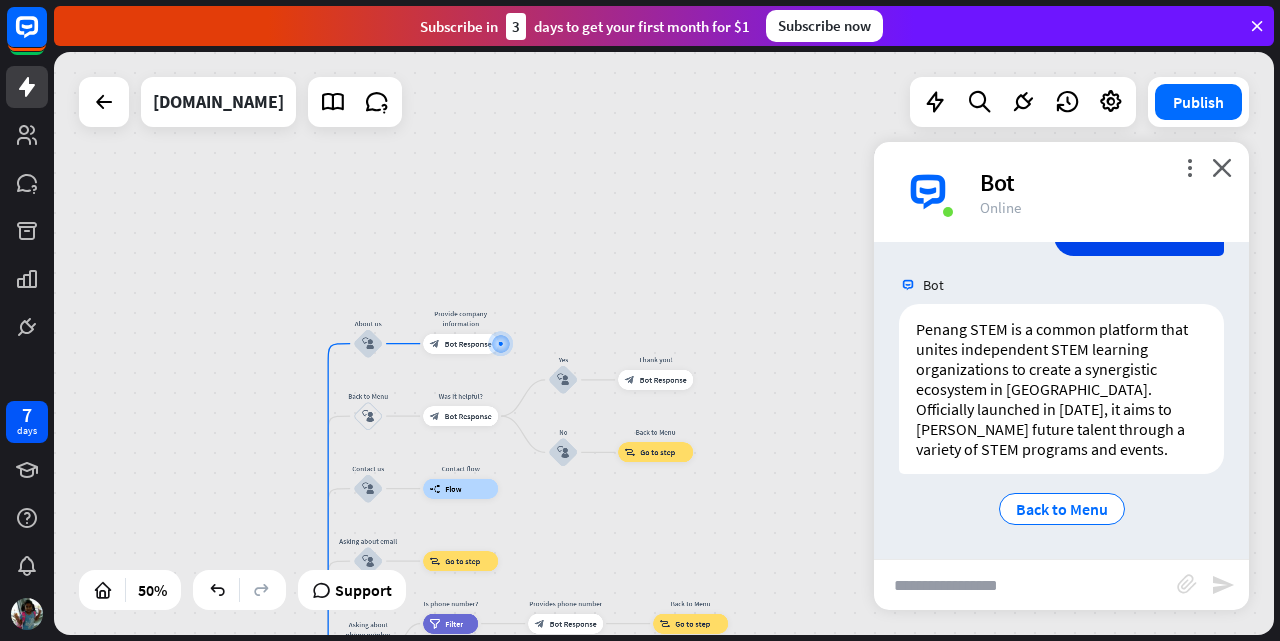 click at bounding box center (1025, 585) 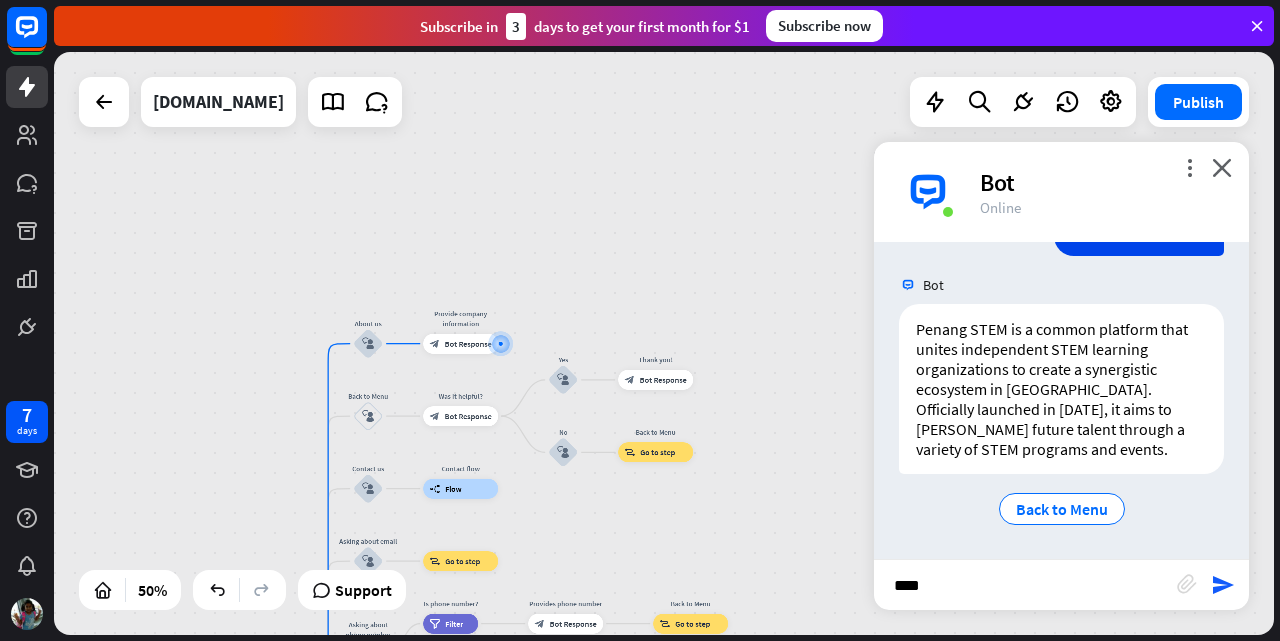 type on "*****" 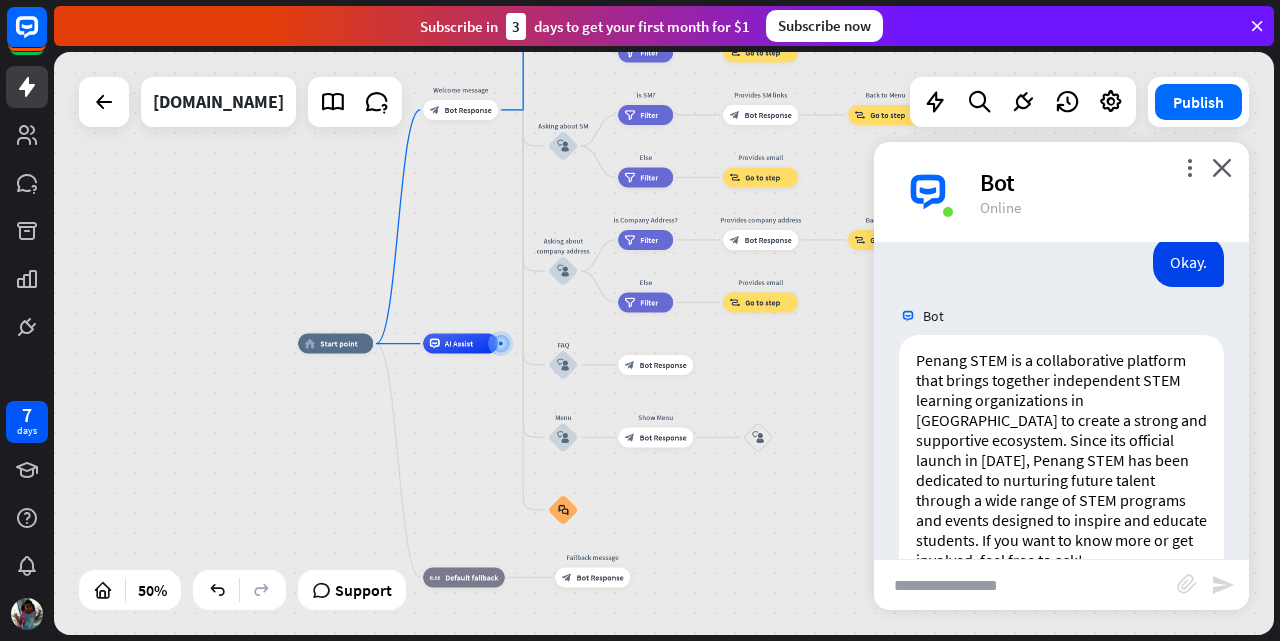 scroll, scrollTop: 533, scrollLeft: 0, axis: vertical 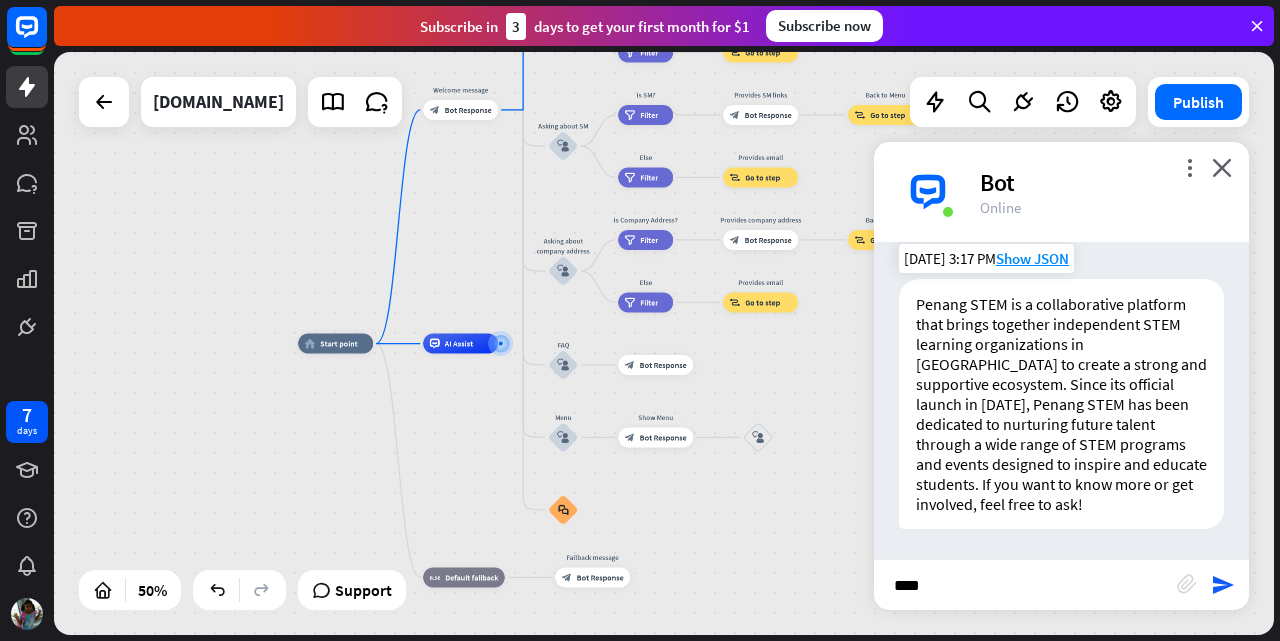 type on "*****" 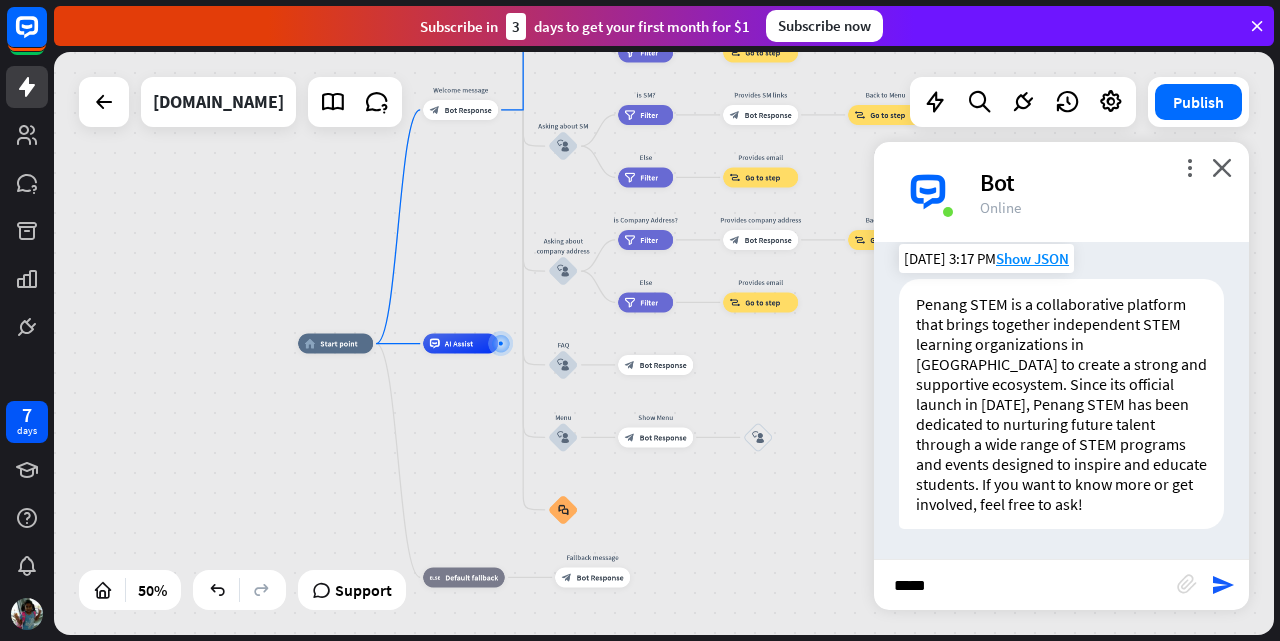 type 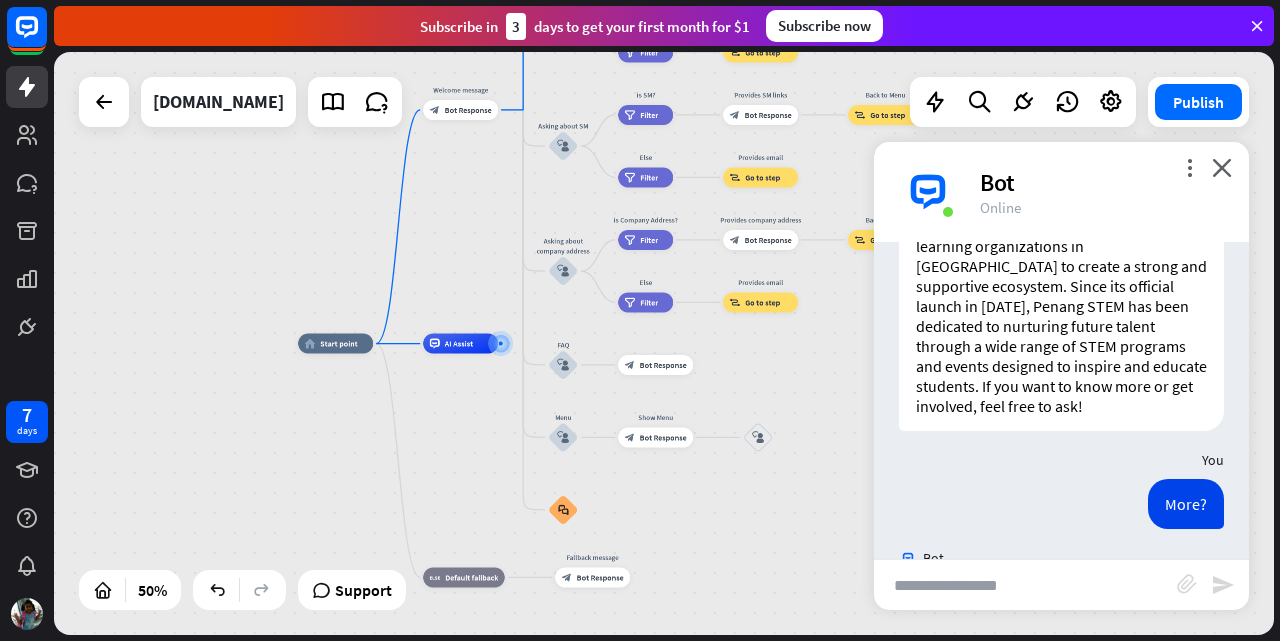 scroll, scrollTop: 2519, scrollLeft: 0, axis: vertical 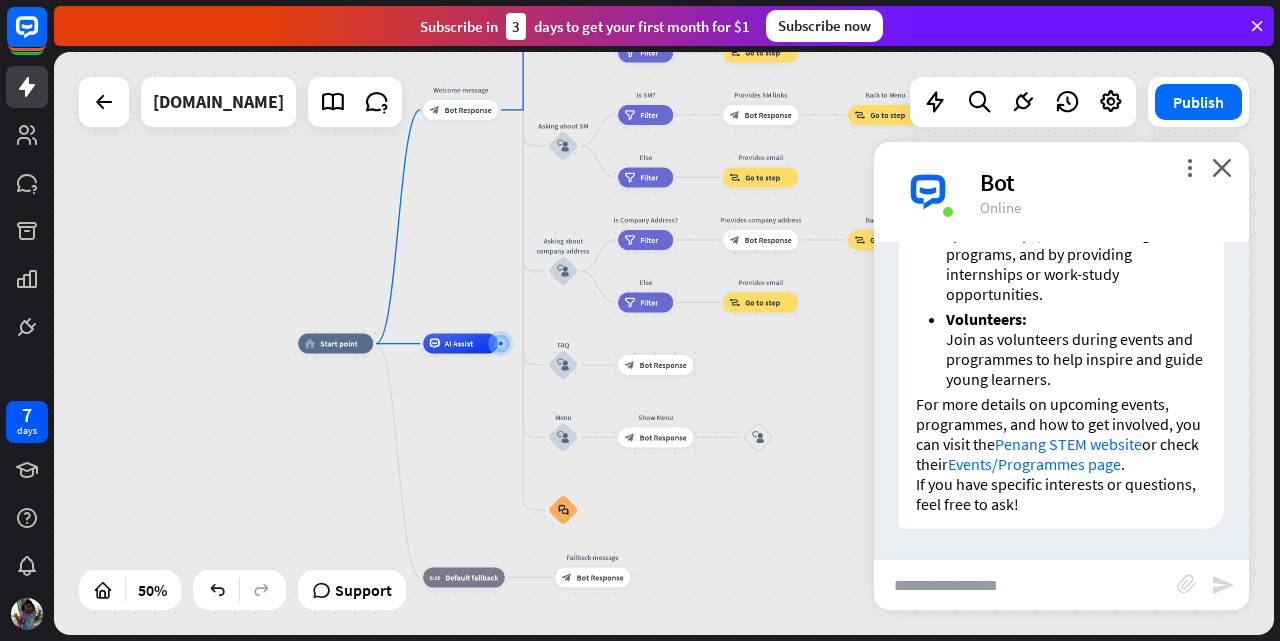 click at bounding box center [1025, 585] 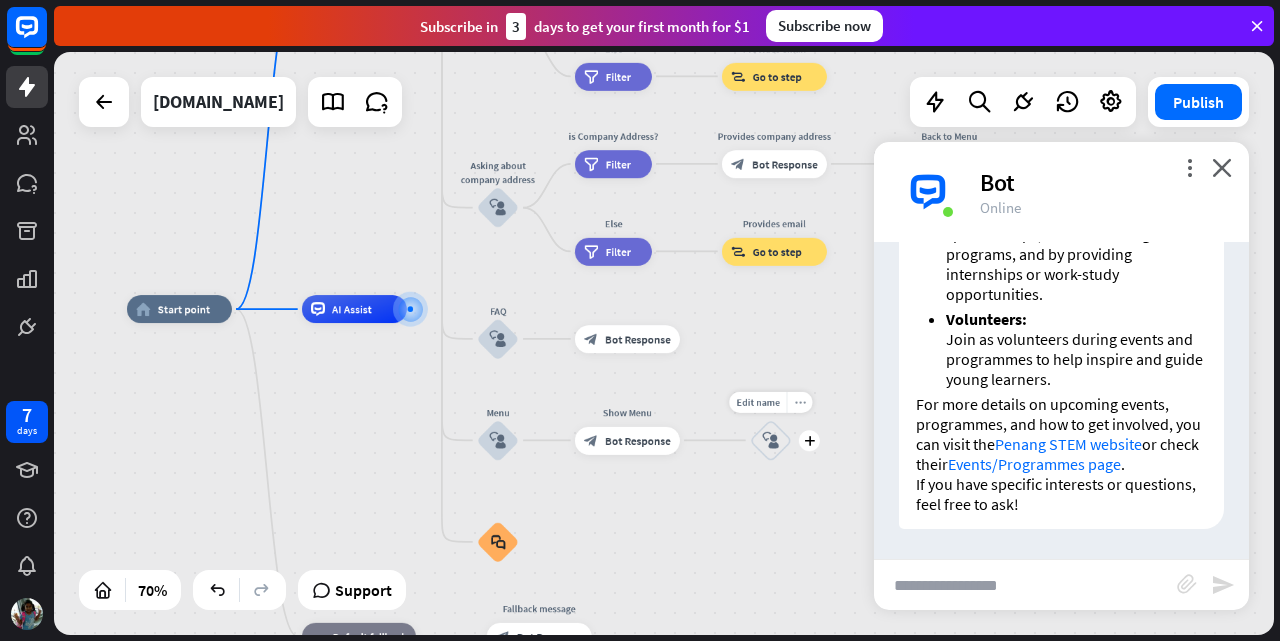 click on "more_horiz" at bounding box center [799, 402] 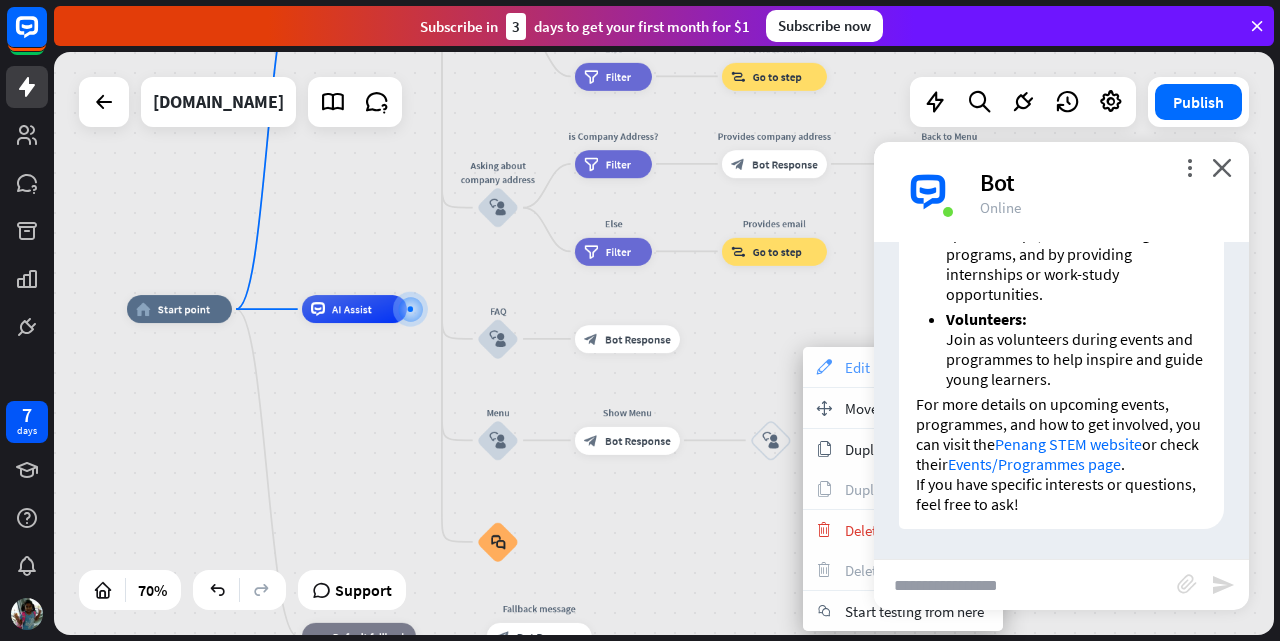 click on "appearance   Edit" at bounding box center (903, 367) 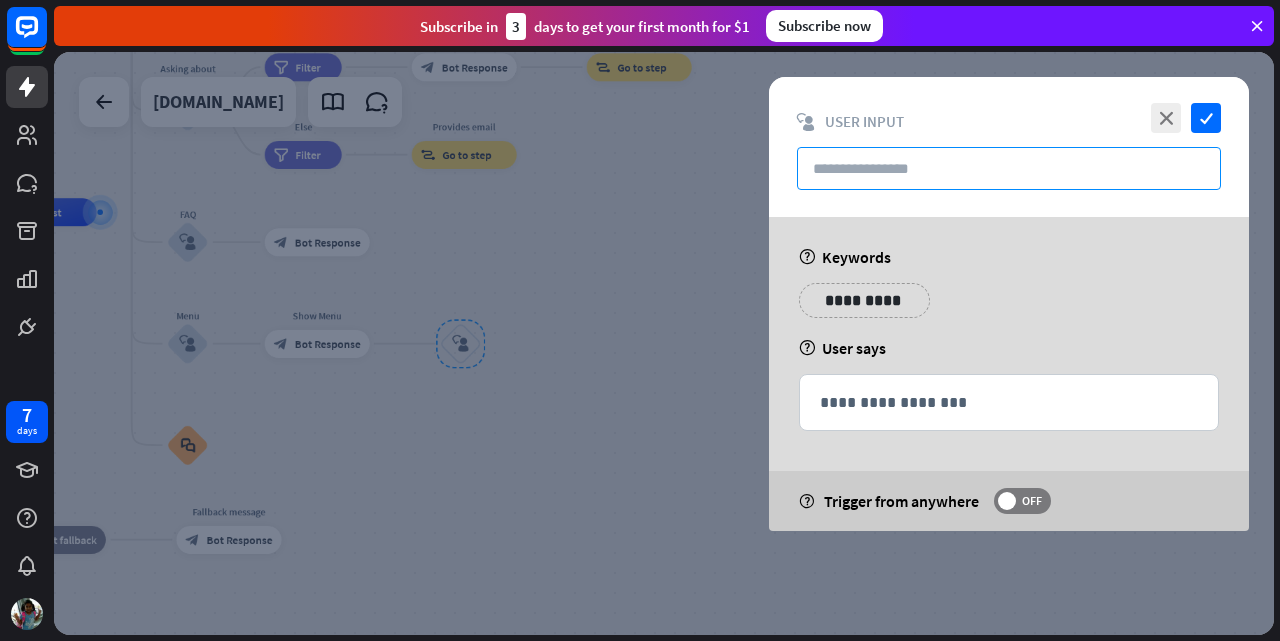 click at bounding box center [1009, 168] 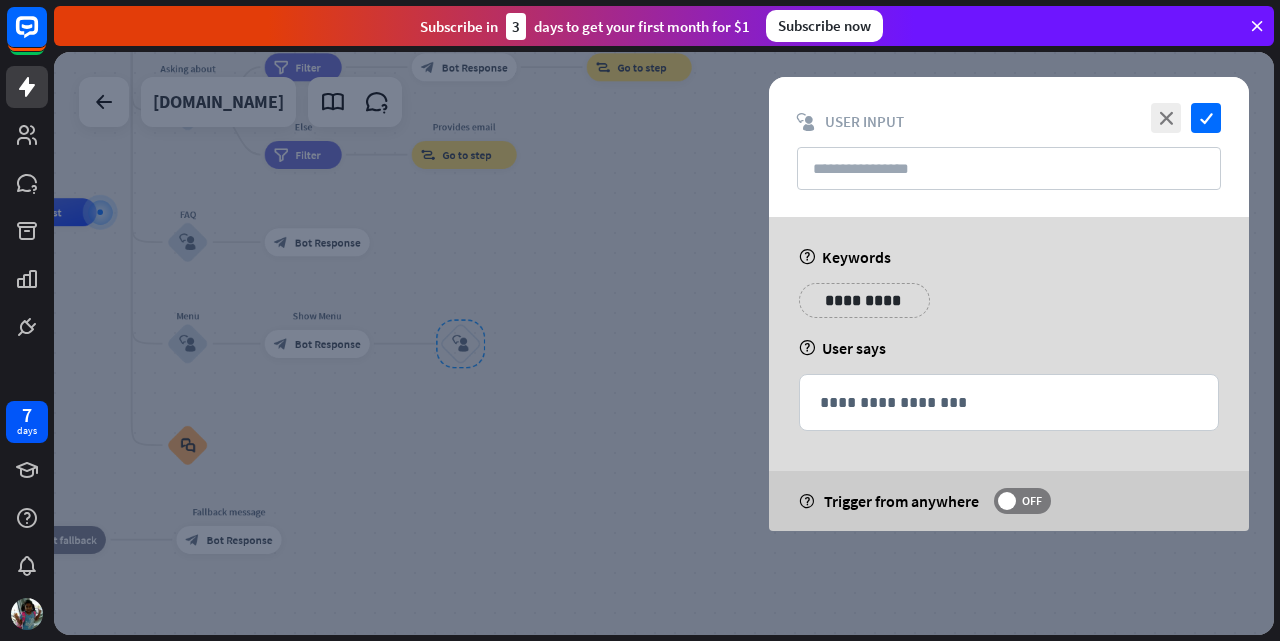 click at bounding box center (664, 343) 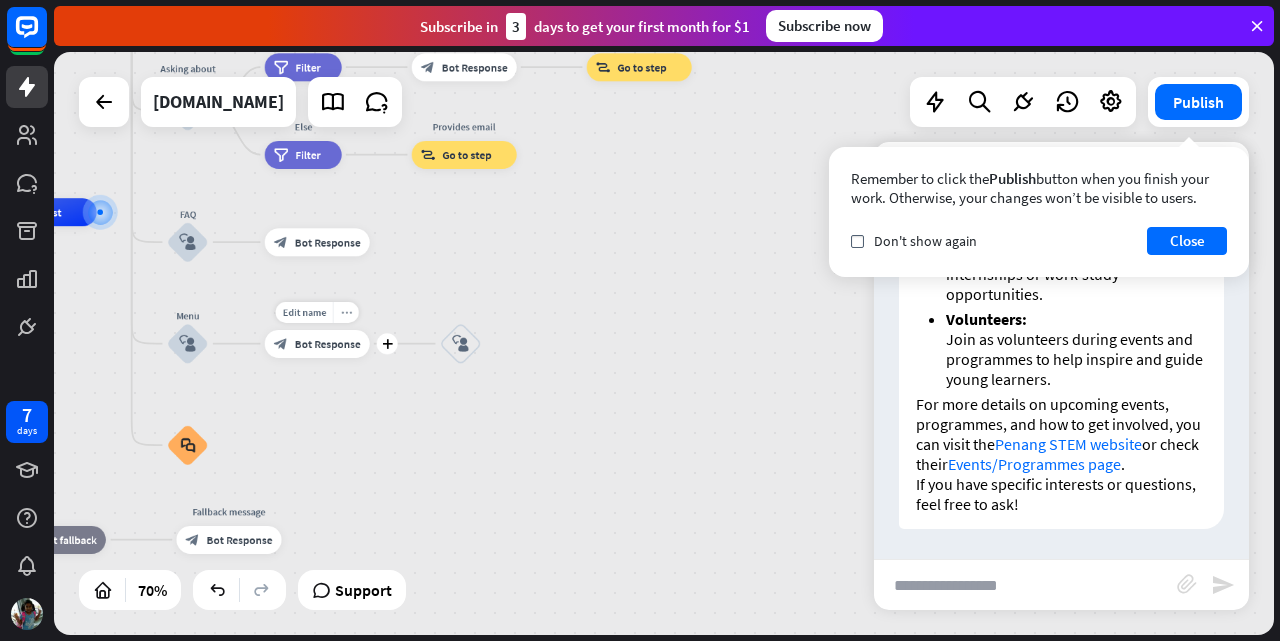 click on "more_horiz" at bounding box center [346, 312] 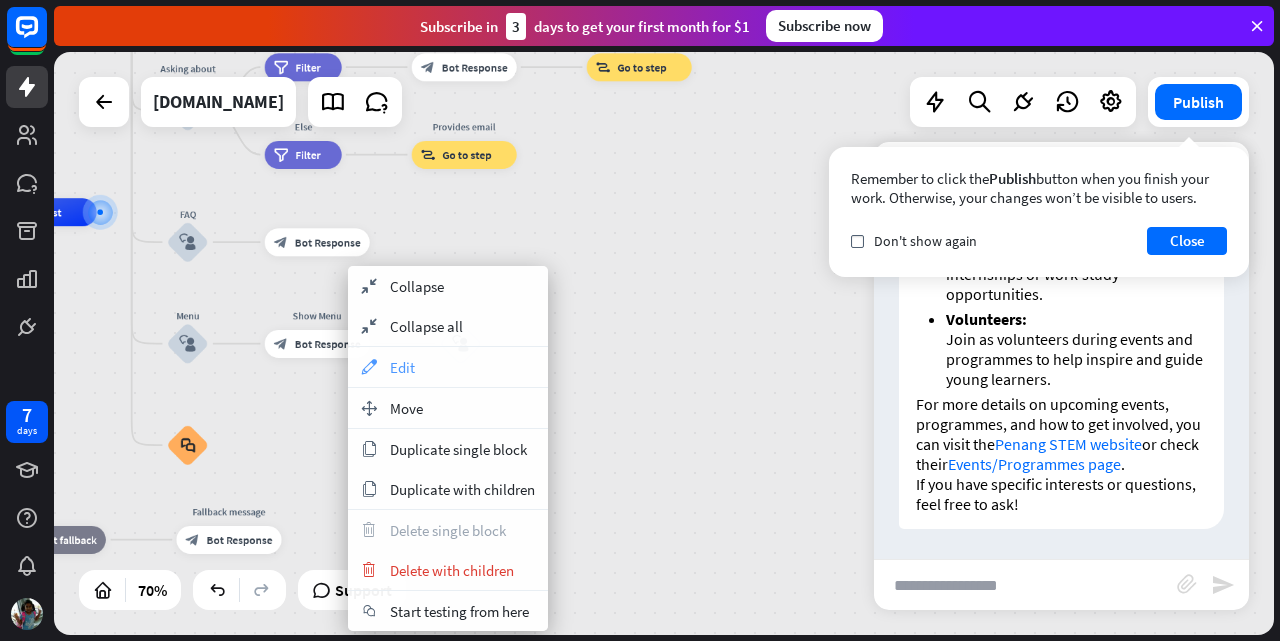 click on "Edit" at bounding box center (402, 367) 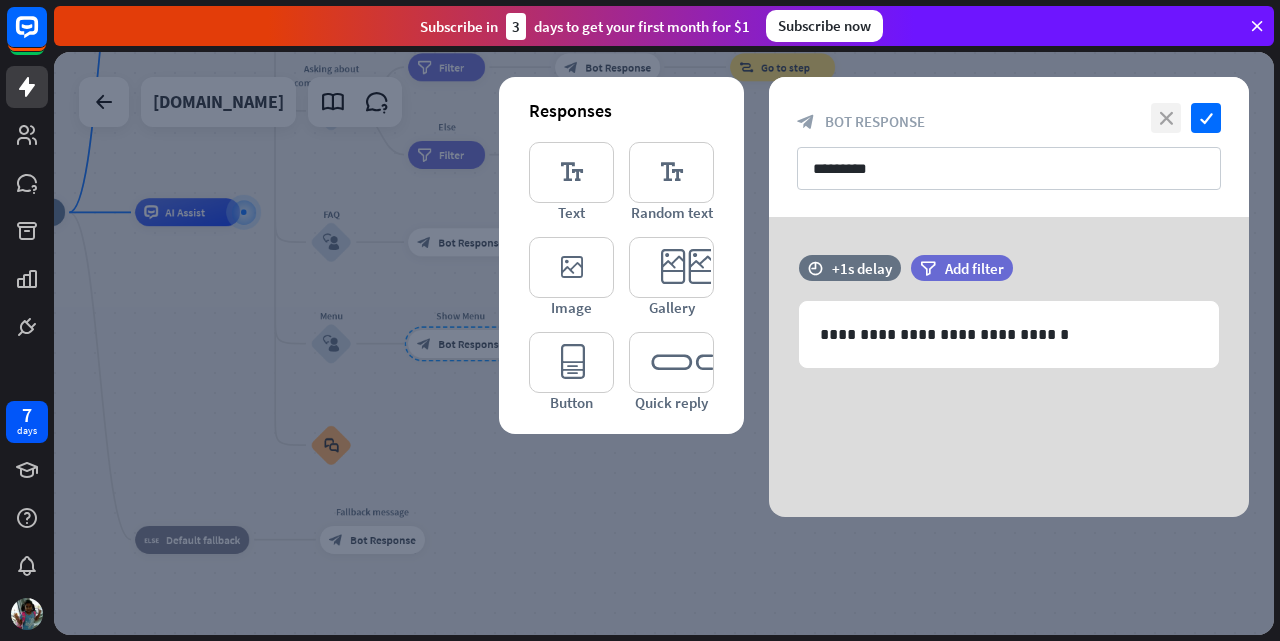 click on "close" at bounding box center (1166, 118) 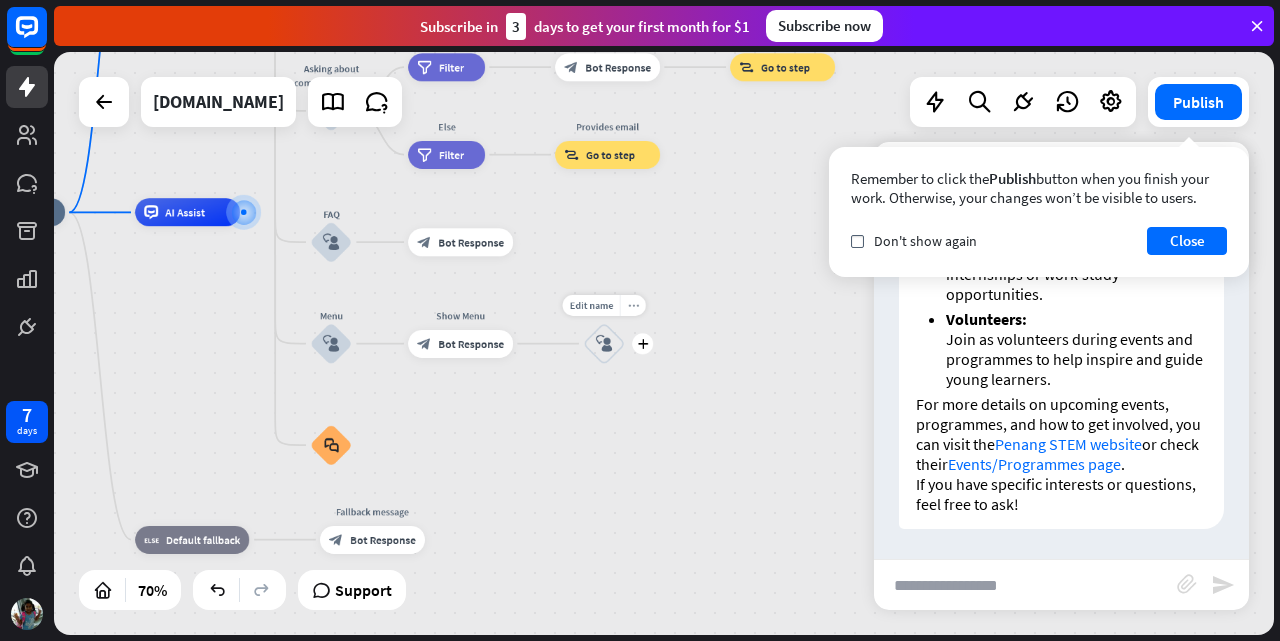 click on "more_horiz" at bounding box center [633, 305] 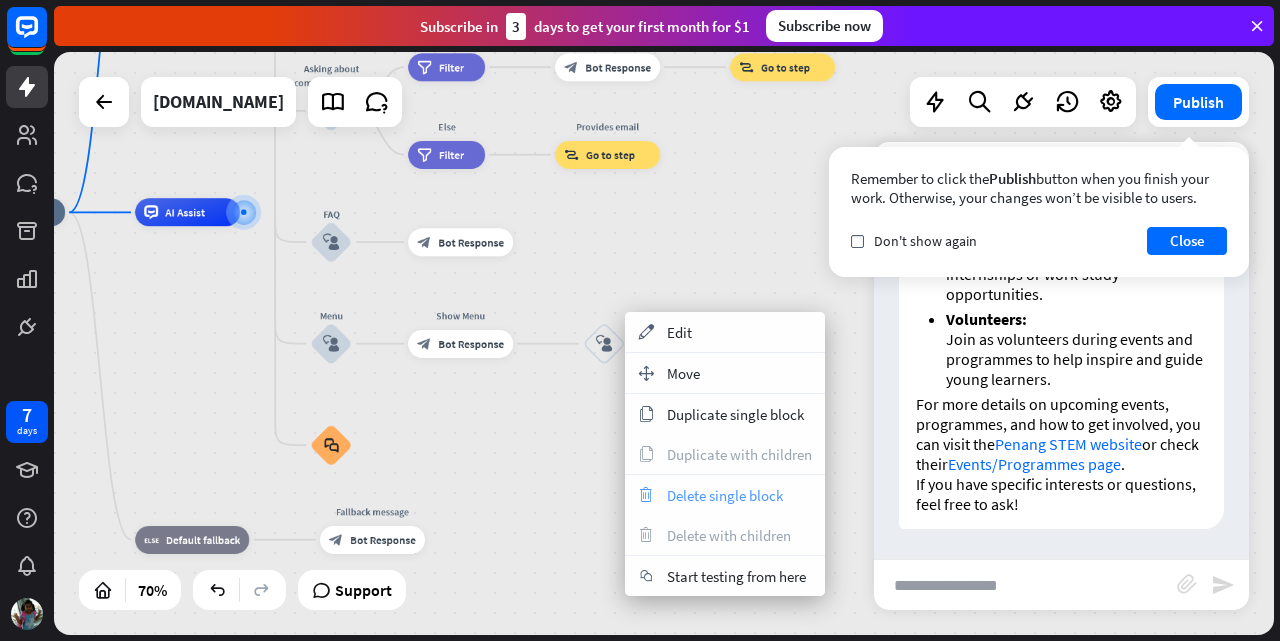 click on "Delete single block" at bounding box center (725, 495) 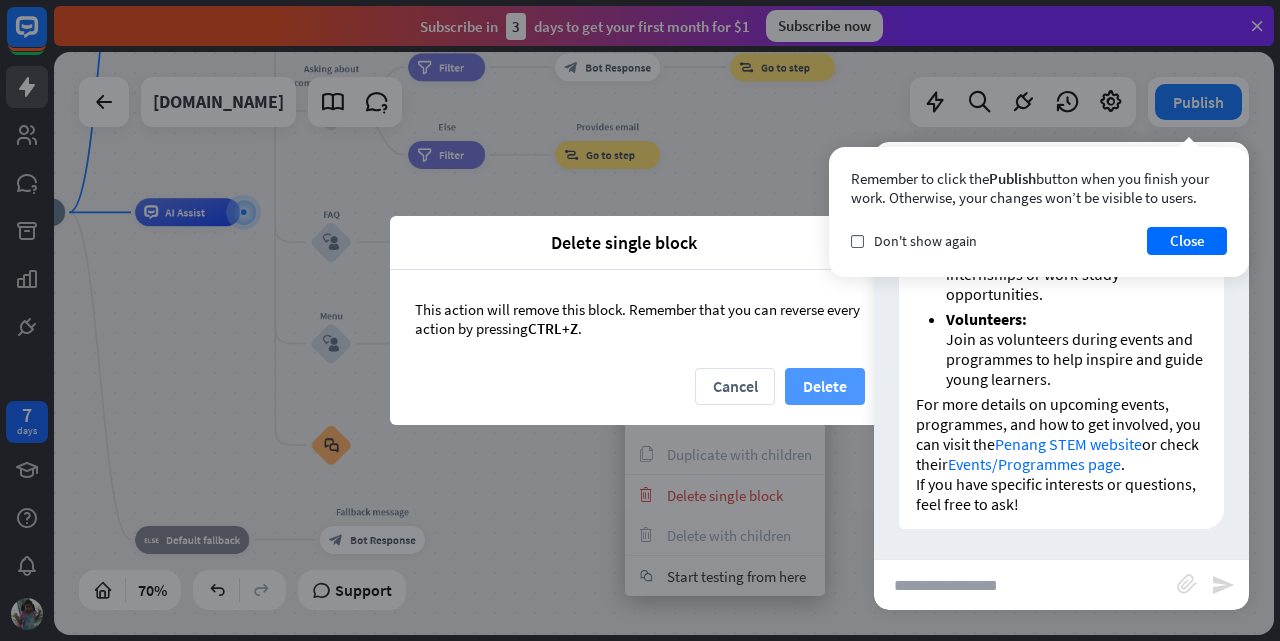 click on "Delete" at bounding box center (825, 386) 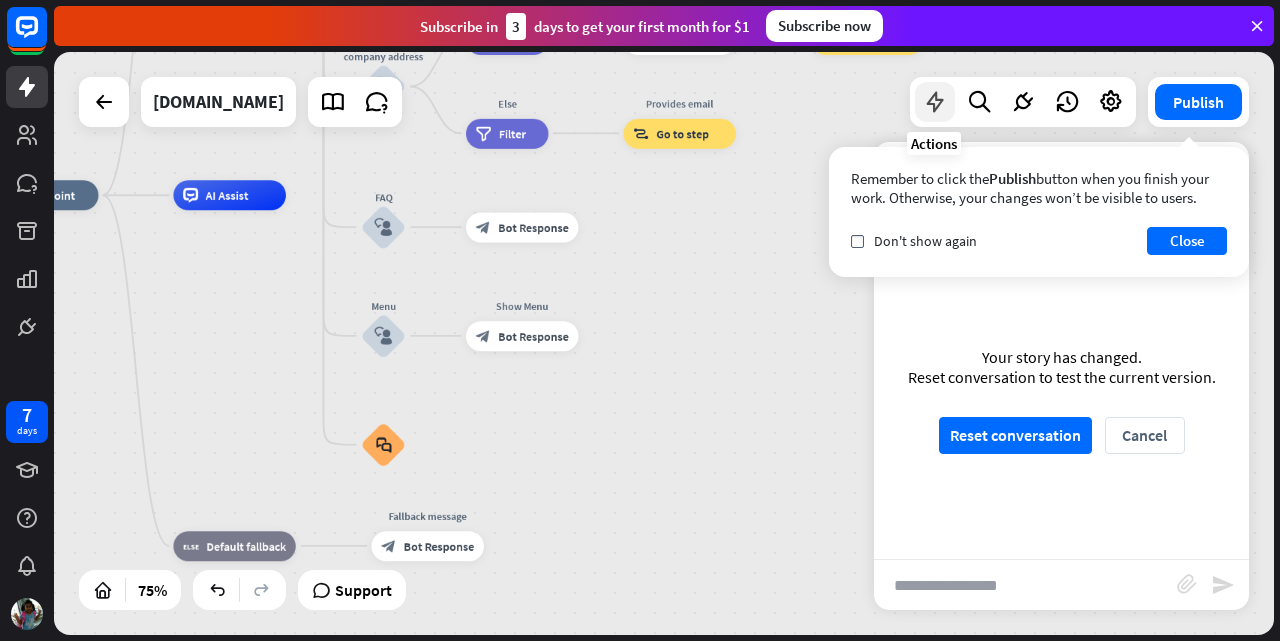 click at bounding box center [935, 102] 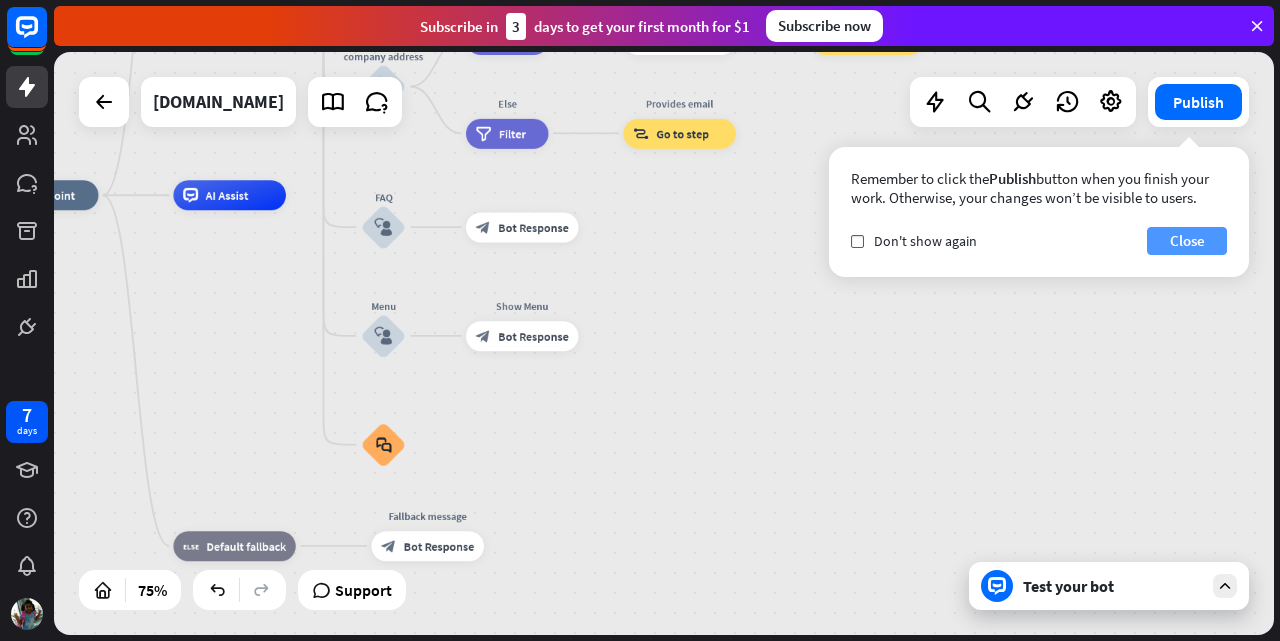 click on "Close" at bounding box center (1187, 241) 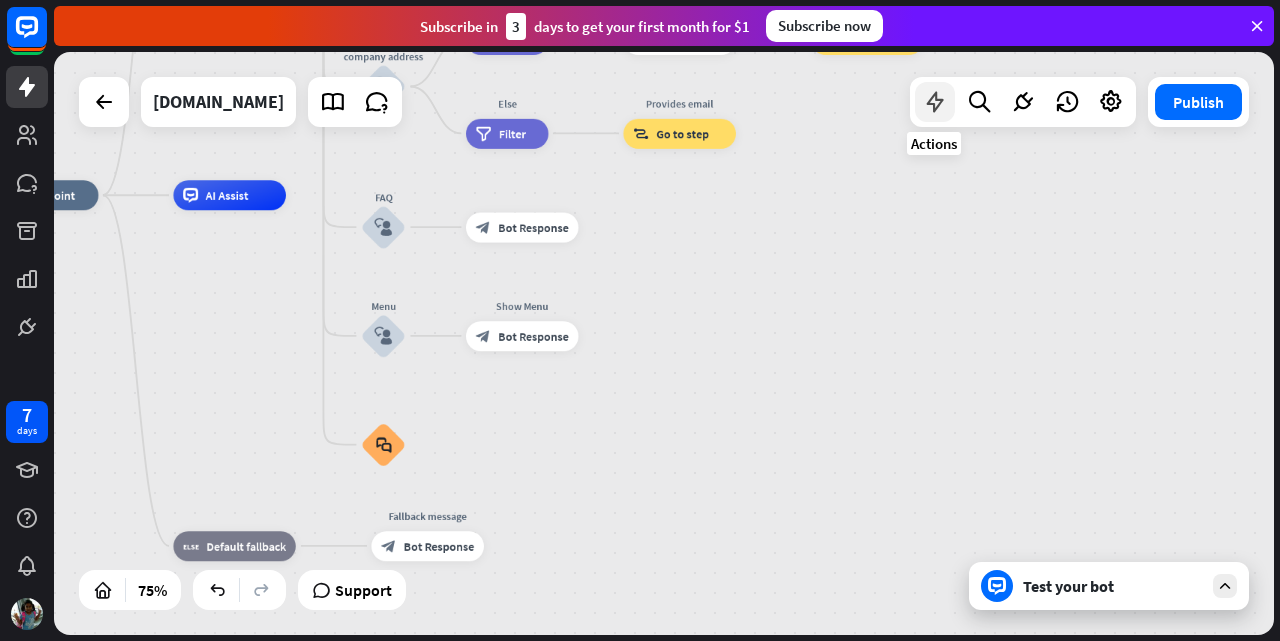 click at bounding box center (935, 102) 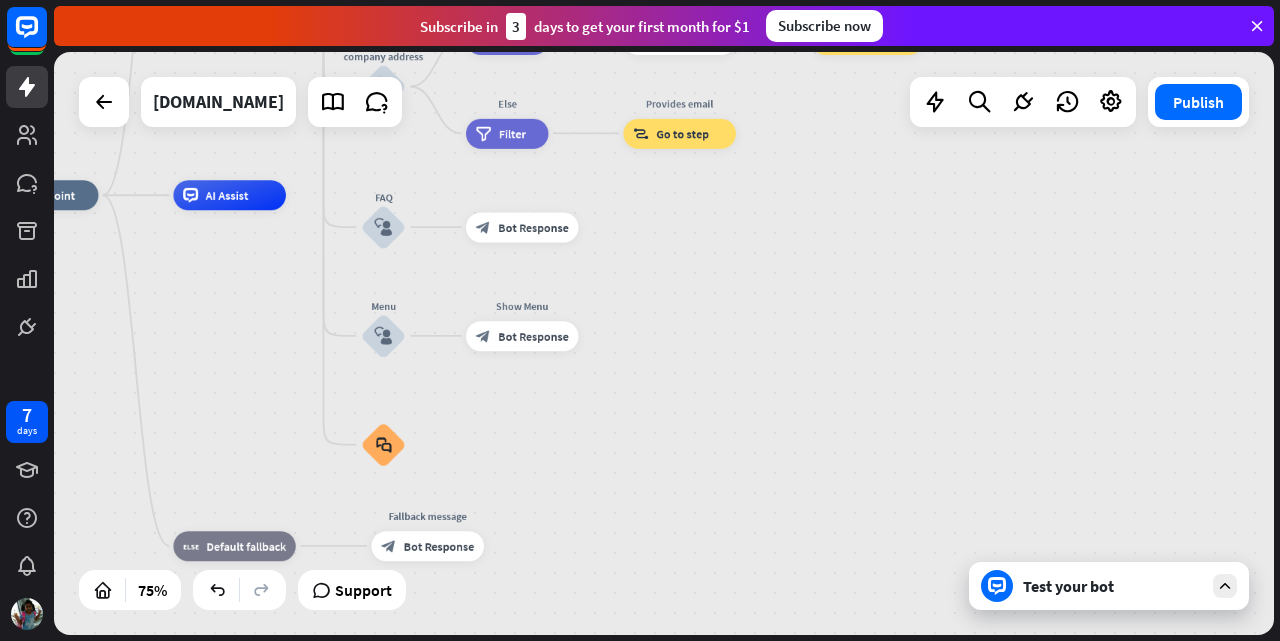 click at bounding box center [1225, 586] 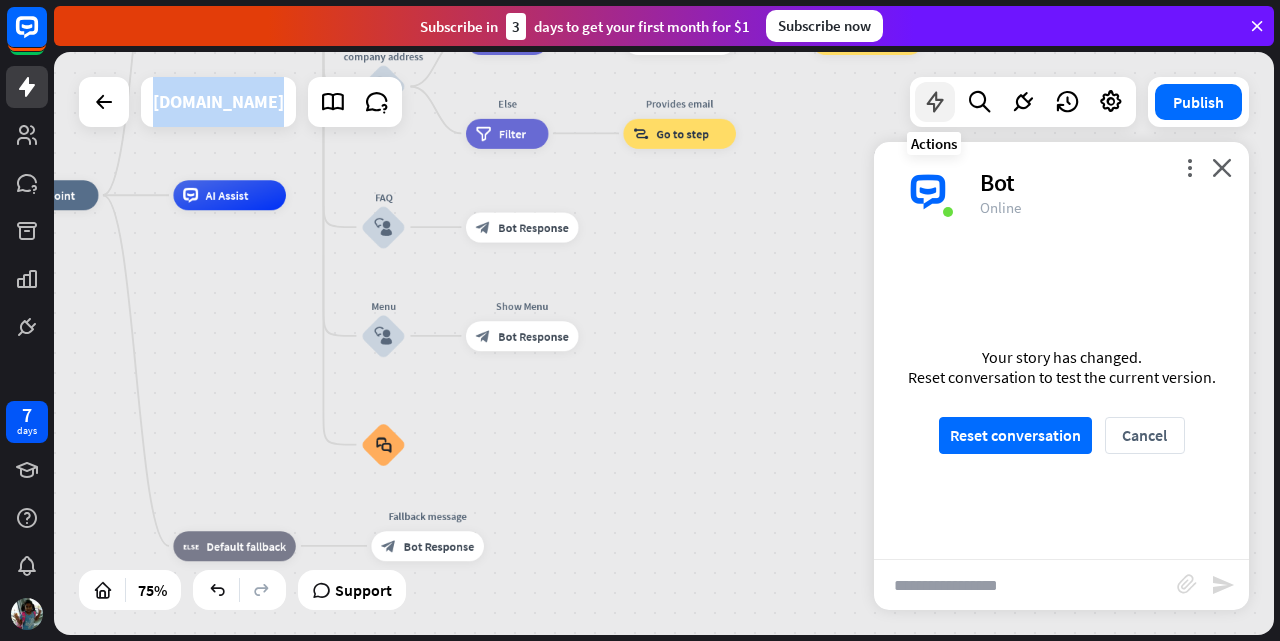 click at bounding box center (935, 102) 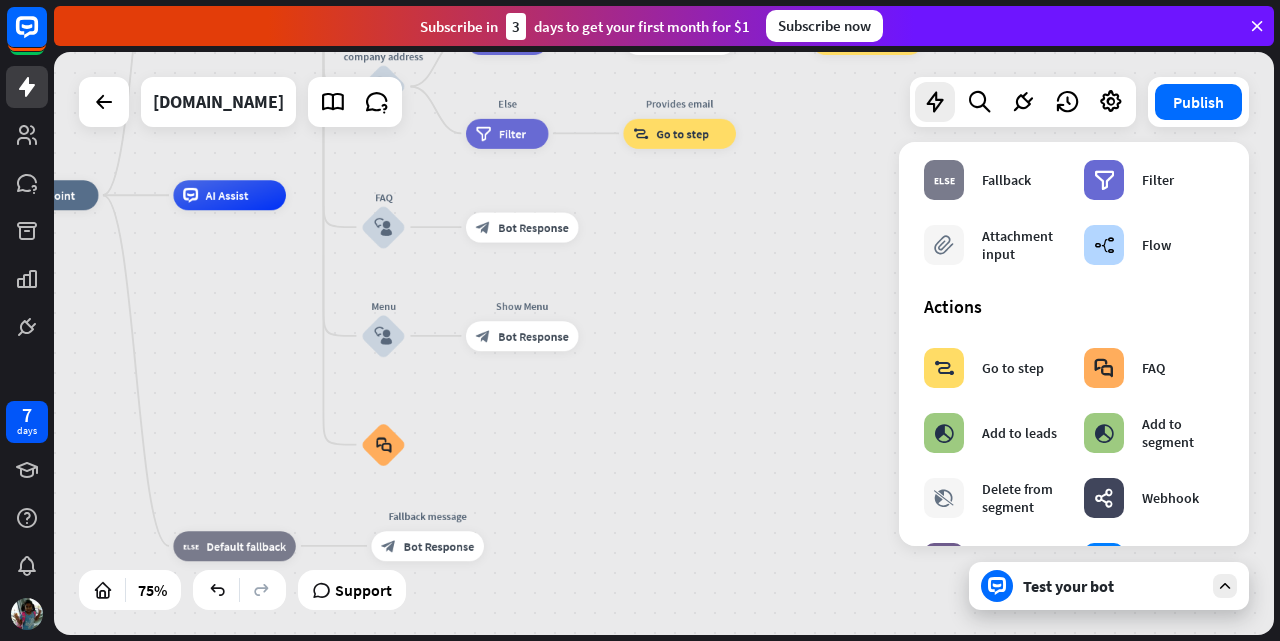 scroll, scrollTop: 0, scrollLeft: 0, axis: both 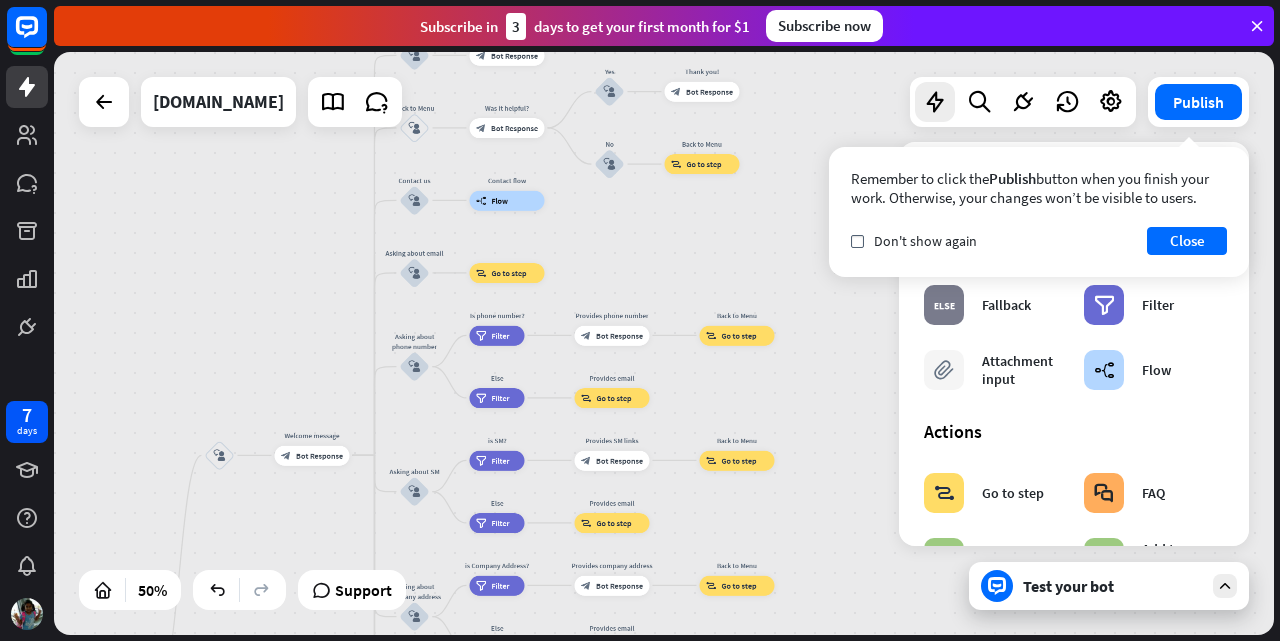 drag, startPoint x: 349, startPoint y: 218, endPoint x: 328, endPoint y: 680, distance: 462.47702 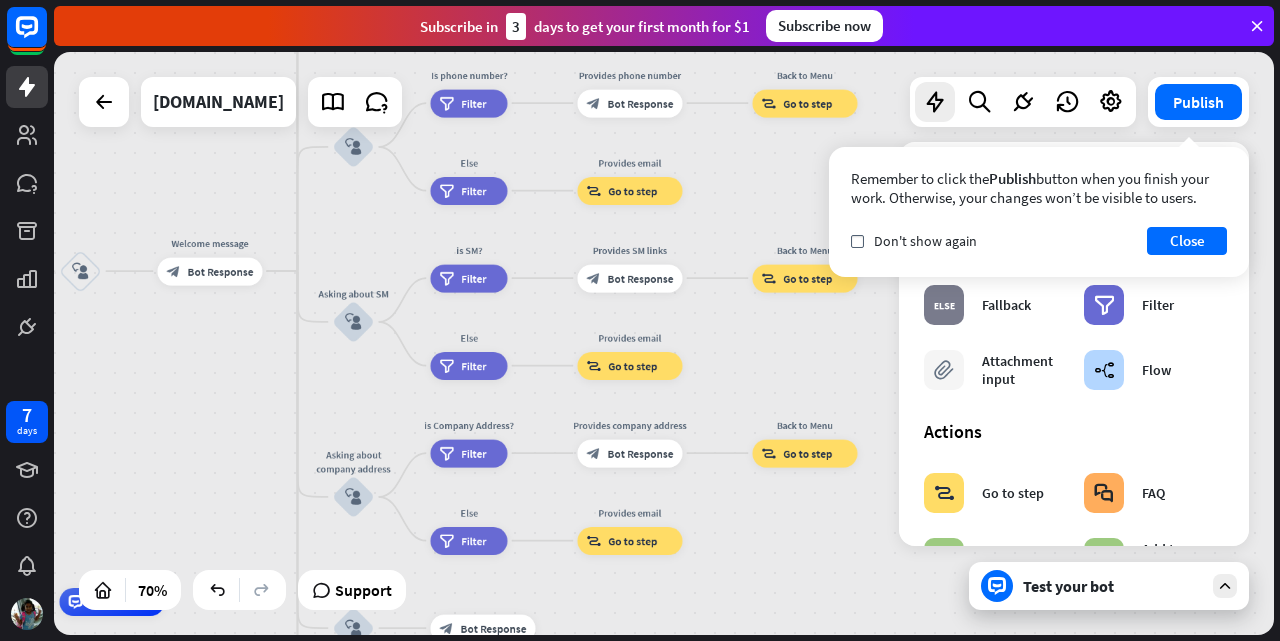 drag, startPoint x: 644, startPoint y: 223, endPoint x: 665, endPoint y: -57, distance: 280.7864 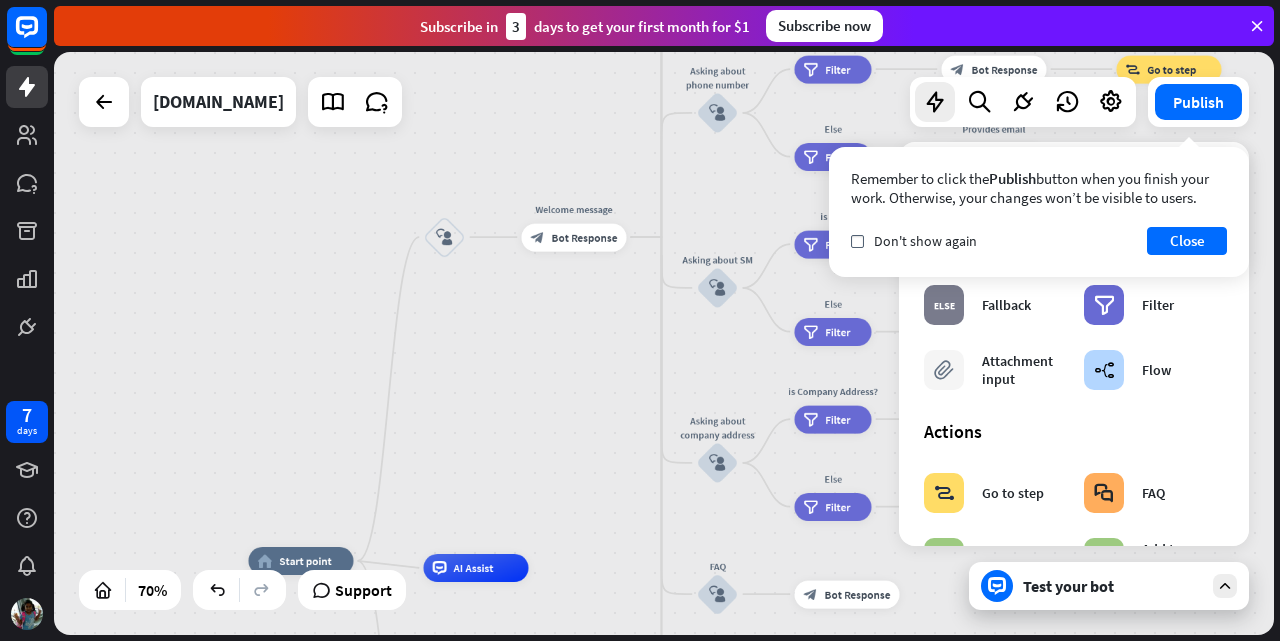 drag, startPoint x: 219, startPoint y: 466, endPoint x: 577, endPoint y: 476, distance: 358.13965 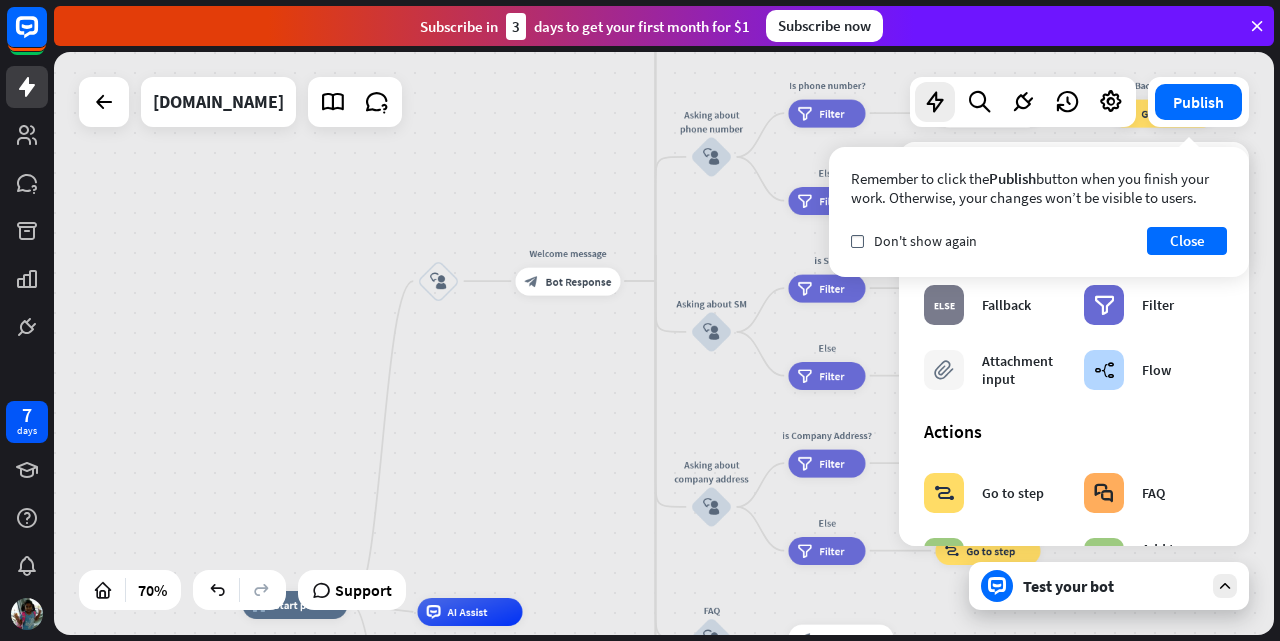click on "home_2   Start point                   block_user_input                 Welcome message   block_bot_response   Bot Response                 About us   block_user_input                 Provide company information   block_bot_response   Bot Response                 Back to Menu   block_user_input                 Was it helpful?   block_bot_response   Bot Response                 Yes   block_user_input                 Thank you!   block_bot_response   Bot Response                 No   block_user_input                 Back to Menu   block_goto   Go to step                 Contact us   block_user_input                 Contact flow   builder_tree   Flow                 Asking about email   block_user_input                   block_goto   Go to step                 Asking about phone number   block_user_input                 Is phone number?   filter   Filter                 Provides phone number   block_bot_response   Bot Response                 Back to Menu   block_goto   Go to step" at bounding box center [664, 343] 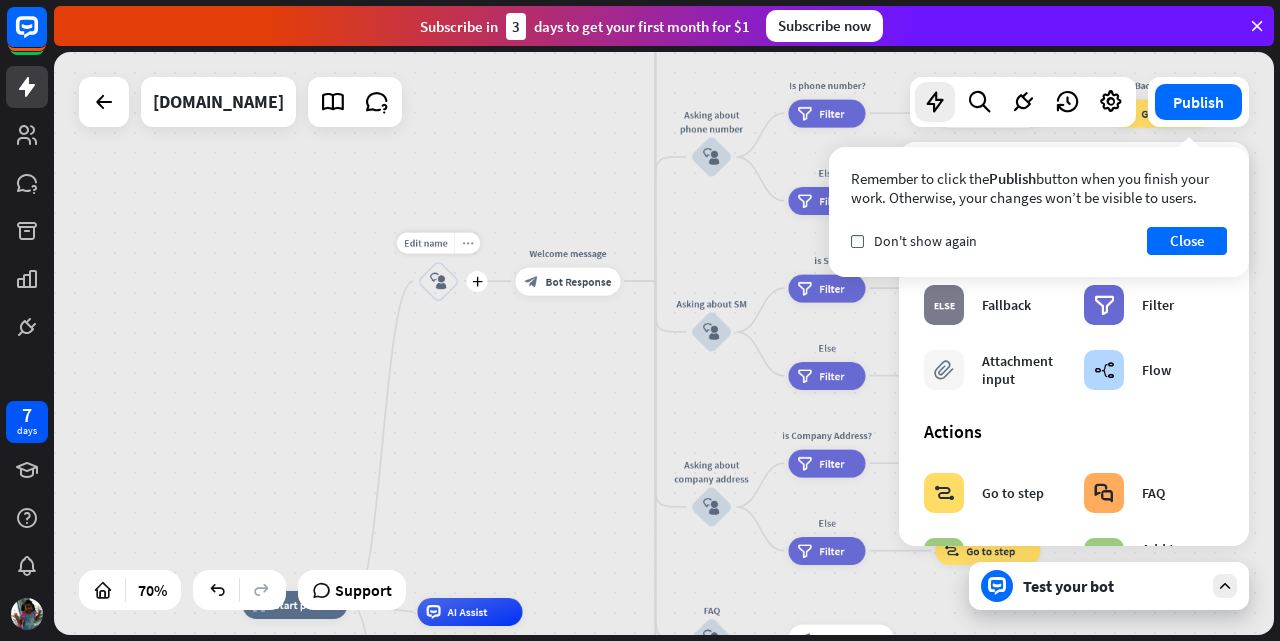 click on "more_horiz" at bounding box center [467, 242] 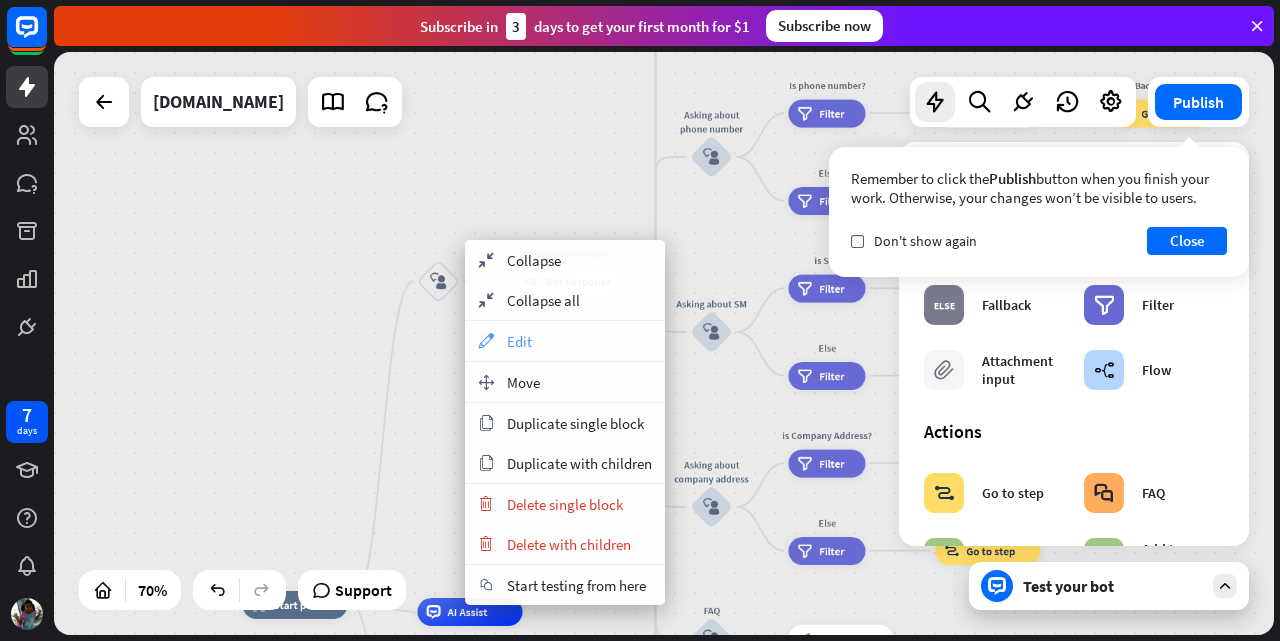 click on "appearance   Edit" at bounding box center [565, 341] 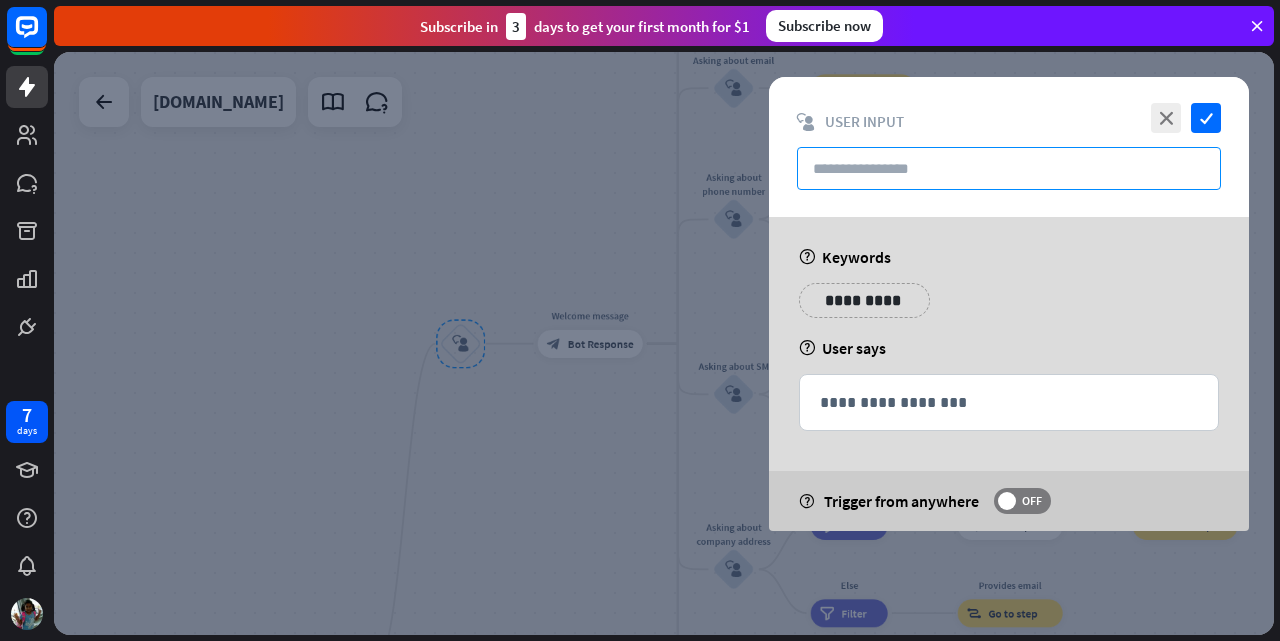 click at bounding box center [1009, 168] 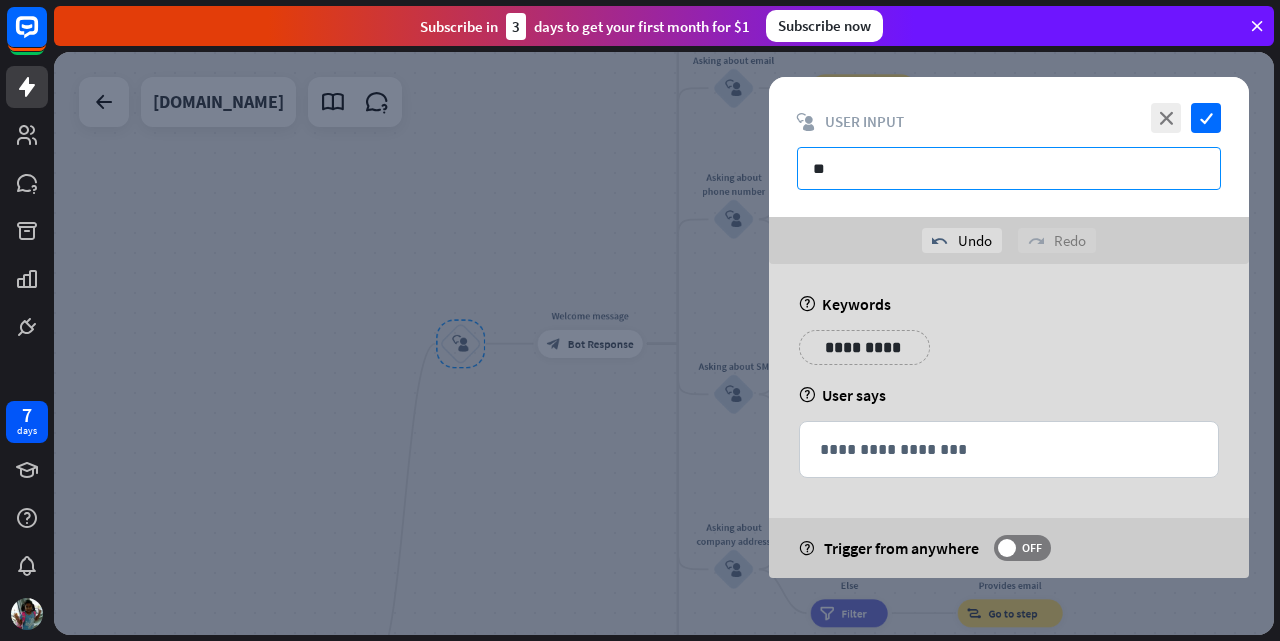 type on "*" 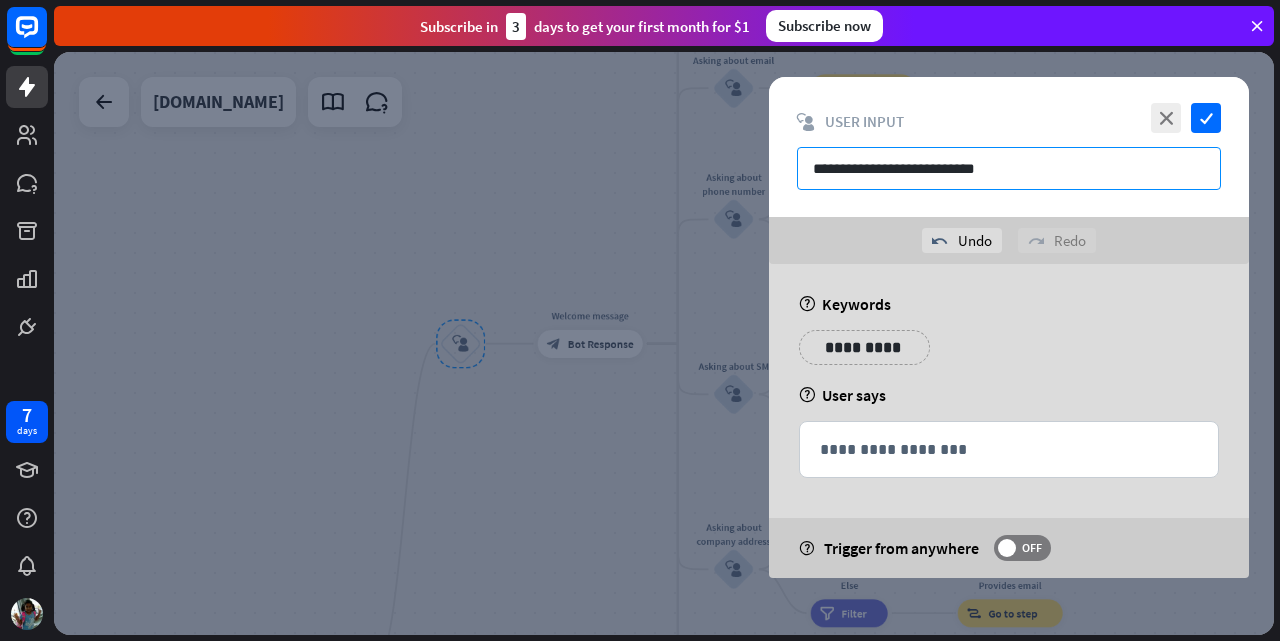 type on "**********" 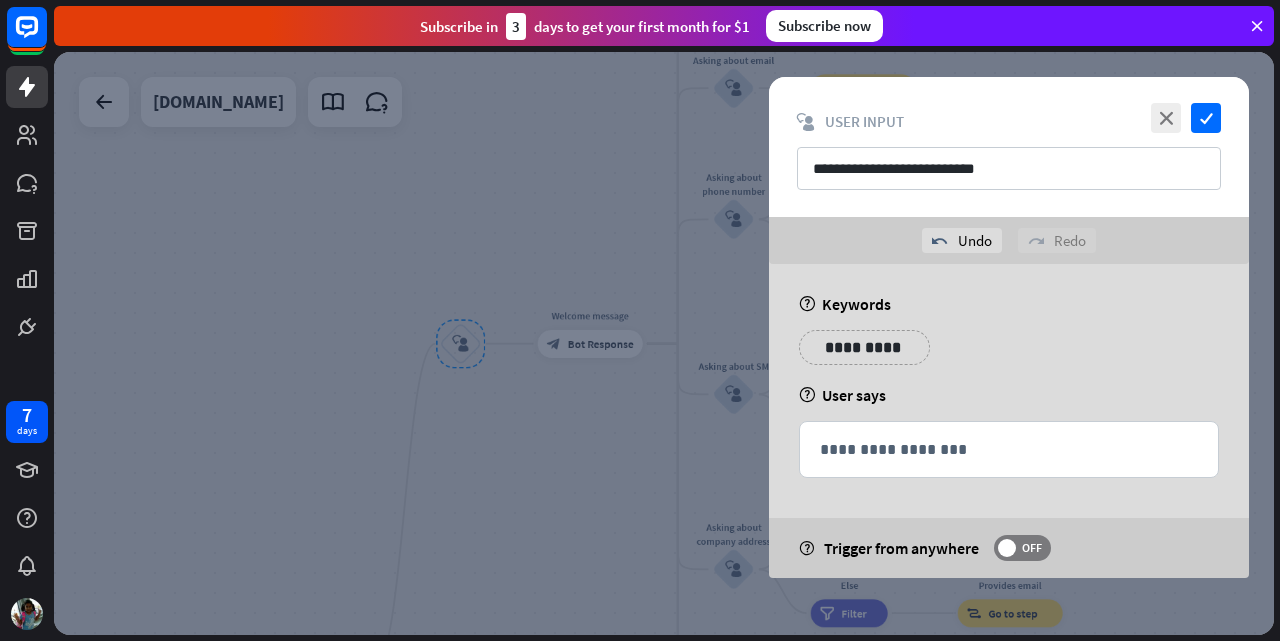 click on "**********" at bounding box center (864, 347) 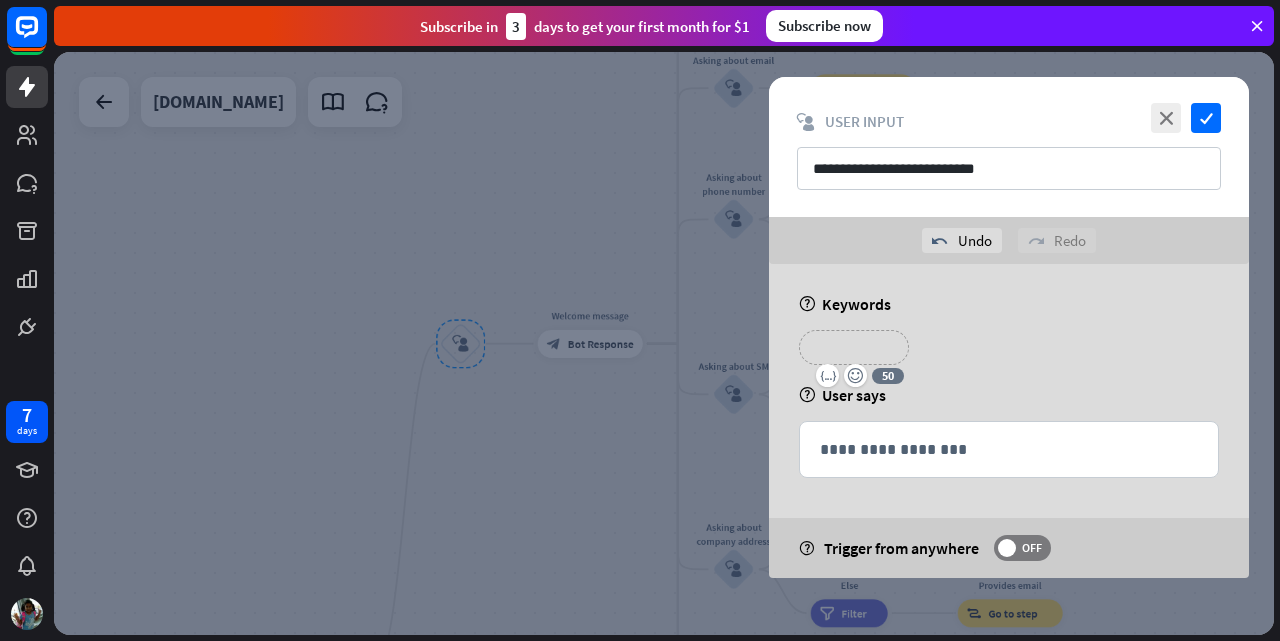 click on "**********" at bounding box center [854, 347] 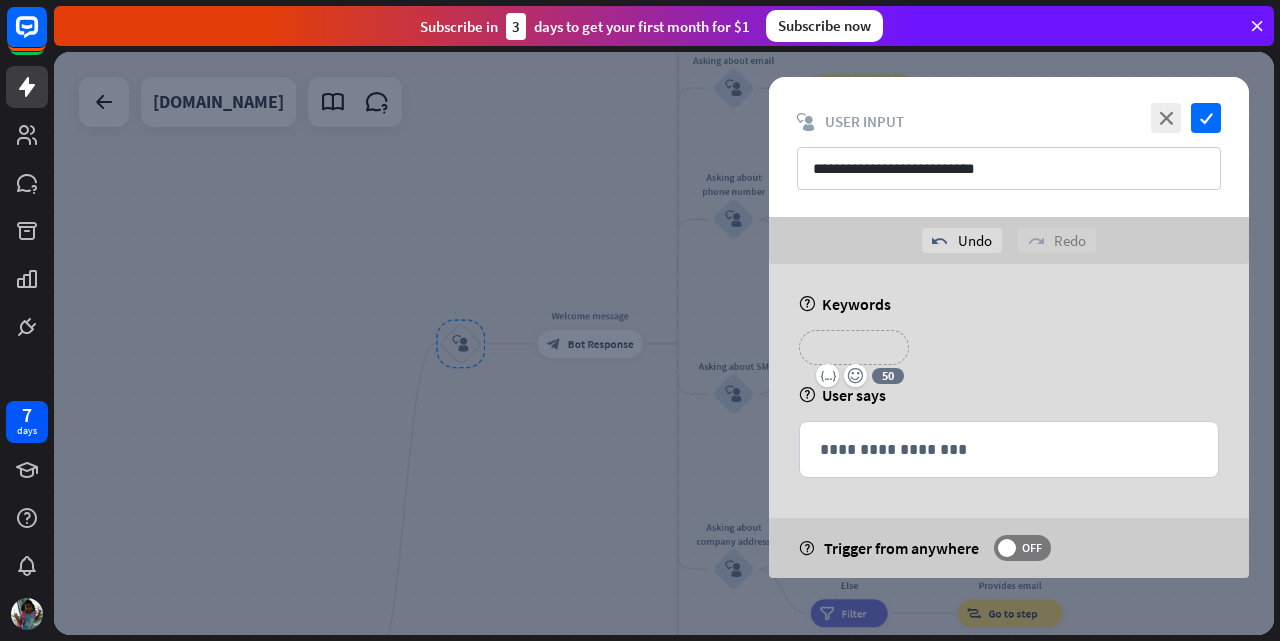 type 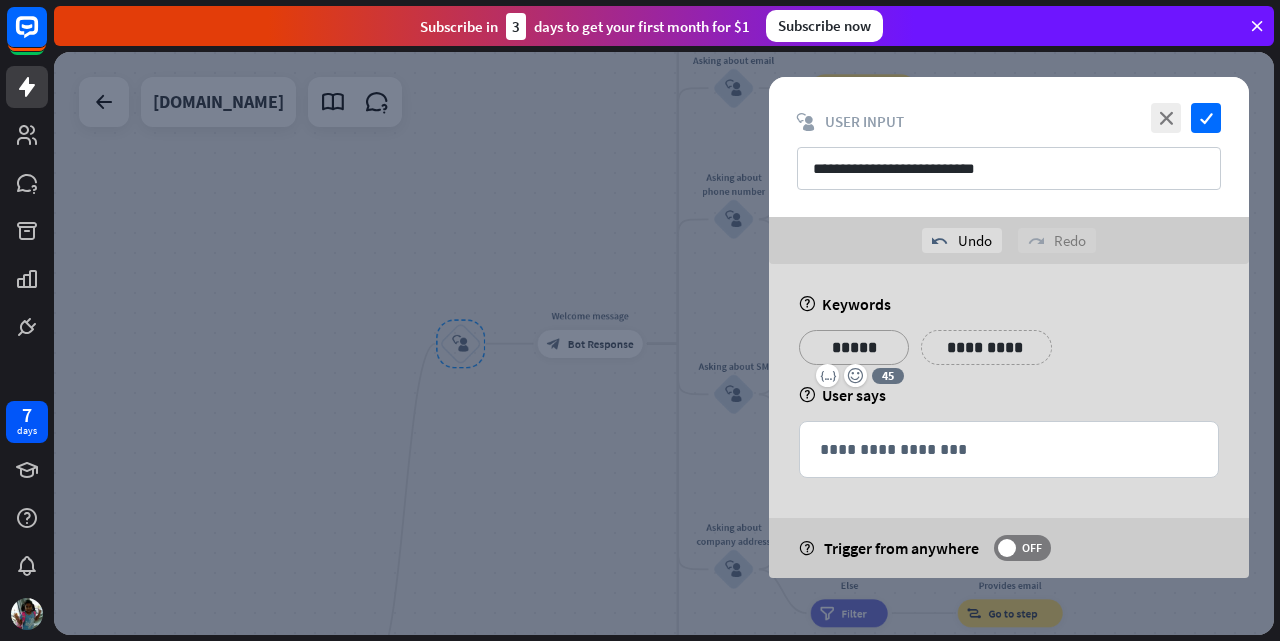 click on "**********" at bounding box center (986, 347) 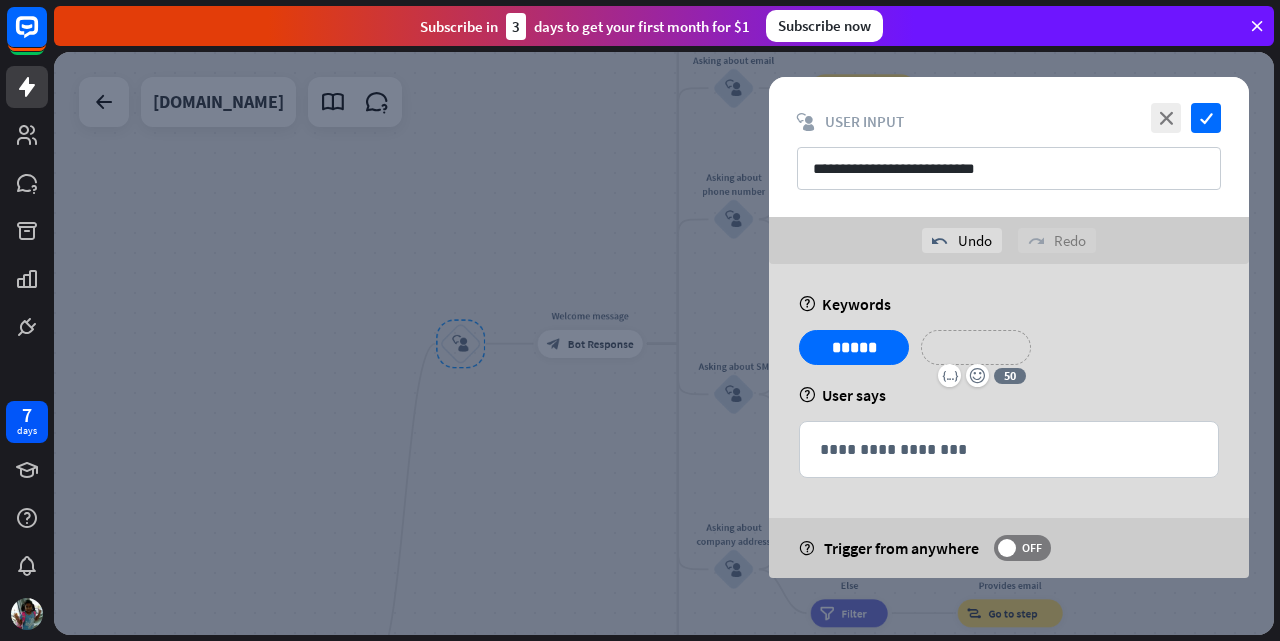type 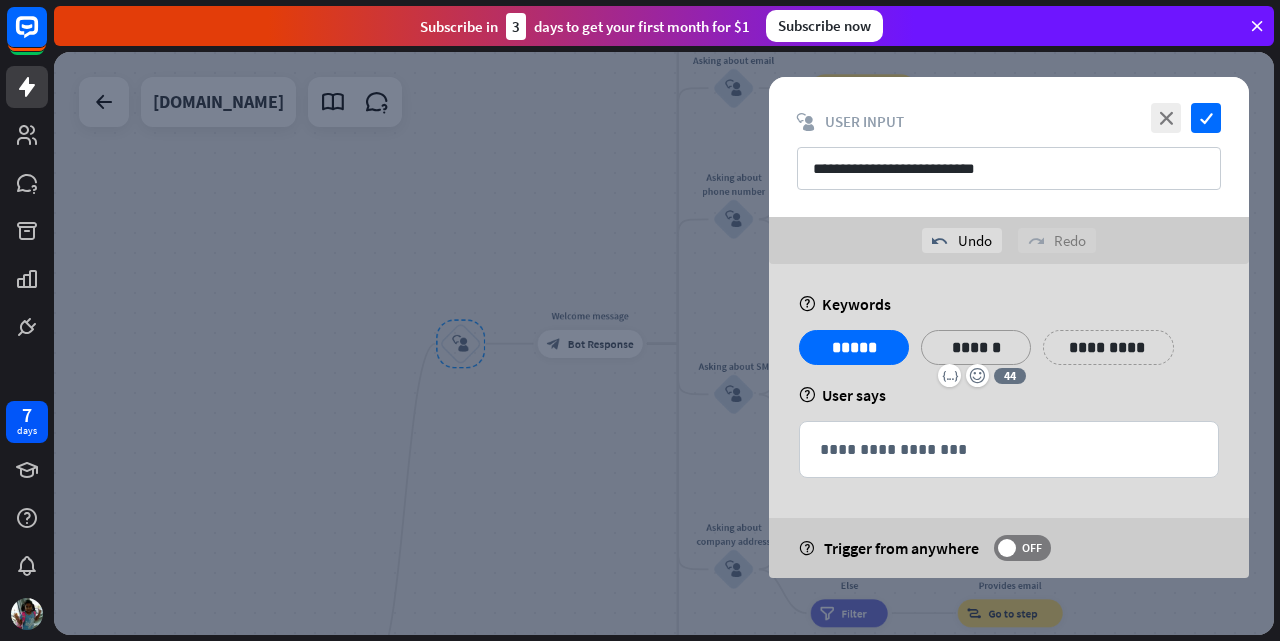 click on "**********" at bounding box center (1108, 347) 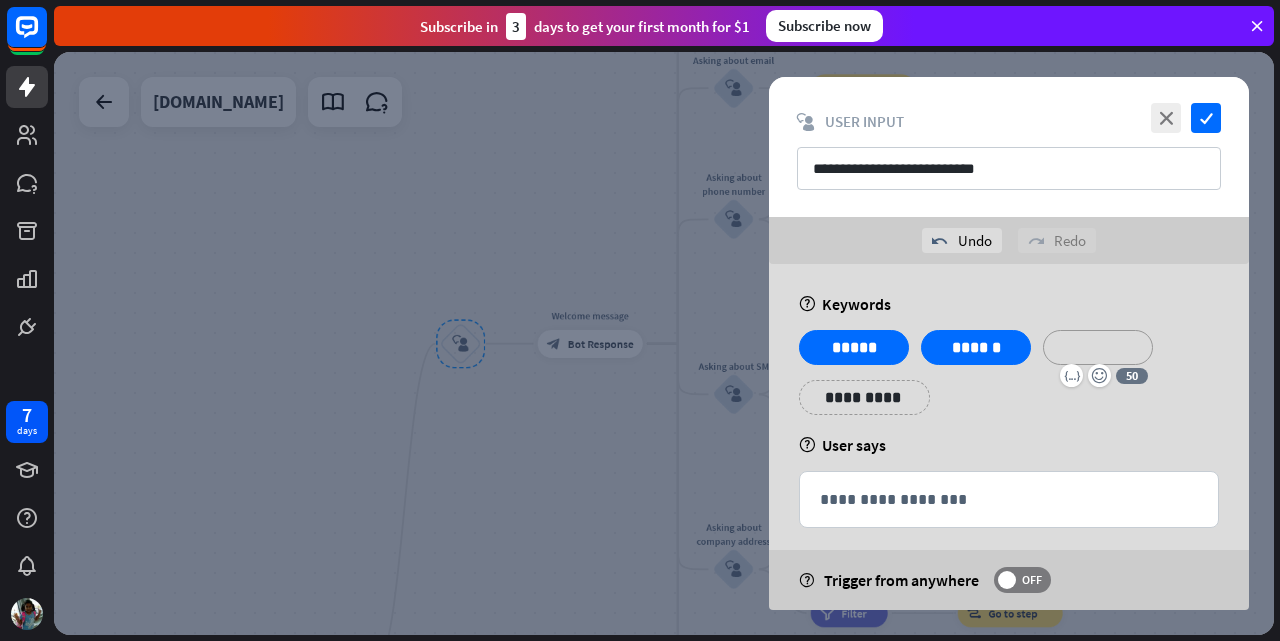type 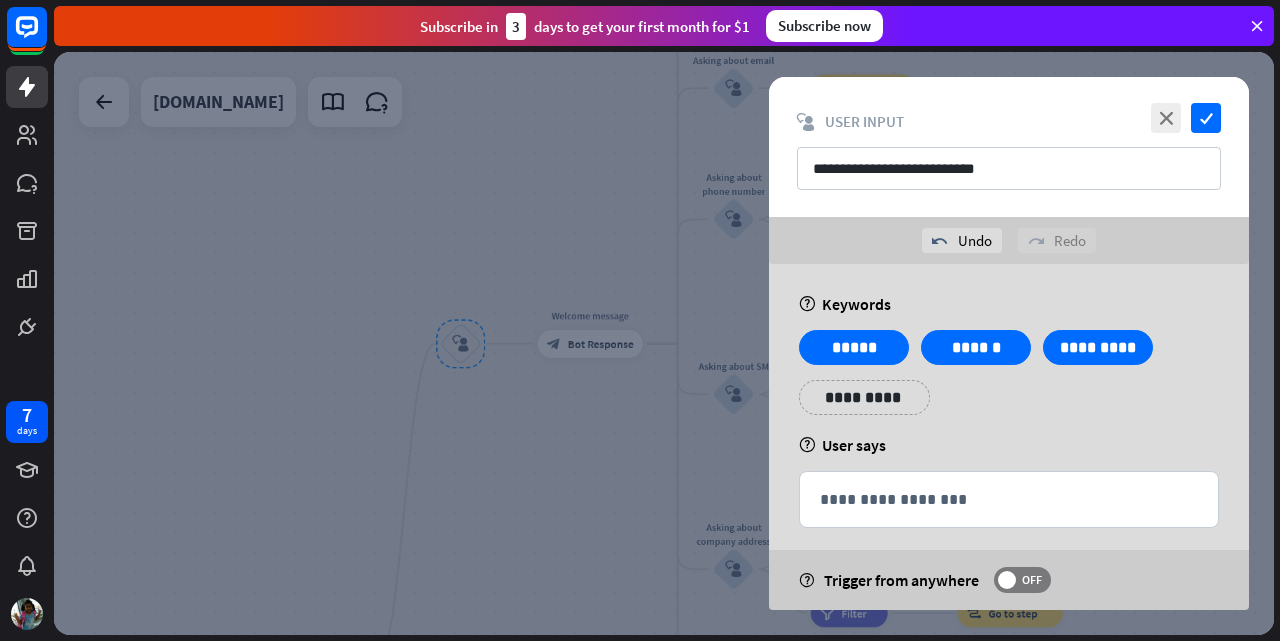 click on "help
Keywords" at bounding box center (1009, 304) 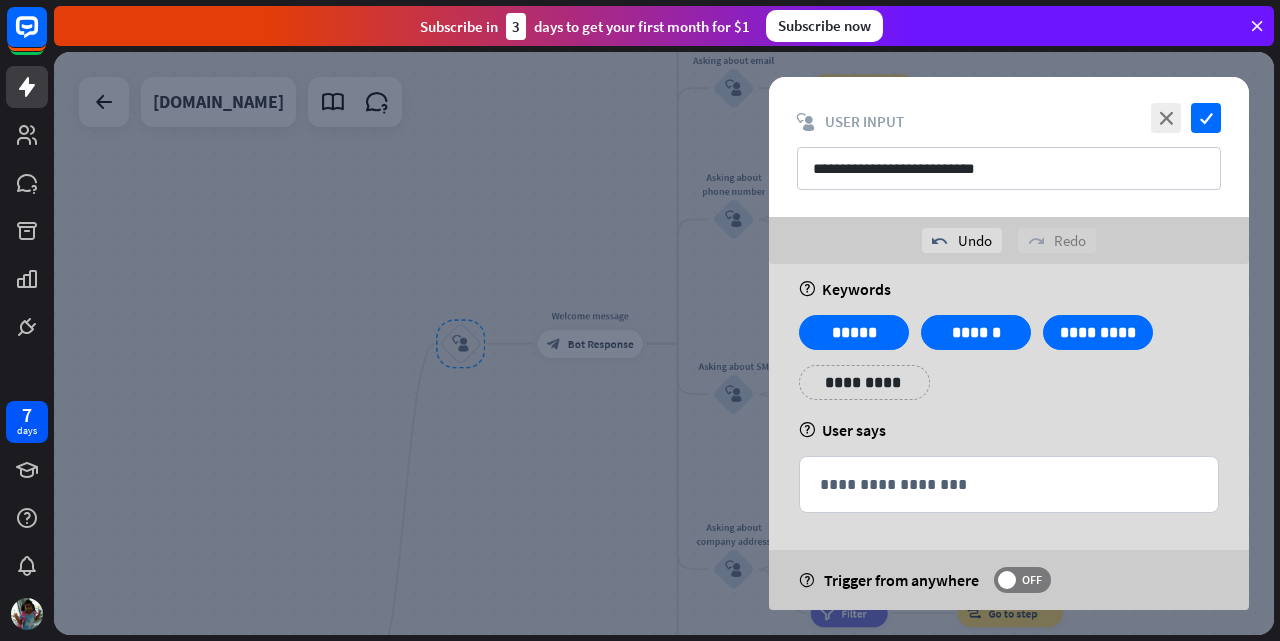 scroll, scrollTop: 18, scrollLeft: 0, axis: vertical 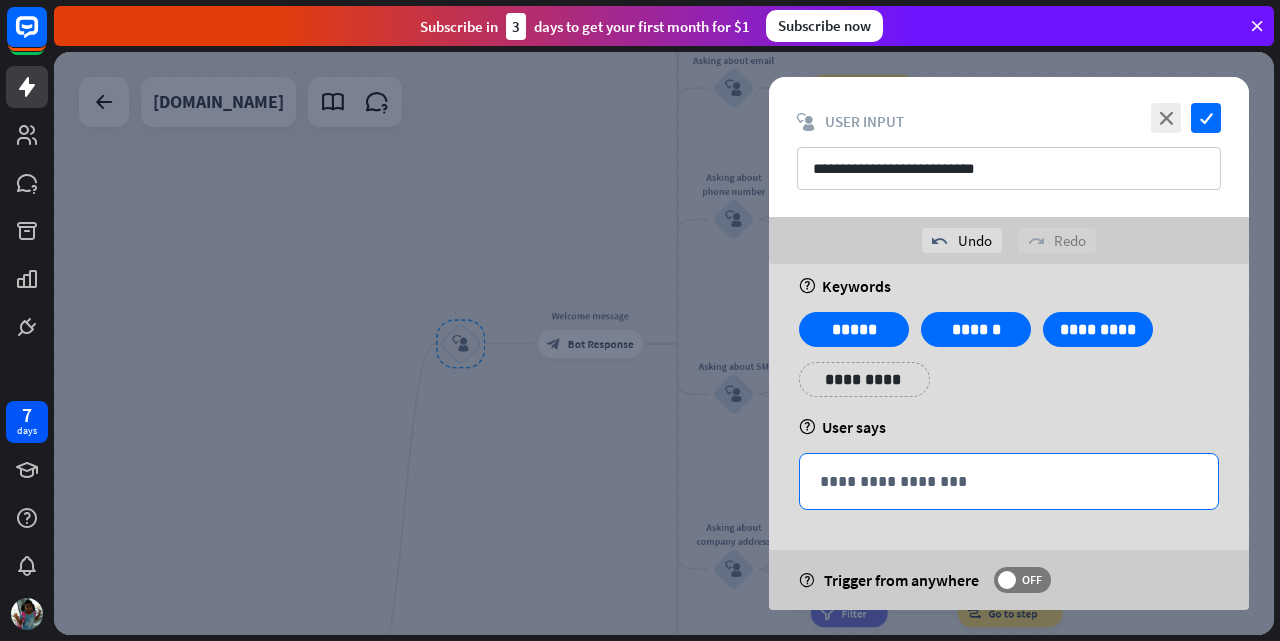 click on "**********" at bounding box center [1009, 481] 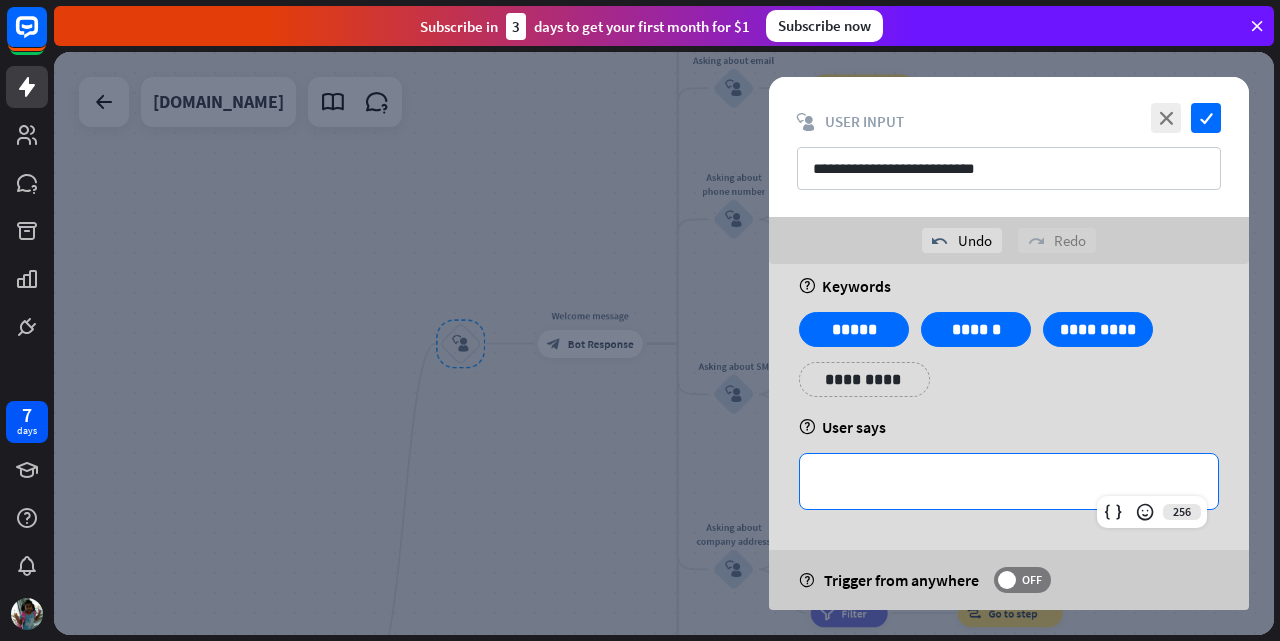 type 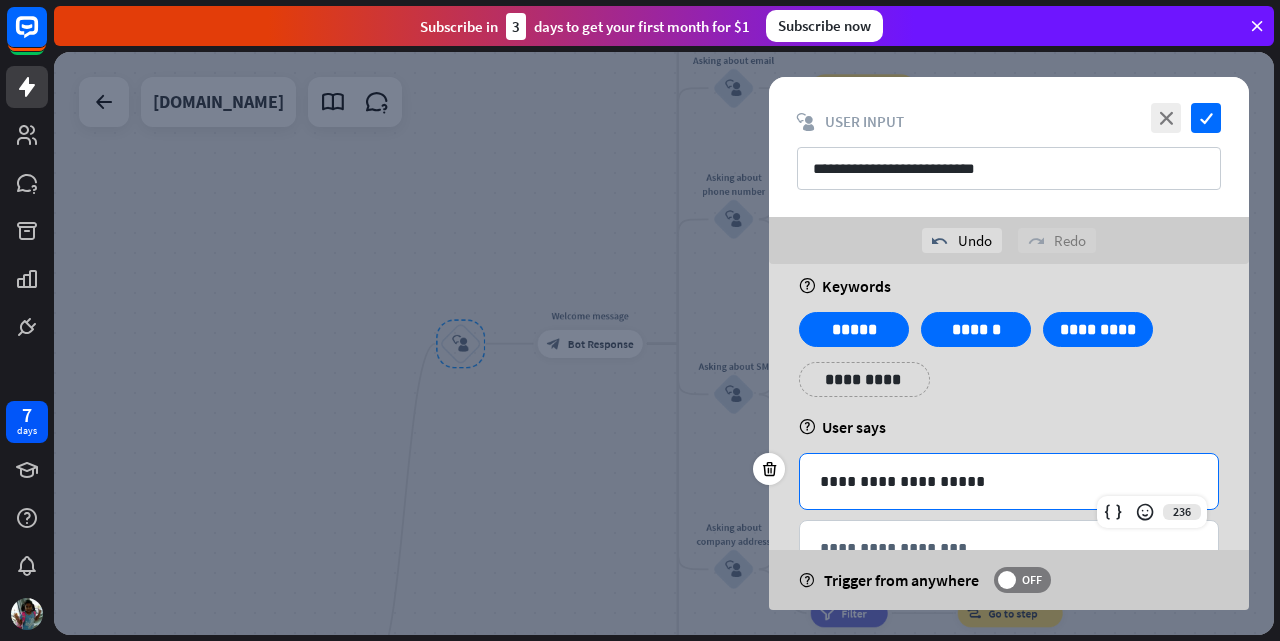 scroll, scrollTop: 85, scrollLeft: 0, axis: vertical 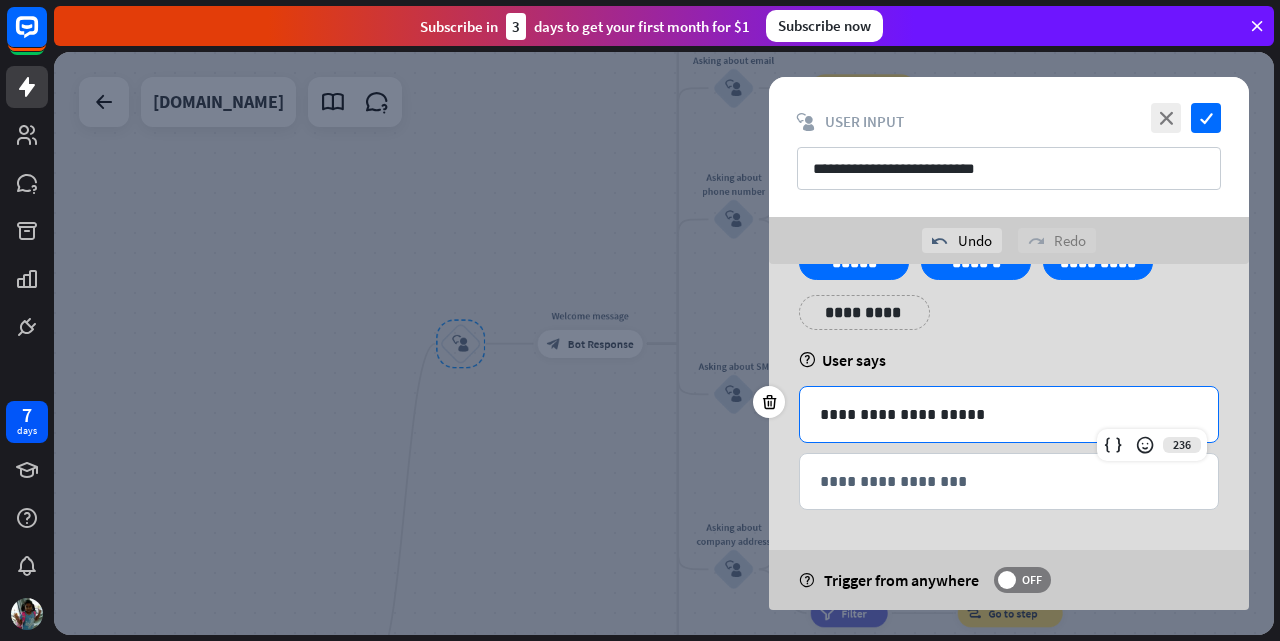 click on "**********" at bounding box center (1009, 453) 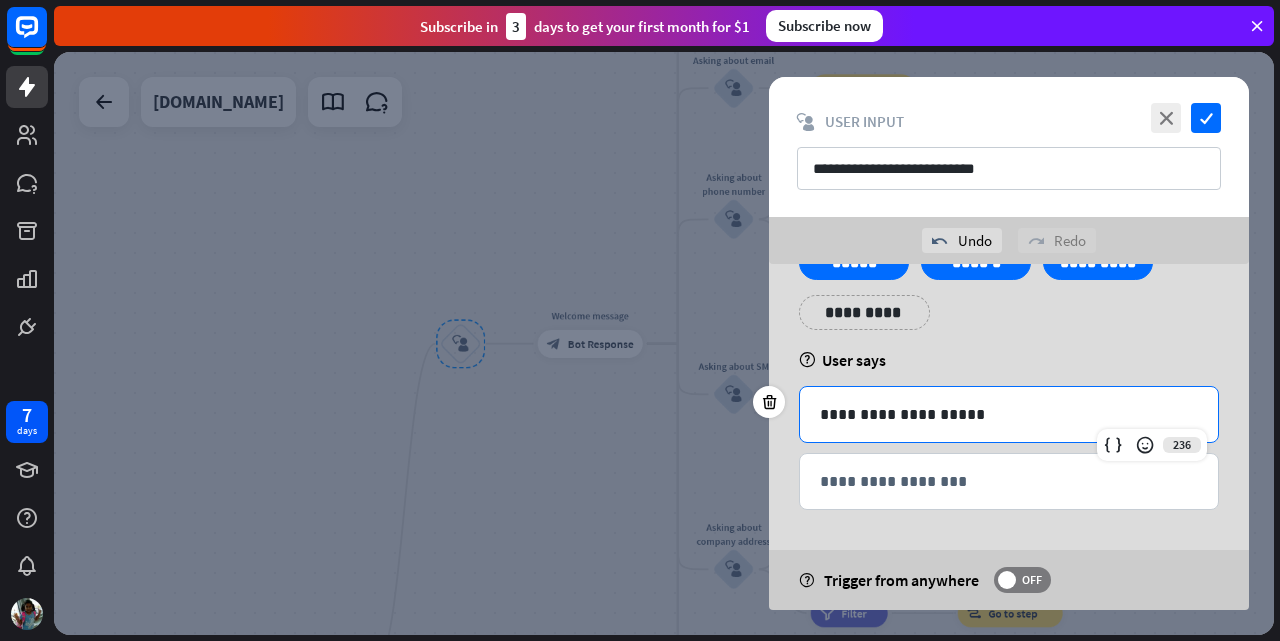 click on "**********" at bounding box center (1009, 453) 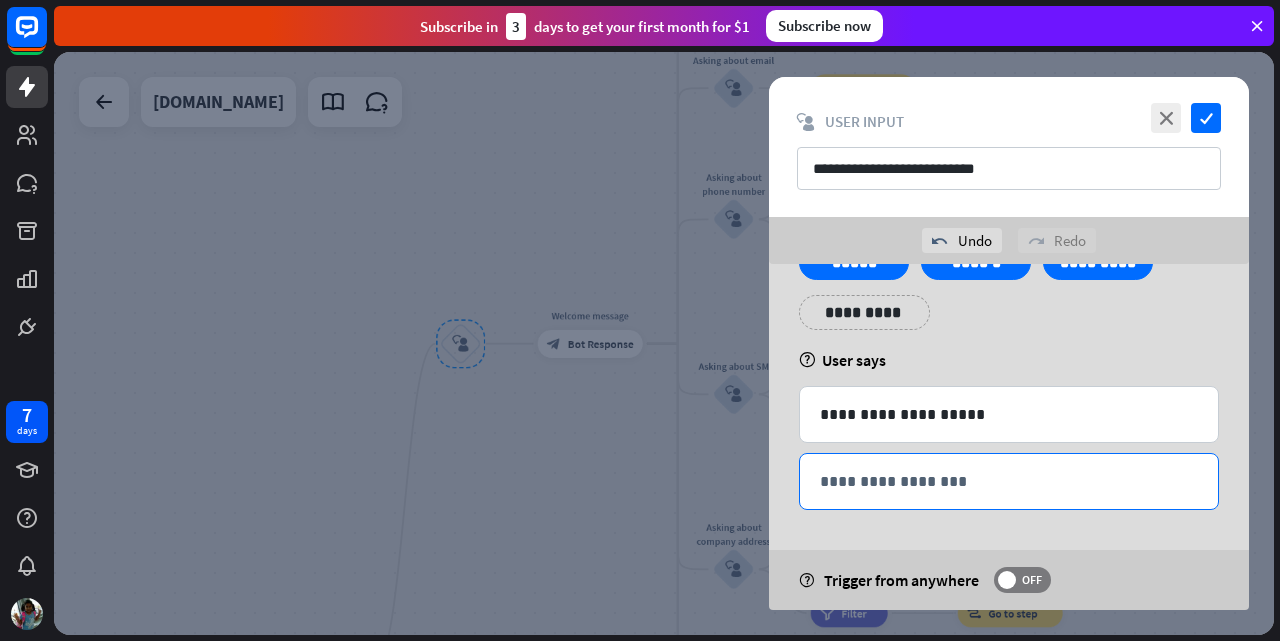 click on "**********" at bounding box center (1009, 481) 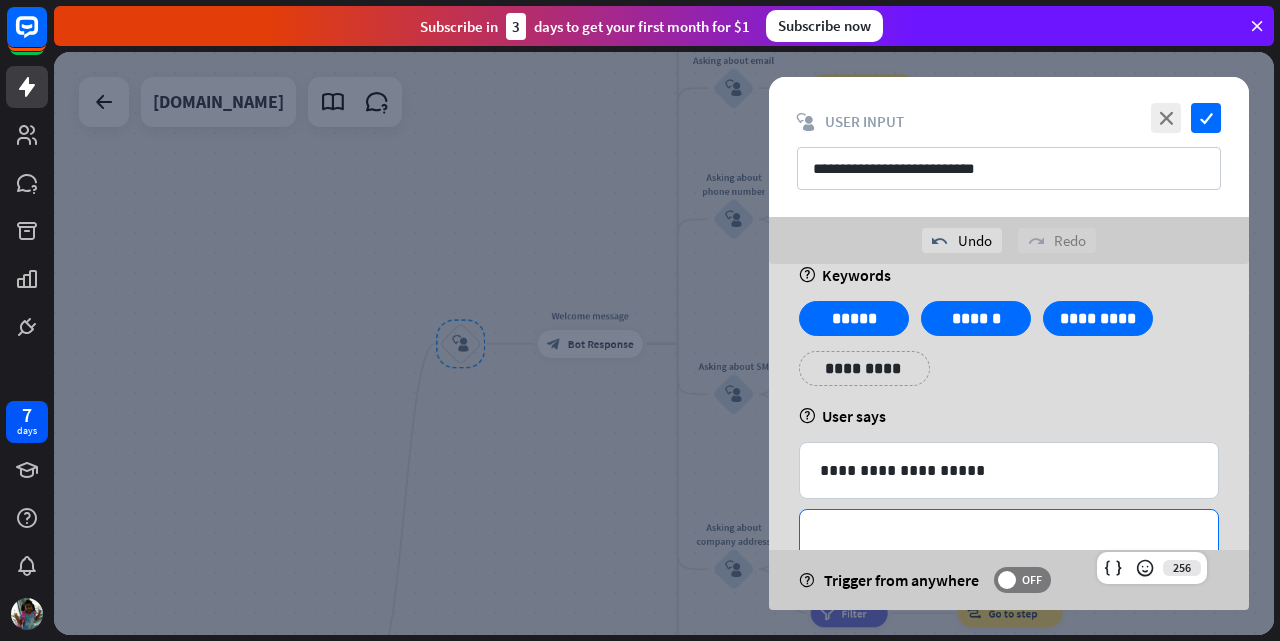 scroll, scrollTop: 0, scrollLeft: 0, axis: both 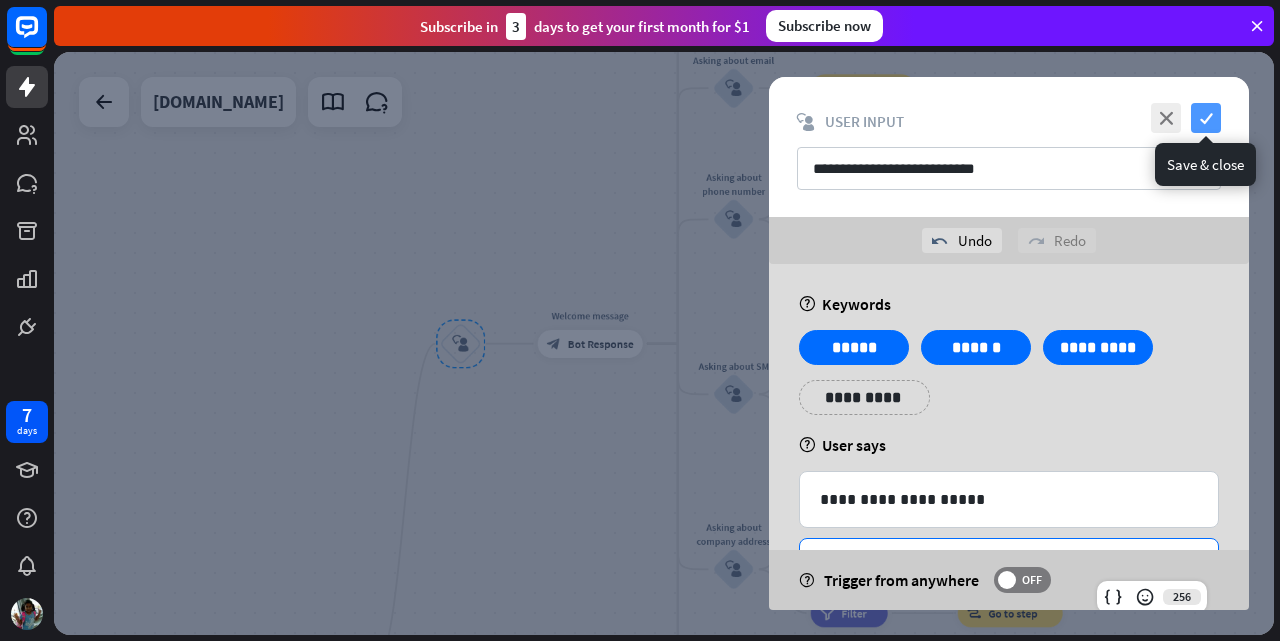 click on "check" at bounding box center (1206, 118) 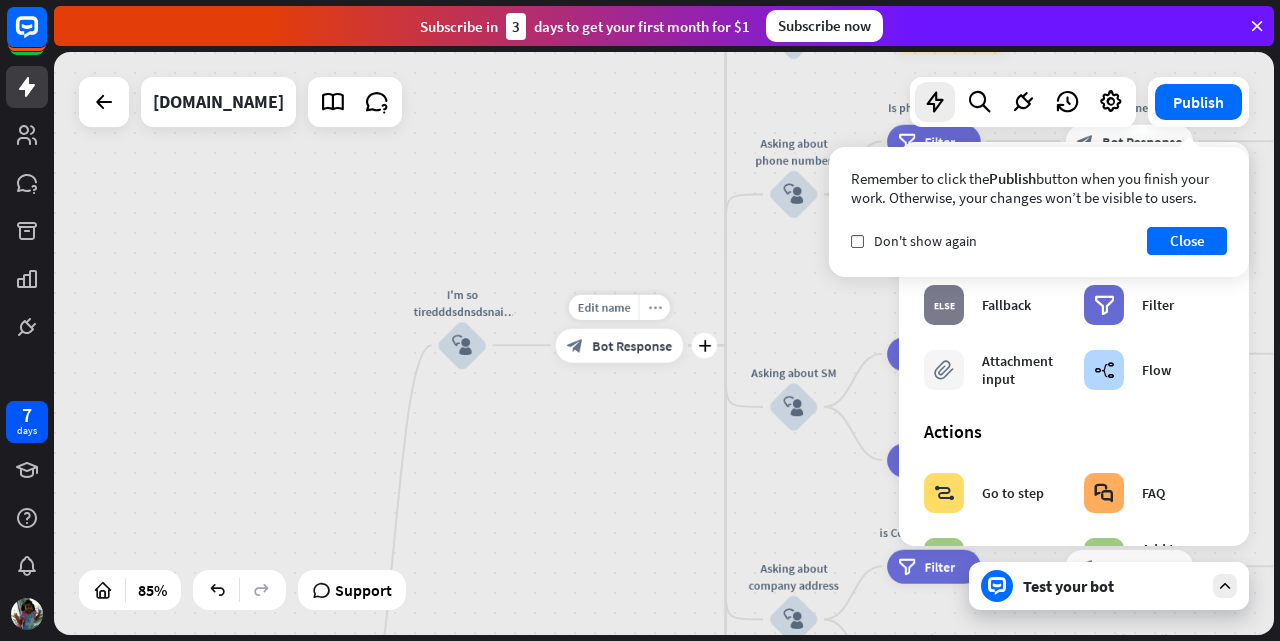 click on "more_horiz" at bounding box center (654, 307) 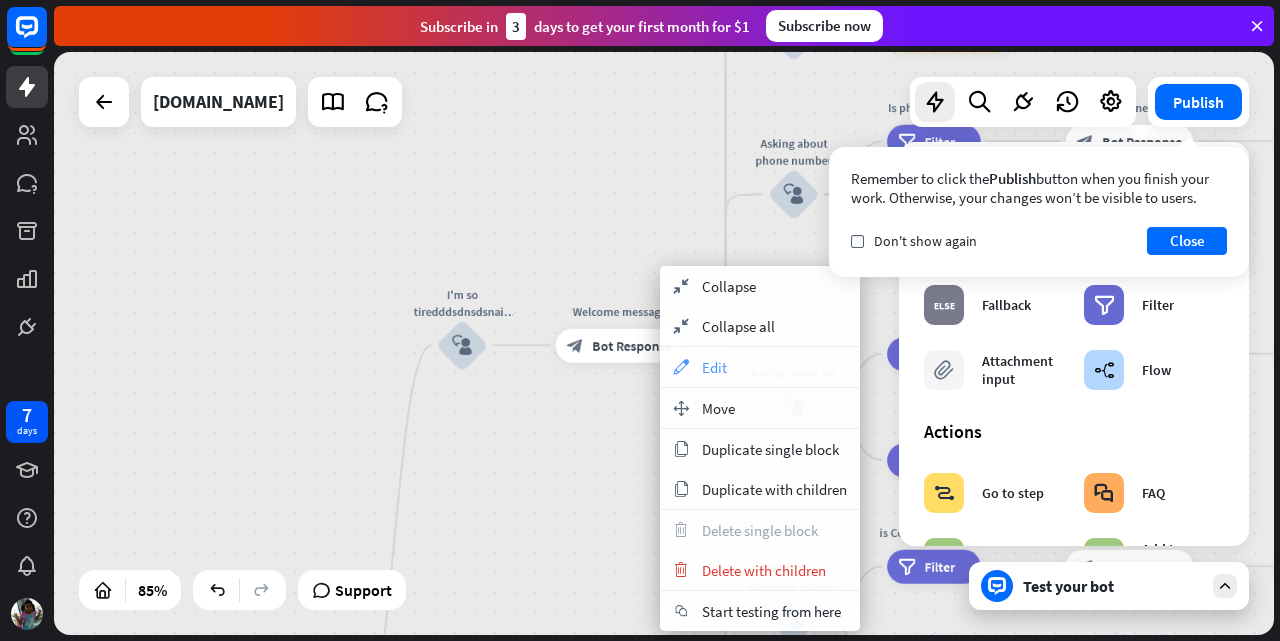 click on "appearance   Edit" at bounding box center (760, 367) 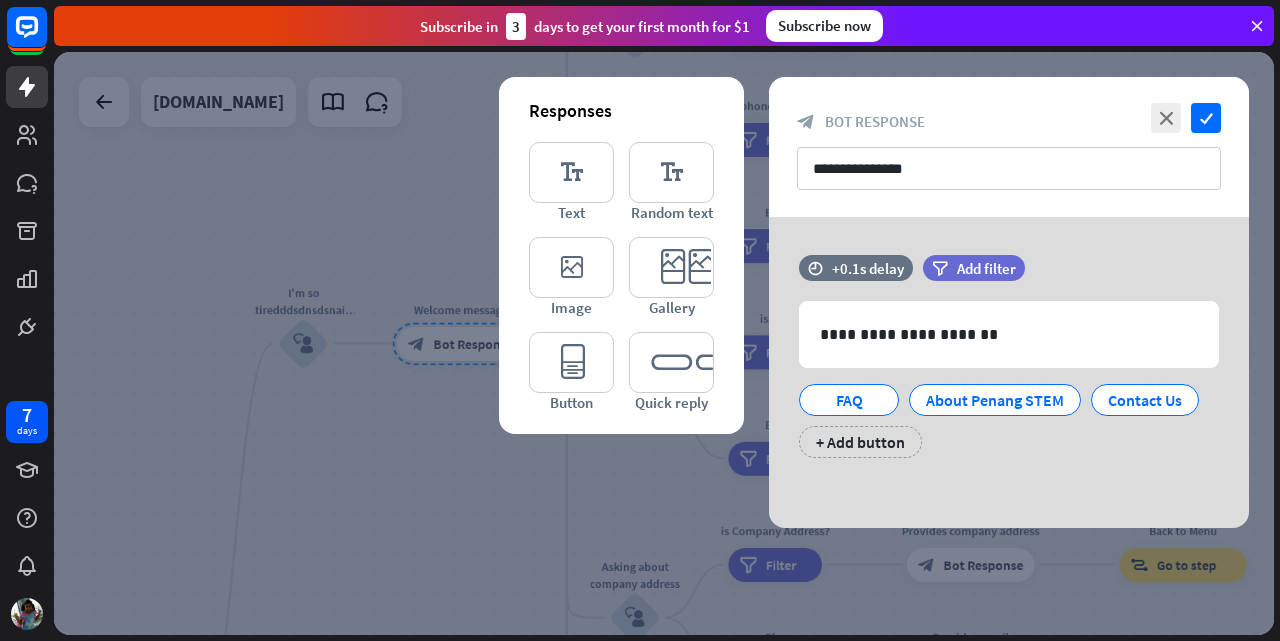 click at bounding box center [664, 343] 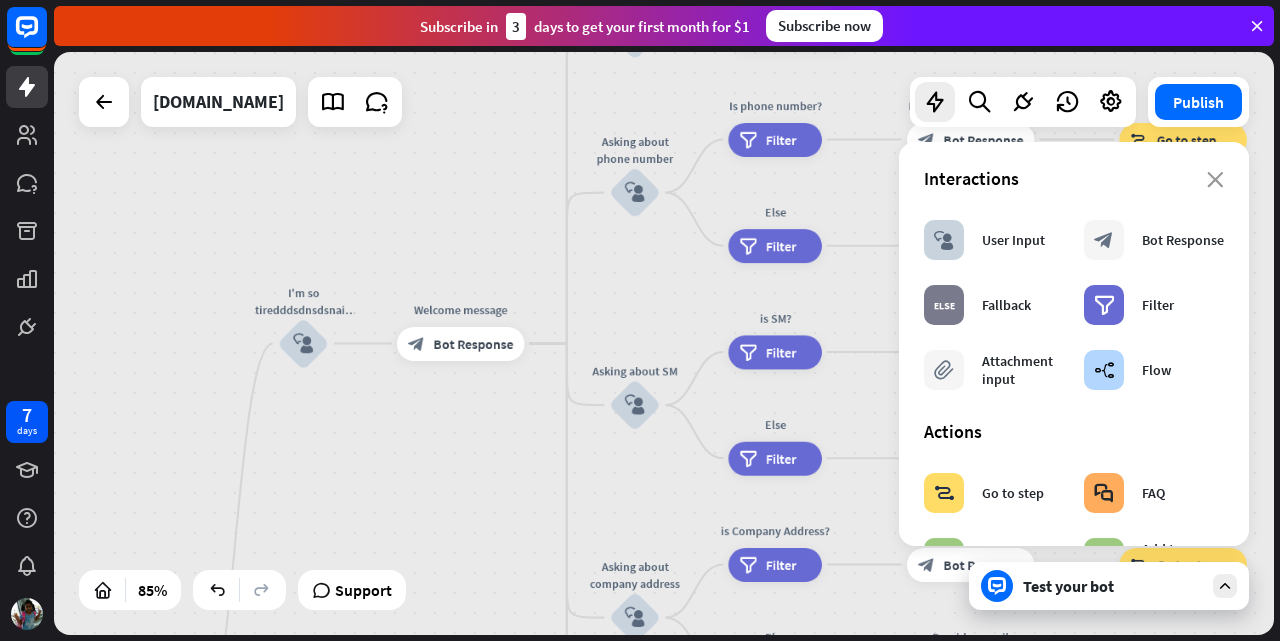 click on "close   Interactions   block_user_input   User Input block_bot_response   Bot Response block_fallback   Fallback filter   Filter block_attachment   Attachment input builder_tree   Flow Actions   block_goto   Go to step block_faq   FAQ block_add_to_segment   Add to leads block_add_to_segment   Add to segment block_delete_from_segment   Delete from segment webhooks   Webhook block_set_attribute   Set attribute block_ab_testing   A/B Test block_question   Question block_close_chat   Close chat block_backtracking   Backtracking LiveChat actions   block_livechat   Transfer chat block_livechat   Mark Goal block_livechat   Tag chat block_livechat   Send transcript Shopify actions     Show products   Product availability   Order status Shopify flows     Order status flow   Product availability flow Freshdesk actions           Create ticket         Add contact Zendesk actions         Create ticket HelpDesk actions         Create ticket" at bounding box center (1074, 344) 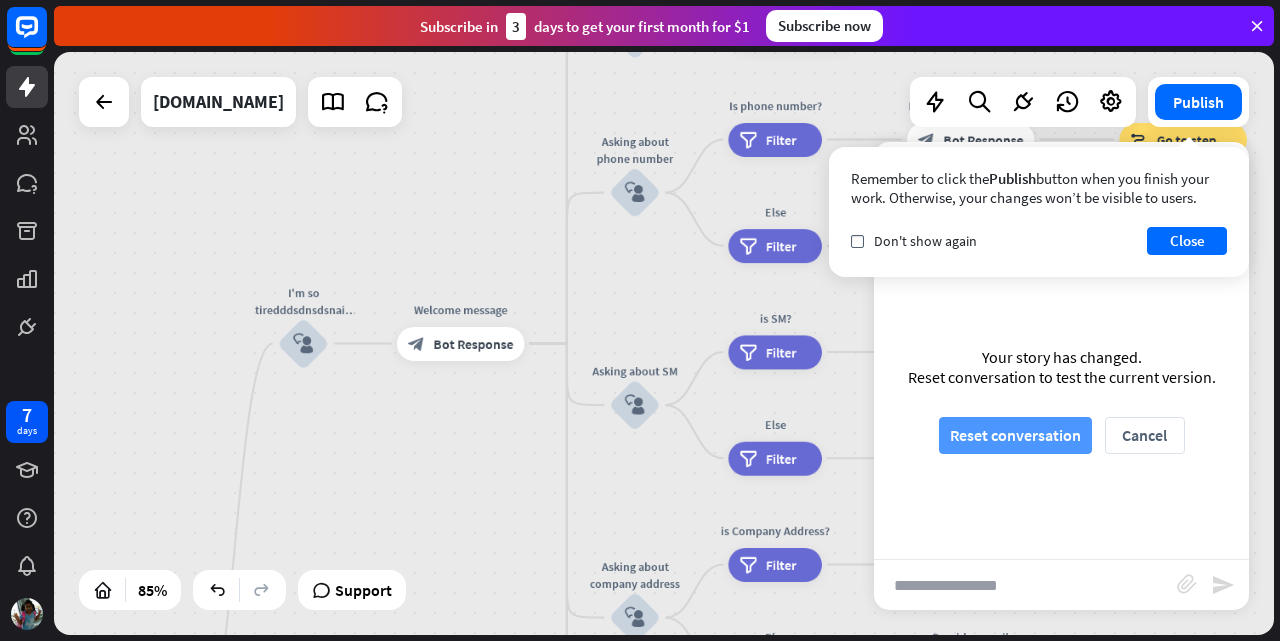 click on "Reset conversation" at bounding box center [1015, 435] 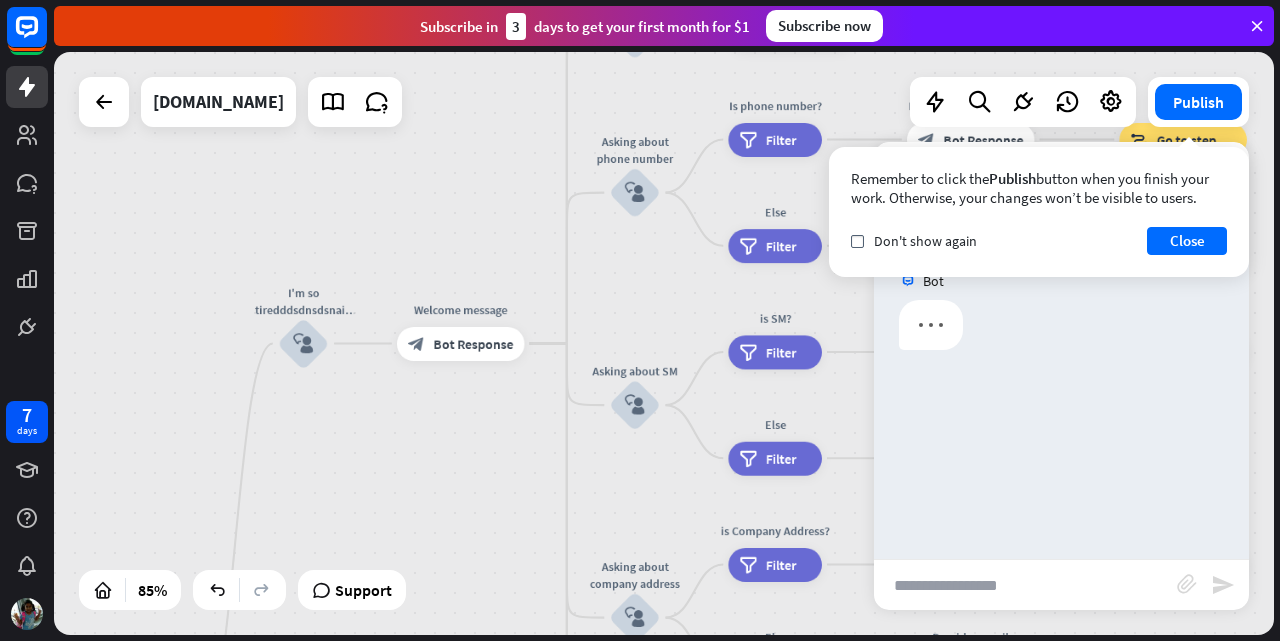 click at bounding box center [1025, 585] 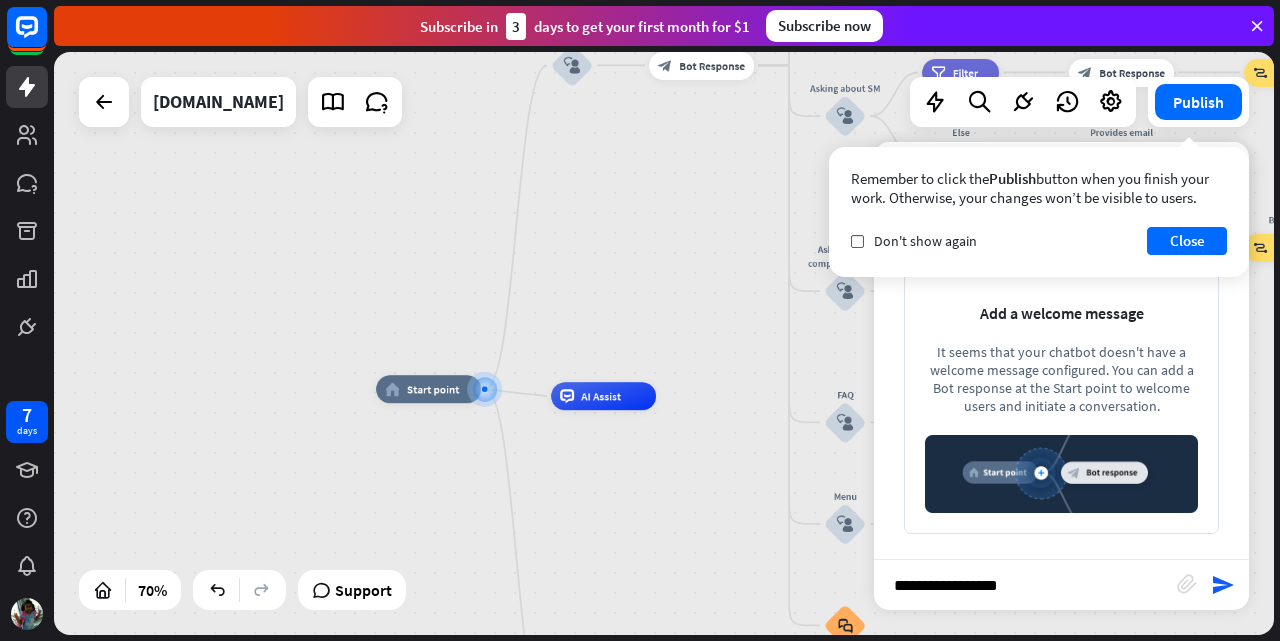 type on "**********" 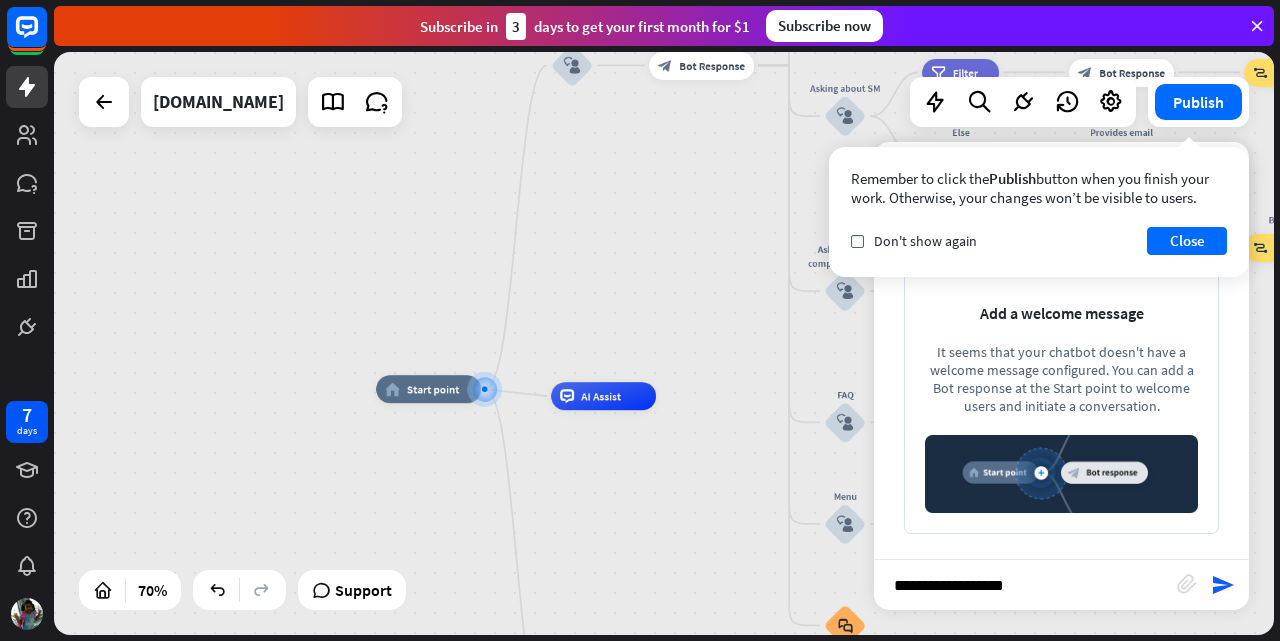type 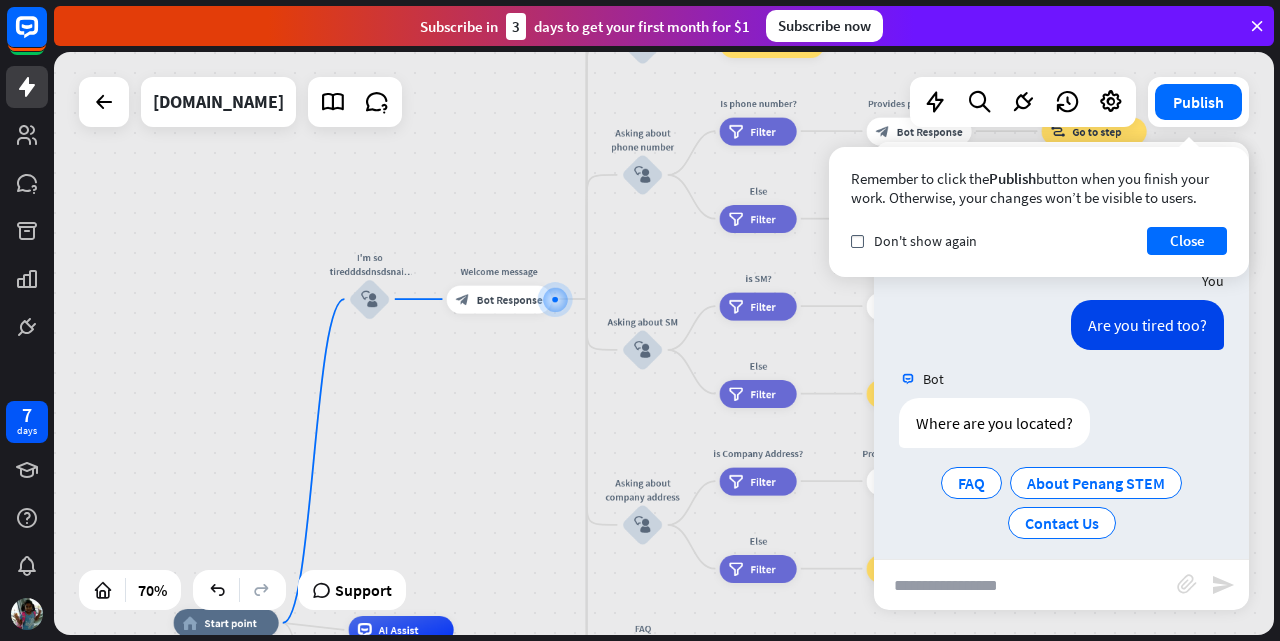 scroll, scrollTop: 14, scrollLeft: 0, axis: vertical 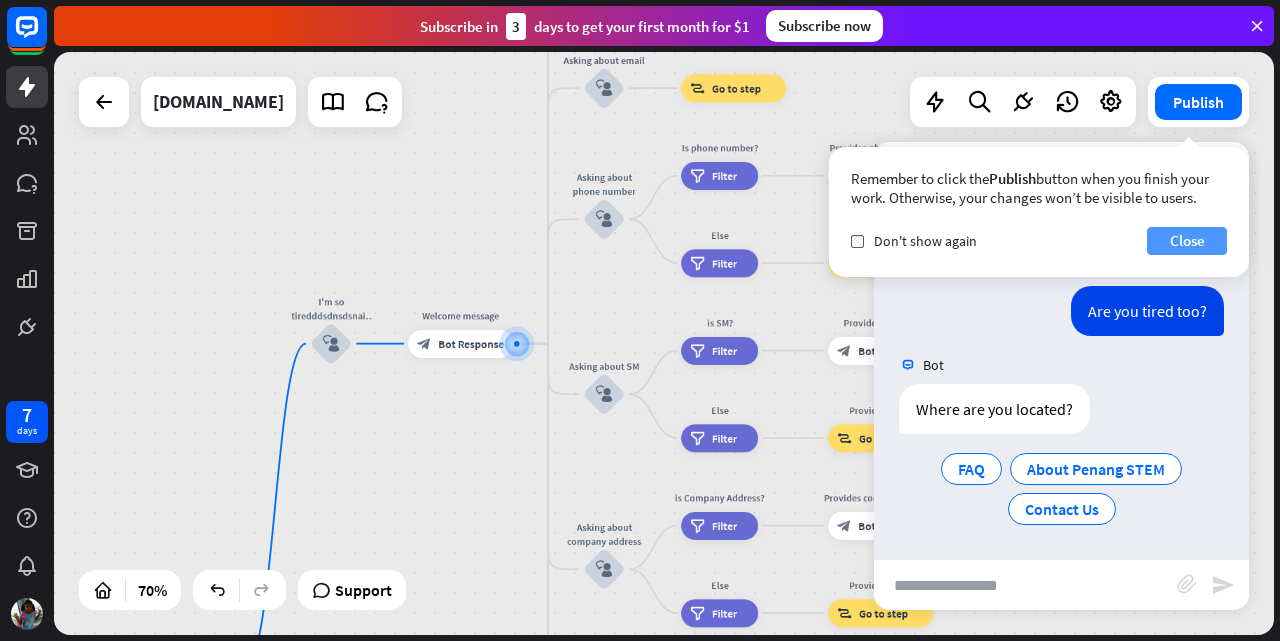 click on "Close" at bounding box center [1187, 241] 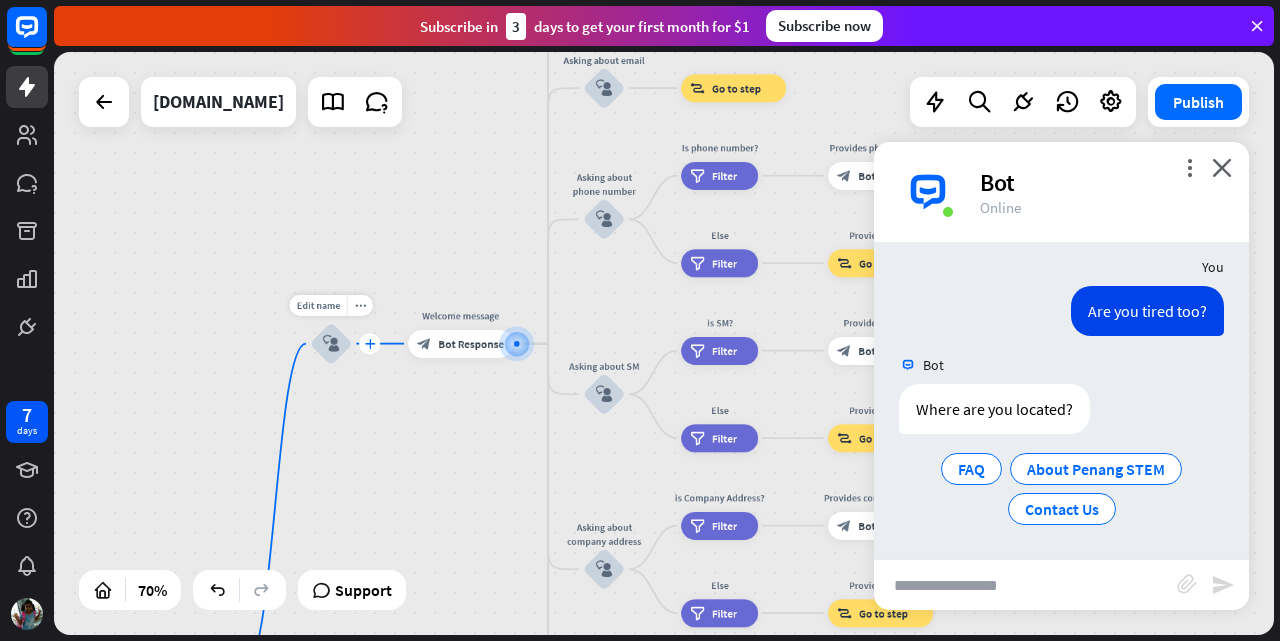 drag, startPoint x: 330, startPoint y: 339, endPoint x: 360, endPoint y: 348, distance: 31.320919 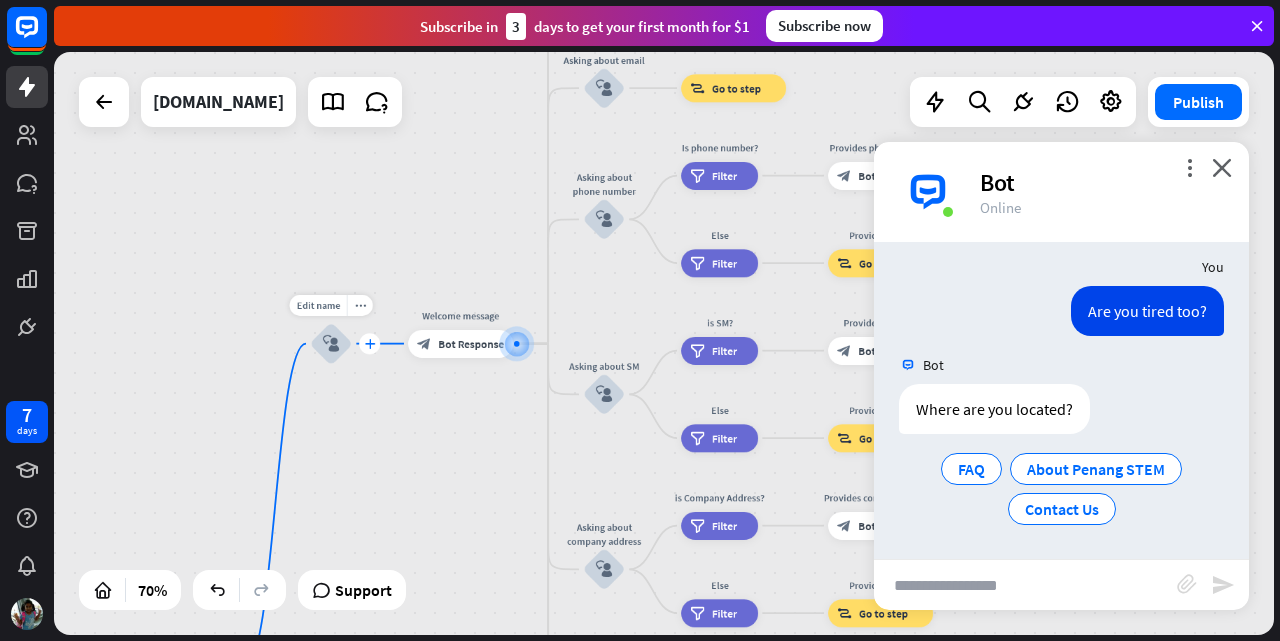 click on "Edit name   more_horiz         plus     block_user_input" at bounding box center [331, 344] 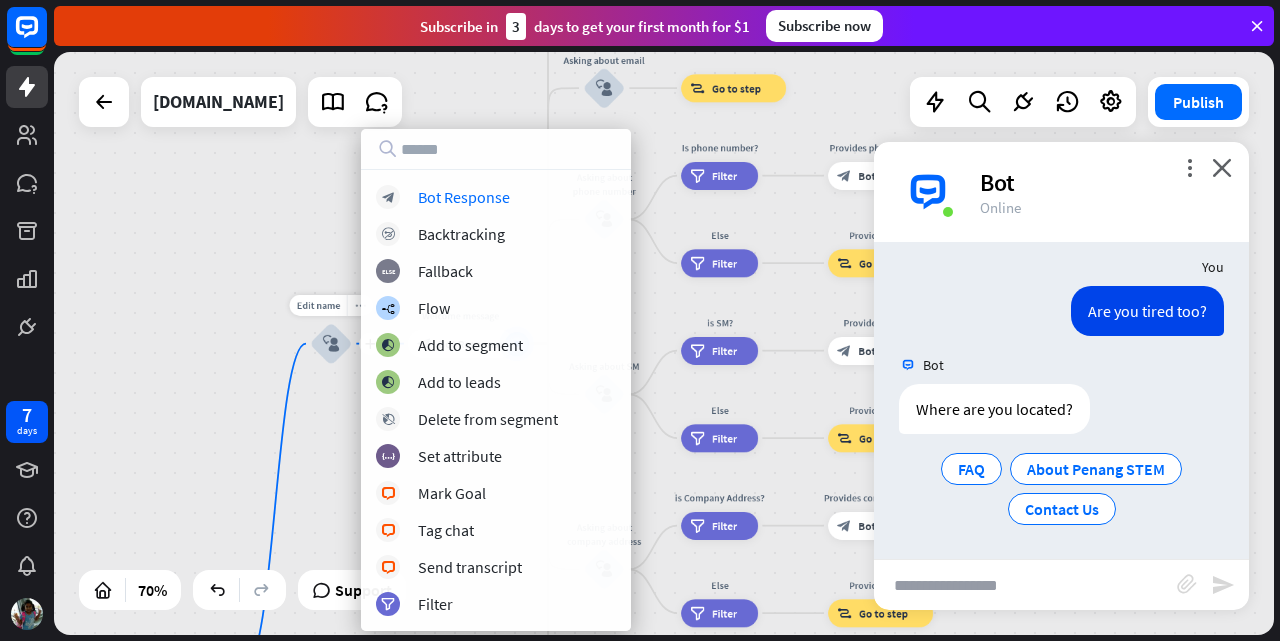 click on "more_horiz" at bounding box center [360, 305] 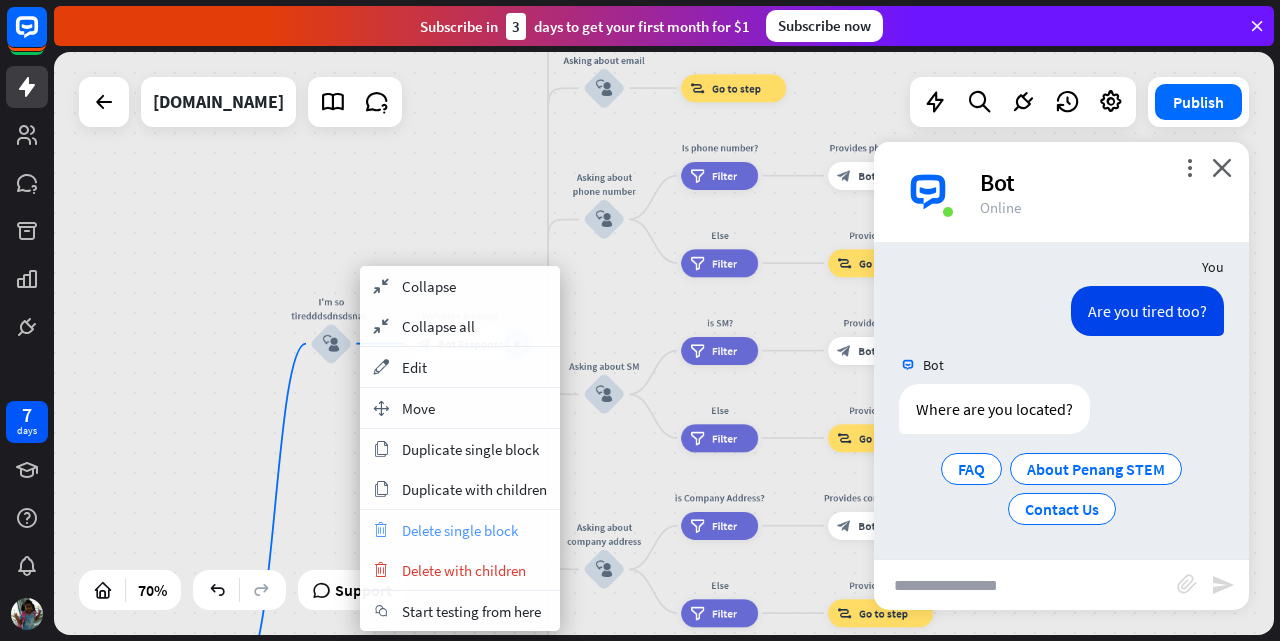 click on "trash   Delete single block" at bounding box center [460, 530] 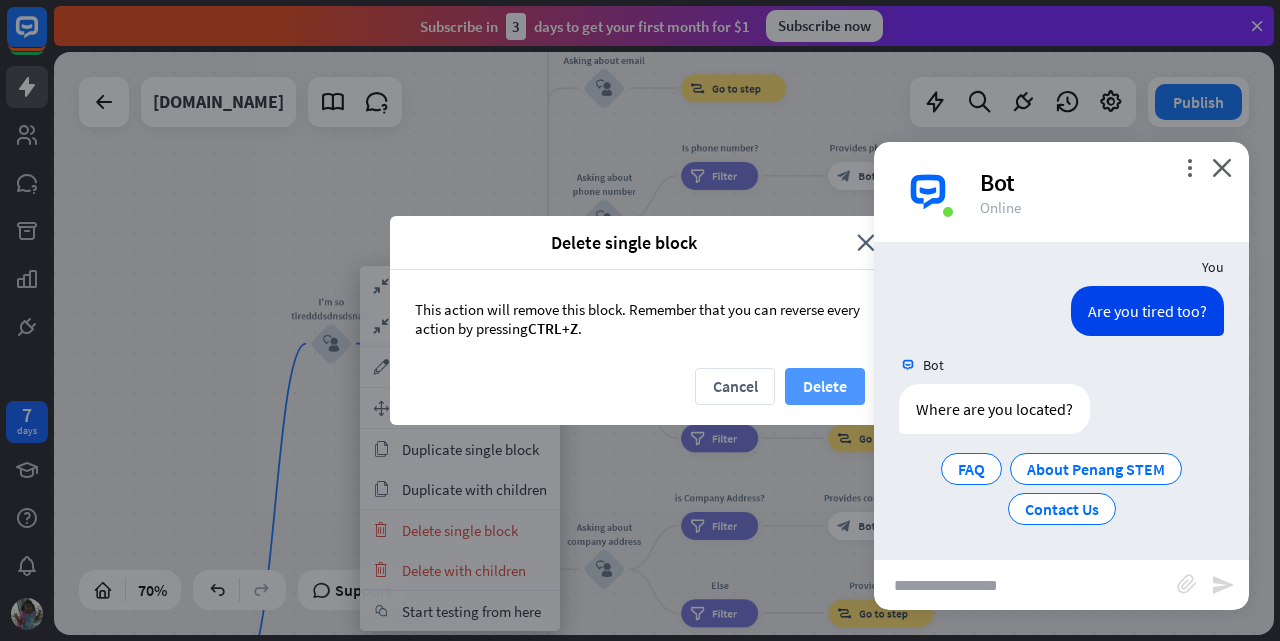 click on "Delete" at bounding box center [825, 386] 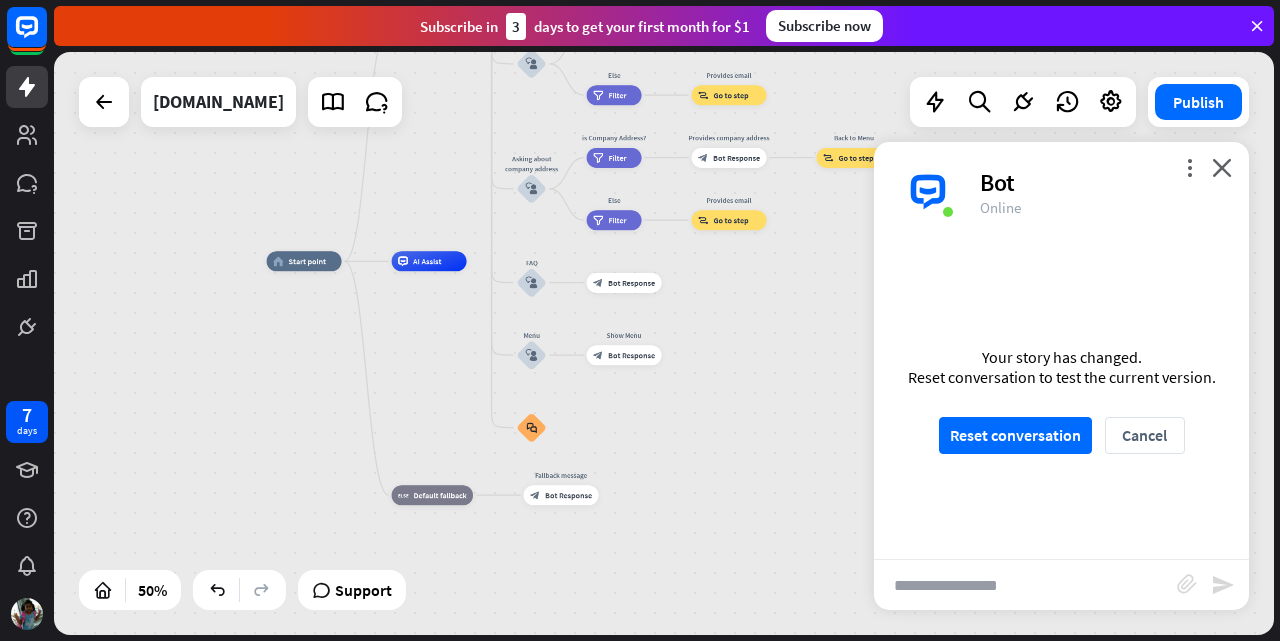 drag, startPoint x: 333, startPoint y: 463, endPoint x: 398, endPoint y: 122, distance: 347.13974 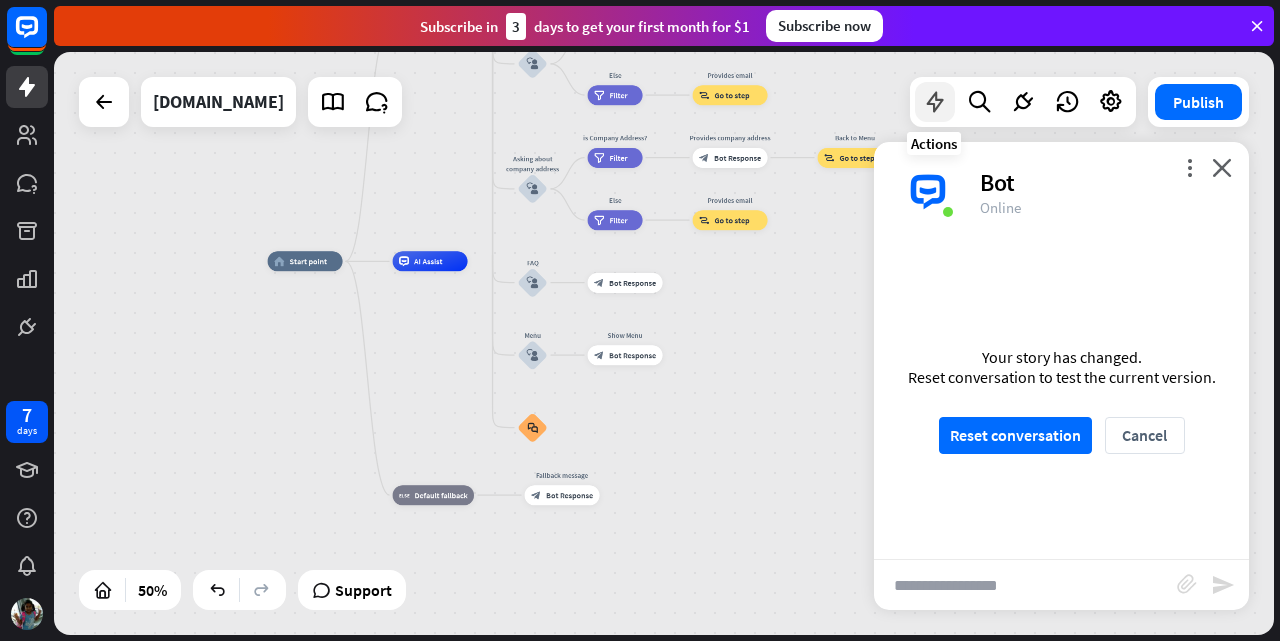 click at bounding box center (935, 102) 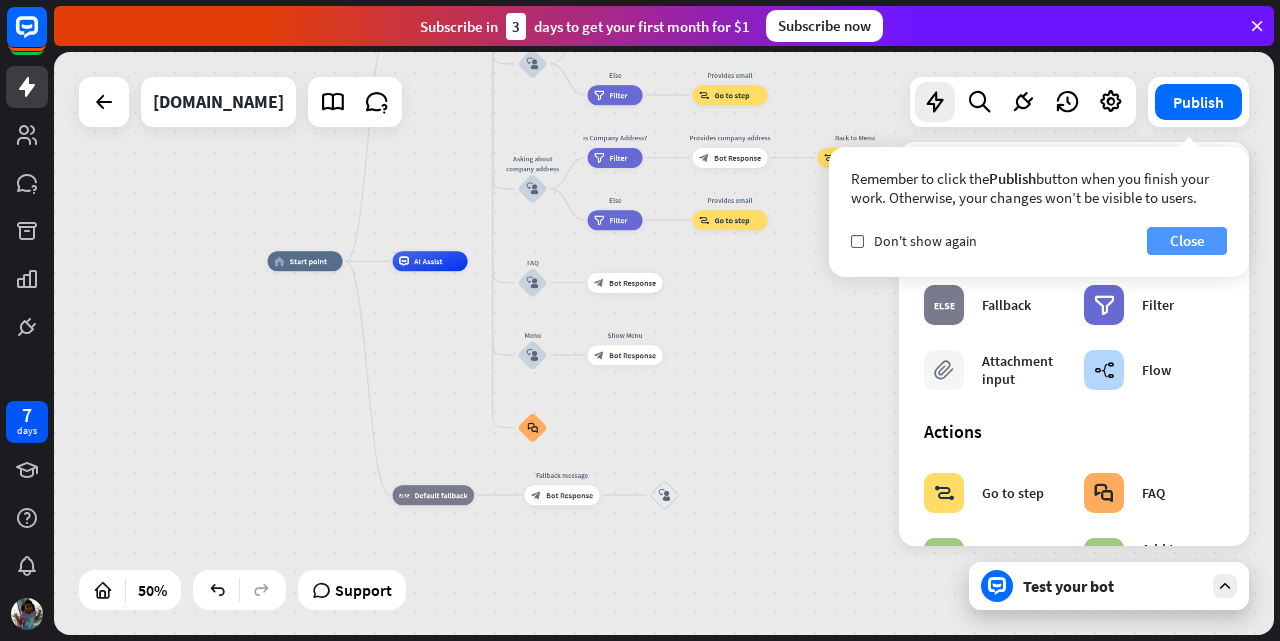 click on "Close" at bounding box center (1187, 241) 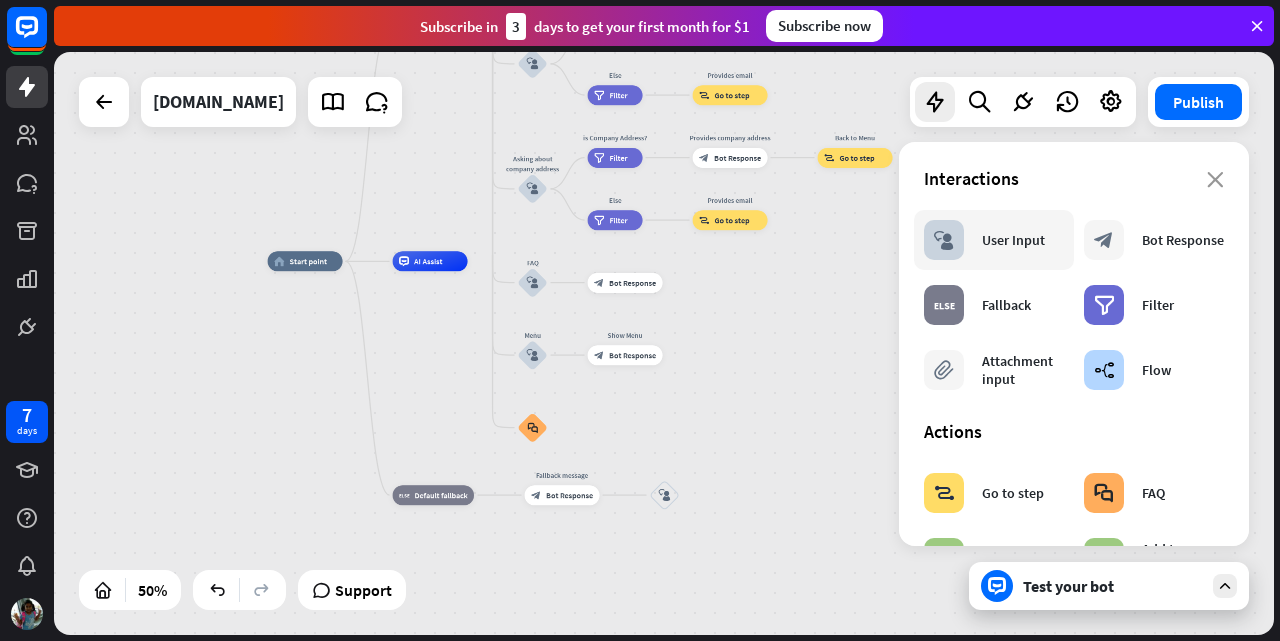 click on "block_user_input   User Input" at bounding box center [984, 240] 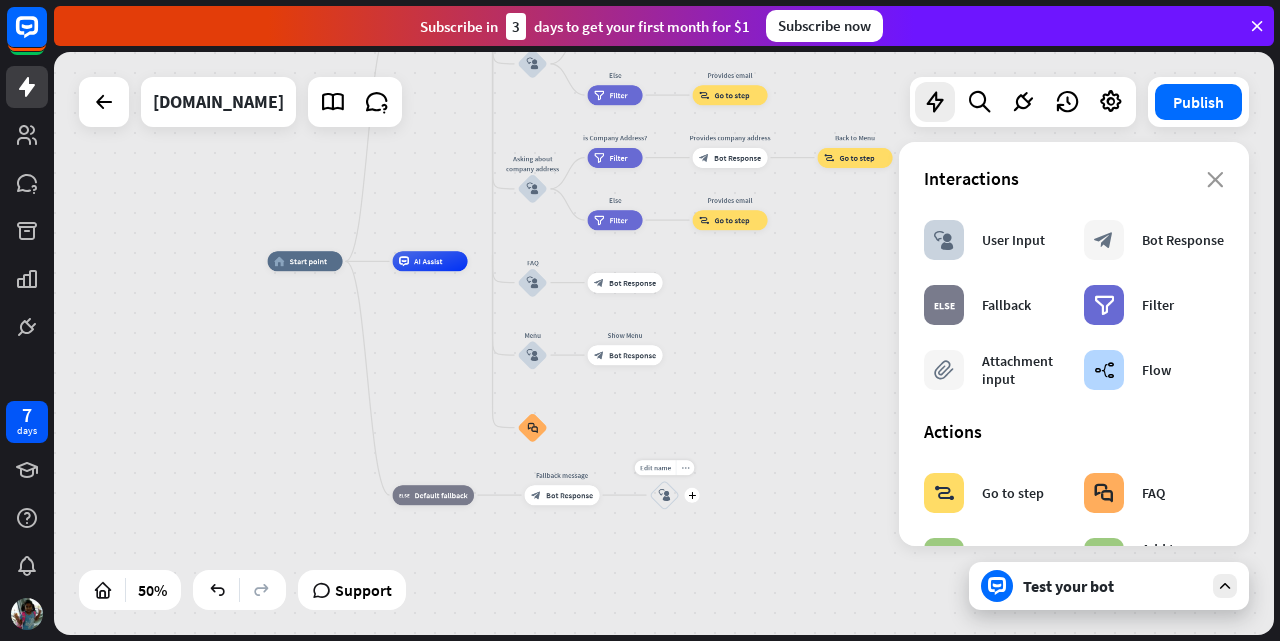 click on "more_horiz" at bounding box center [685, 467] 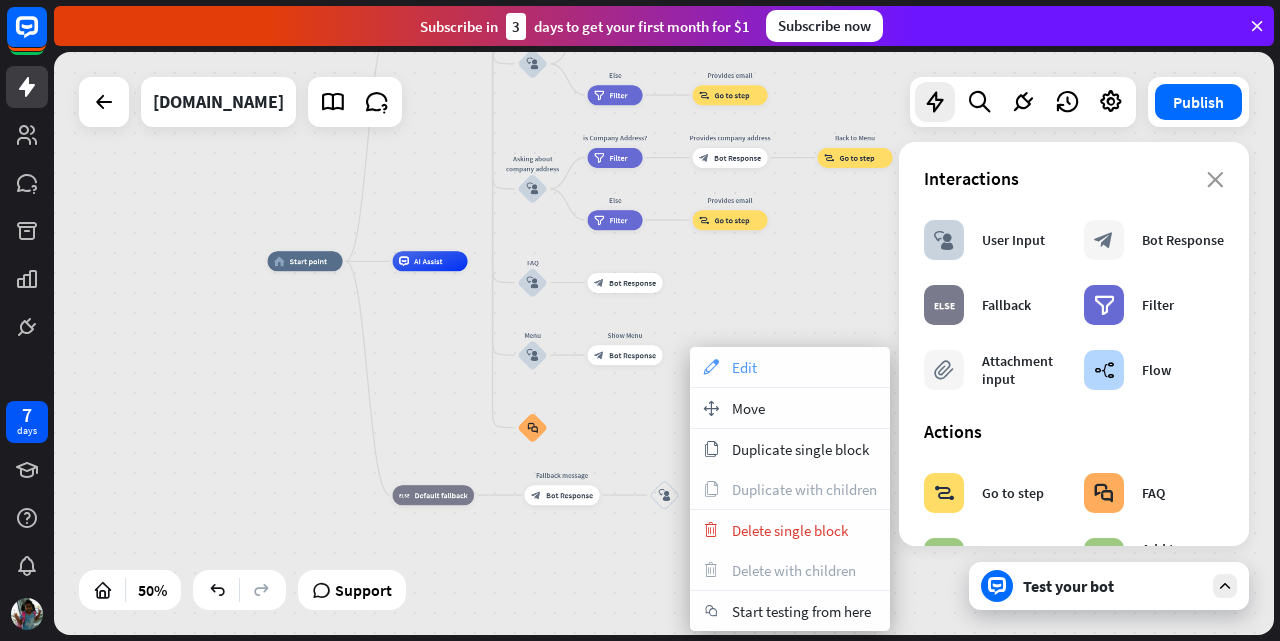 click on "Edit" at bounding box center (744, 367) 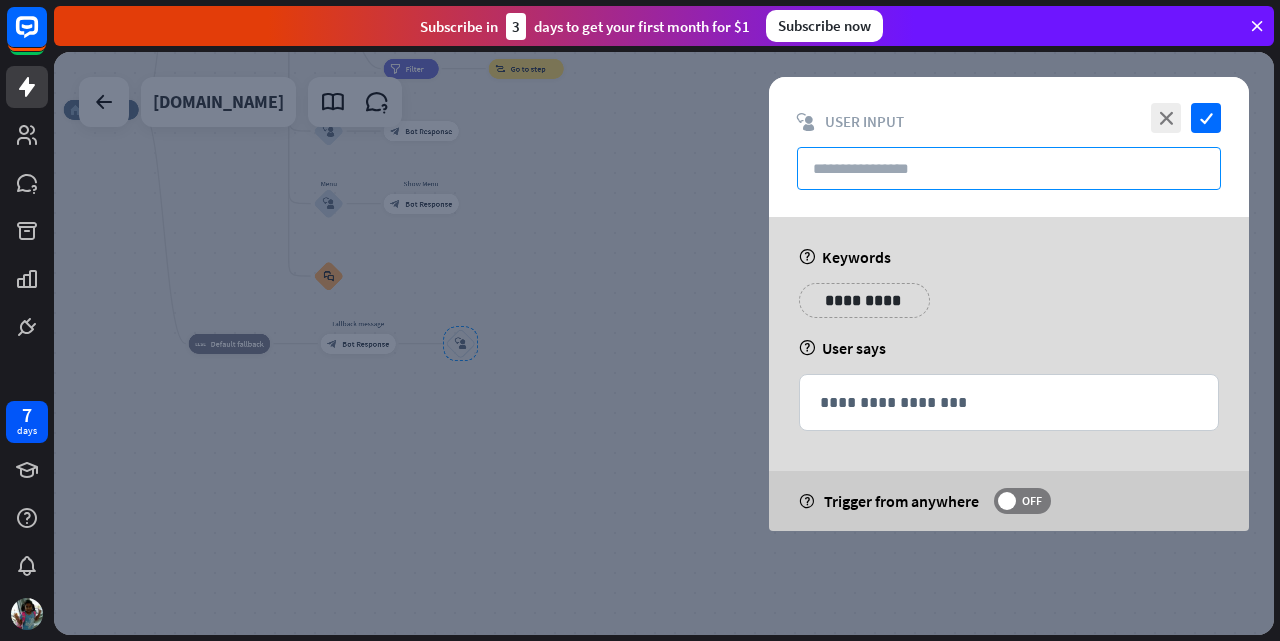 click at bounding box center (1009, 168) 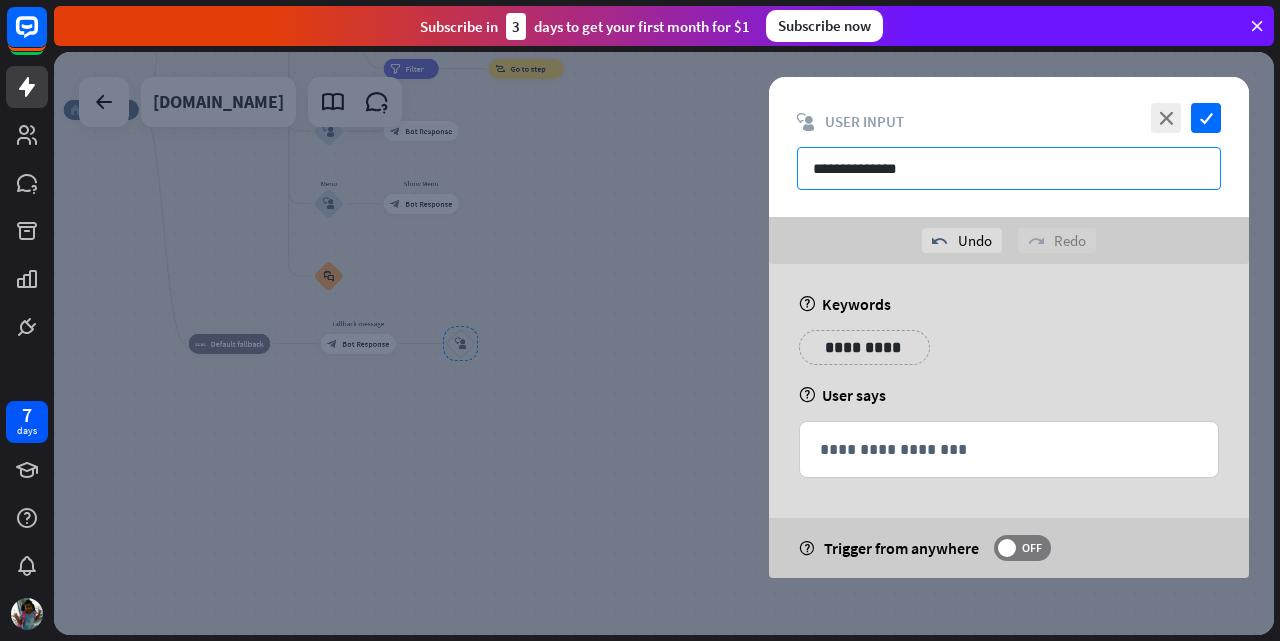 type on "**********" 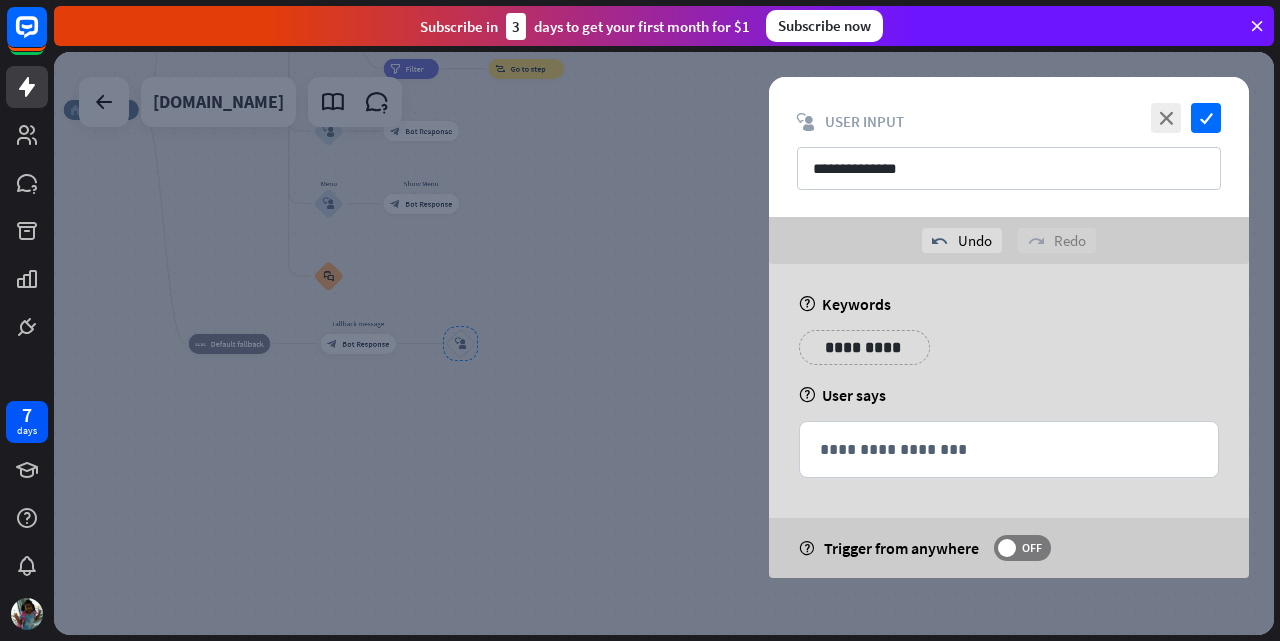 click on "**********" at bounding box center (864, 347) 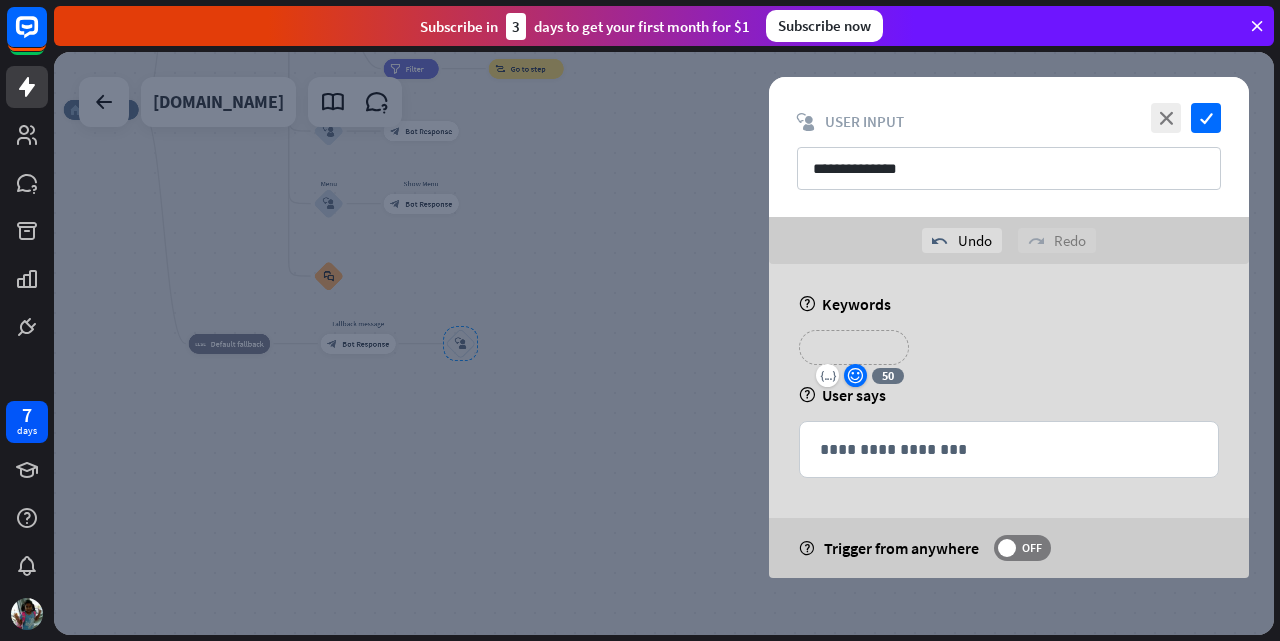 type 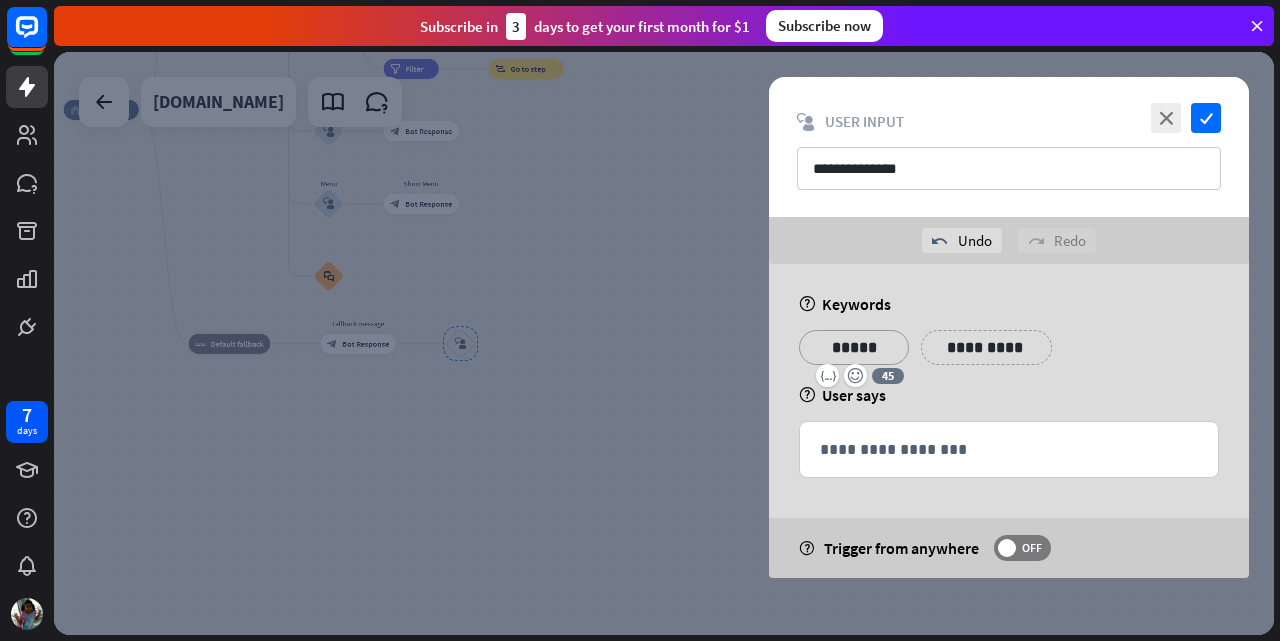 click on "**********" at bounding box center [1009, 355] 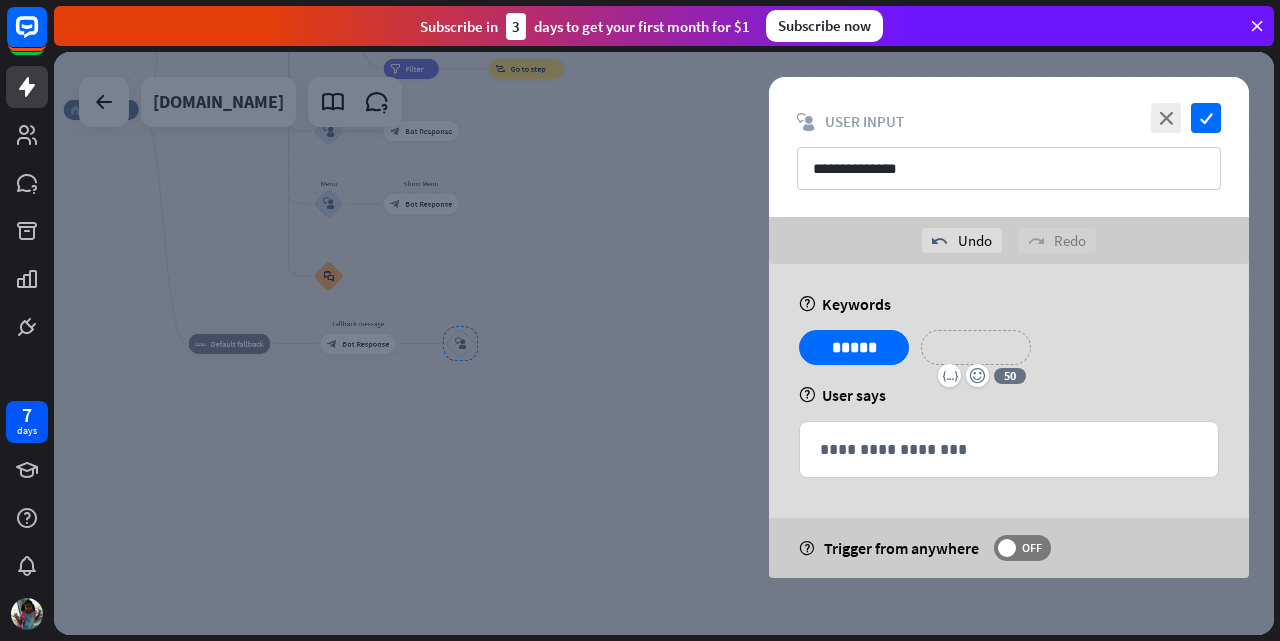click on "**********" at bounding box center (976, 347) 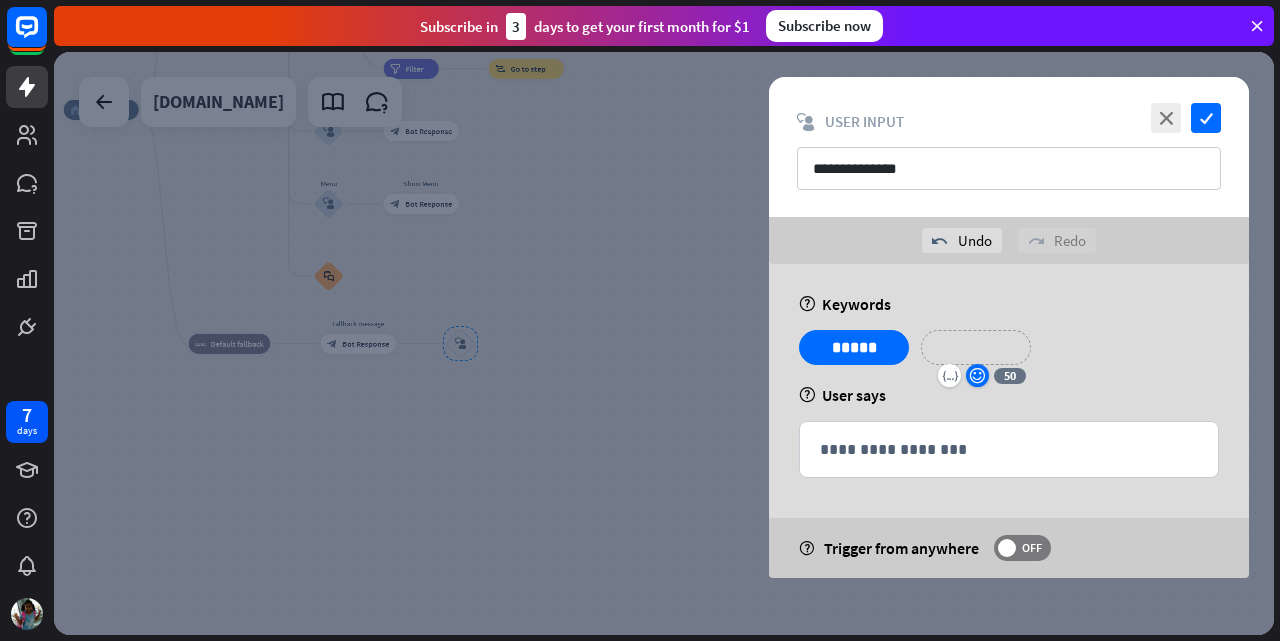 type 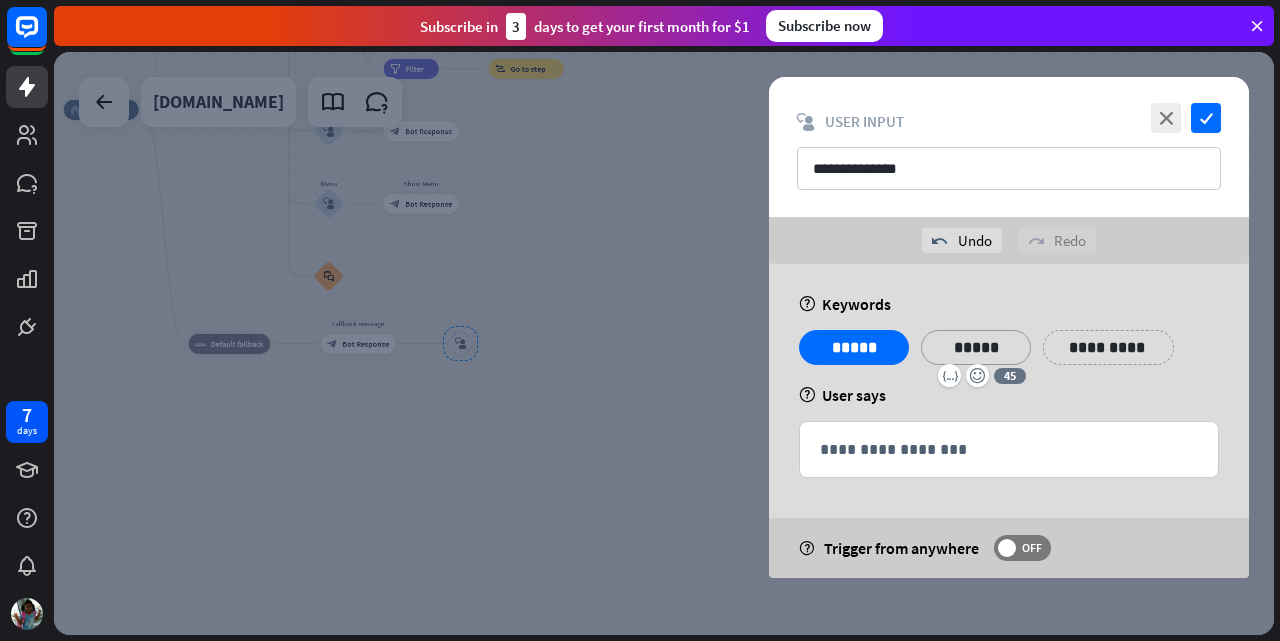 click on "*****" at bounding box center [976, 347] 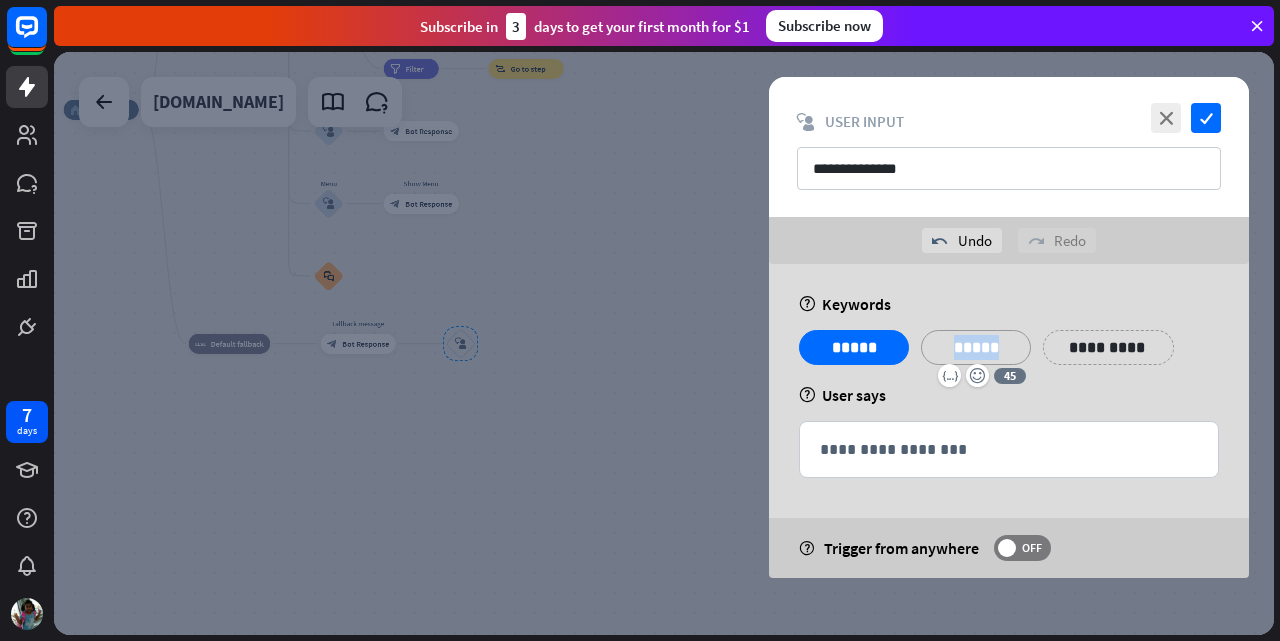 click on "*****" at bounding box center [976, 347] 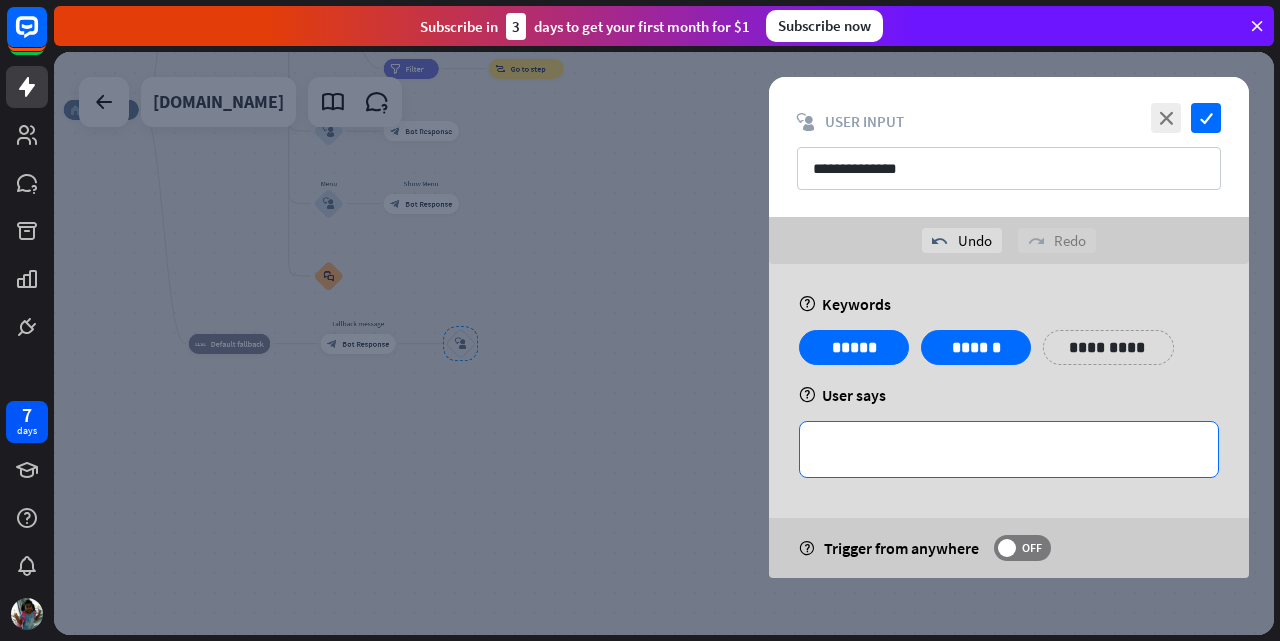 click on "**********" at bounding box center [1009, 449] 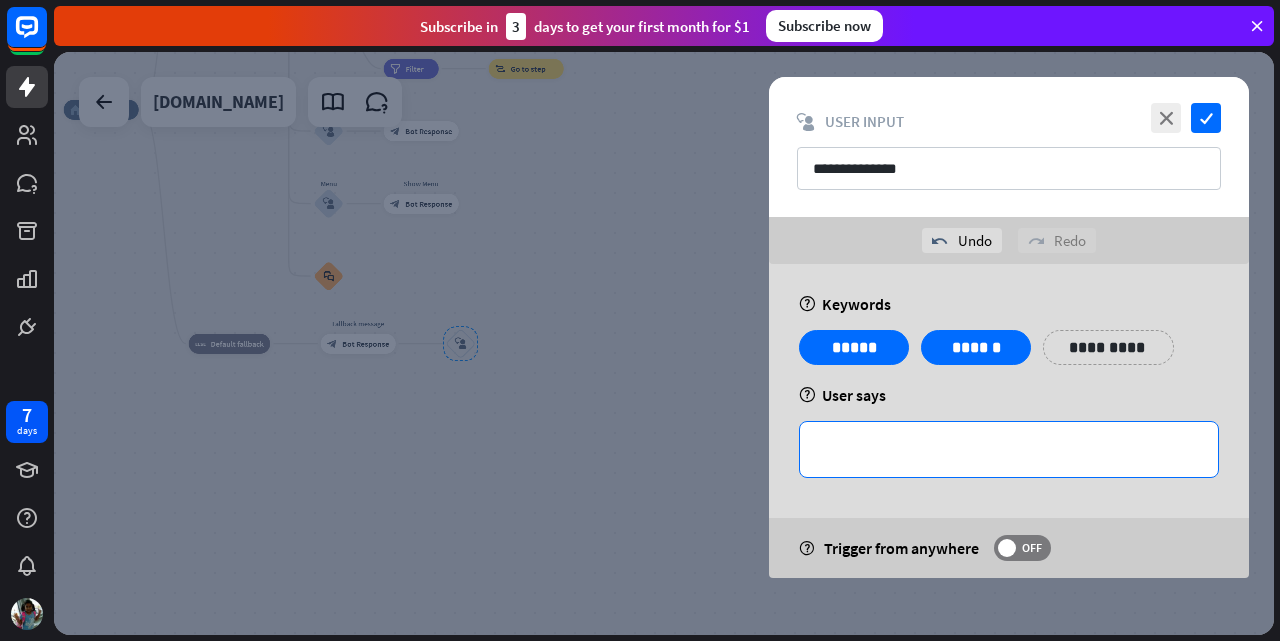 click on "**********" at bounding box center (1009, 449) 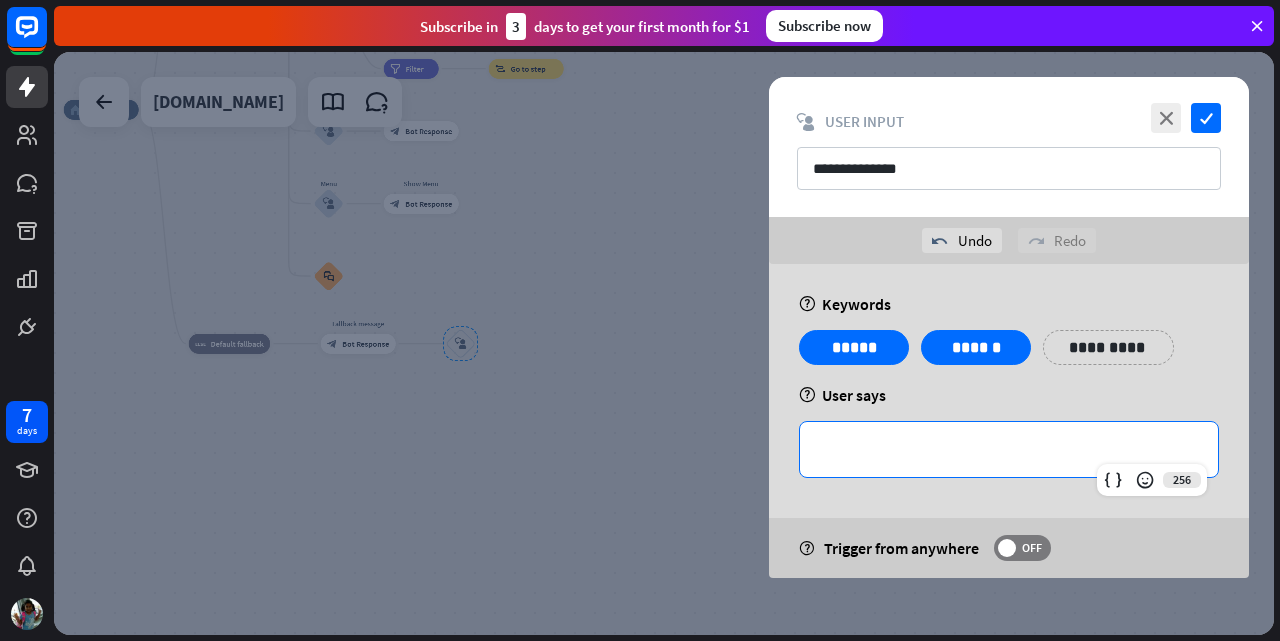 type 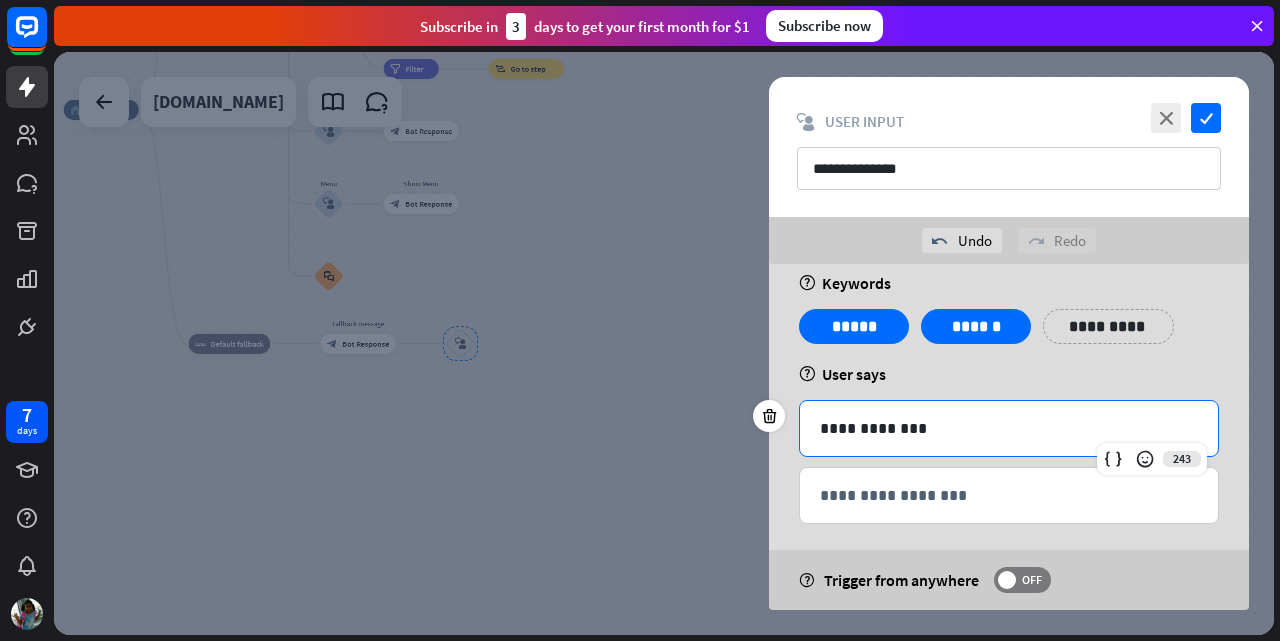 scroll, scrollTop: 0, scrollLeft: 0, axis: both 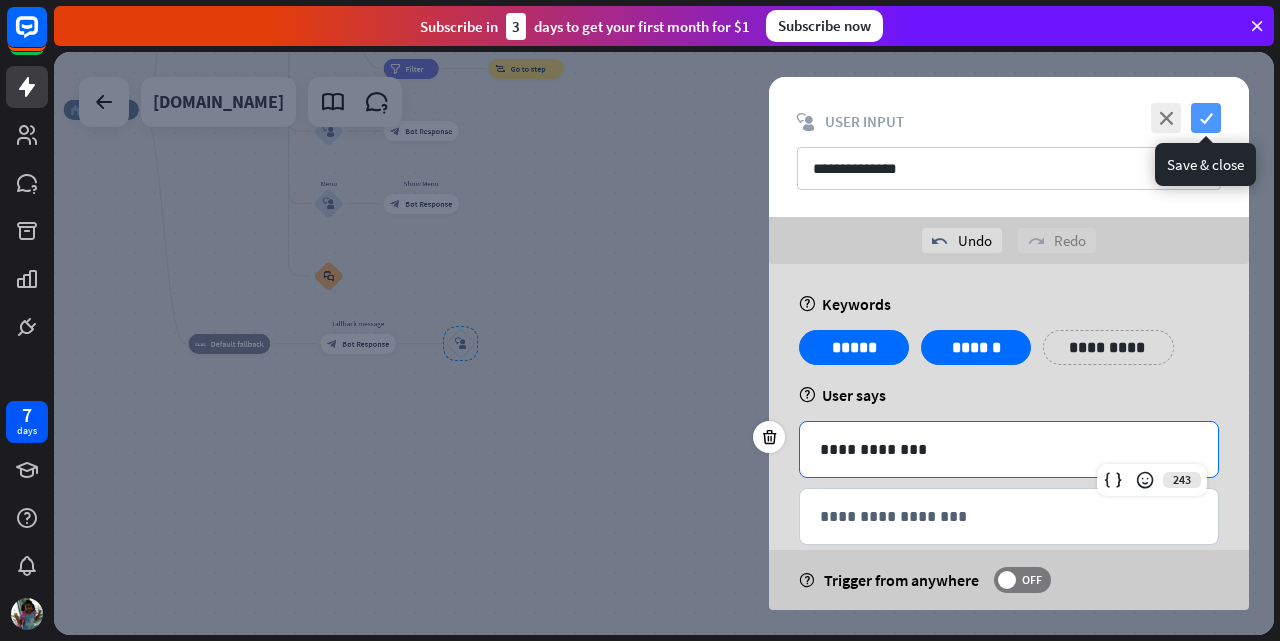 click on "check" at bounding box center [1206, 118] 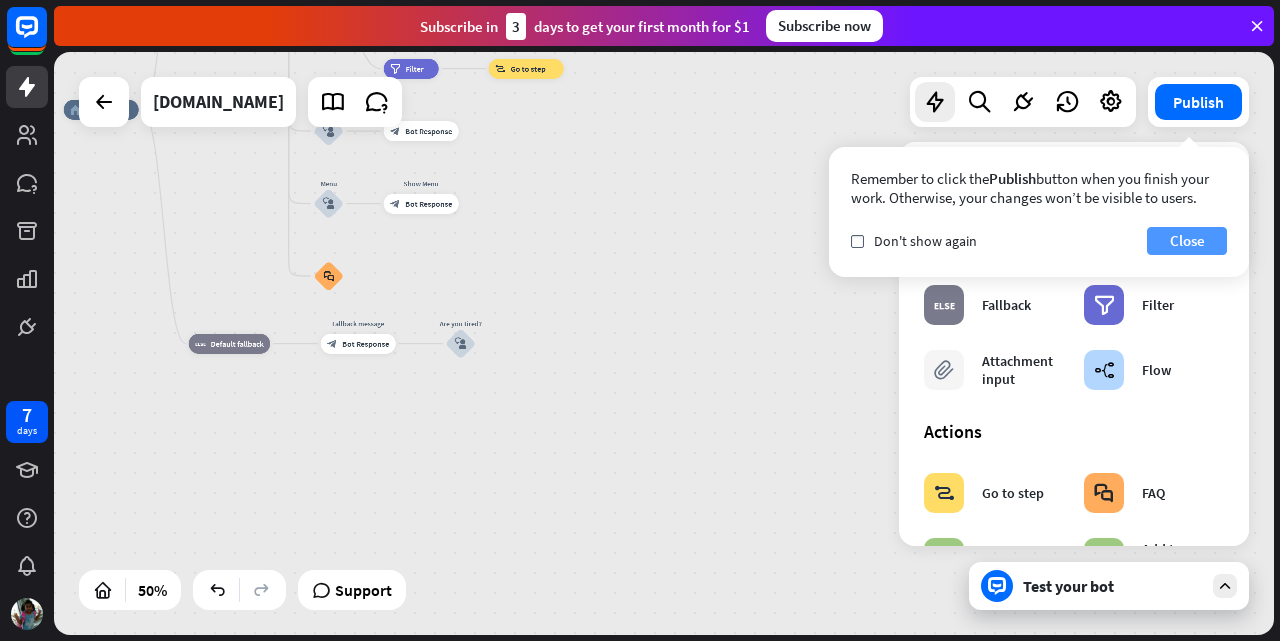 click on "Close" at bounding box center [1187, 241] 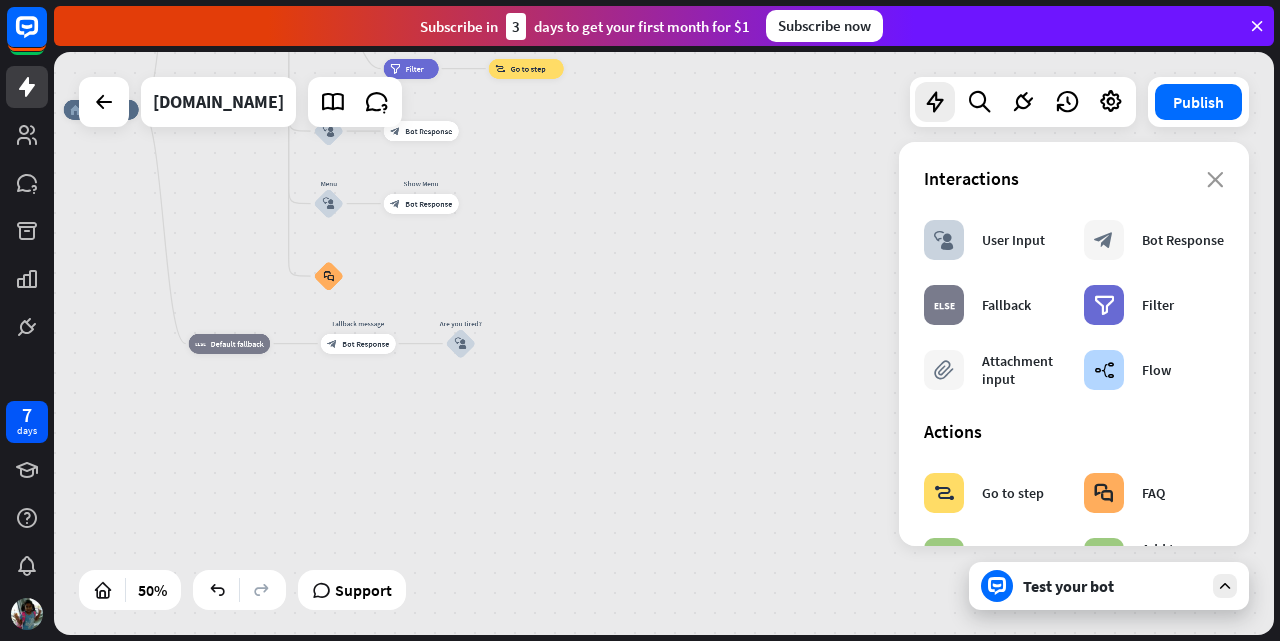 click on "Test your bot" at bounding box center [1113, 586] 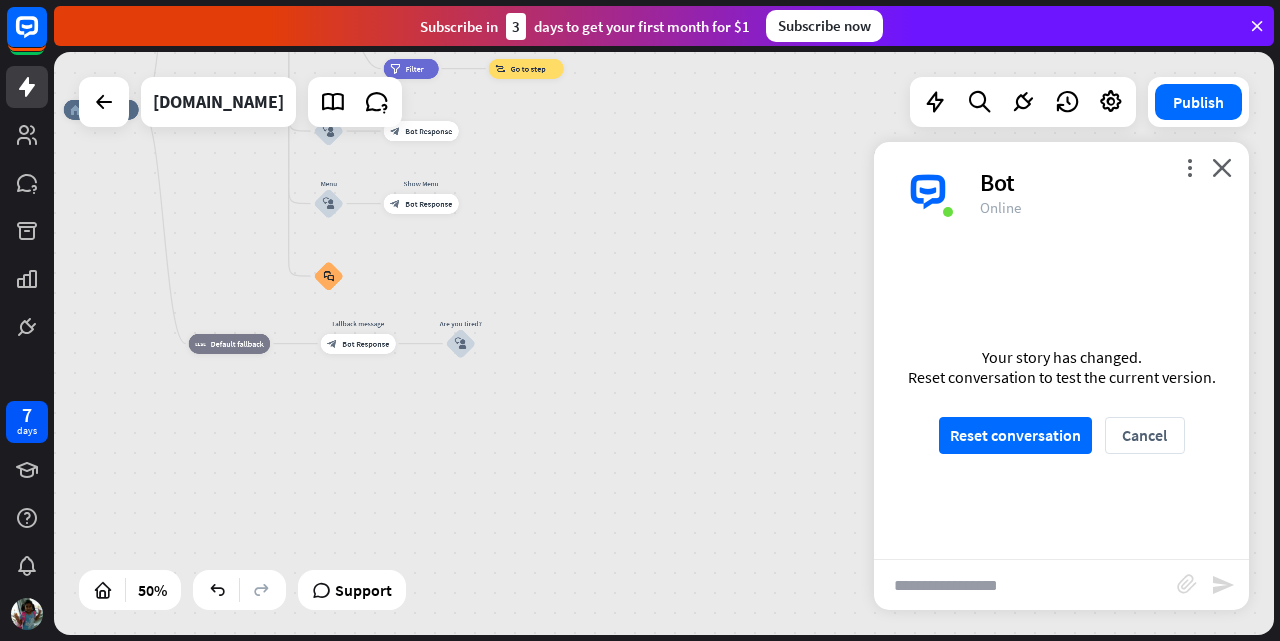 click on "Your story has changed.
Reset conversation to test the current version.
Reset conversation
Cancel" at bounding box center [1061, 400] 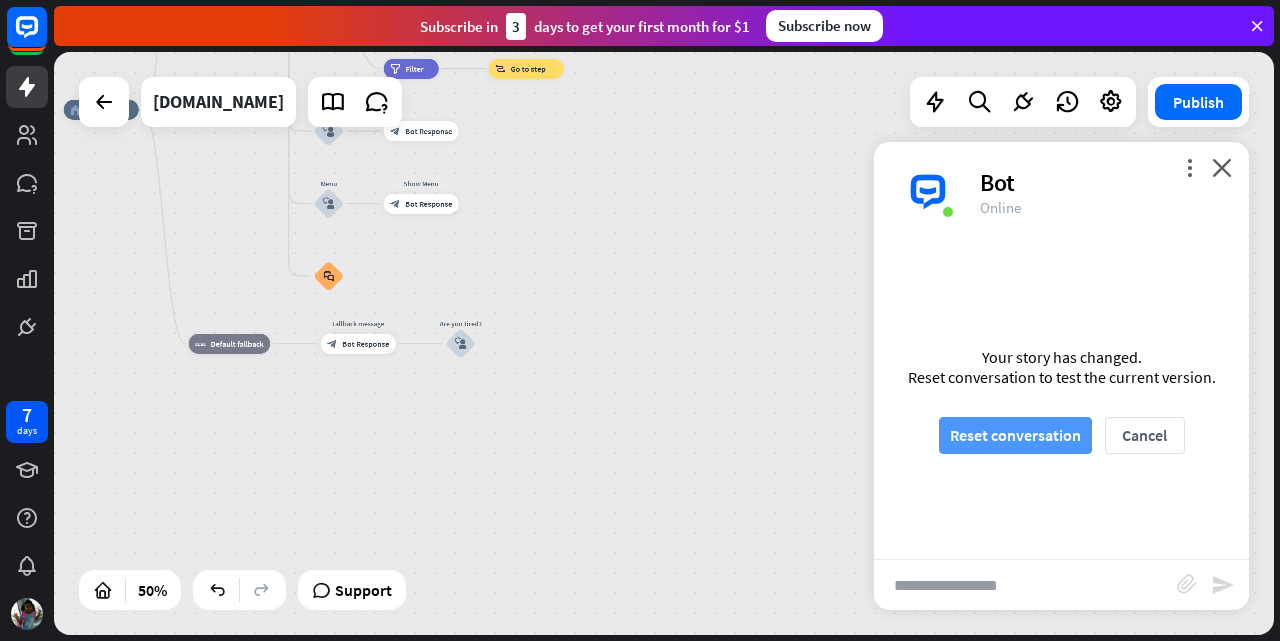 click on "Reset conversation" at bounding box center [1015, 435] 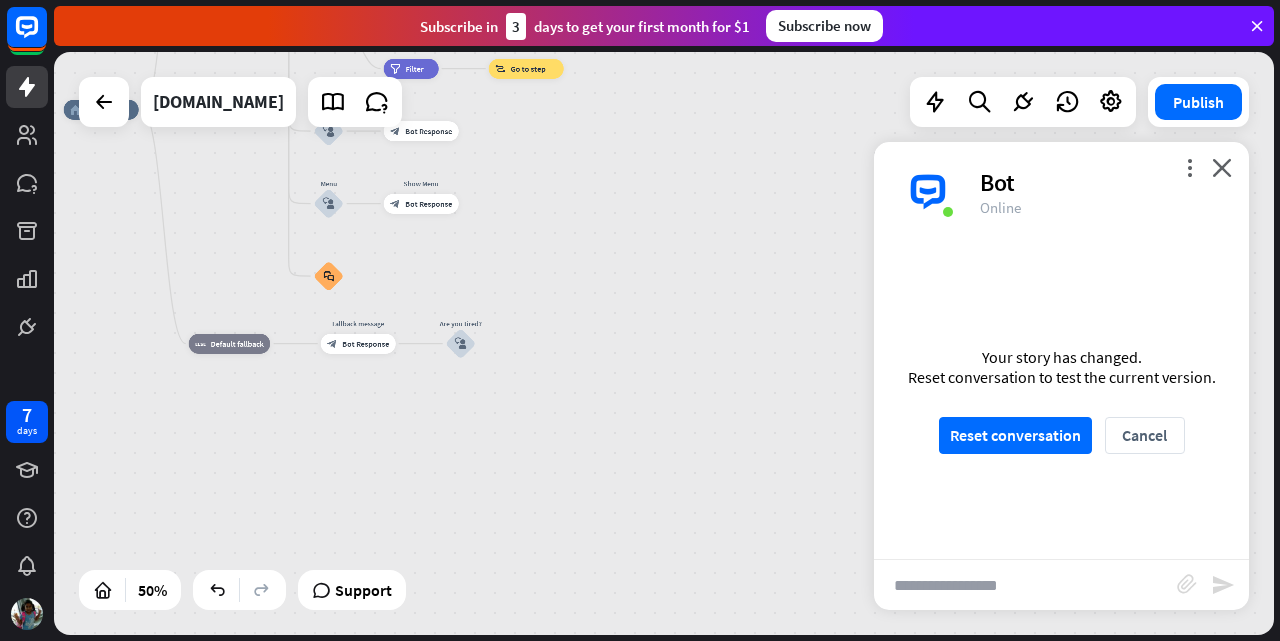 scroll, scrollTop: 0, scrollLeft: 0, axis: both 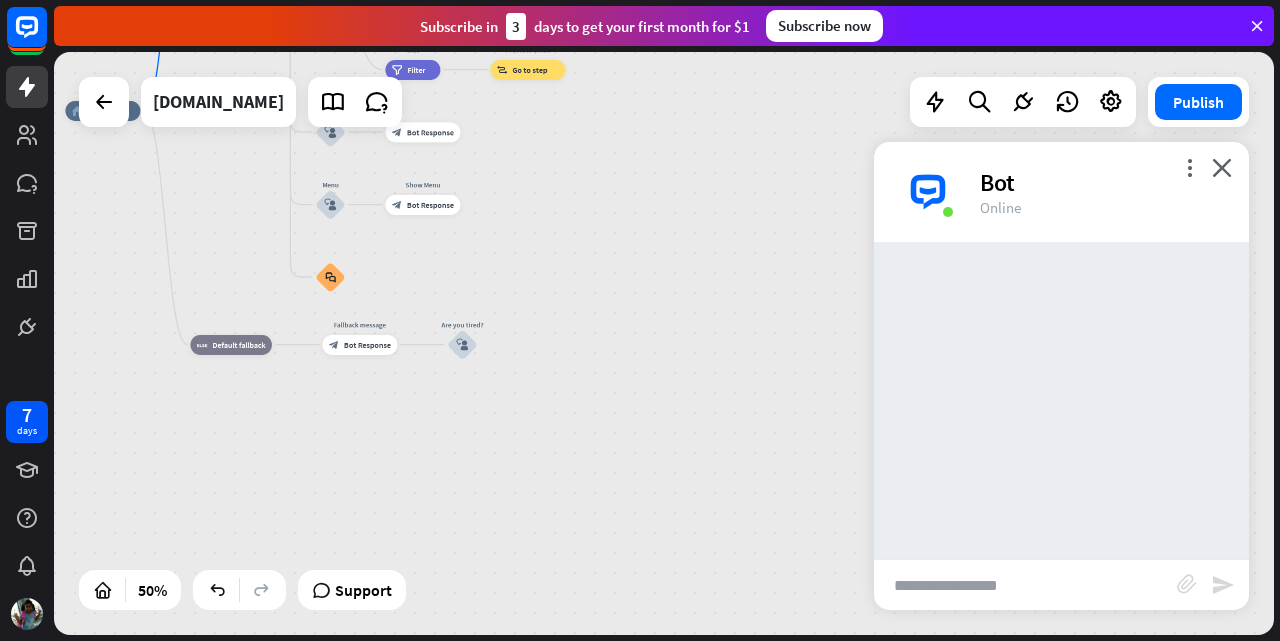 click at bounding box center [1025, 585] 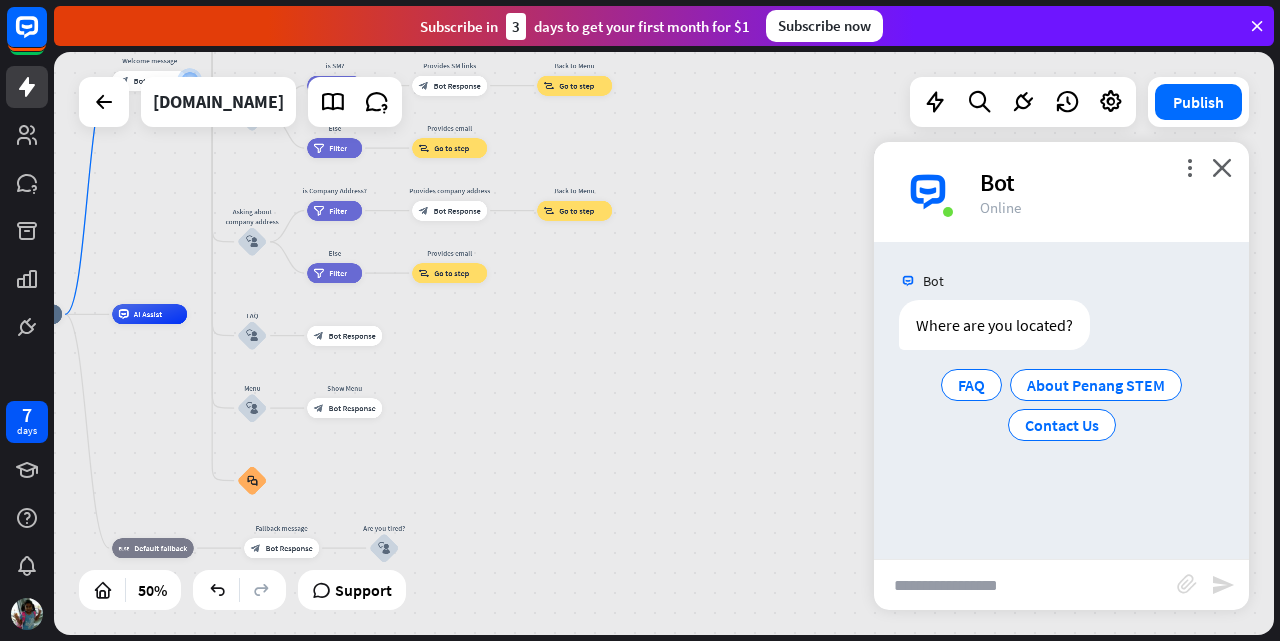 drag, startPoint x: 318, startPoint y: 290, endPoint x: 0, endPoint y: 48, distance: 399.6098 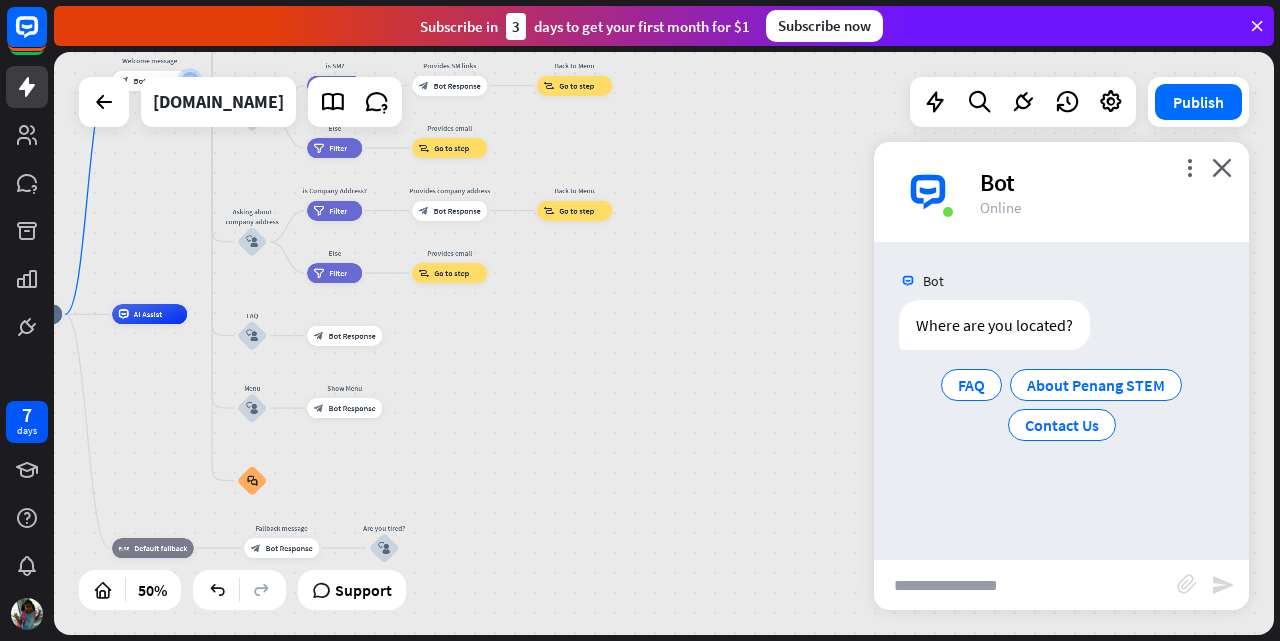 click on "7   days
close
Product Help
First steps   Get started with ChatBot       Help Center   Follow step-by-step tutorials       Academy   Level up your skill set       Contact us   Connect with our Product Experts
Subscribe [DATE]
to get your first month for $1
Subscribe now                         home_2   Start point                 Welcome message   block_bot_response   Bot Response                     About us   block_user_input                 Provide company information   block_bot_response   Bot Response                 Back to Menu   block_user_input                 Was it helpful?   block_bot_response   Bot Response" at bounding box center [640, 320] 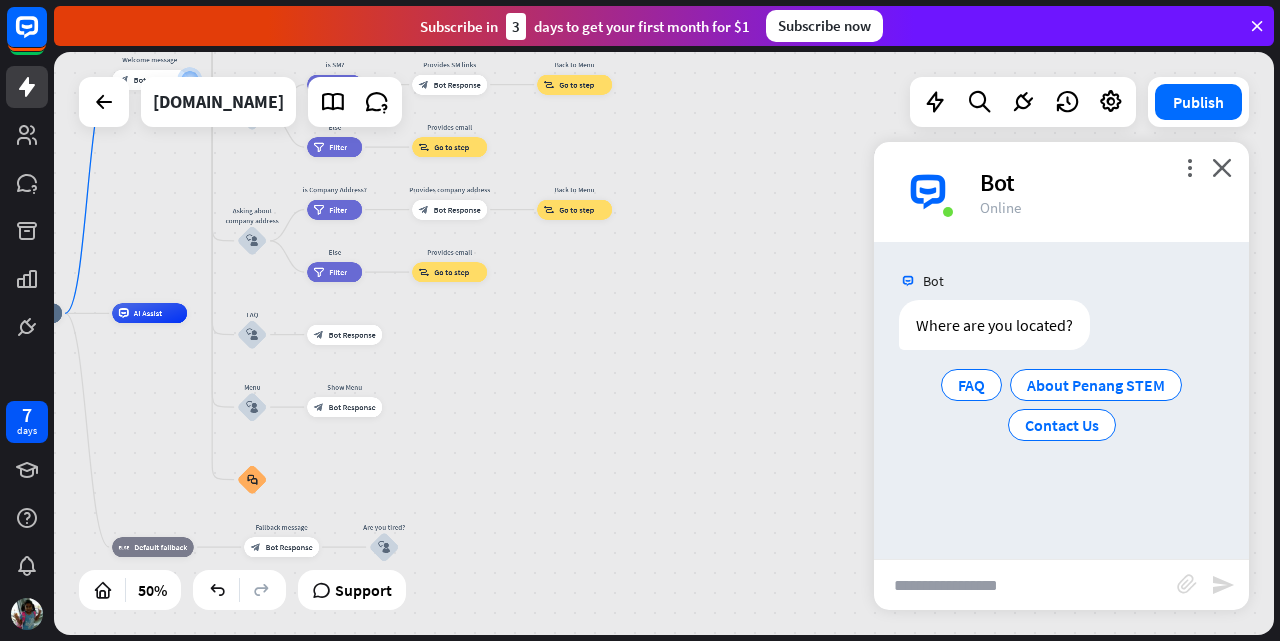 drag, startPoint x: 0, startPoint y: 46, endPoint x: 84, endPoint y: 9, distance: 91.787796 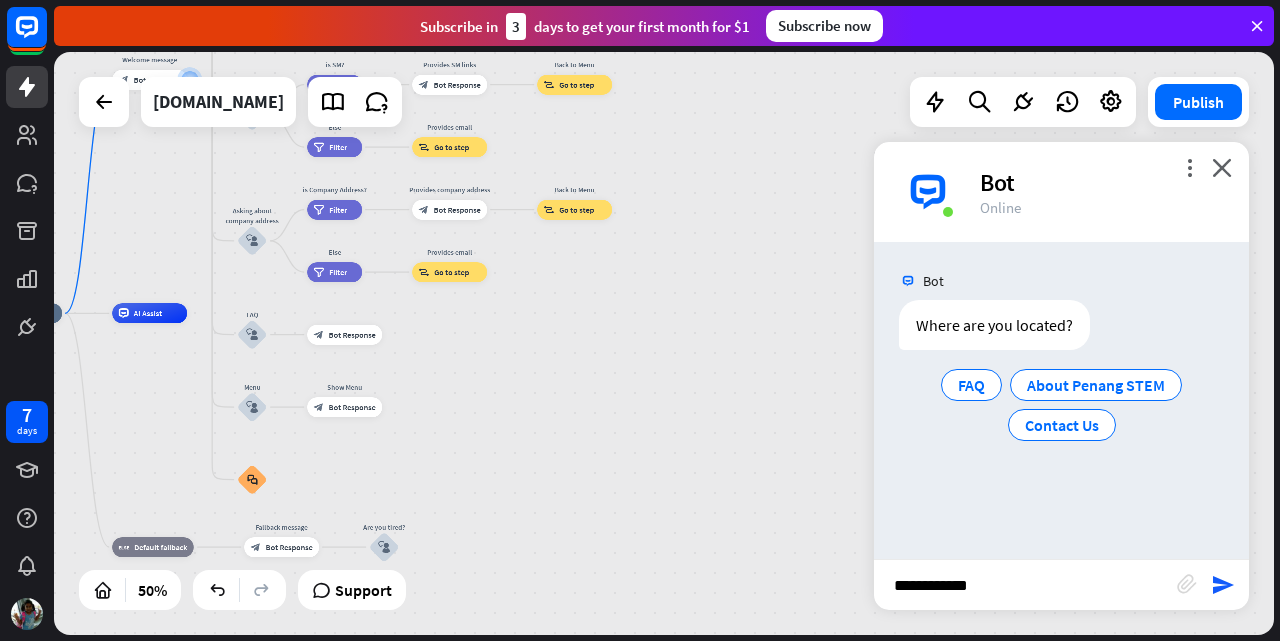 type on "**********" 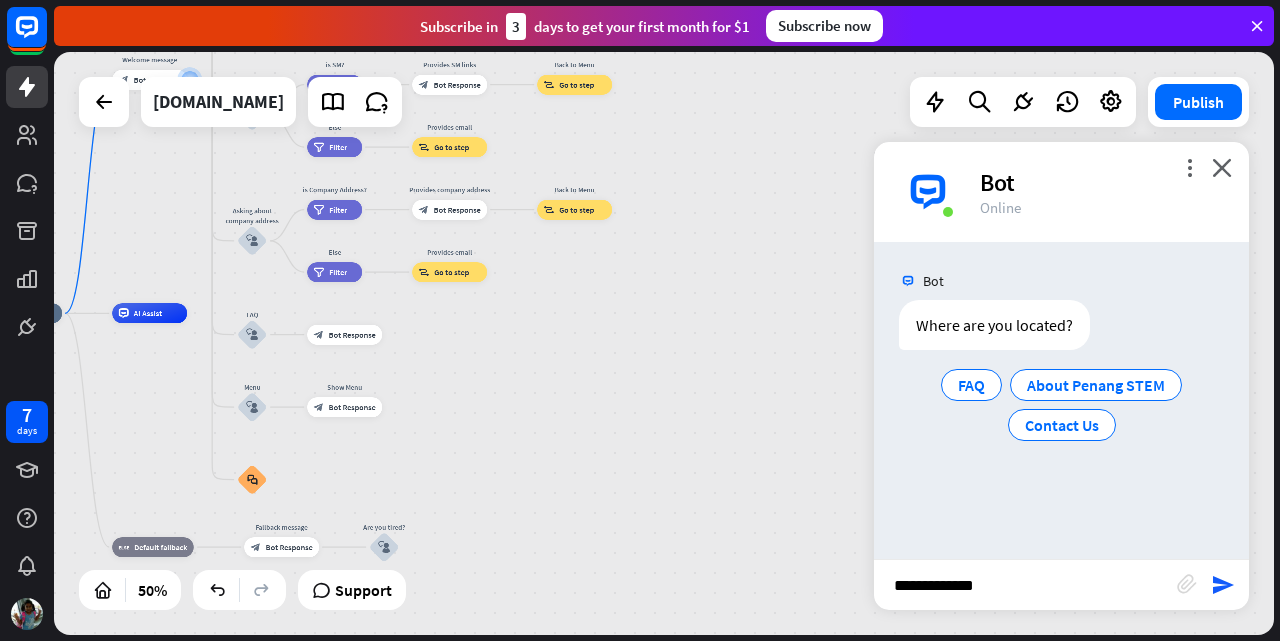 type 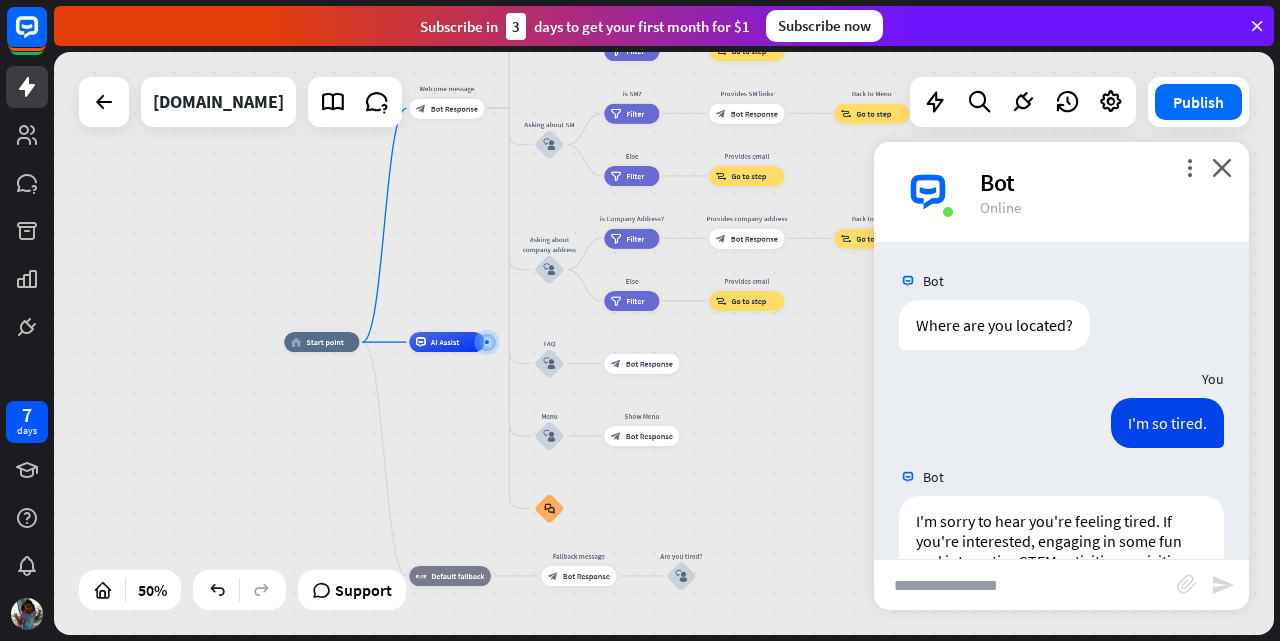 scroll, scrollTop: 197, scrollLeft: 0, axis: vertical 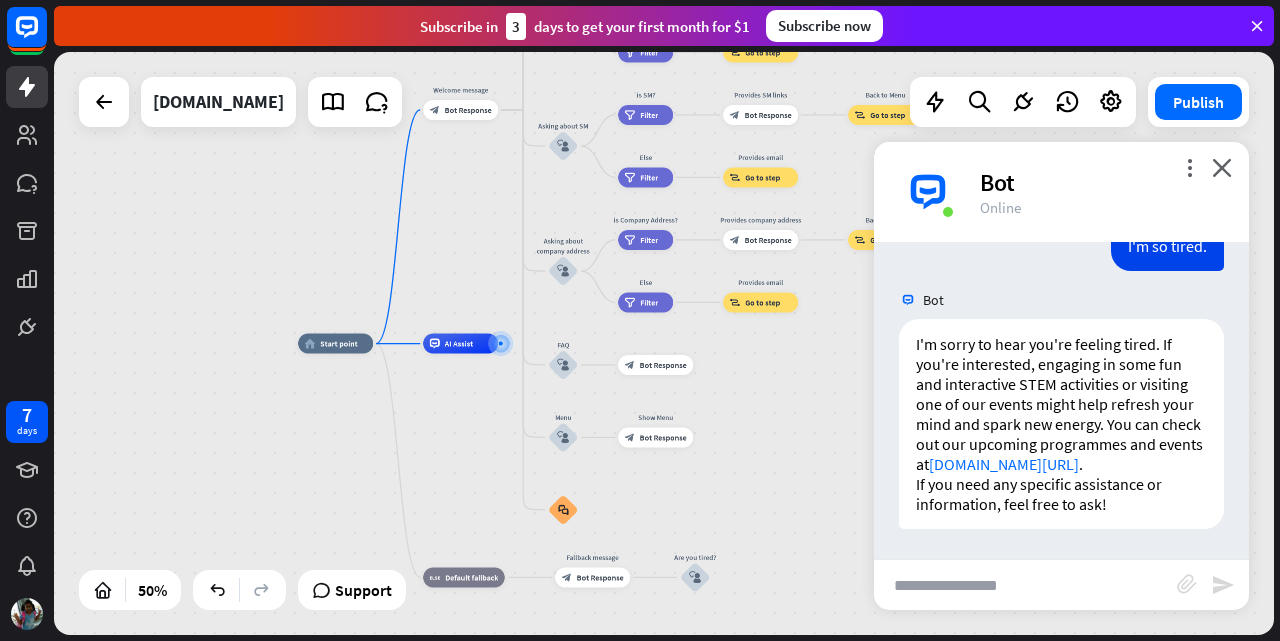 click on "more_vert
close
Bot
Online" at bounding box center (1061, 192) 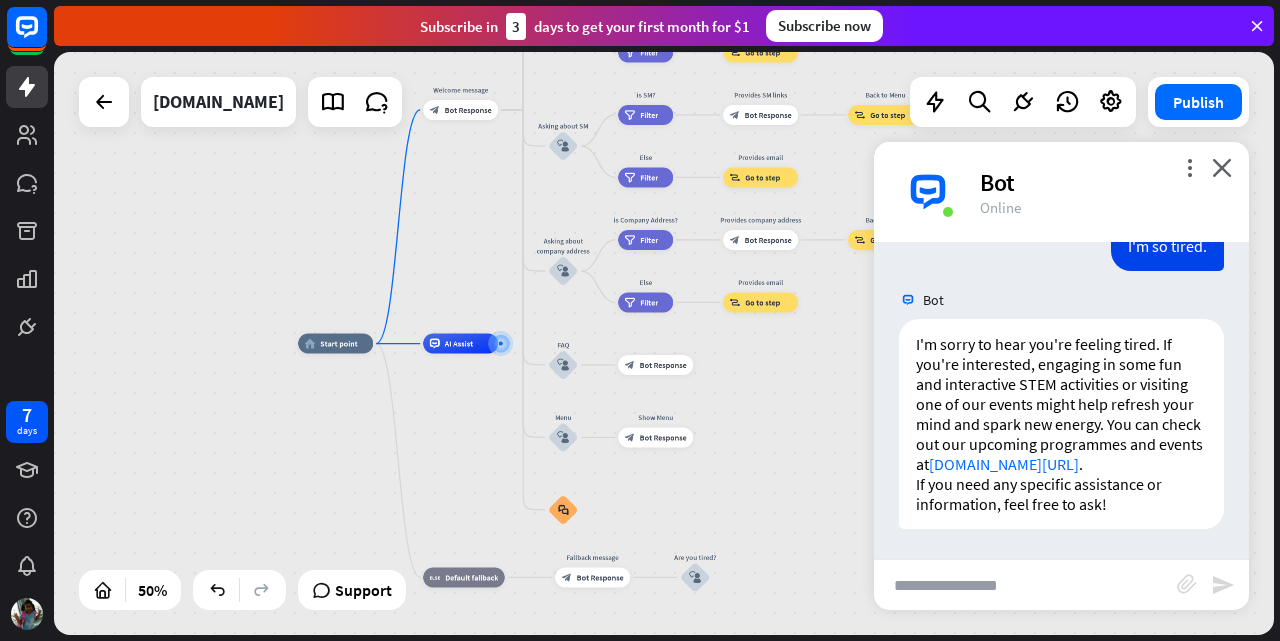 click on "more_vert
close
Bot
Online" at bounding box center [1061, 192] 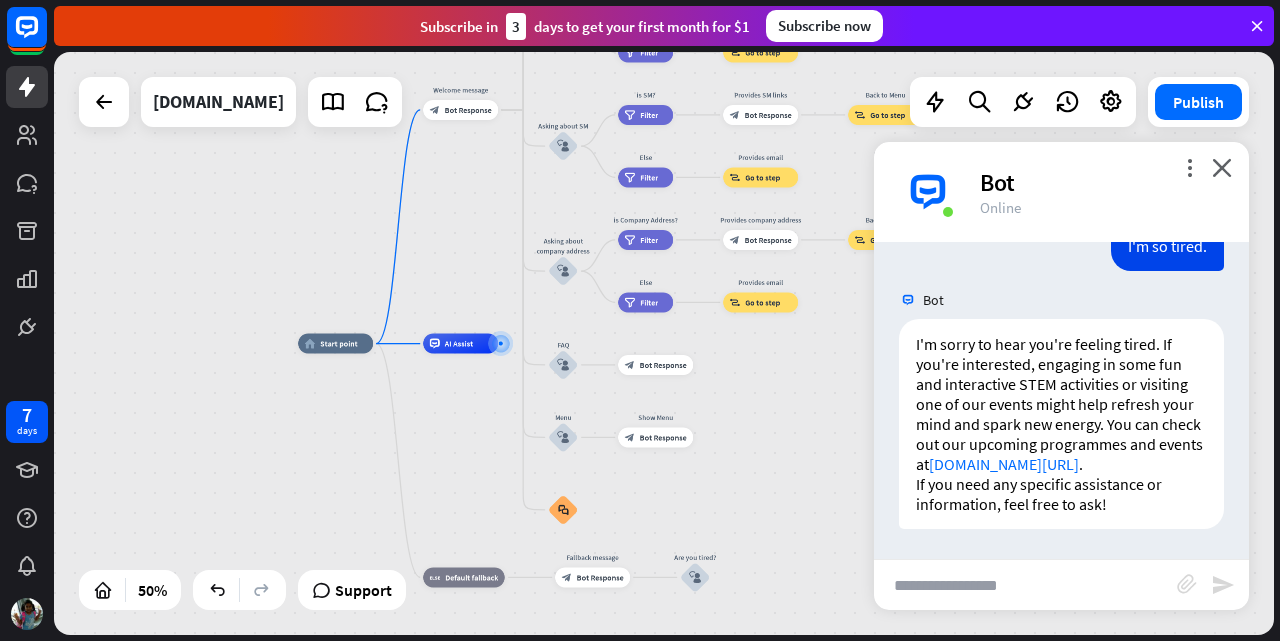 click on "Bot" at bounding box center (1102, 182) 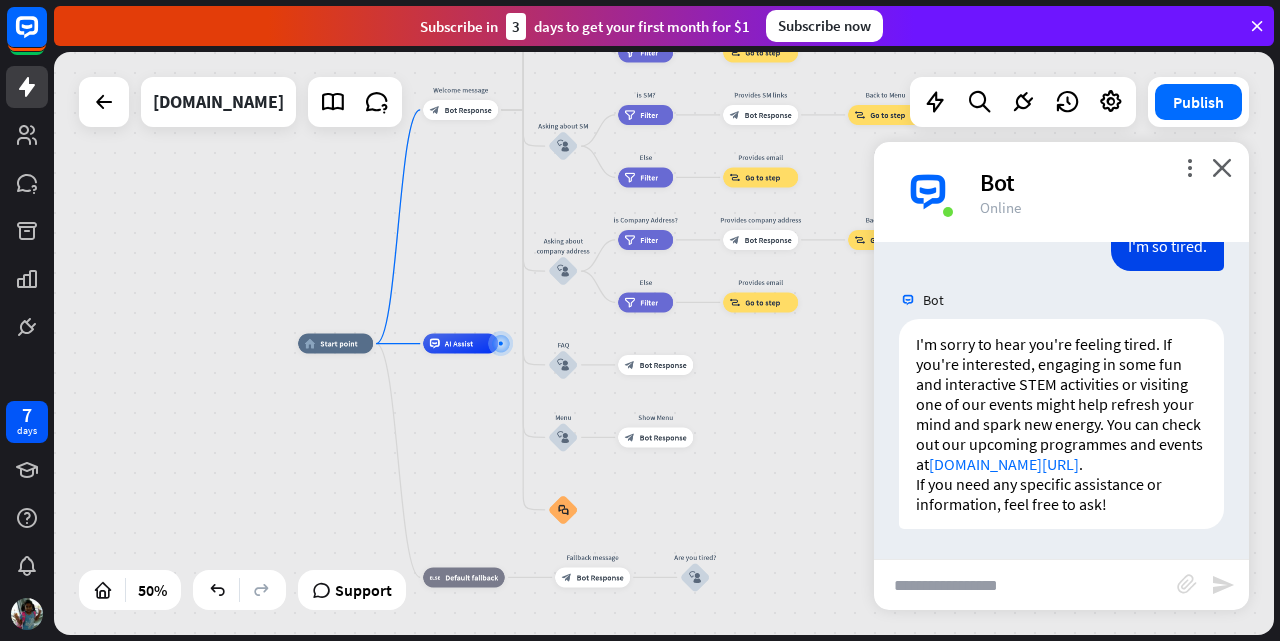 click on "Bot" at bounding box center [1102, 182] 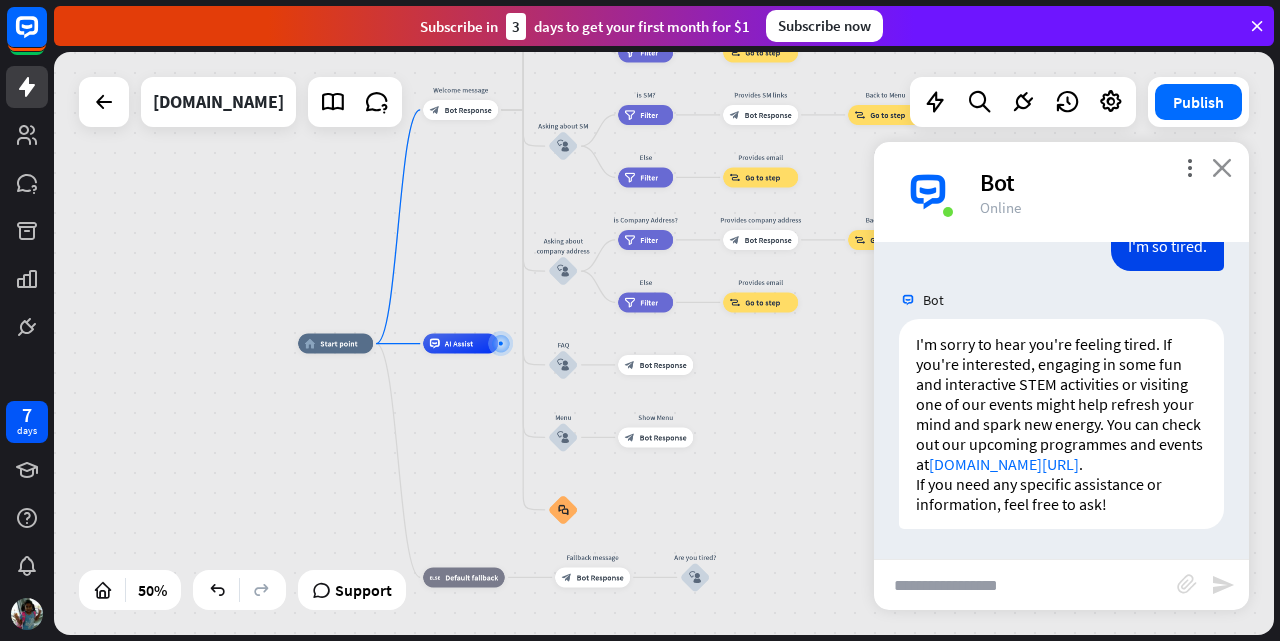 click on "close" at bounding box center (1222, 167) 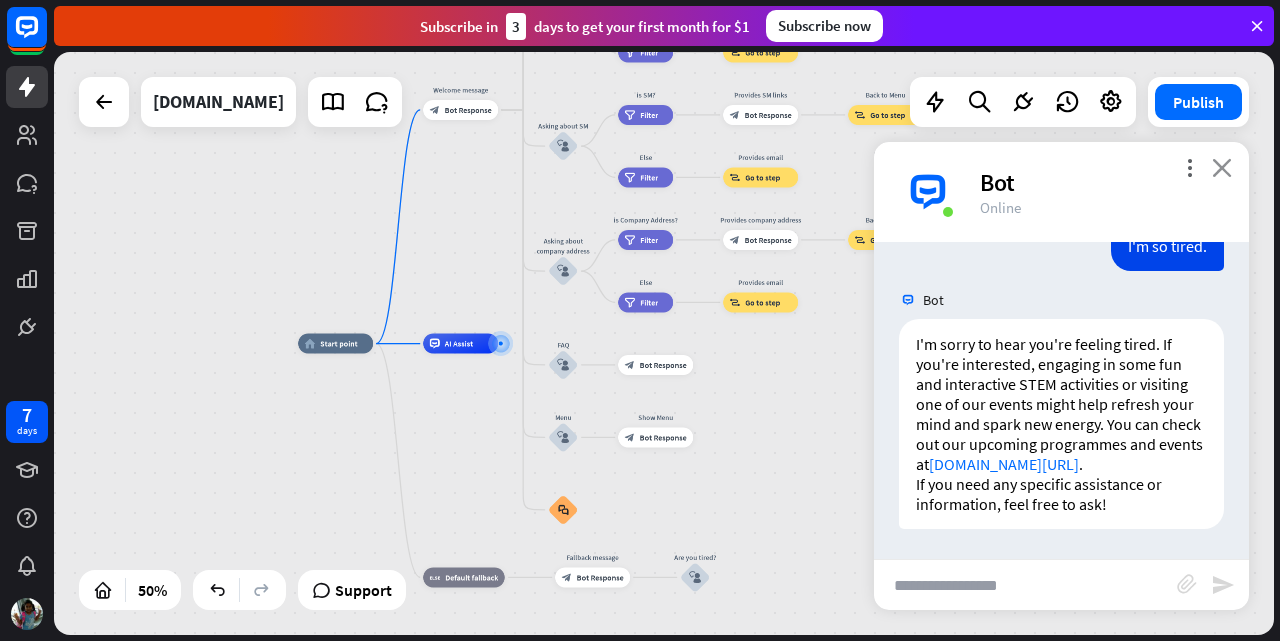 click on "close" at bounding box center [1222, 167] 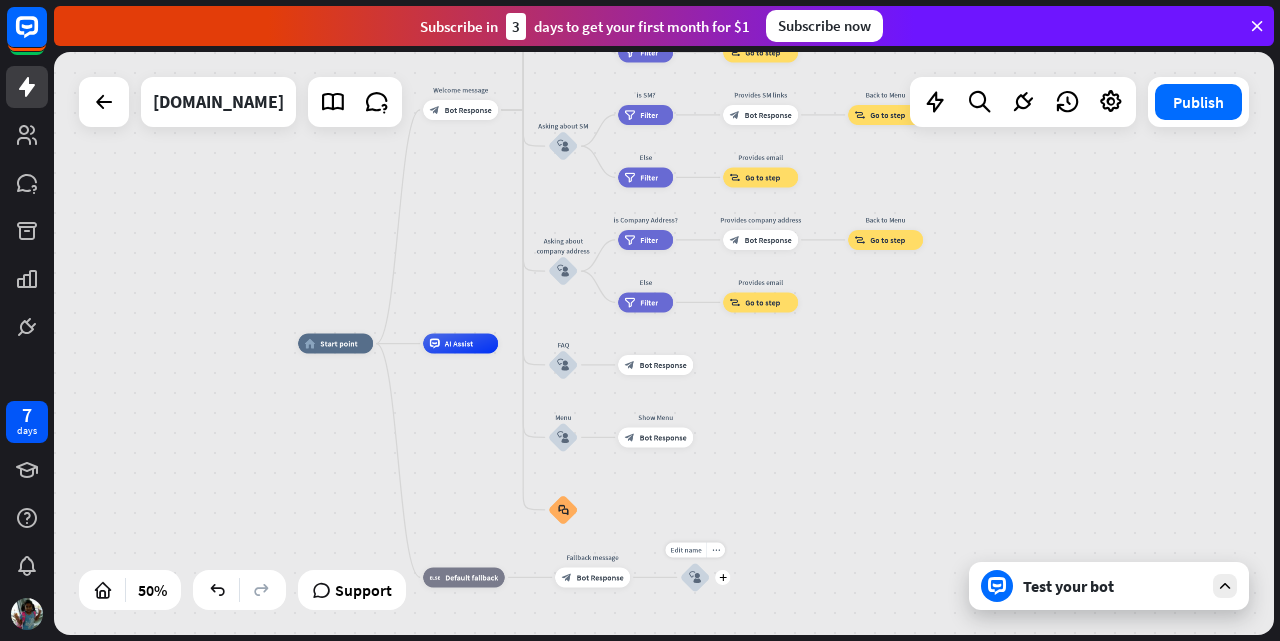 click on "block_user_input" at bounding box center [695, 577] 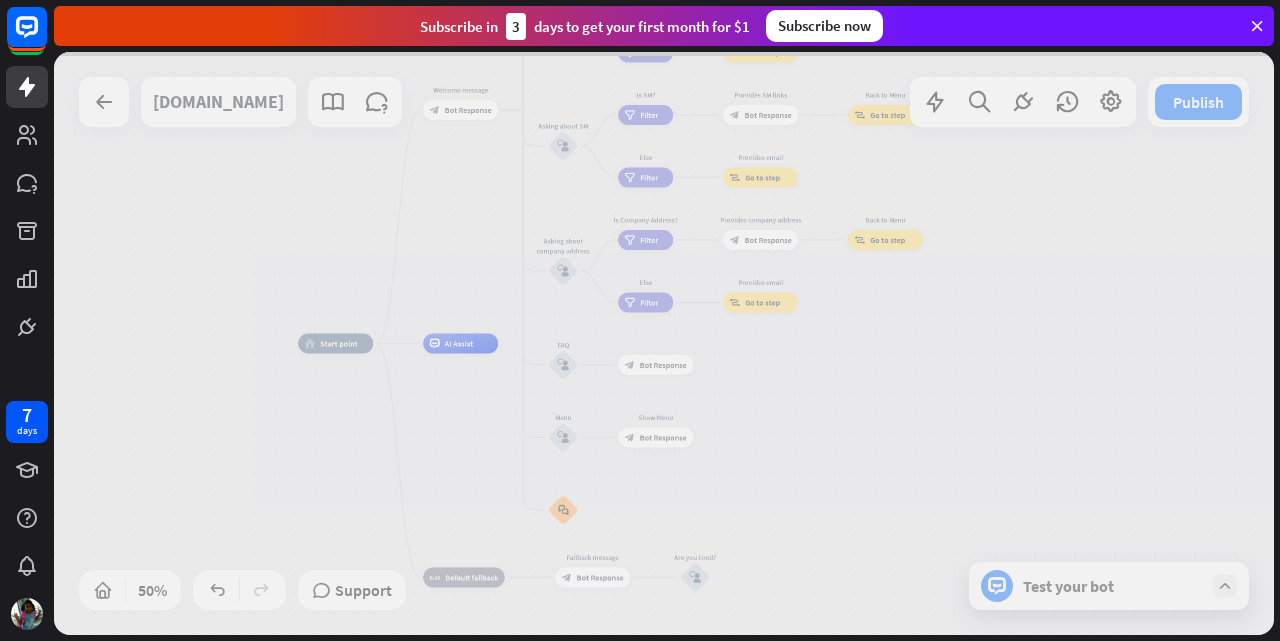 click at bounding box center (664, 343) 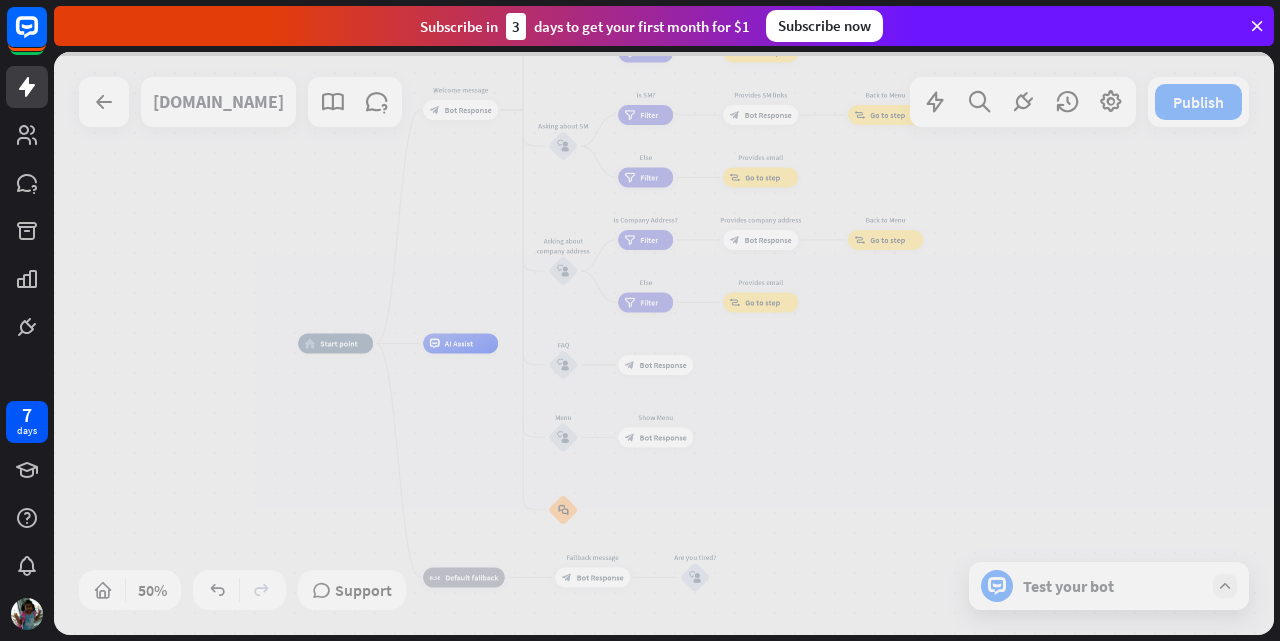 click at bounding box center [664, 343] 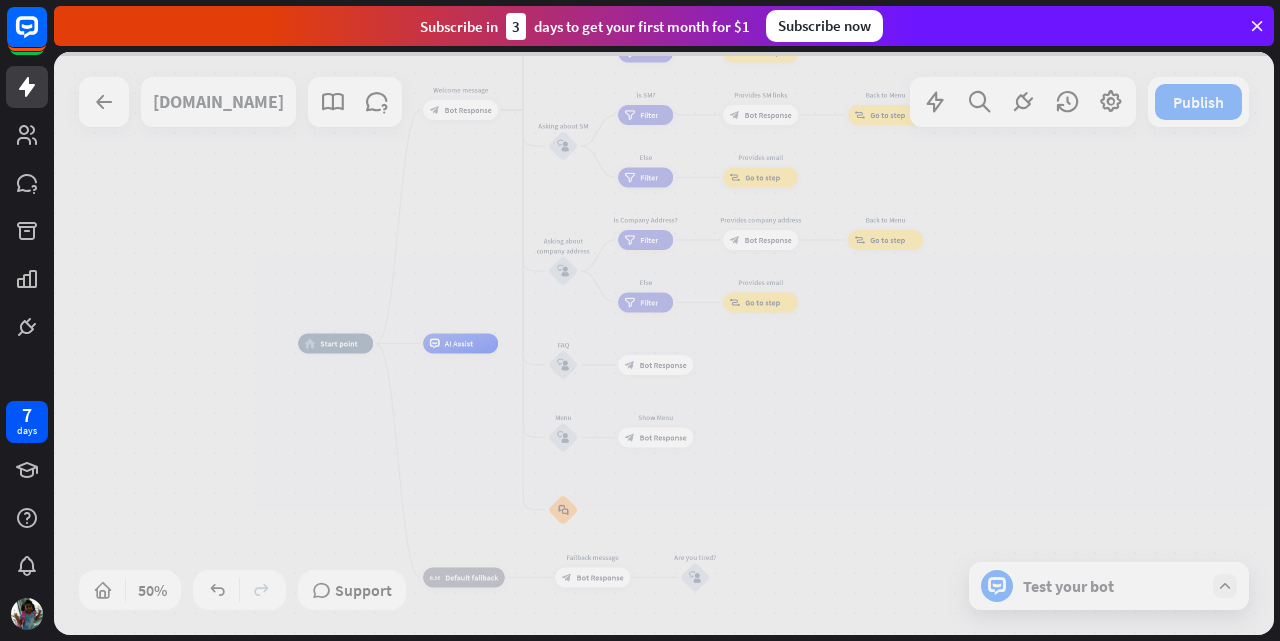click at bounding box center [664, 343] 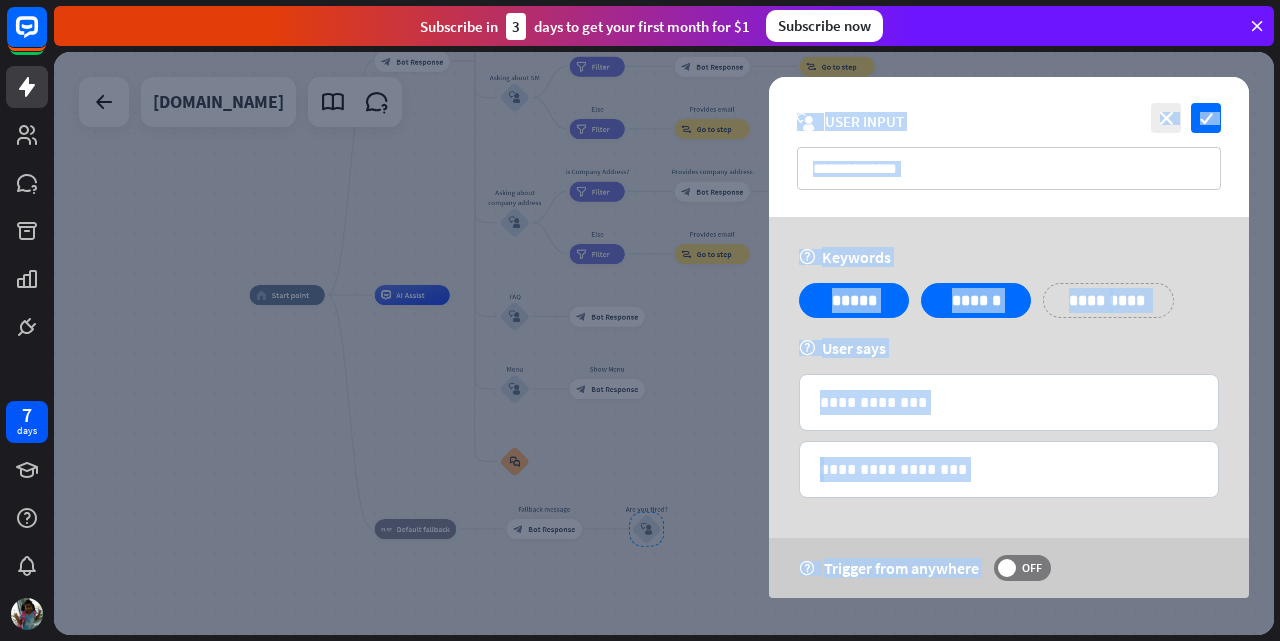 click at bounding box center (664, 343) 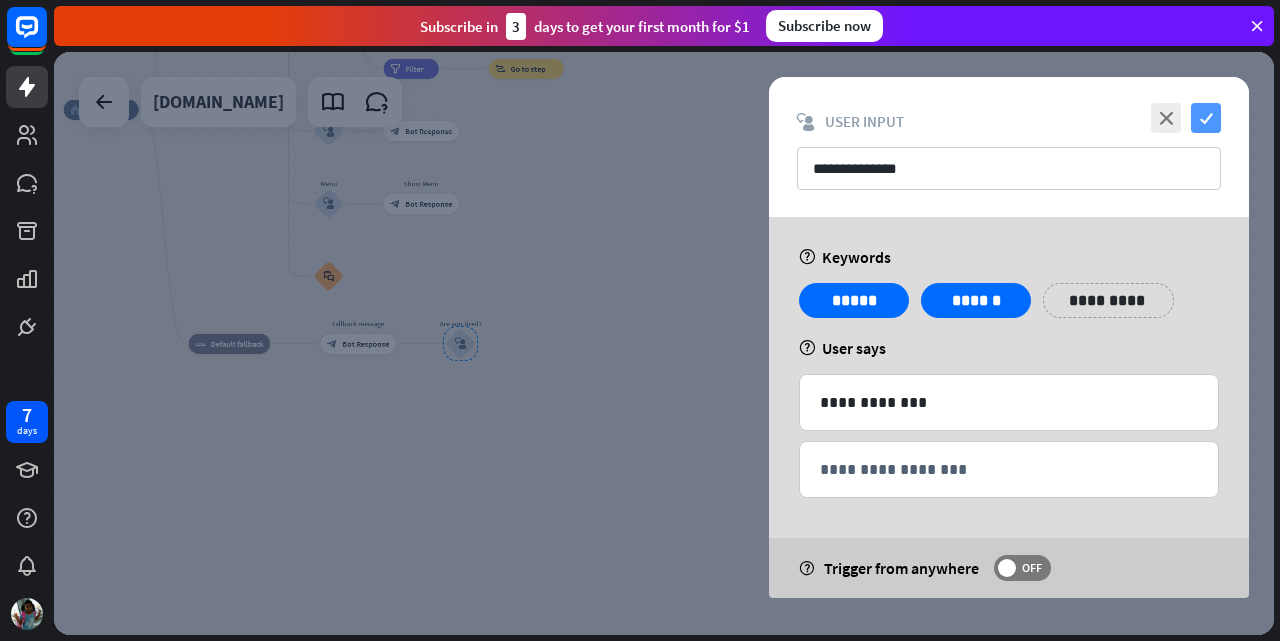 click on "check" at bounding box center (1206, 118) 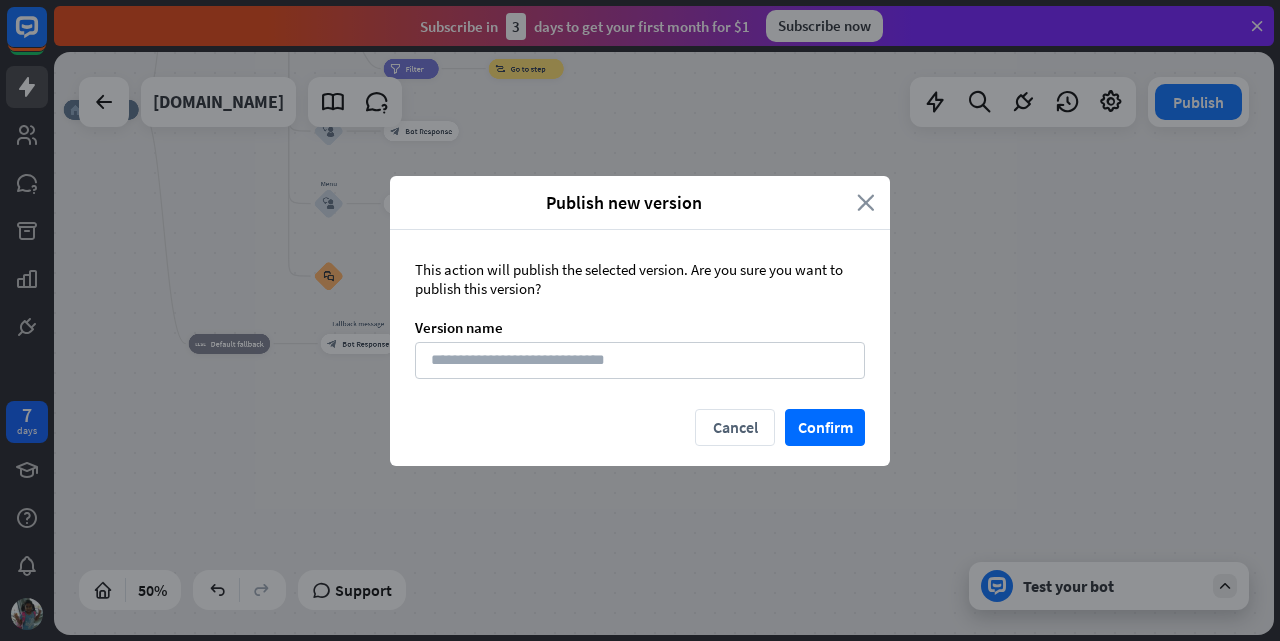 click on "close" at bounding box center [866, 202] 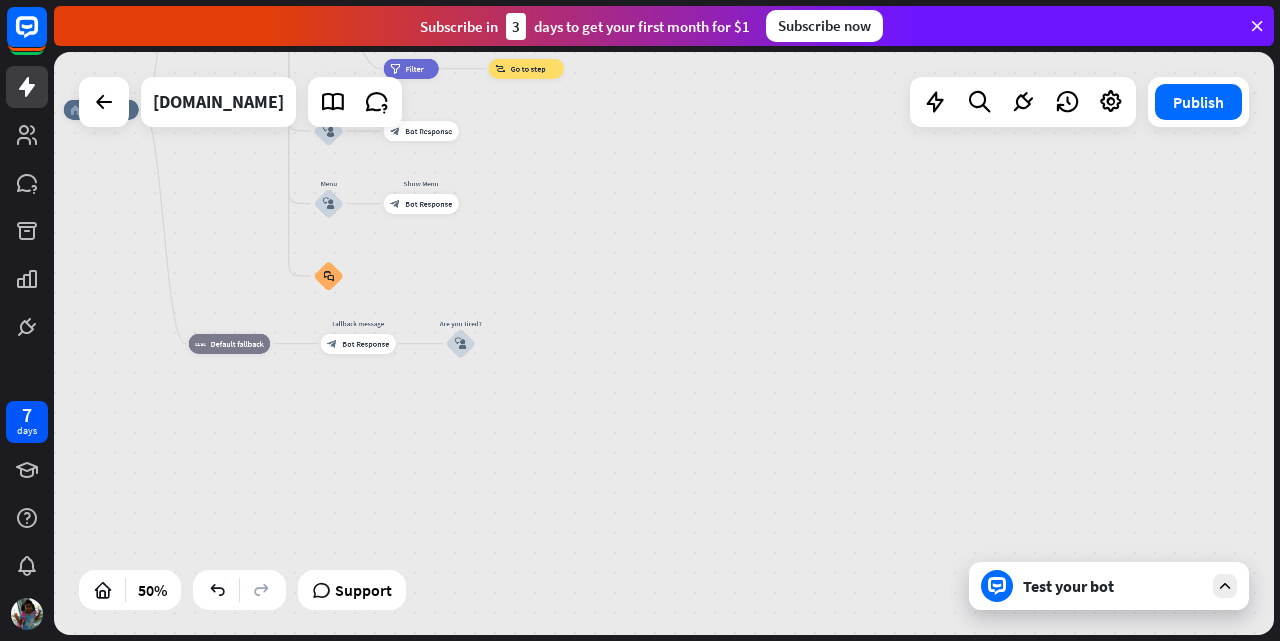 click on "close" at bounding box center [866, 202] 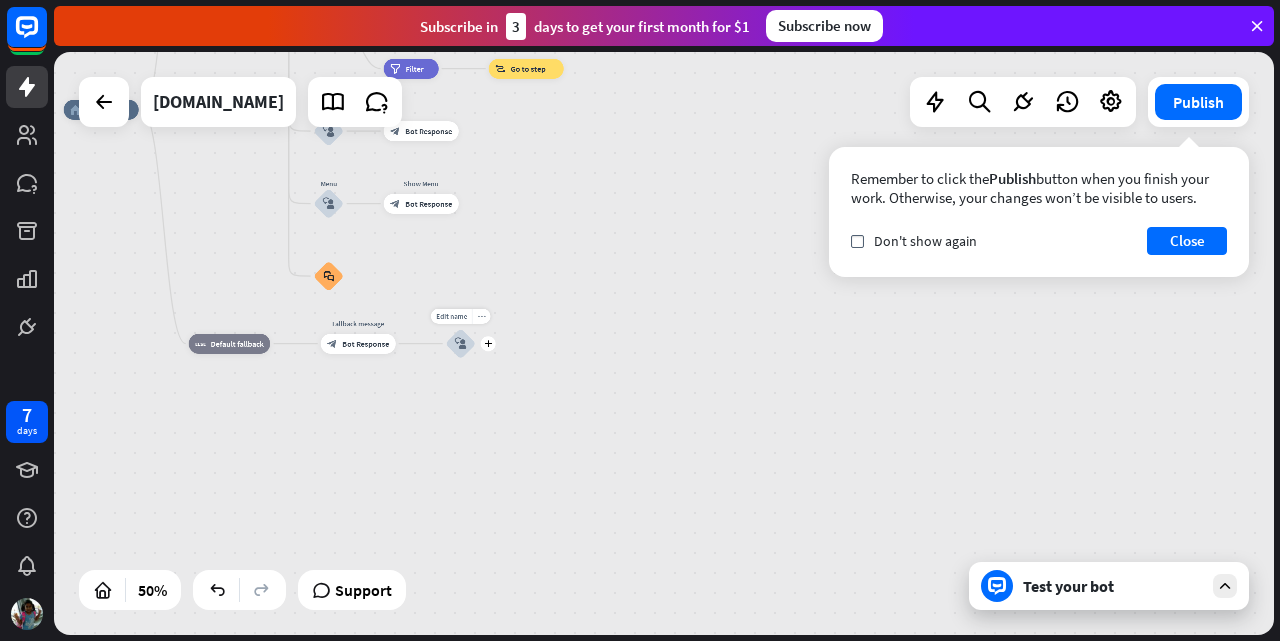 click on "more_horiz" at bounding box center [481, 316] 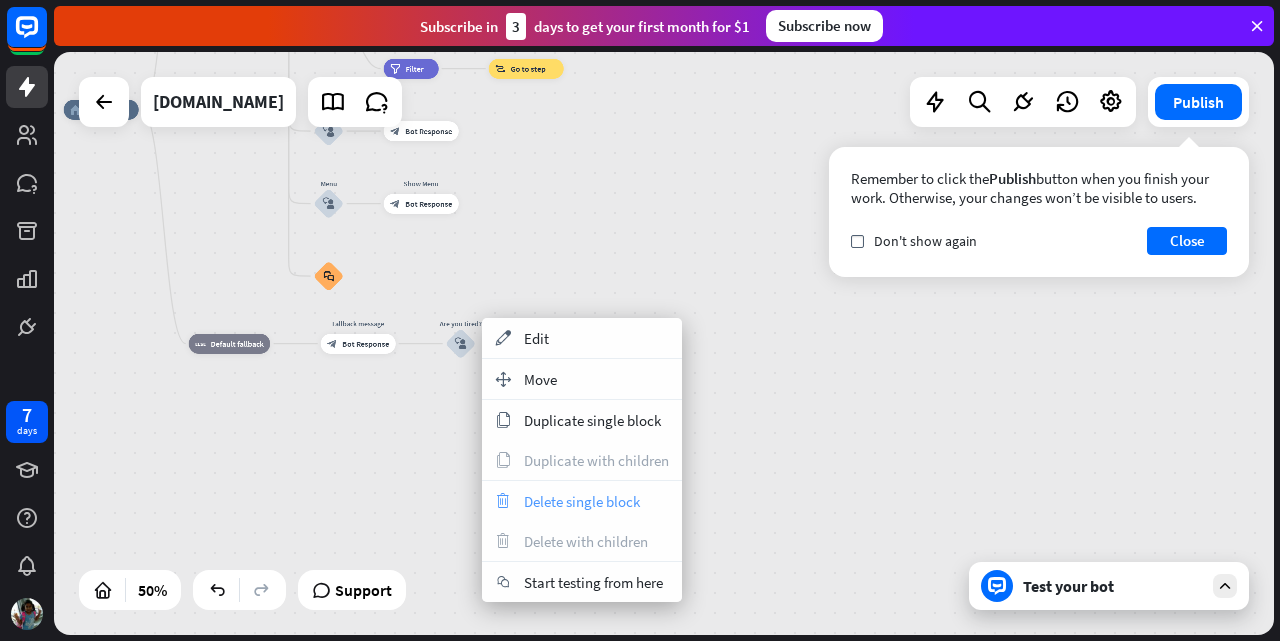 click on "Delete single block" at bounding box center (582, 501) 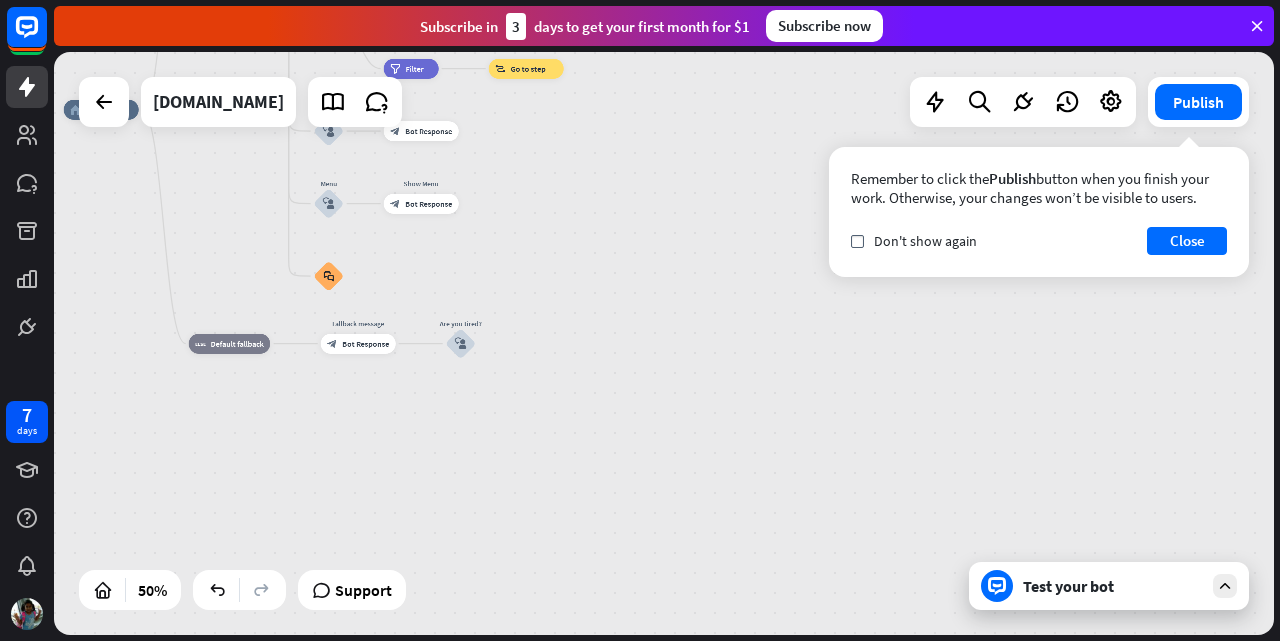 click on "home_2   Start point                 Welcome message   block_bot_response   Bot Response                 About us   block_user_input                 Provide company information   block_bot_response   Bot Response                 Back to Menu   block_user_input                 Was it helpful?   block_bot_response   Bot Response                 Yes   block_user_input                 Thank you!   block_bot_response   Bot Response                 No   block_user_input                 Back to Menu   block_goto   Go to step                 Contact us   block_user_input                 Contact flow   builder_tree   Flow                 Asking about email   block_user_input                   block_goto   Go to step                 Asking about phone number   block_user_input                 Is phone number?   filter   Filter                 Provides phone number   block_bot_response   Bot Response                 Back to Menu   block_goto   Go to step                 Else   filter   Filter" at bounding box center [664, 343] 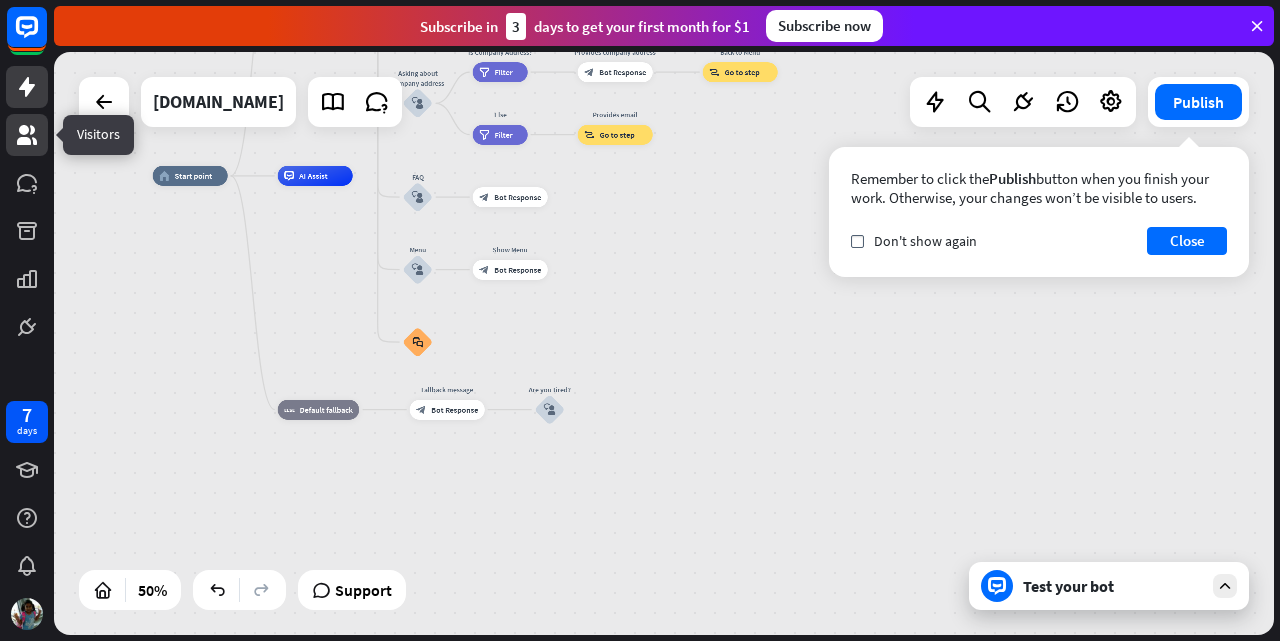 click 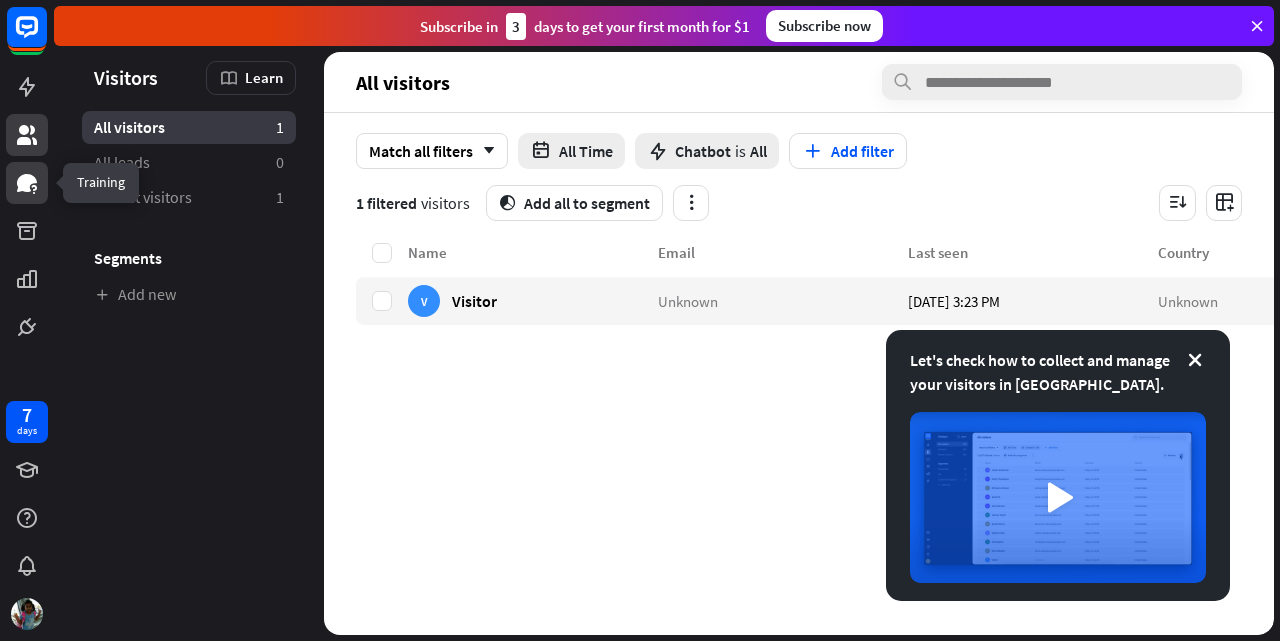 click 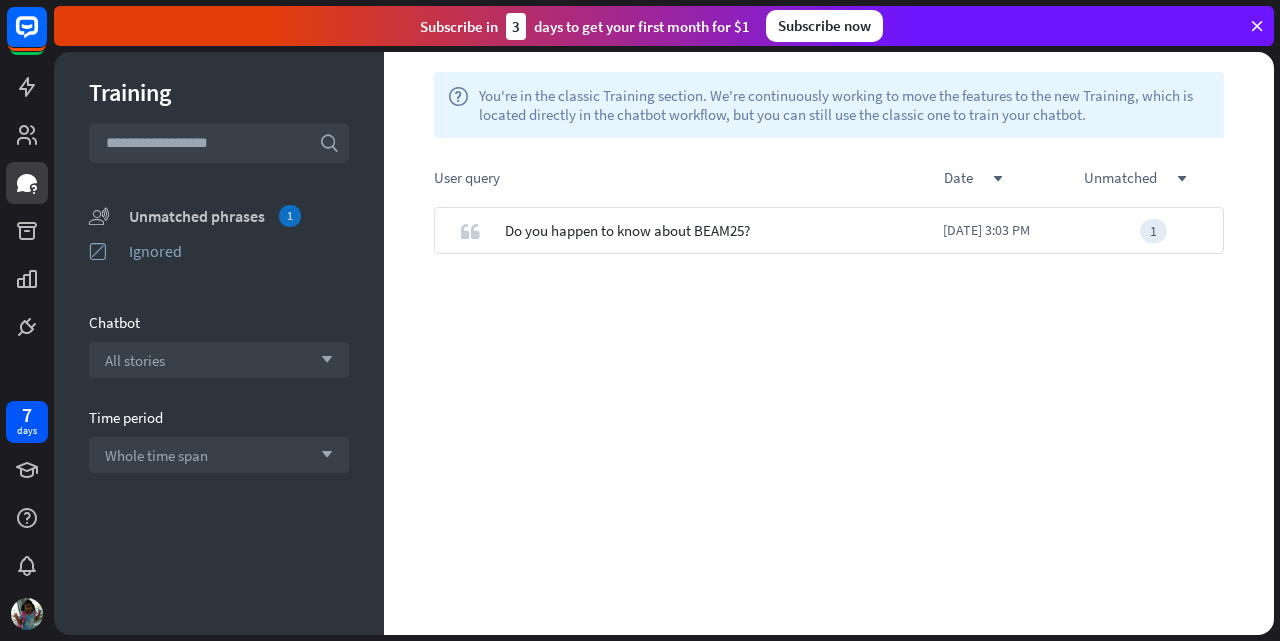 click on "Unmatched phrases
1" at bounding box center [239, 216] 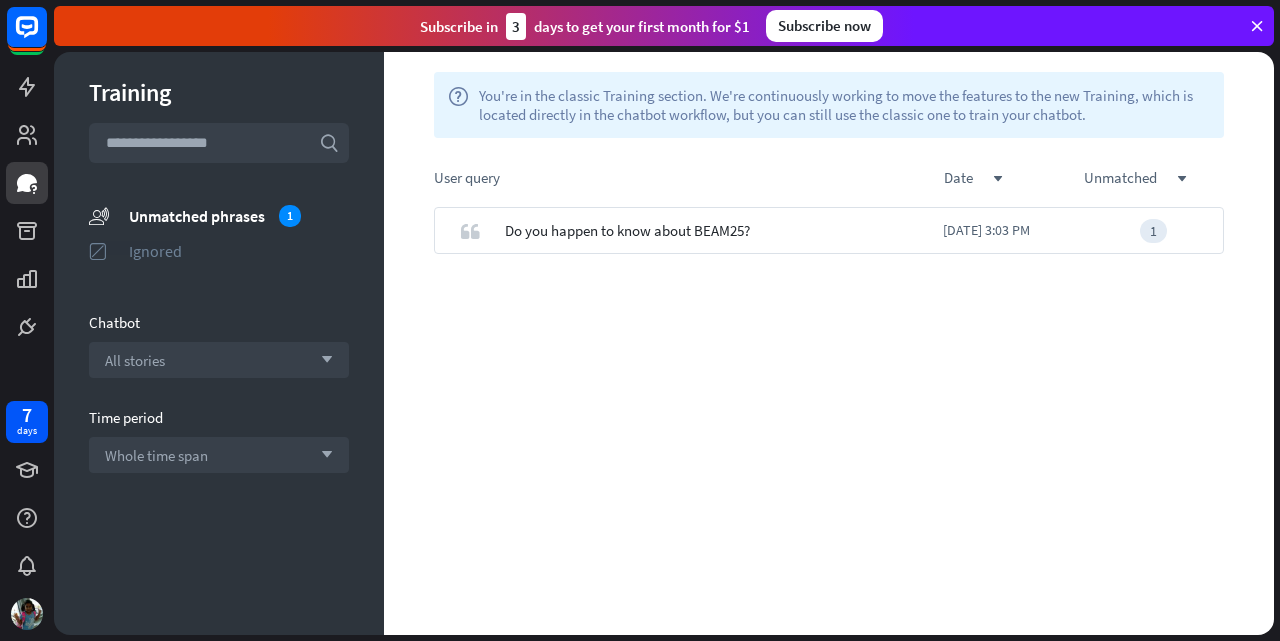 click on "ignored
Ignored" at bounding box center [219, 250] 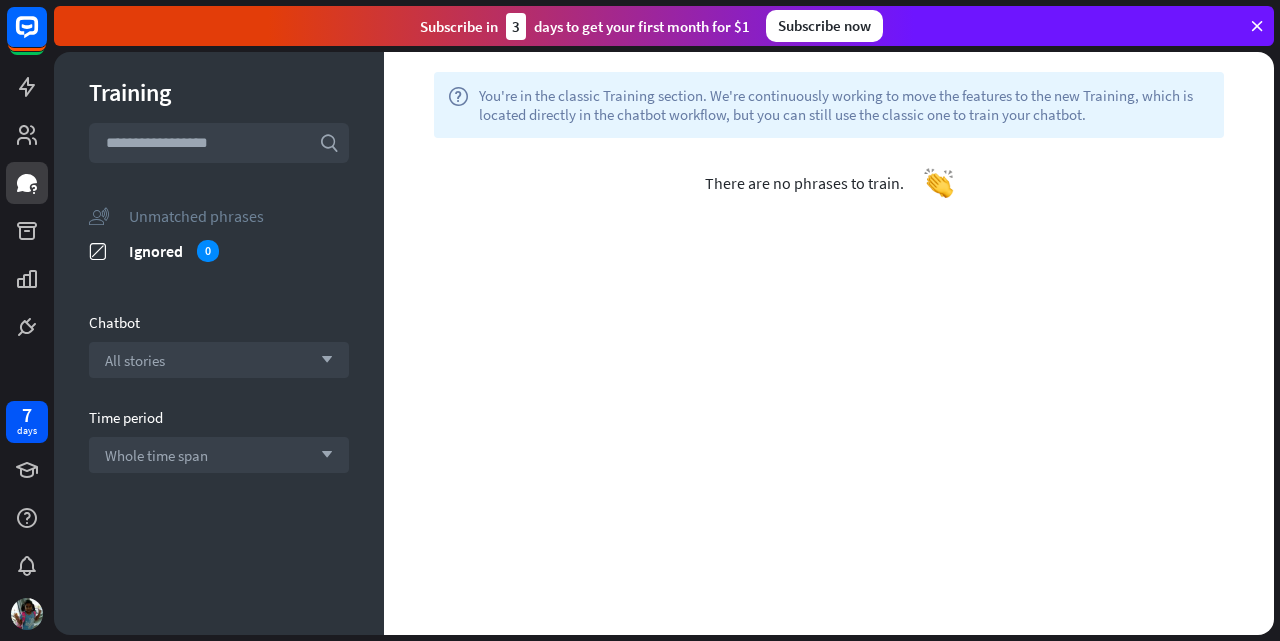 click on "Unmatched phrases" at bounding box center [239, 216] 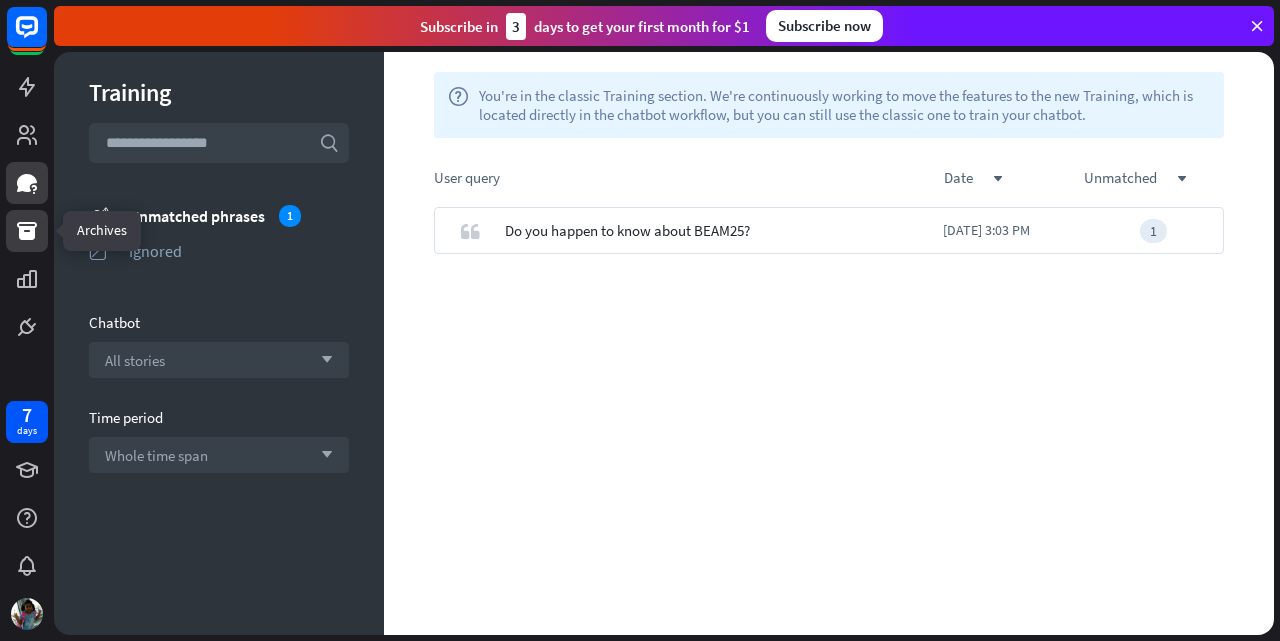 click at bounding box center (27, 231) 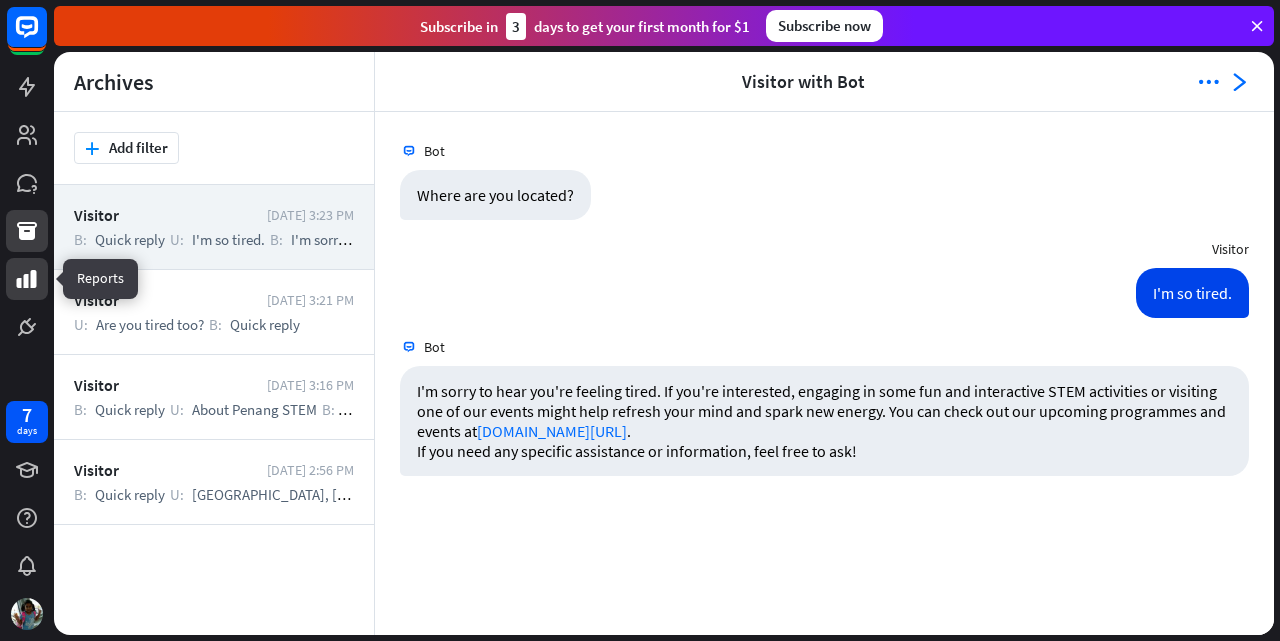 click 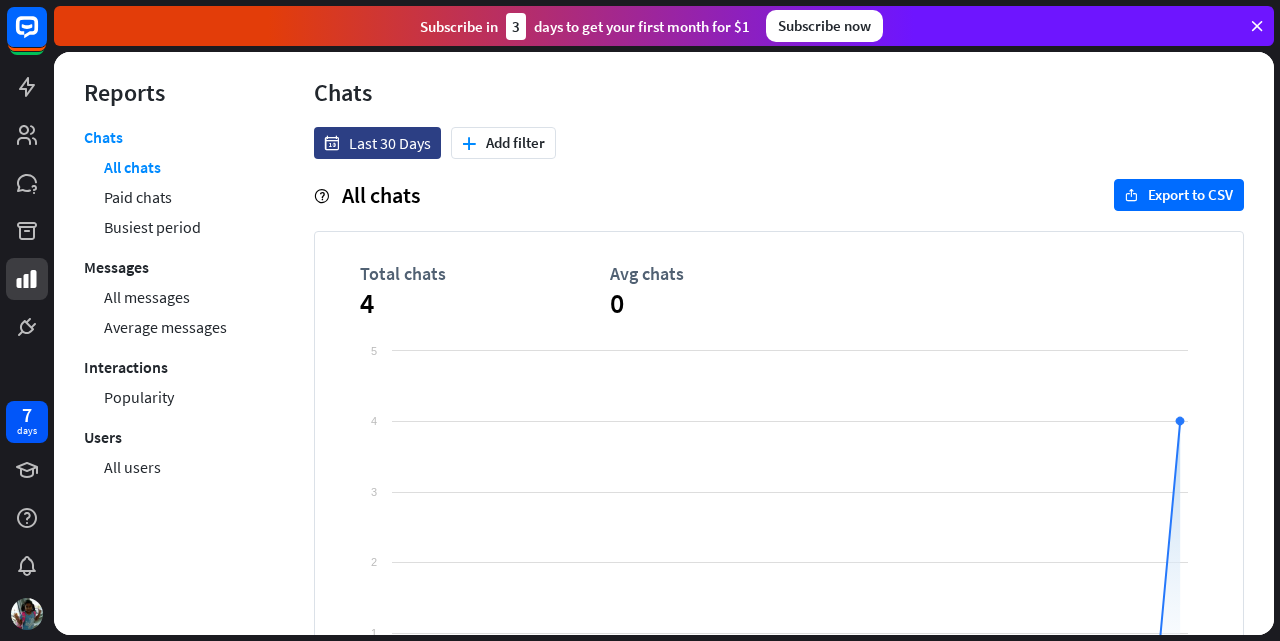 click at bounding box center (27, 174) 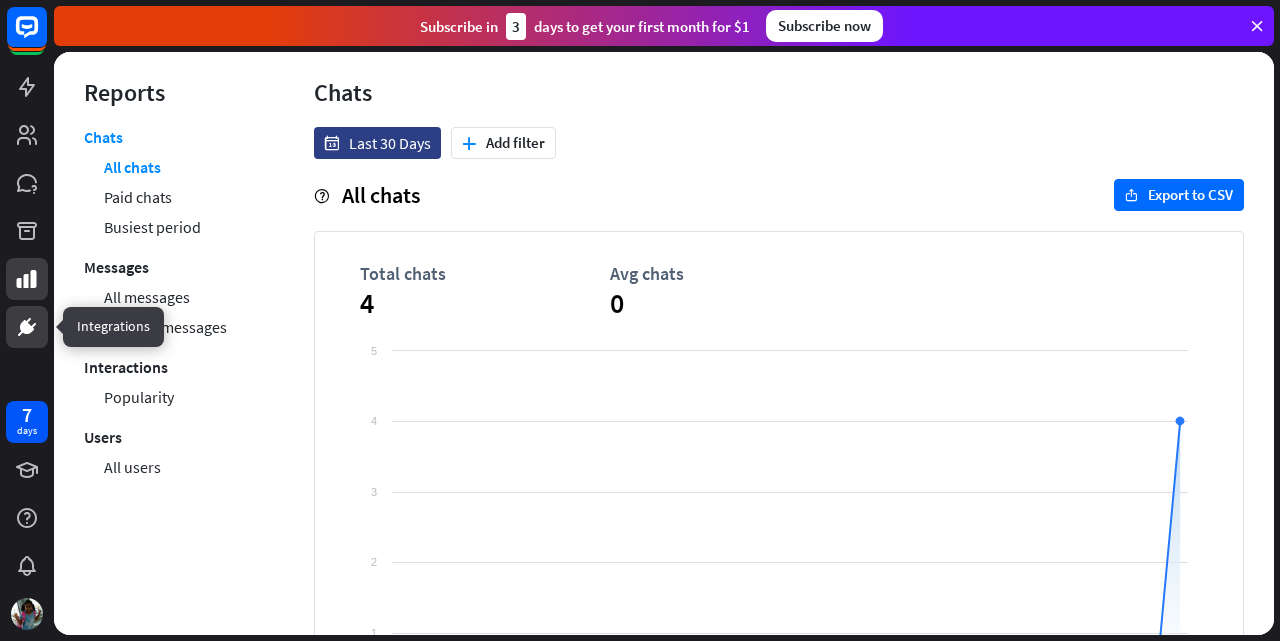 click at bounding box center (27, 327) 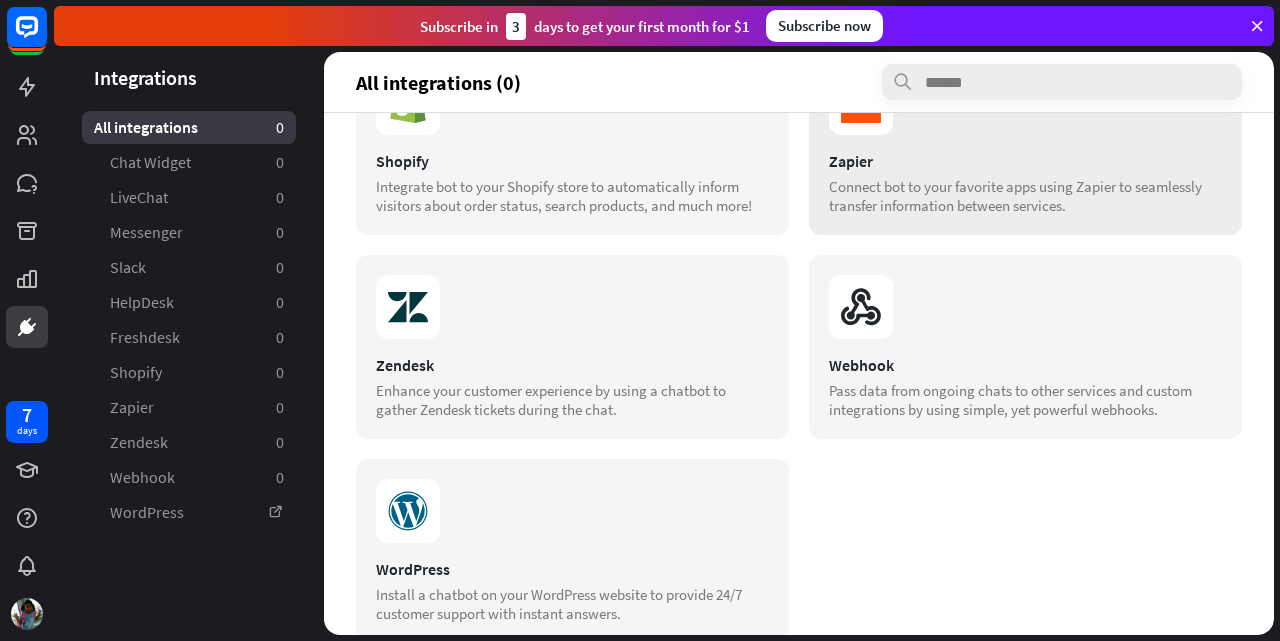 scroll, scrollTop: 746, scrollLeft: 0, axis: vertical 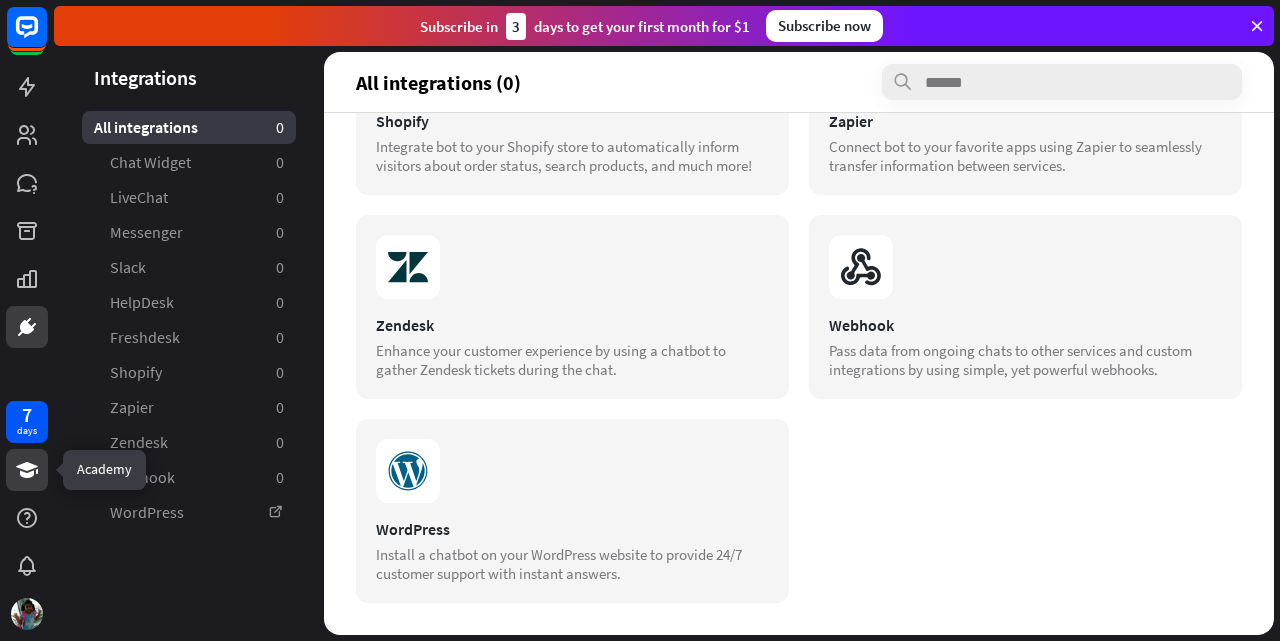click 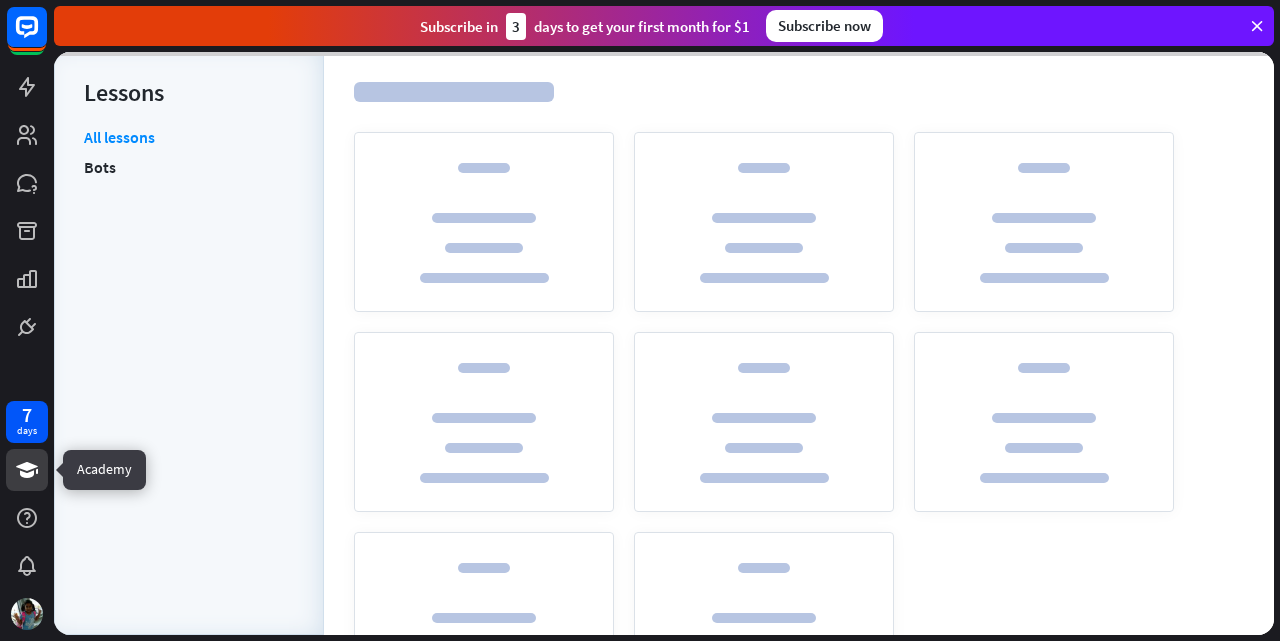 click 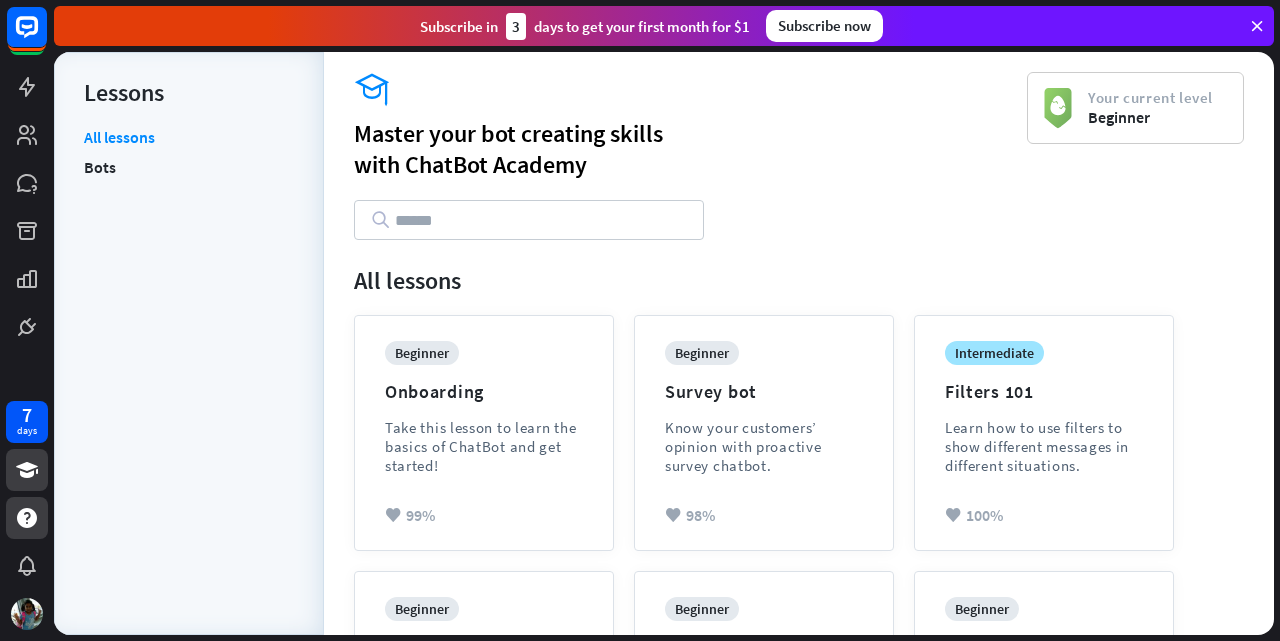 click 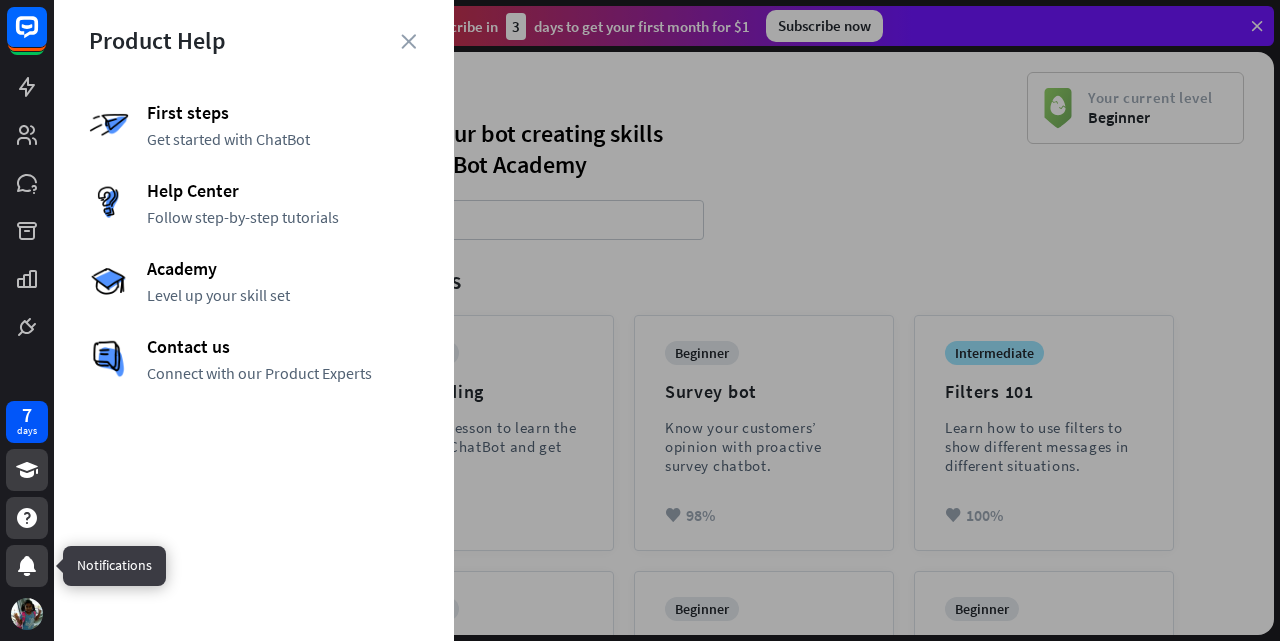 click at bounding box center (27, 566) 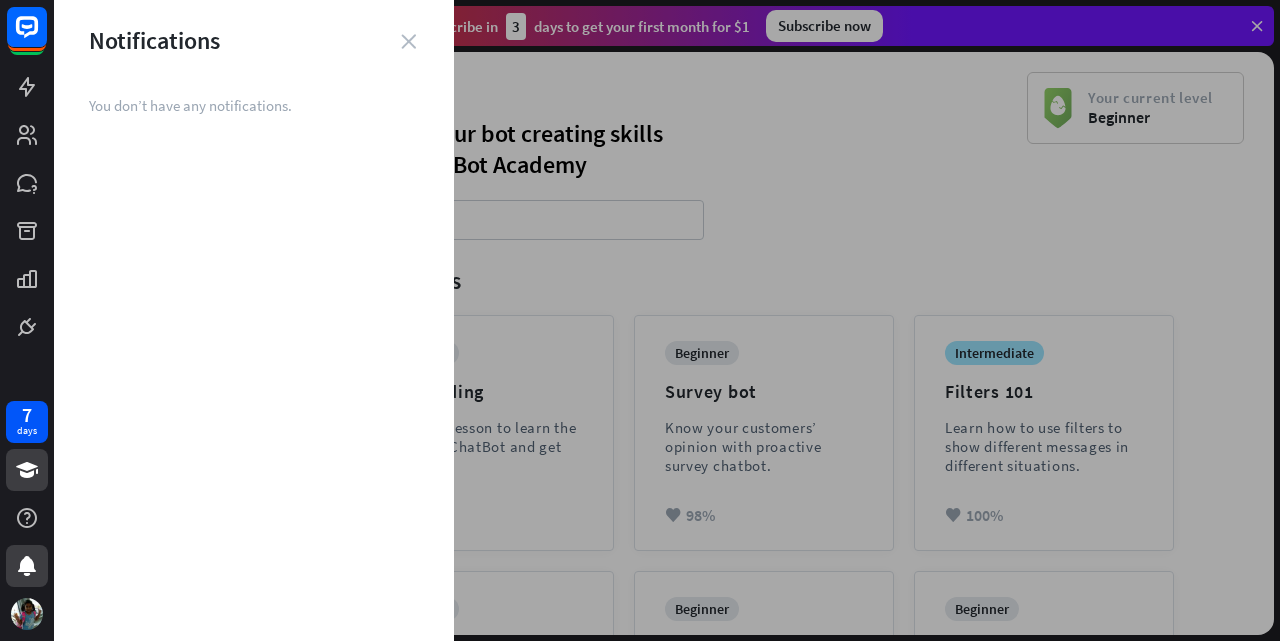 click on "Notifications" at bounding box center [254, 40] 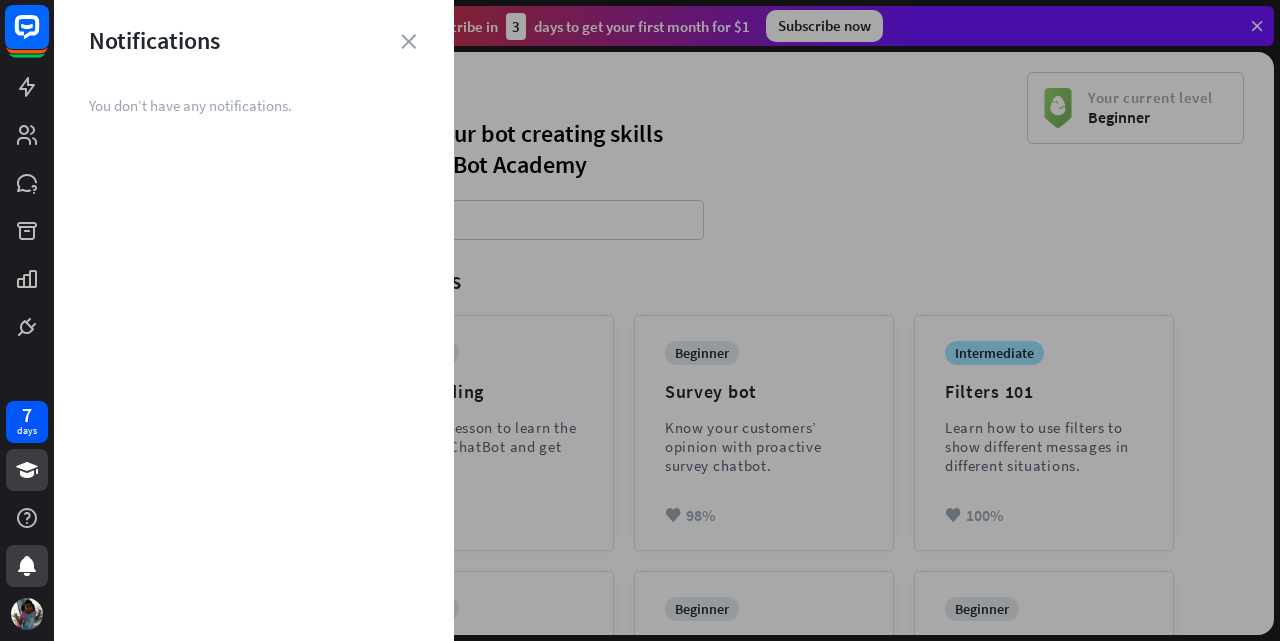 click 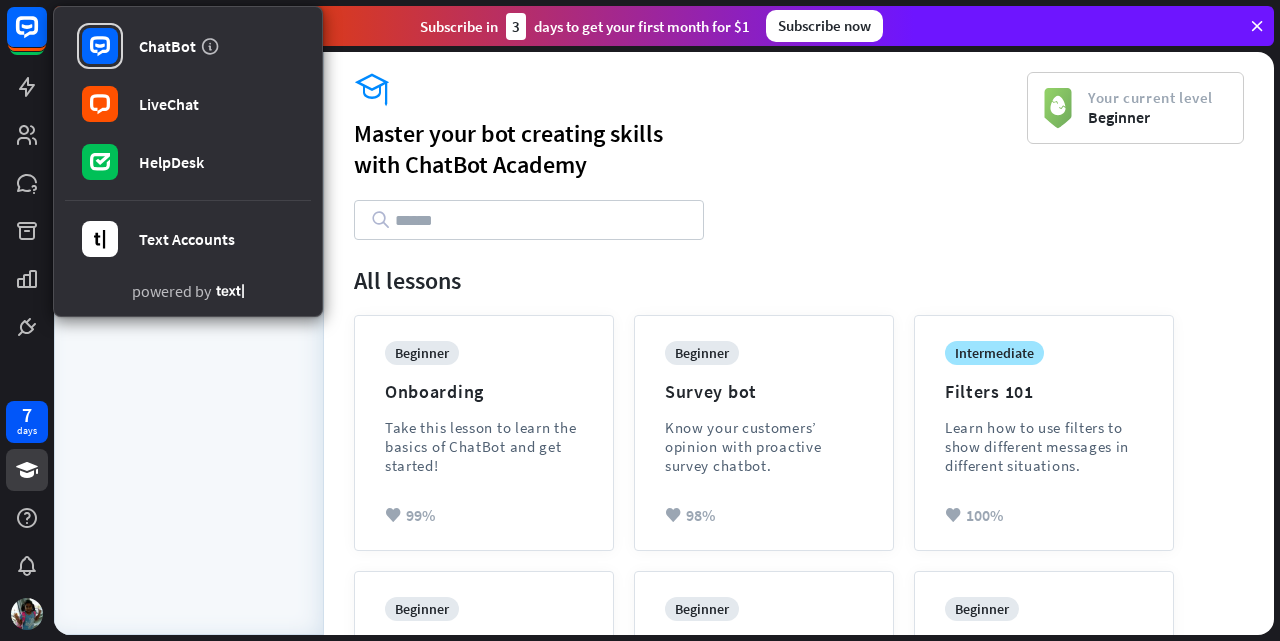 click on "All lessons
Bots" at bounding box center (189, 371) 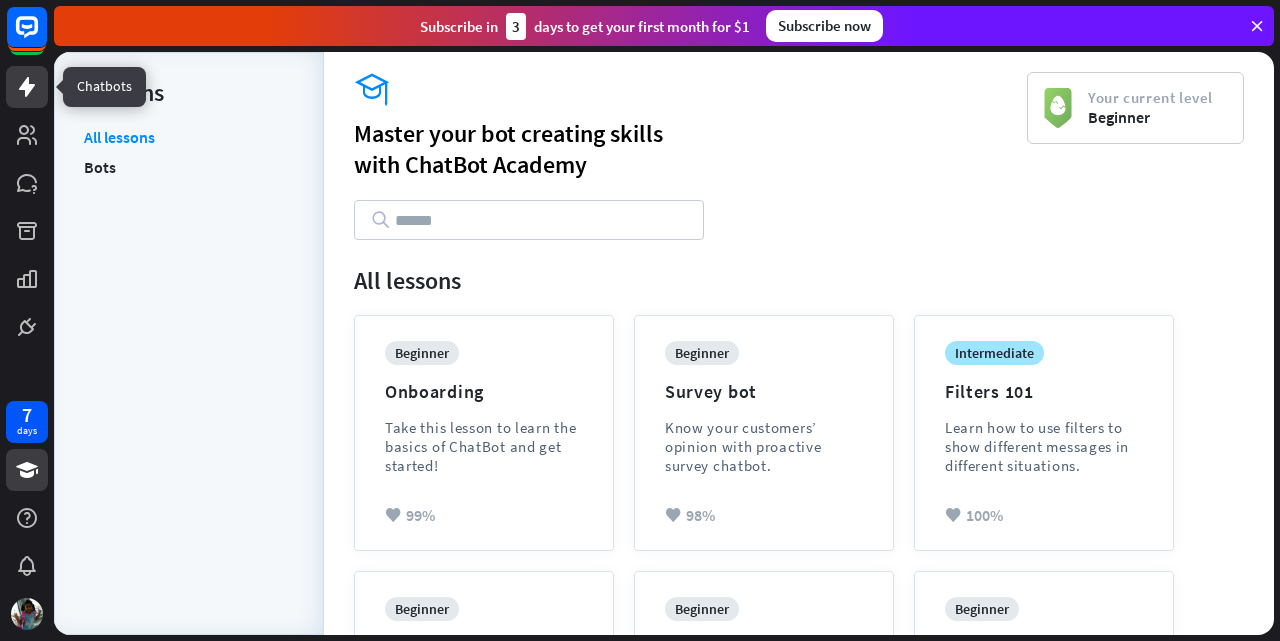 click 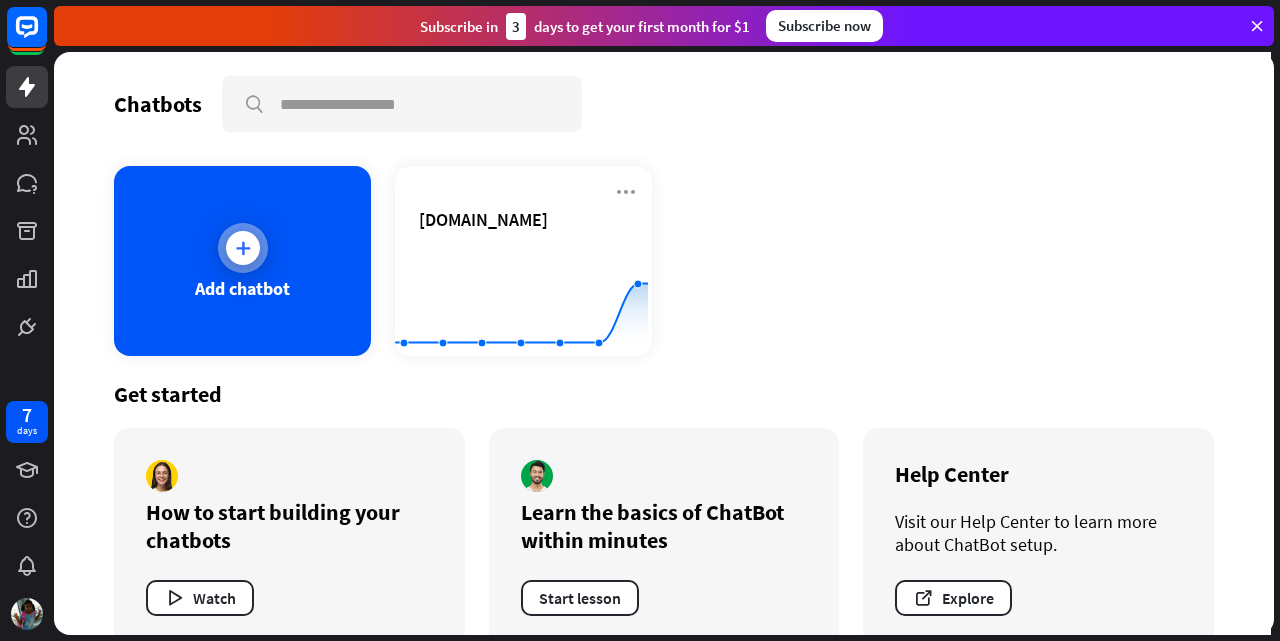 click at bounding box center (243, 248) 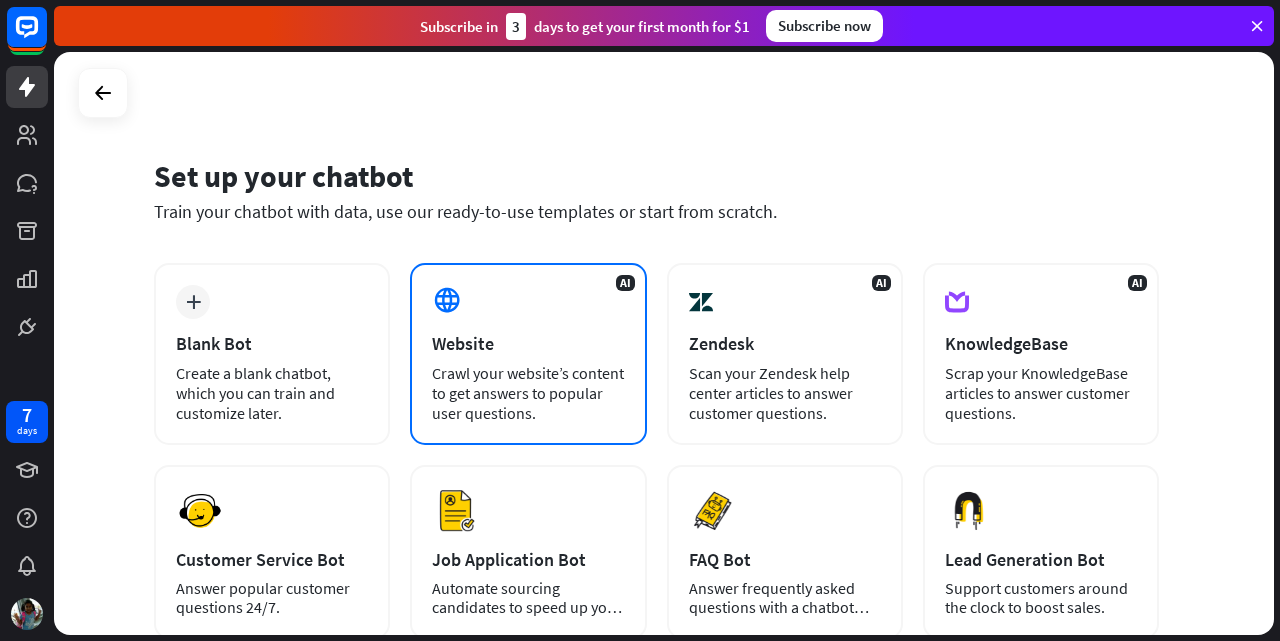 click on "AI     Website
Crawl your website’s content to get answers to
popular user questions." at bounding box center [528, 354] 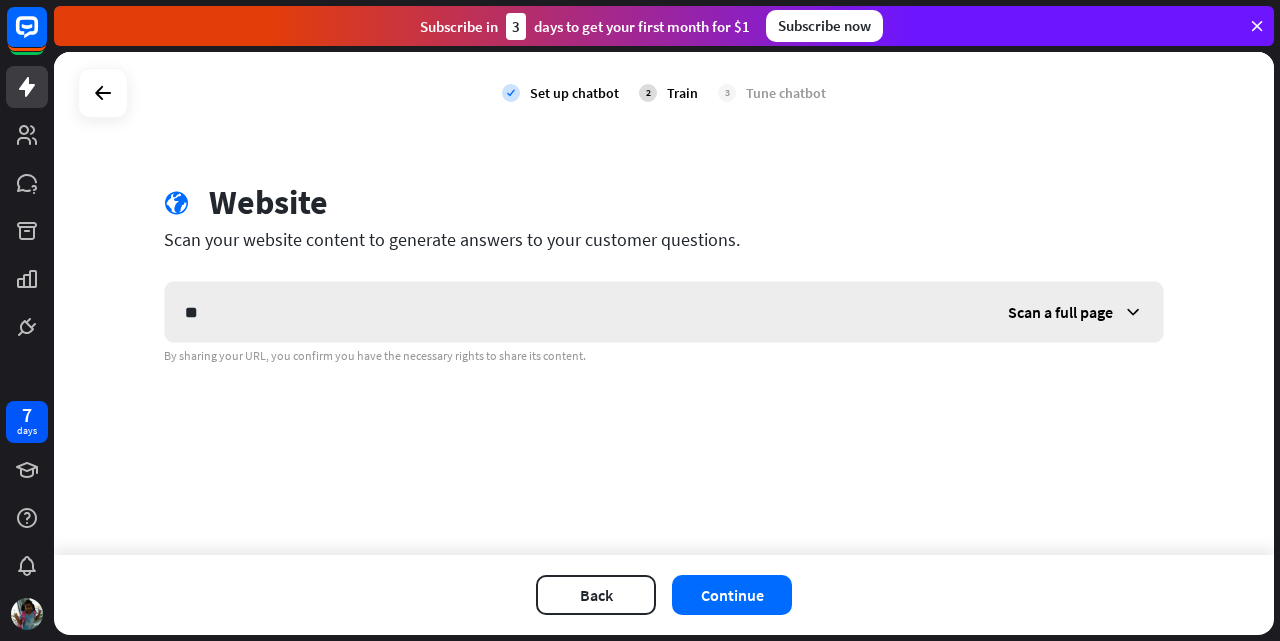 type on "*" 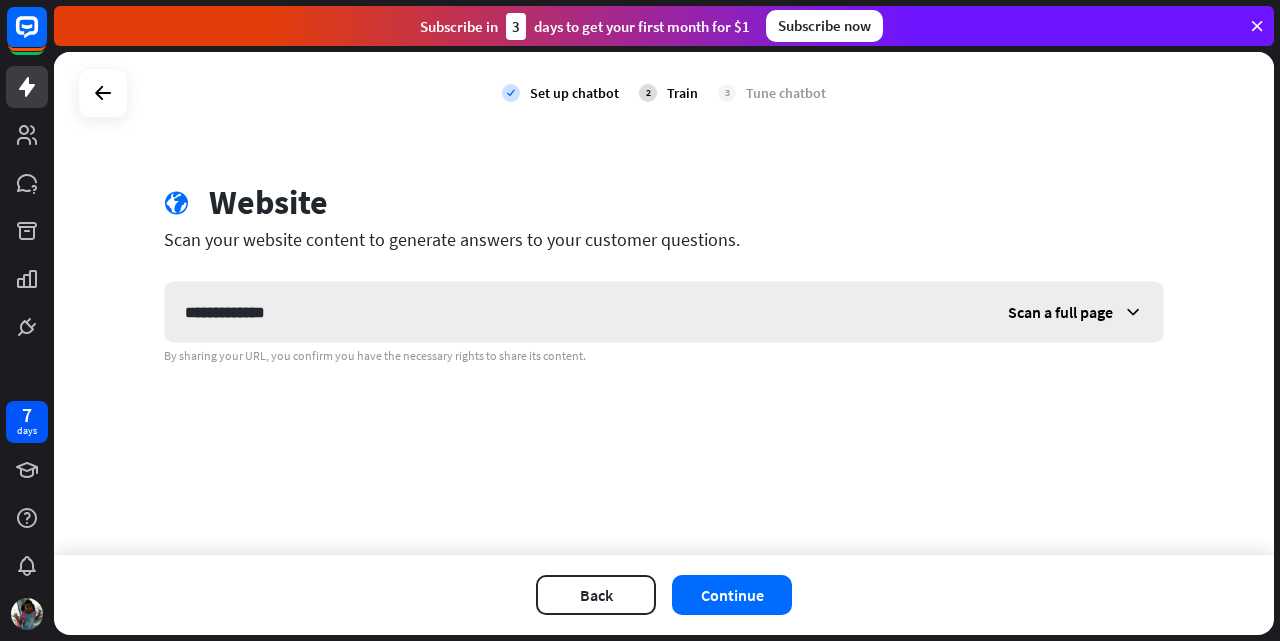 type on "**********" 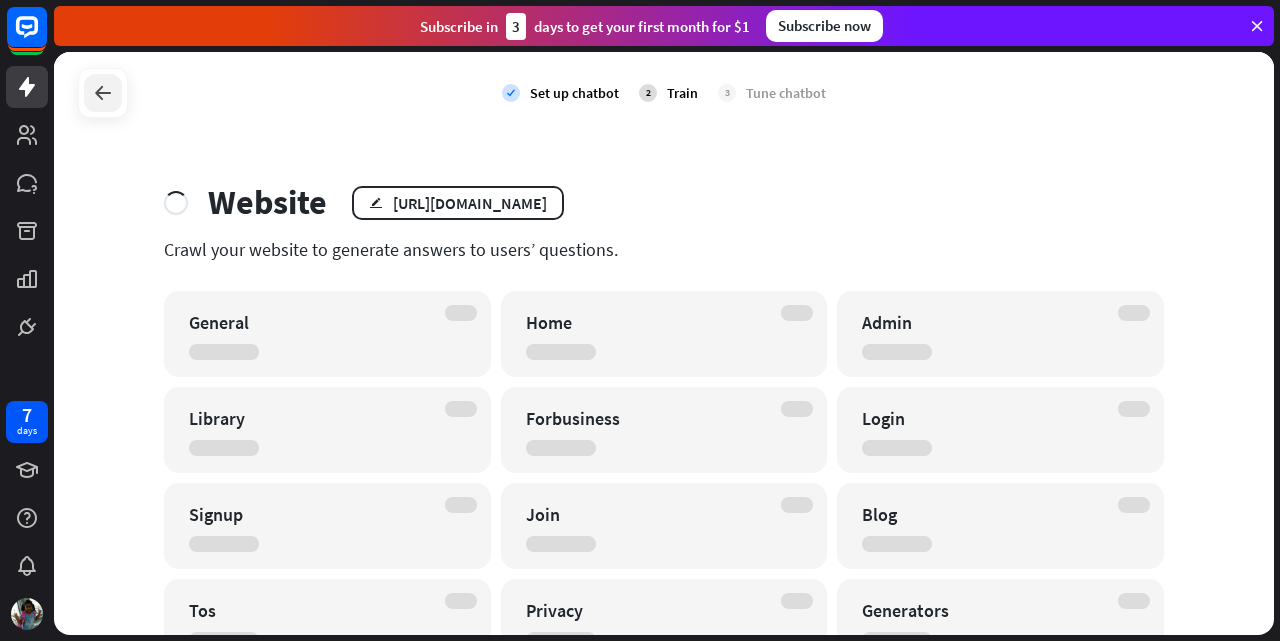 click at bounding box center (103, 93) 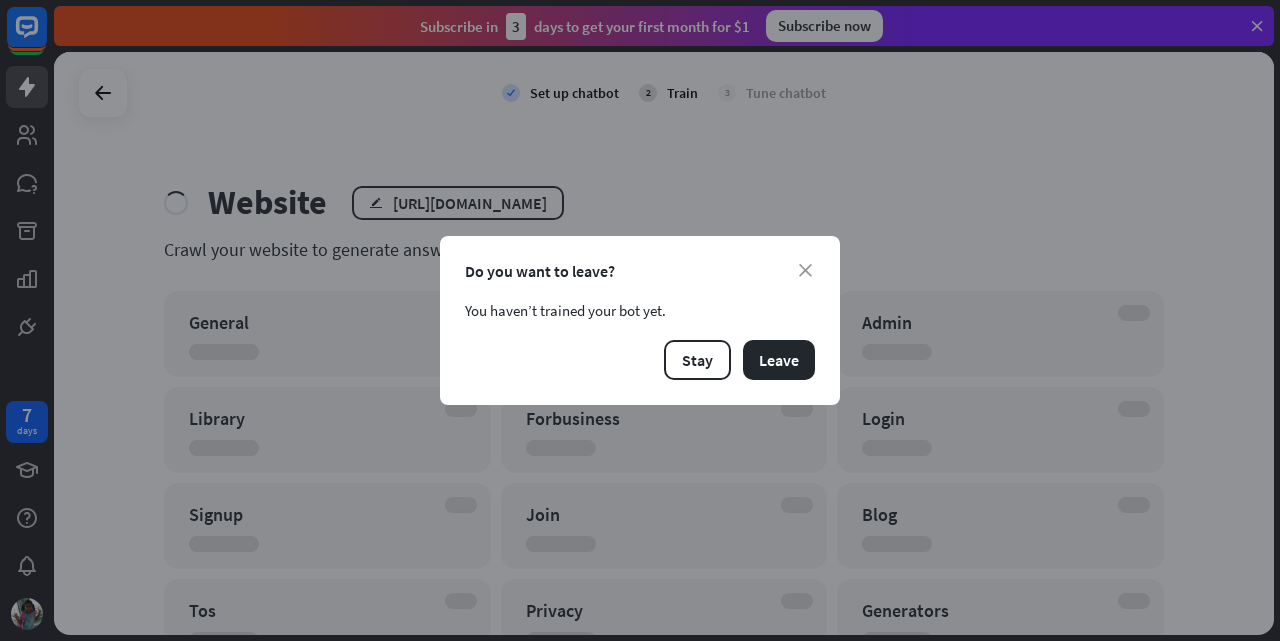 click on "close   Do you want to leave?   You haven’t trained your bot yet.
Stay
Leave" at bounding box center (640, 320) 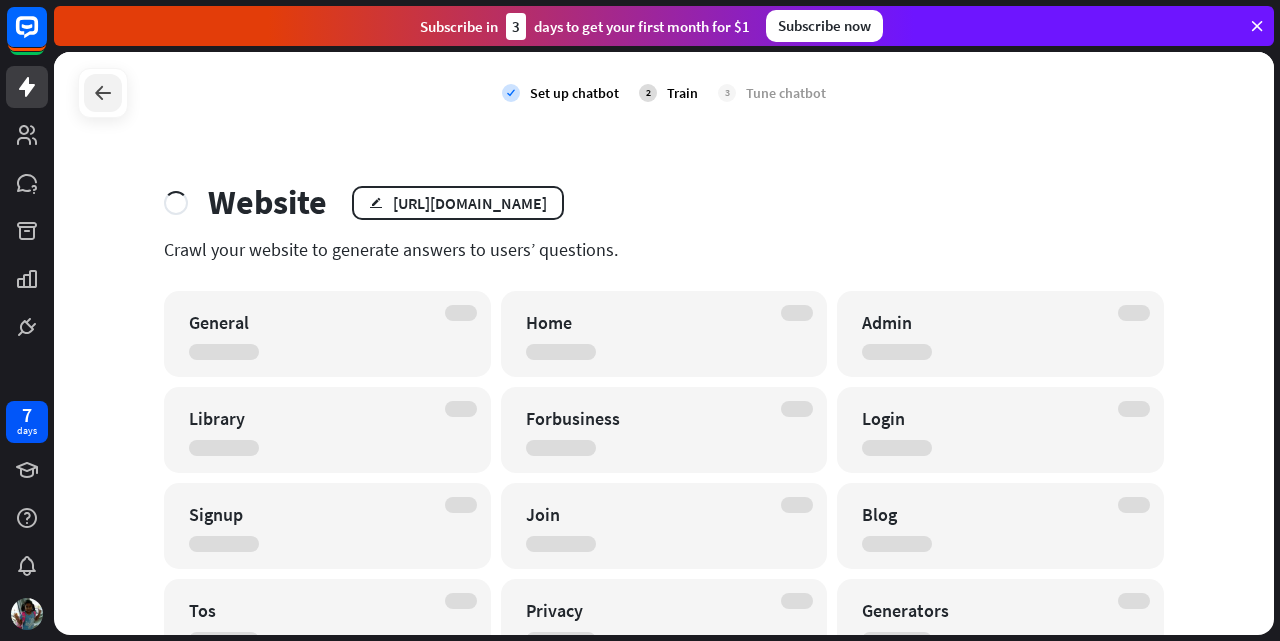 click at bounding box center (103, 93) 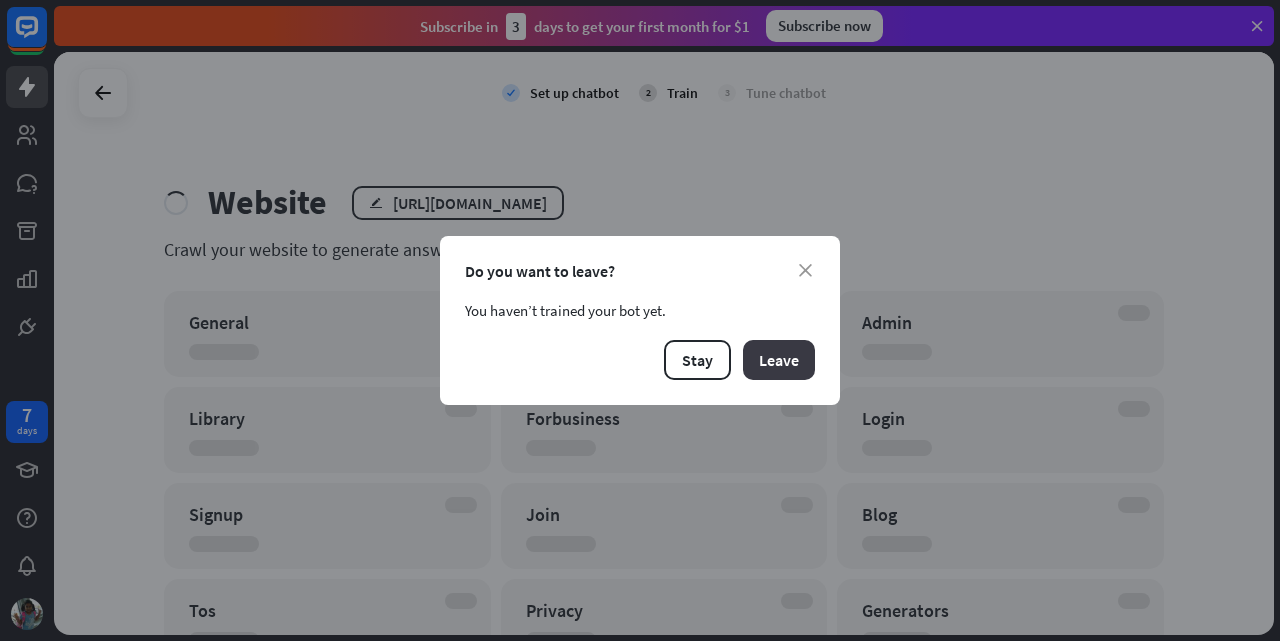 click on "Leave" at bounding box center (779, 360) 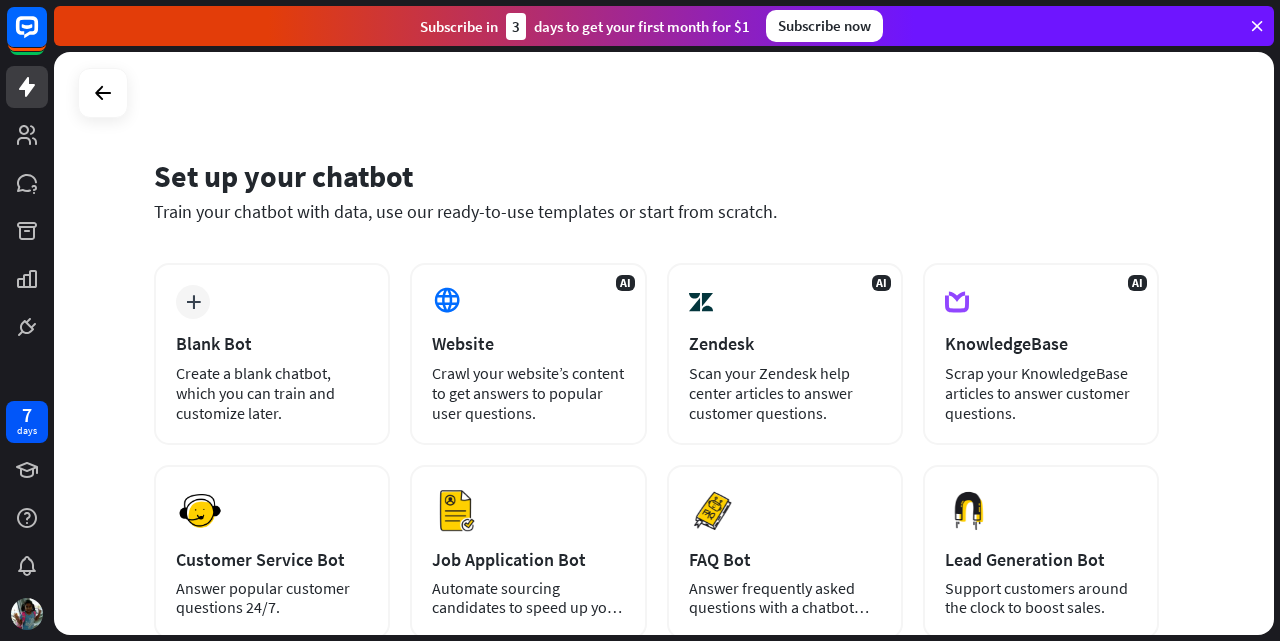 click on "AI     Website
Crawl your website’s content to get answers to
popular user questions." at bounding box center [528, 354] 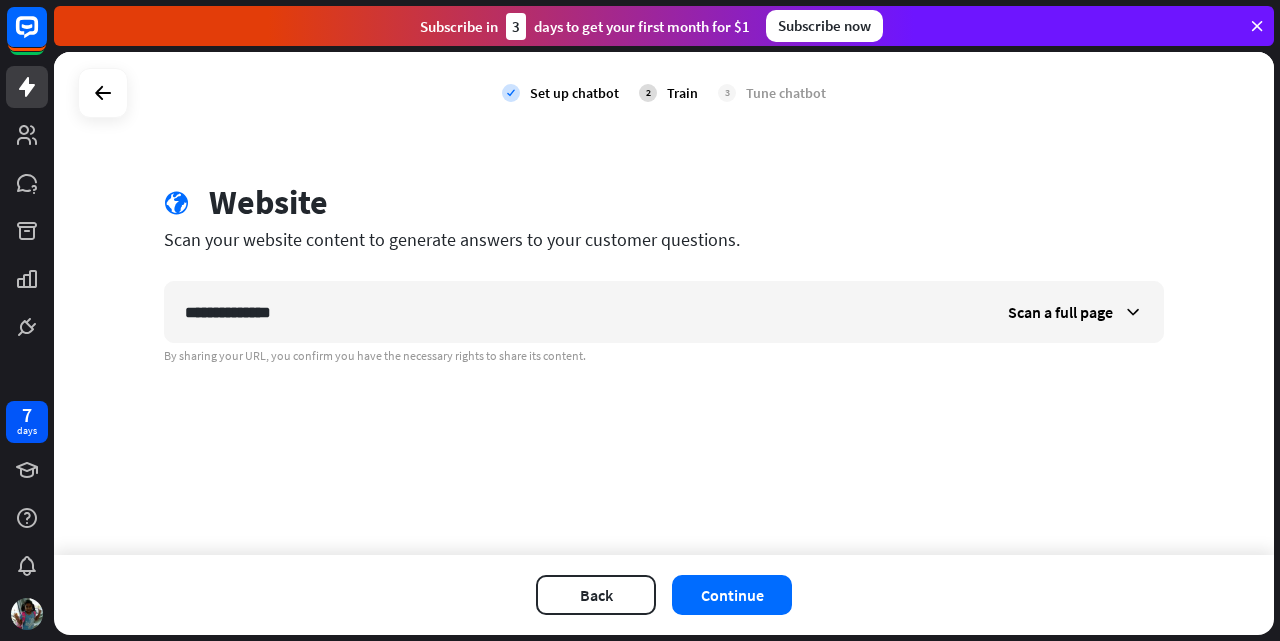 type on "**********" 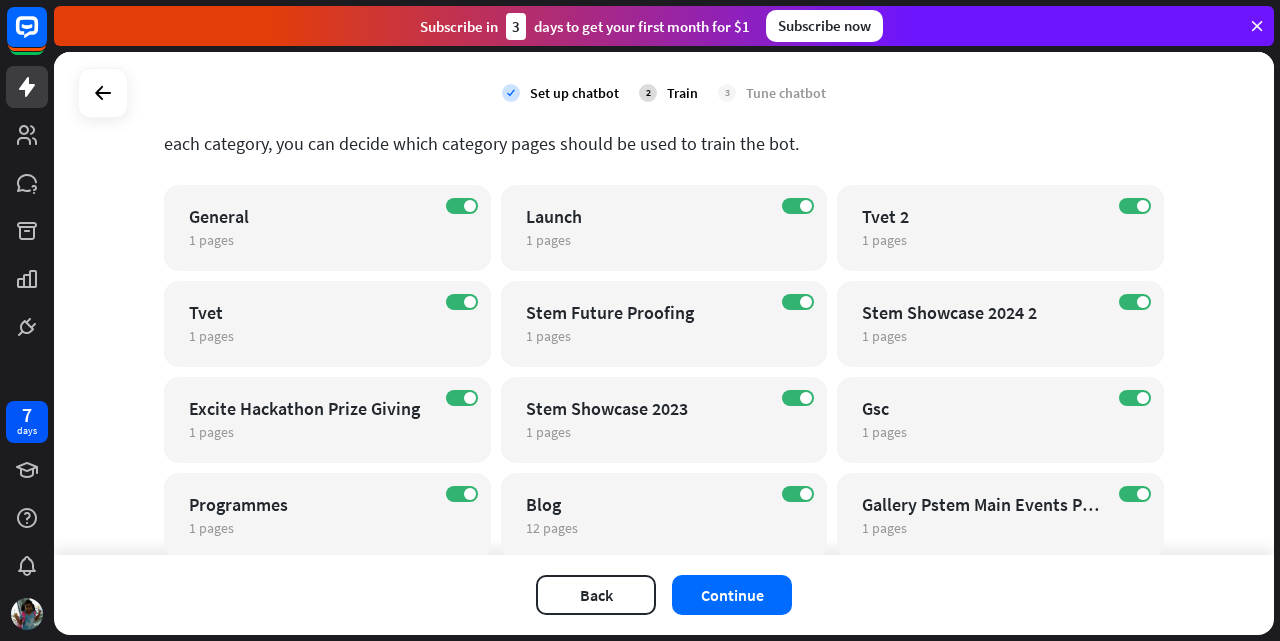 scroll, scrollTop: 200, scrollLeft: 0, axis: vertical 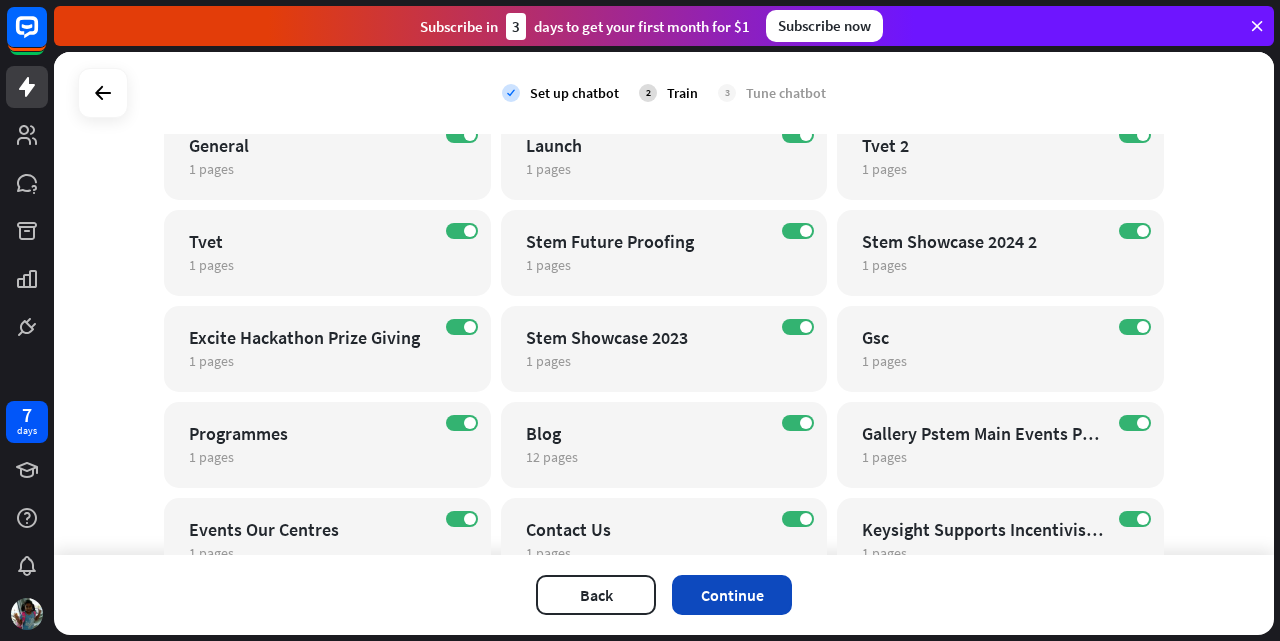 click on "Continue" at bounding box center [732, 595] 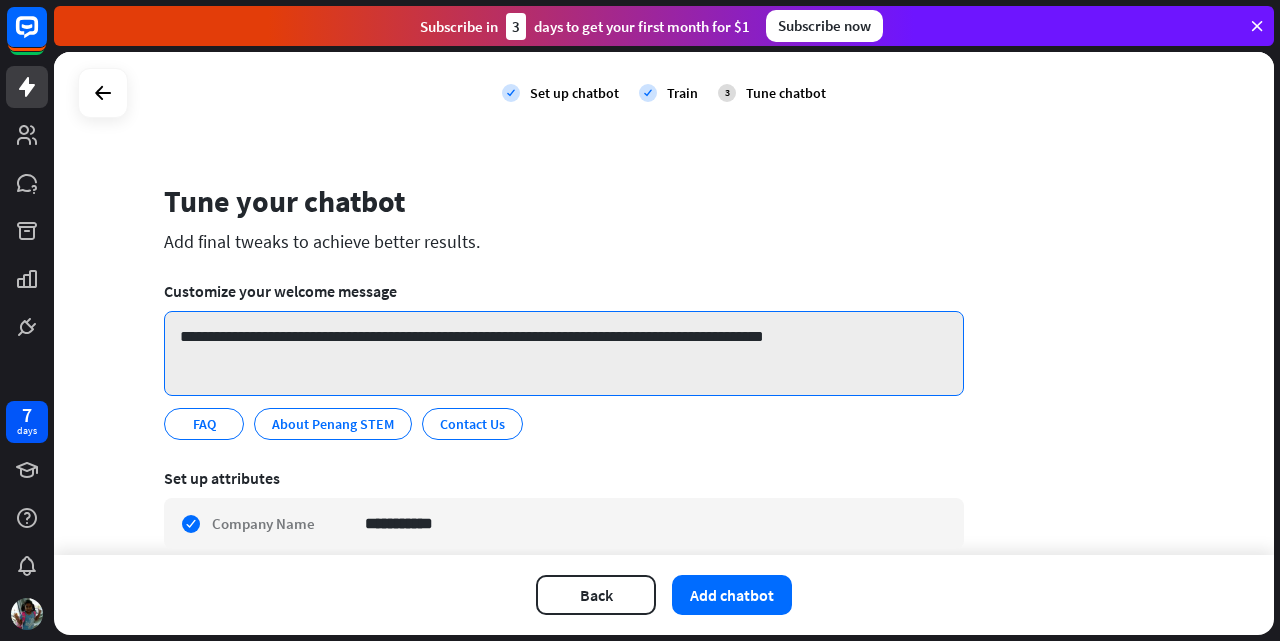 click on "**********" at bounding box center [564, 353] 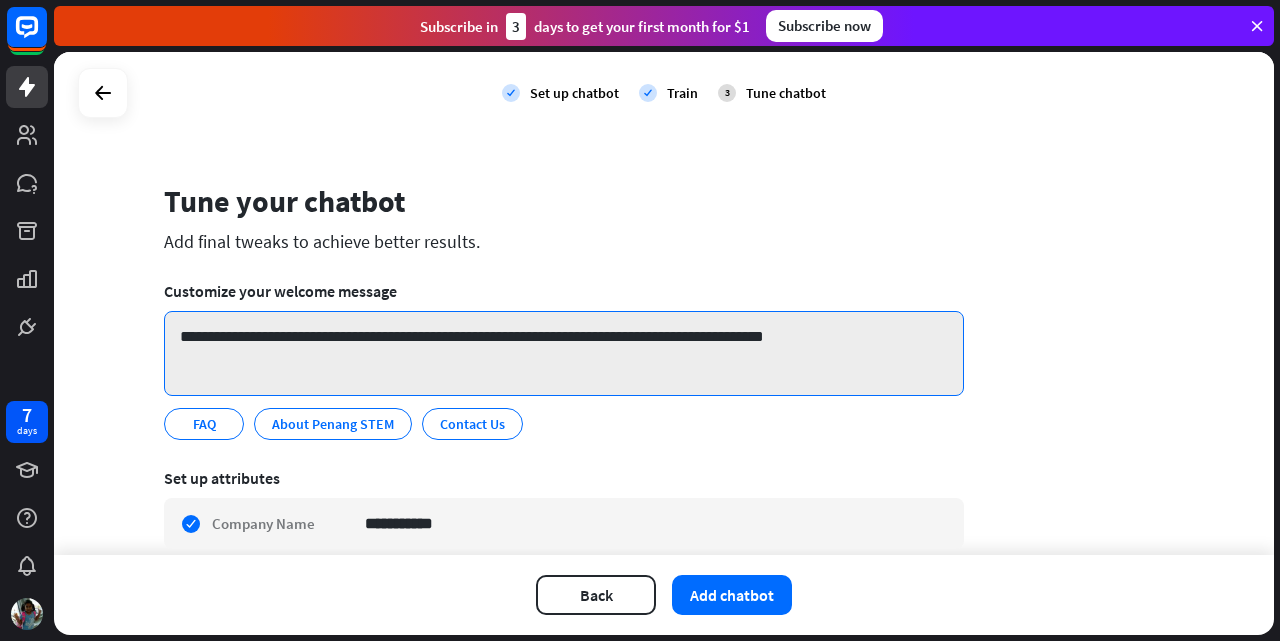 click on "**********" at bounding box center [564, 353] 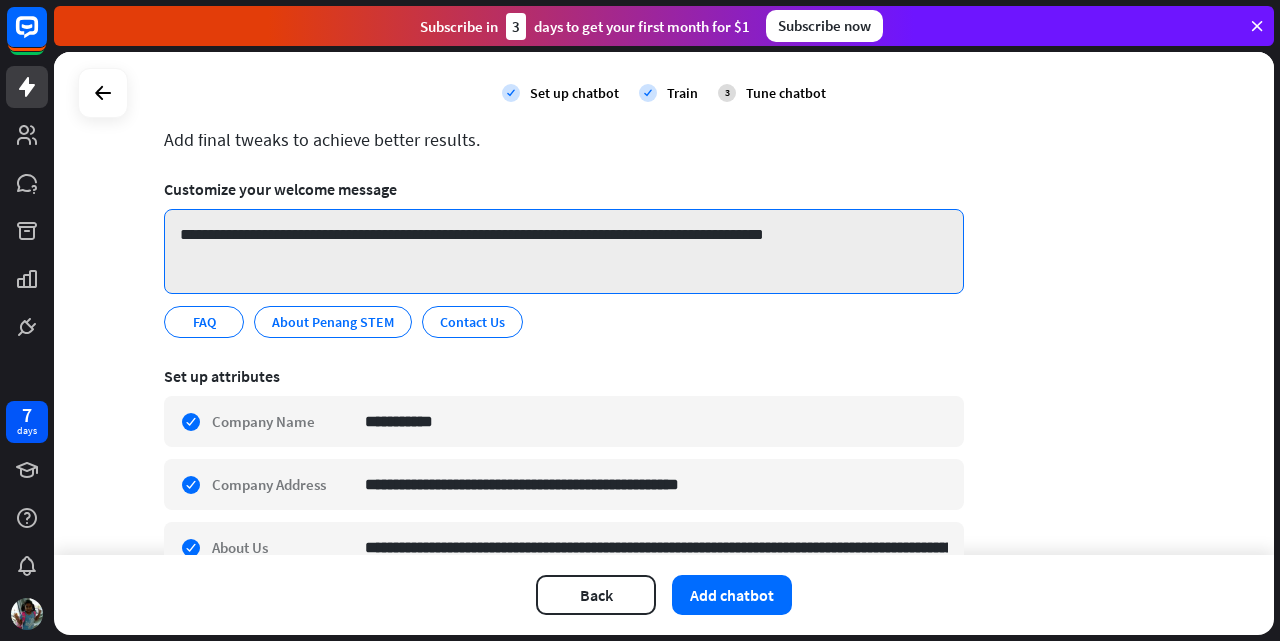 scroll, scrollTop: 0, scrollLeft: 0, axis: both 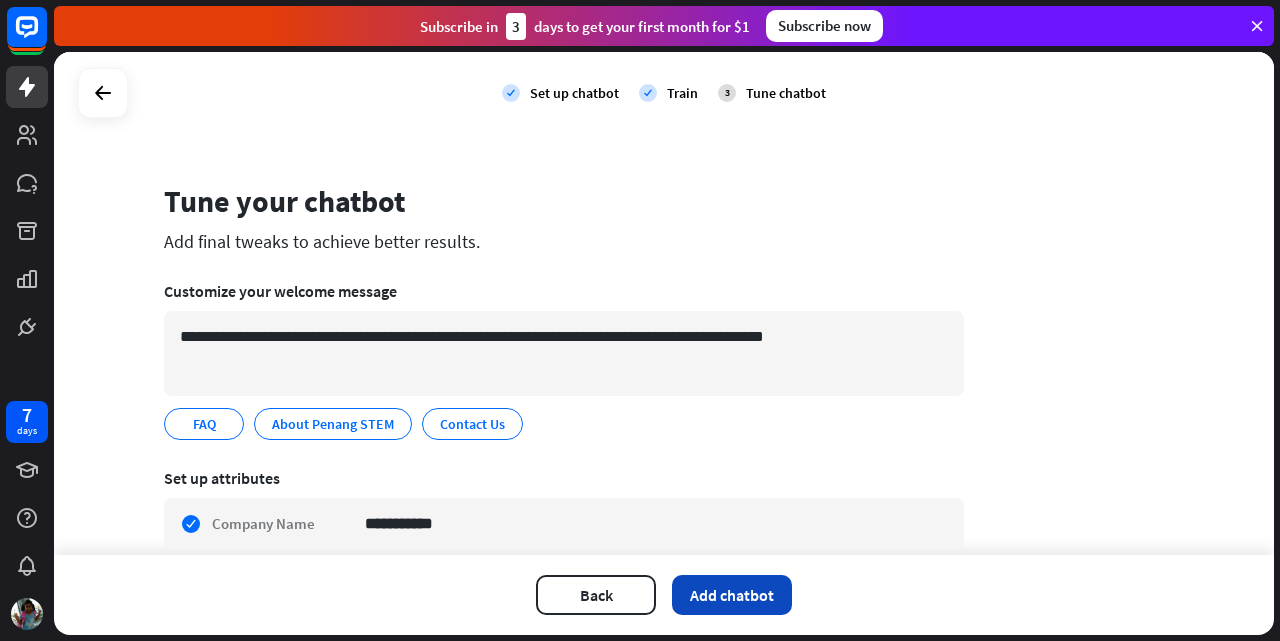 click on "Add chatbot" at bounding box center (732, 595) 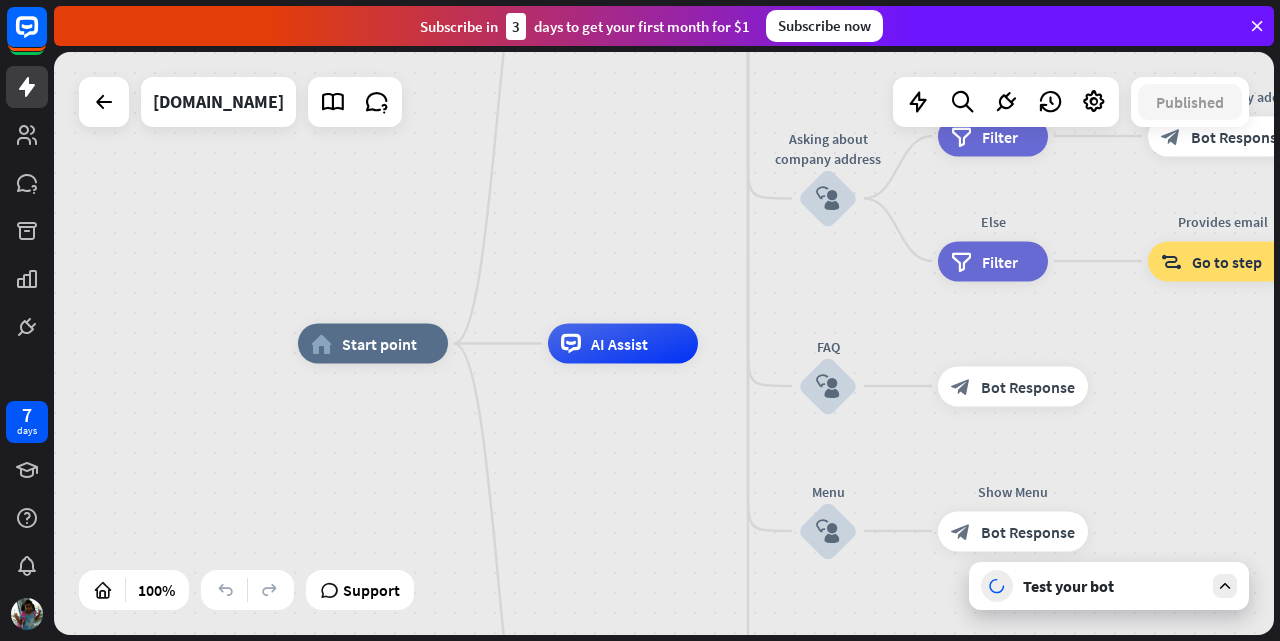 click on "Test your bot" at bounding box center [1109, 586] 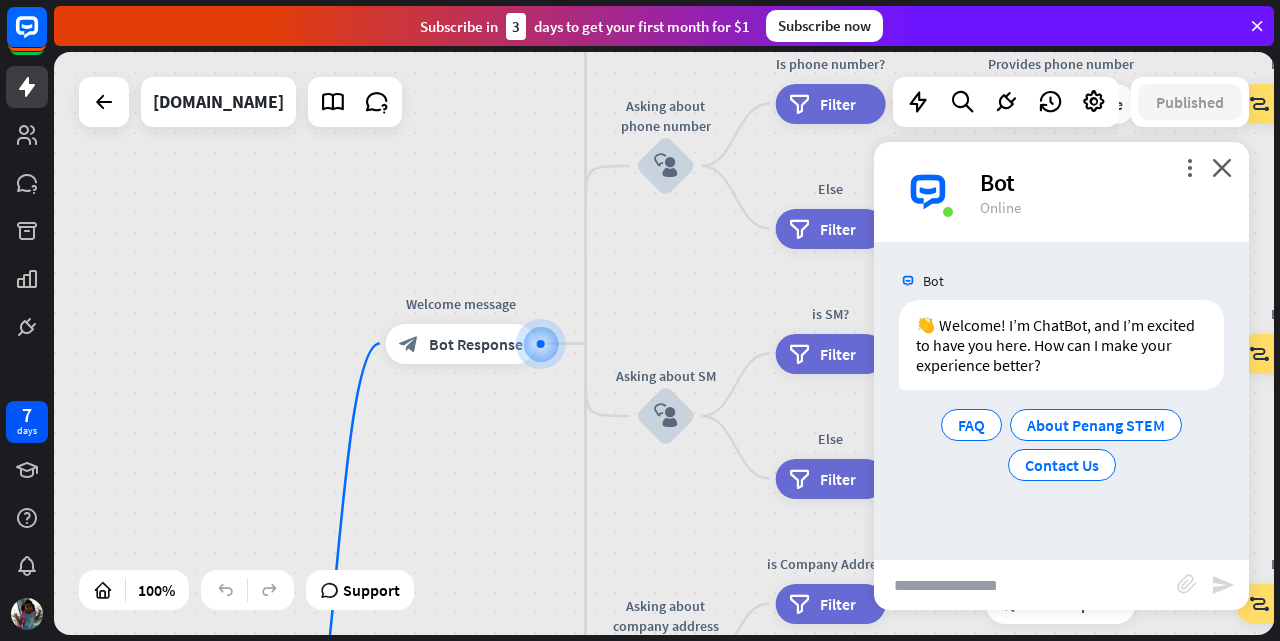 drag, startPoint x: 1067, startPoint y: 397, endPoint x: 1014, endPoint y: 491, distance: 107.912 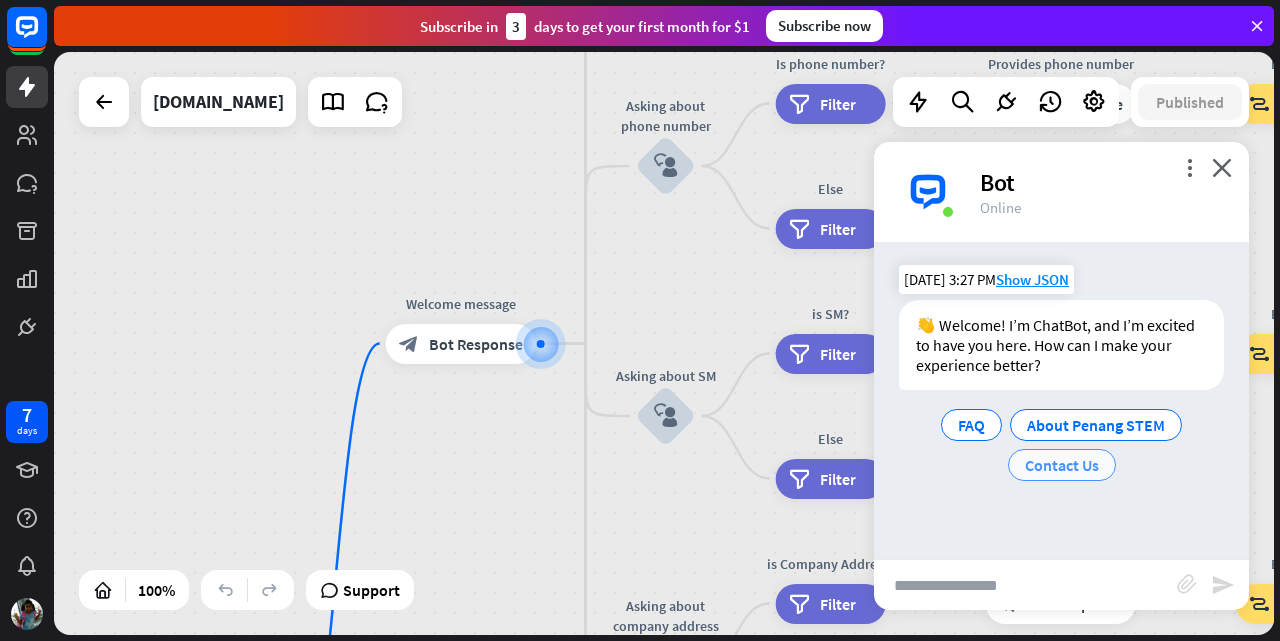 click on "Contact Us" at bounding box center [1062, 465] 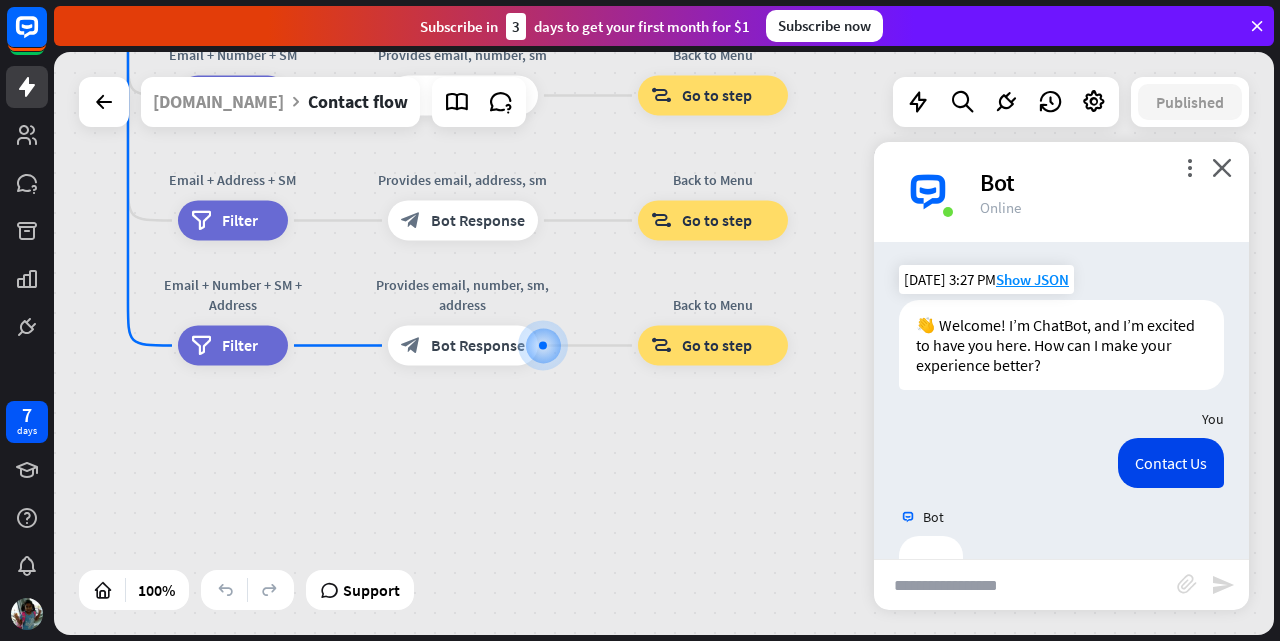 scroll, scrollTop: 57, scrollLeft: 0, axis: vertical 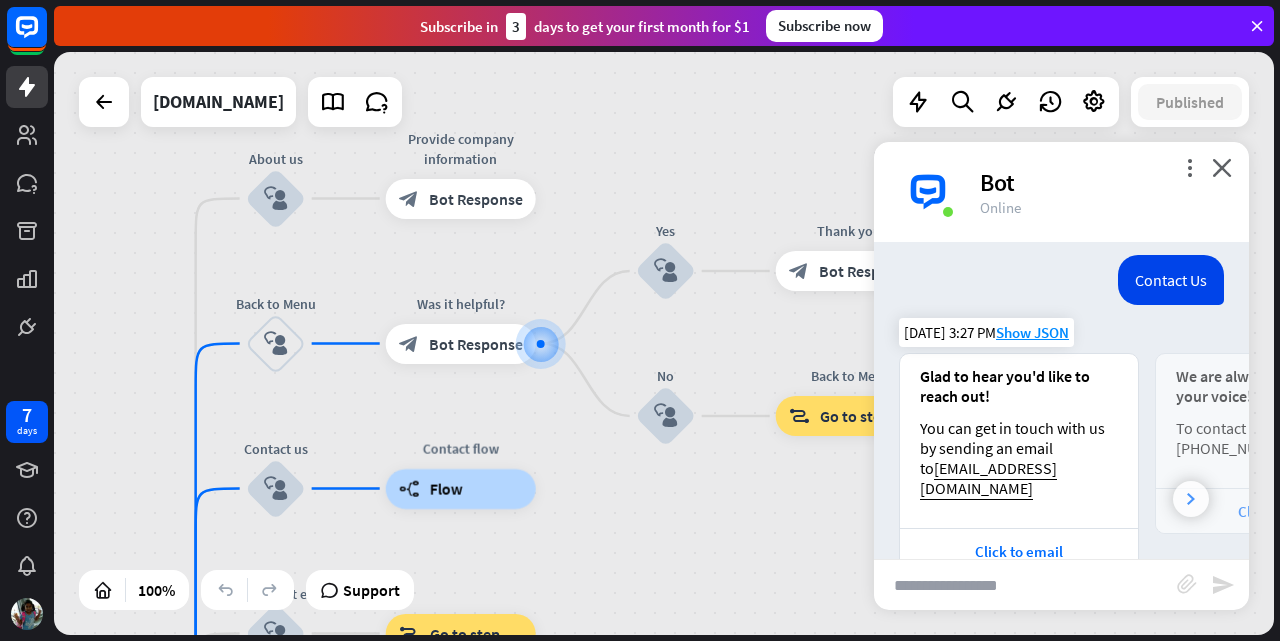 click at bounding box center (1191, 499) 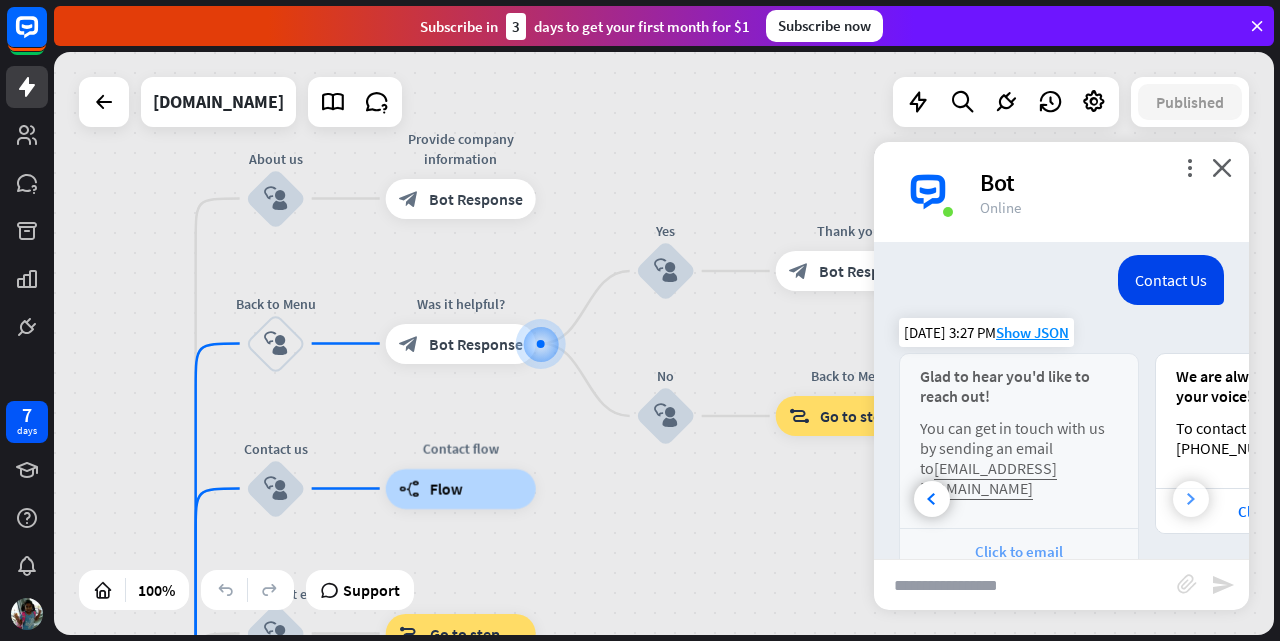 scroll, scrollTop: 0, scrollLeft: 221, axis: horizontal 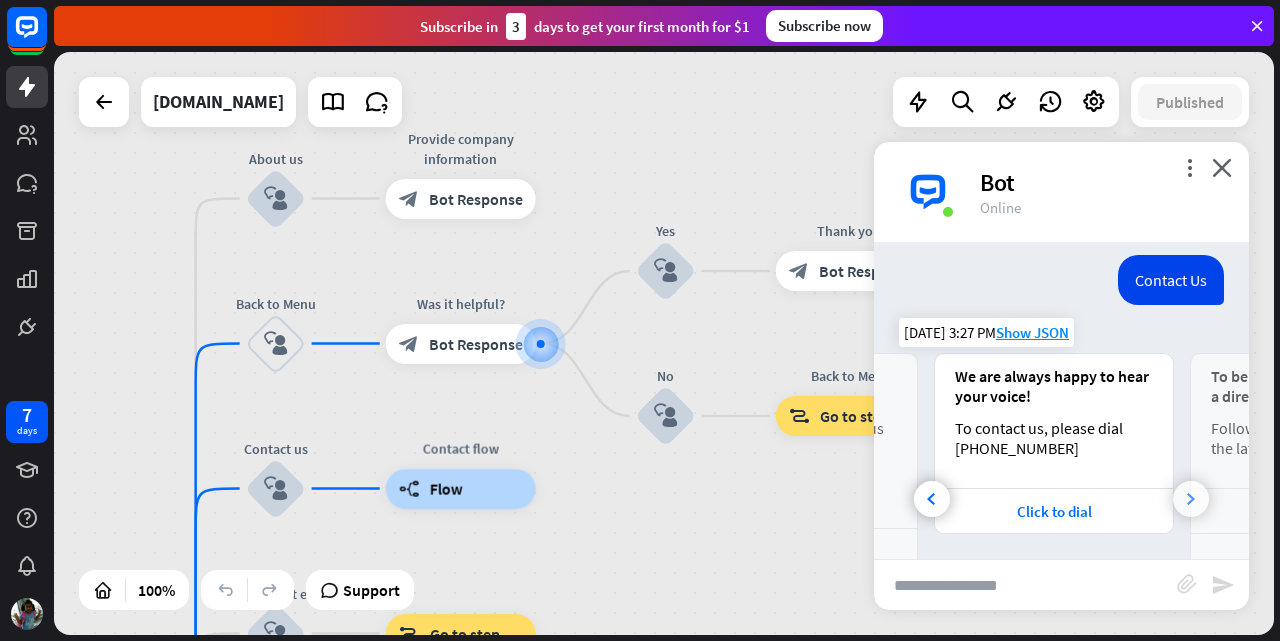 click at bounding box center [1191, 499] 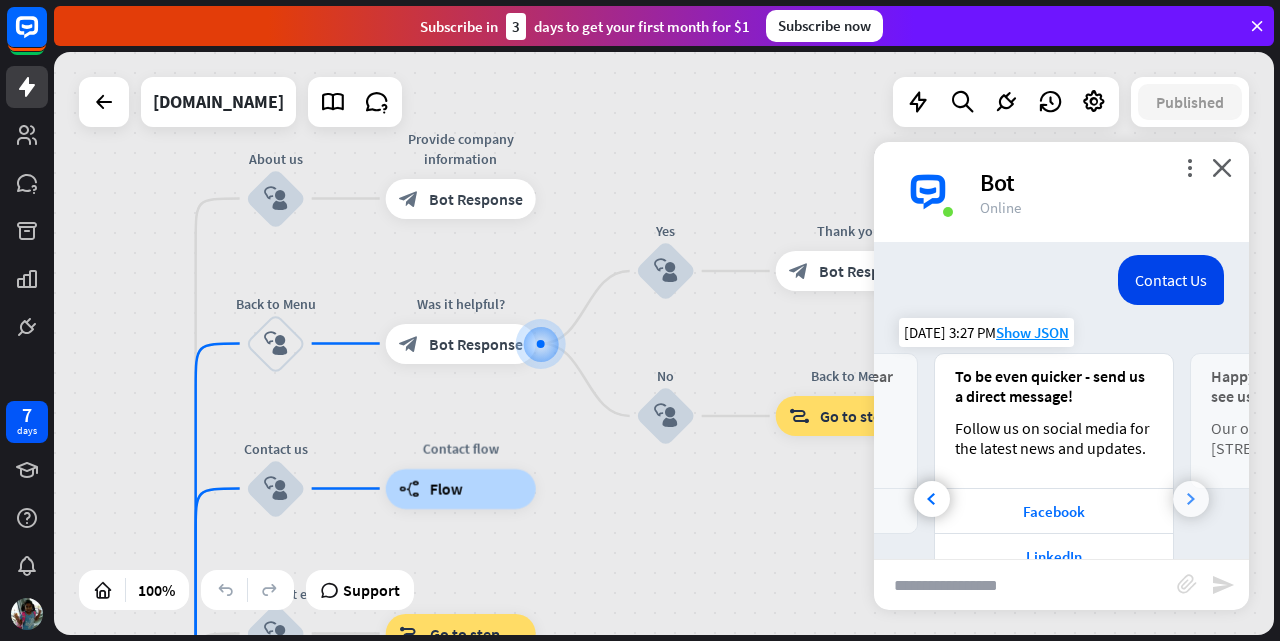 click 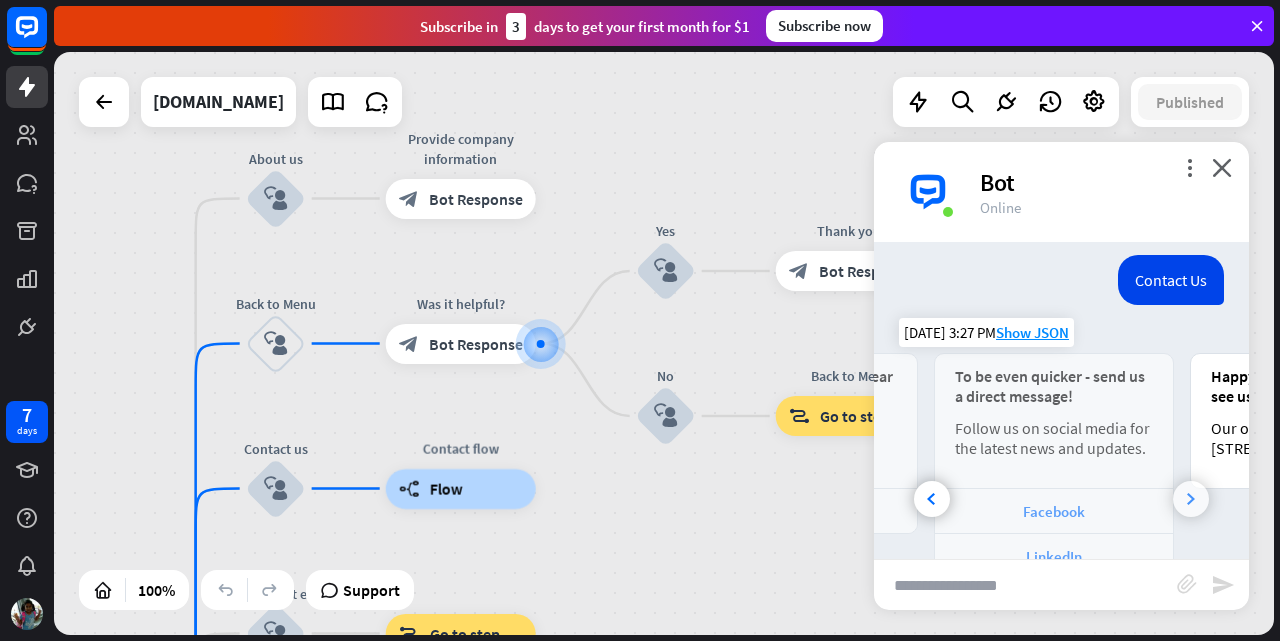 scroll, scrollTop: 0, scrollLeft: 698, axis: horizontal 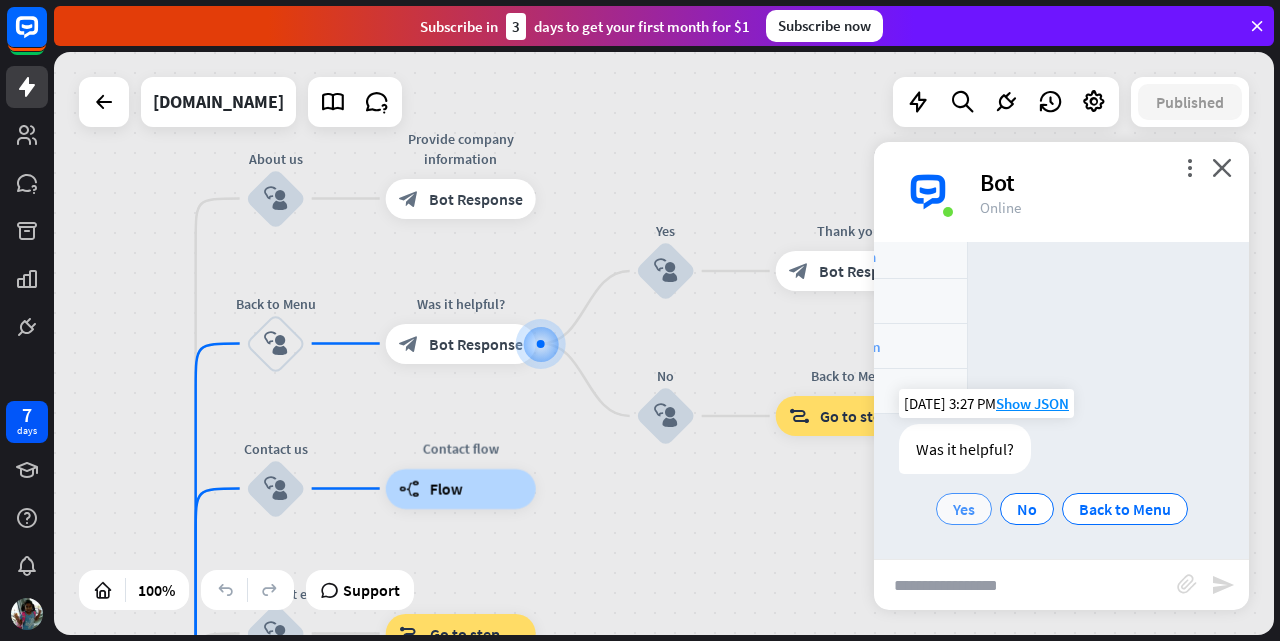 click on "Yes" at bounding box center (964, 509) 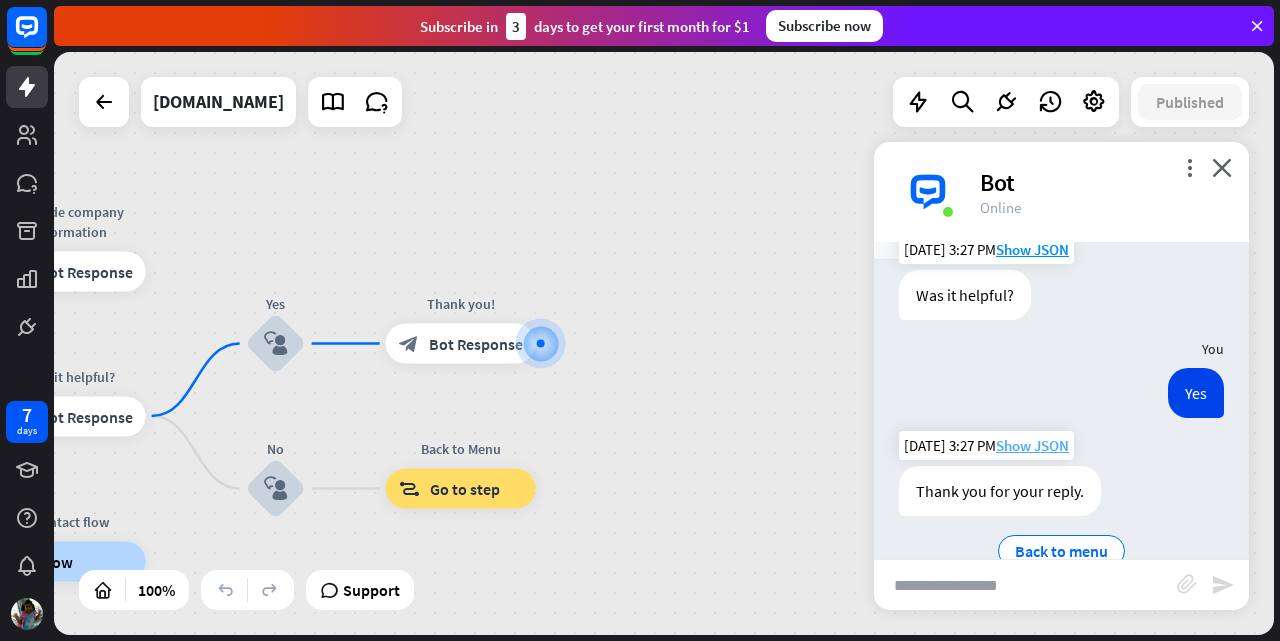 scroll, scrollTop: 679, scrollLeft: 0, axis: vertical 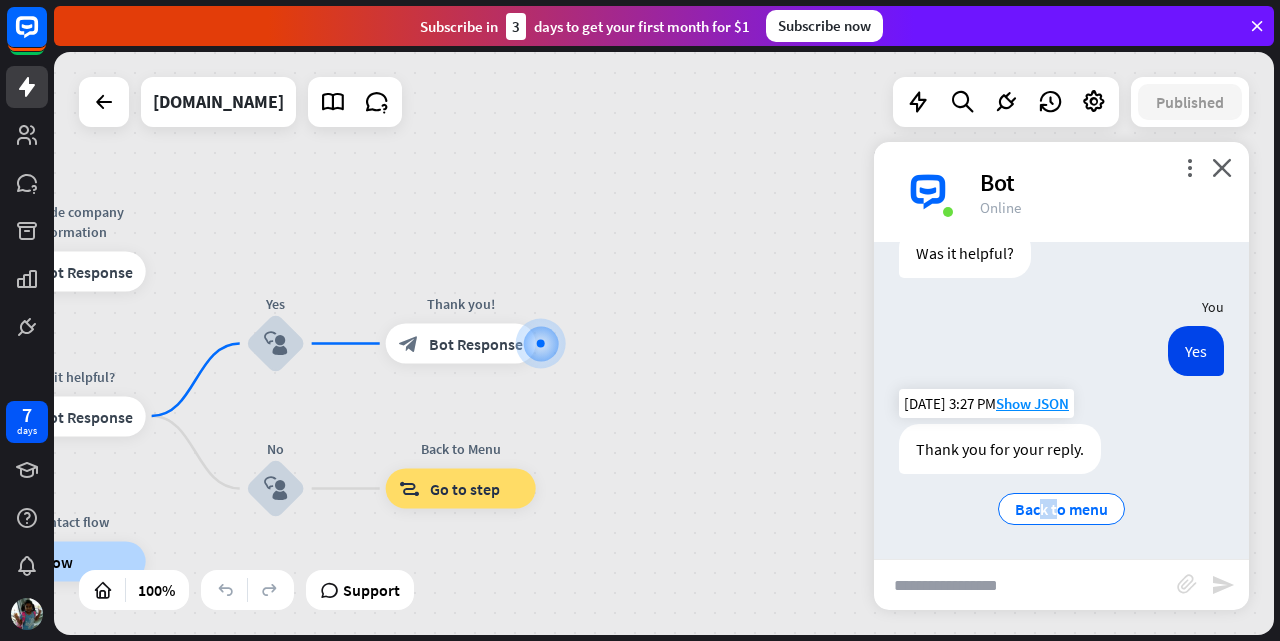 drag, startPoint x: 1029, startPoint y: 522, endPoint x: 1048, endPoint y: 527, distance: 19.646883 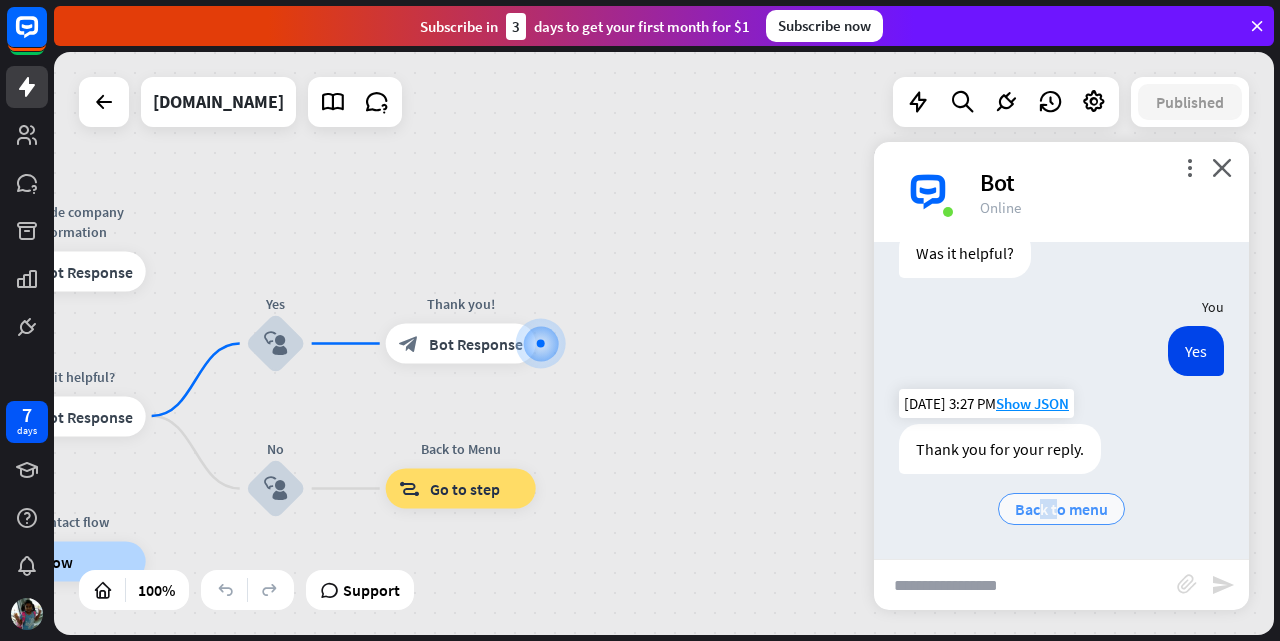 click on "Back to menu" at bounding box center (1061, 509) 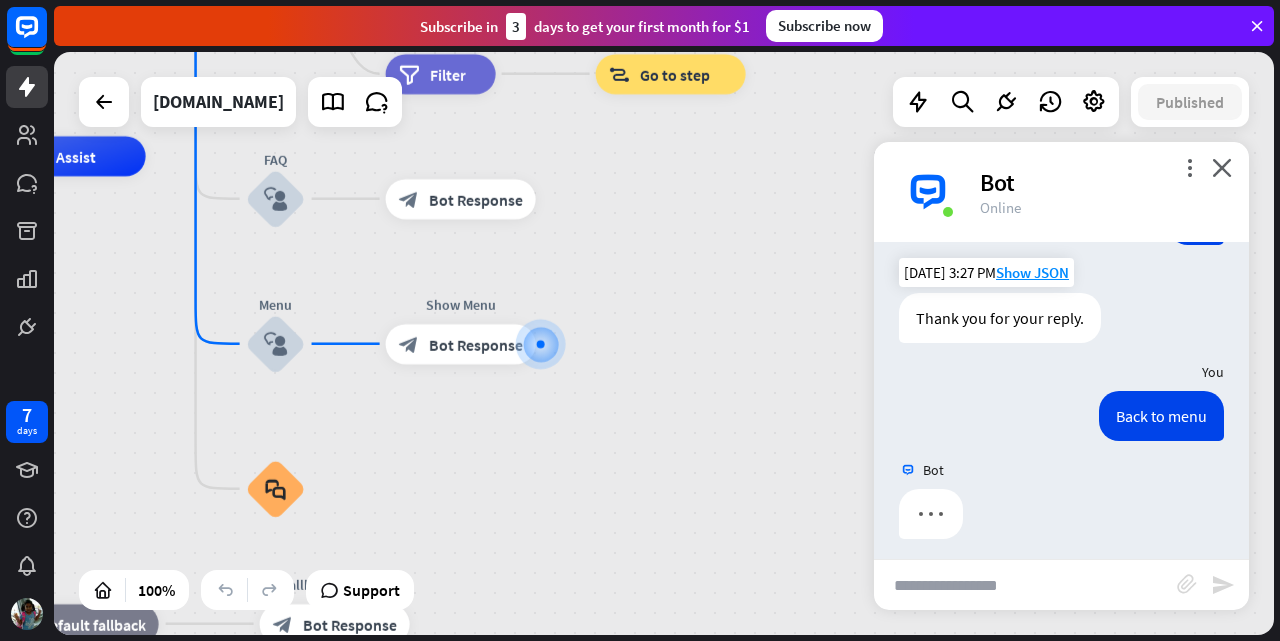 scroll, scrollTop: 820, scrollLeft: 0, axis: vertical 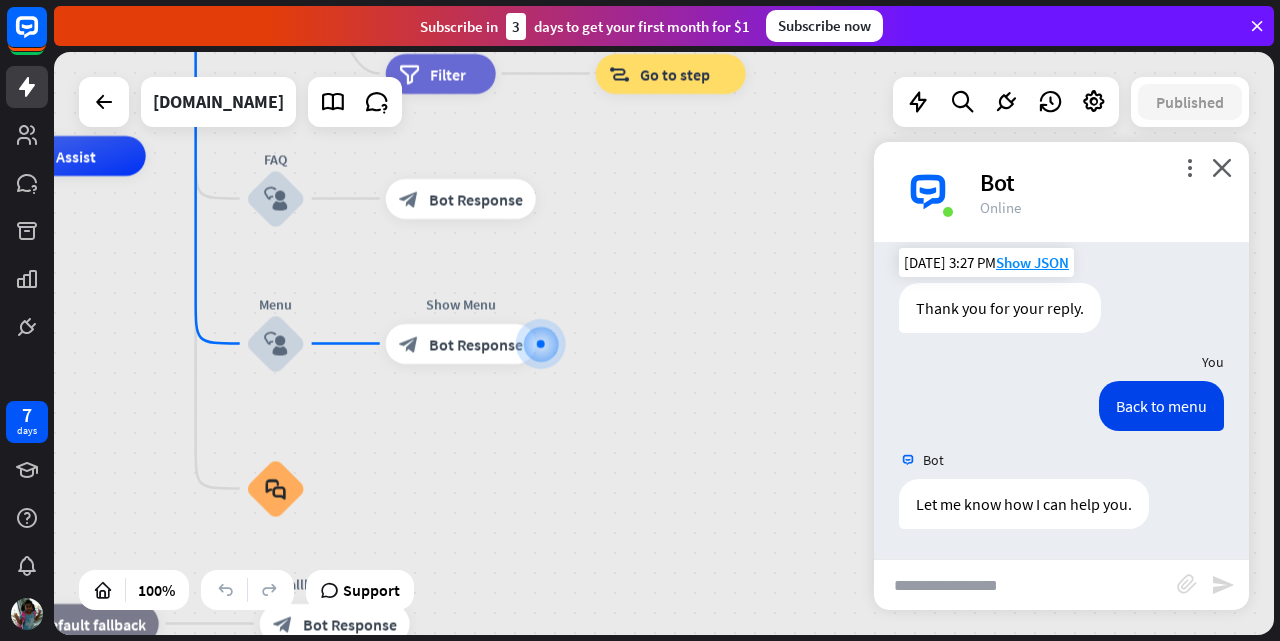click at bounding box center [1025, 585] 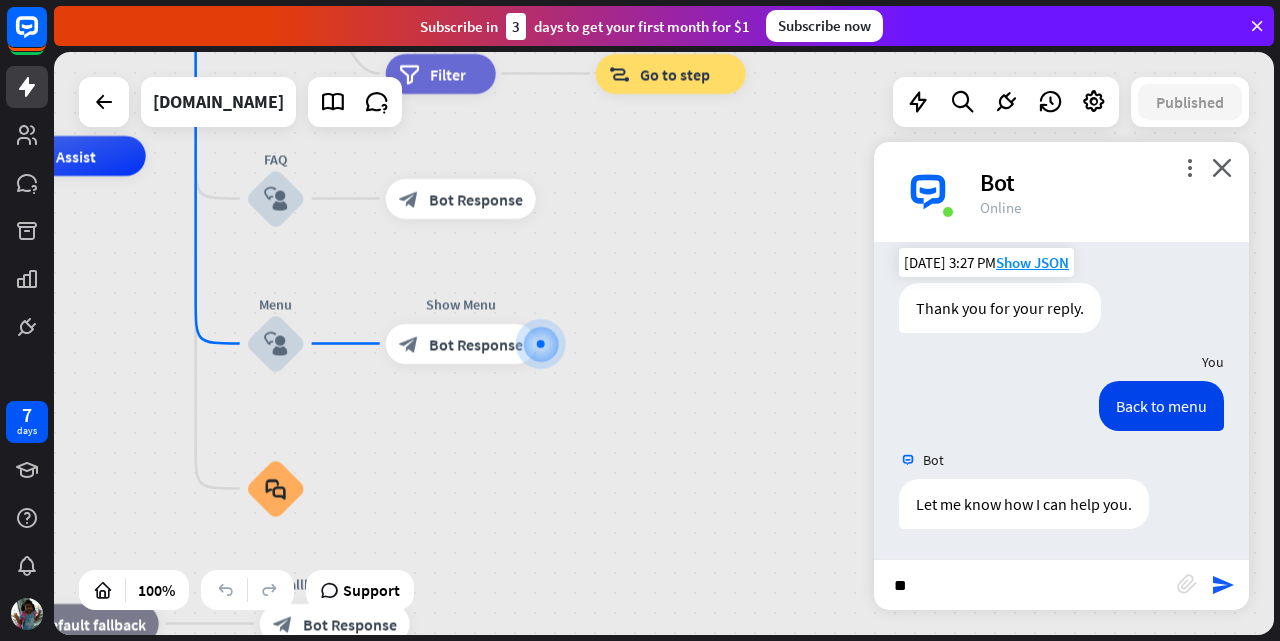 type on "***" 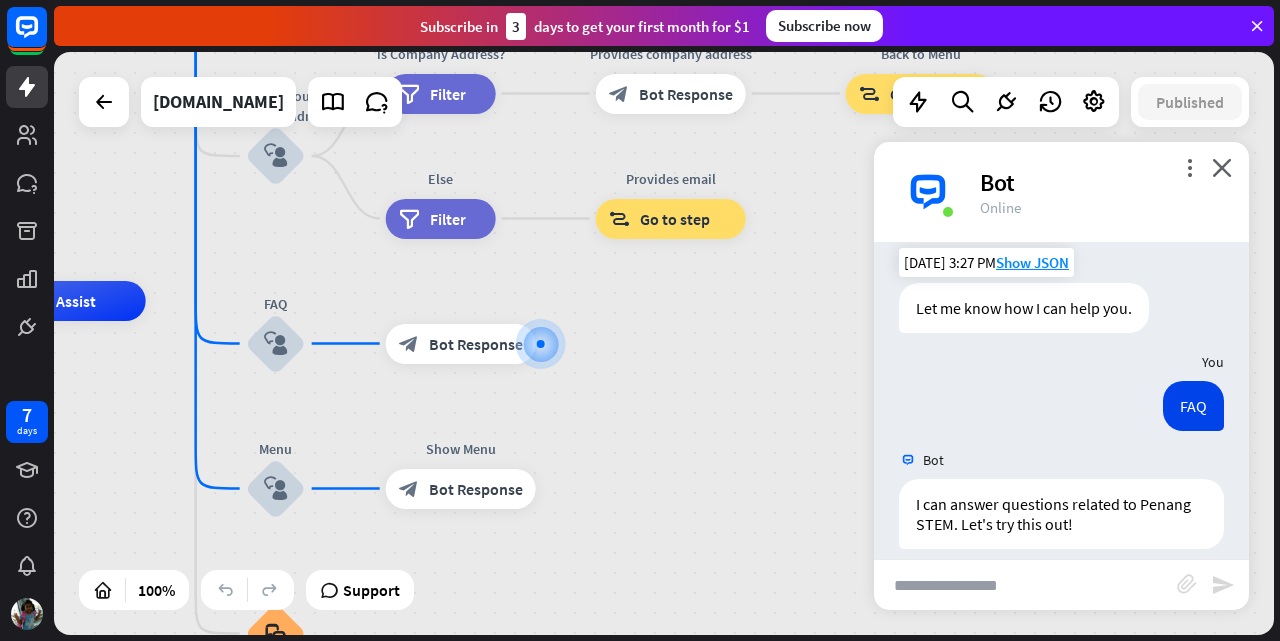 scroll, scrollTop: 1036, scrollLeft: 0, axis: vertical 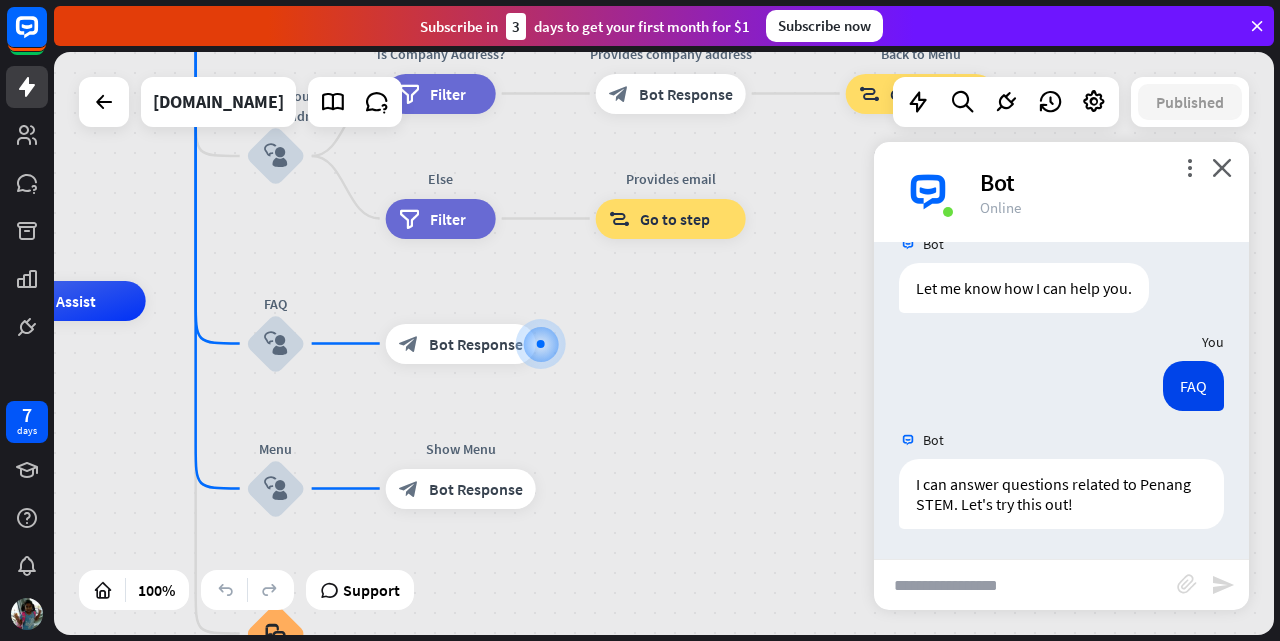 paste on "**********" 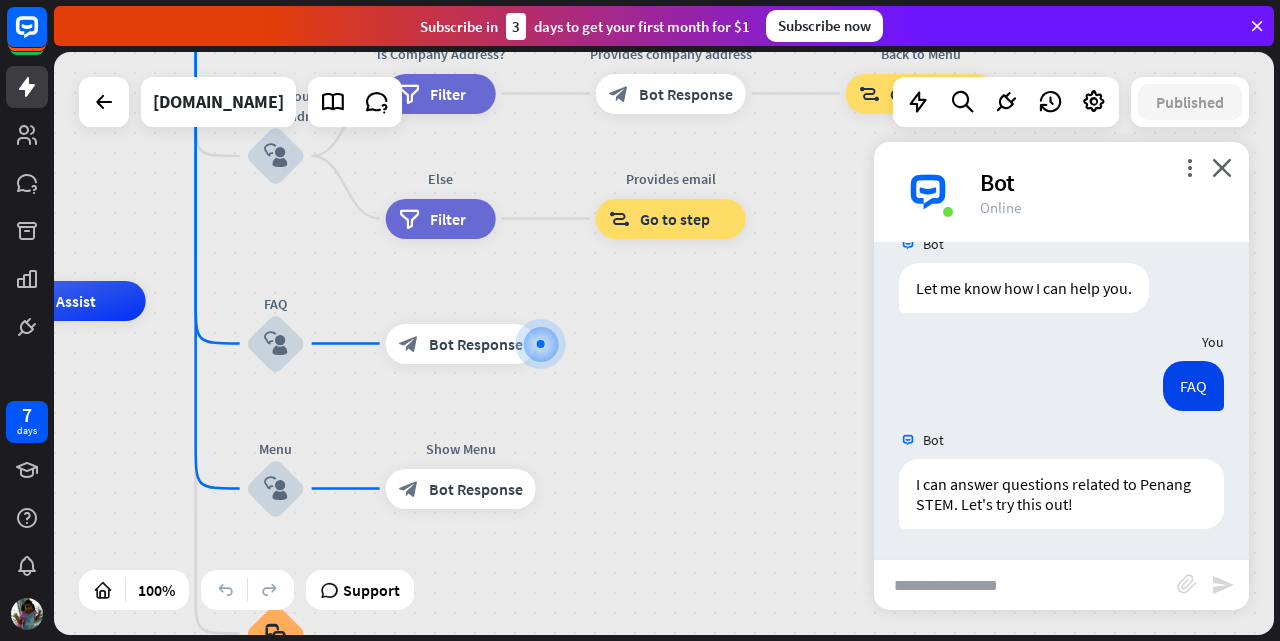 type on "**********" 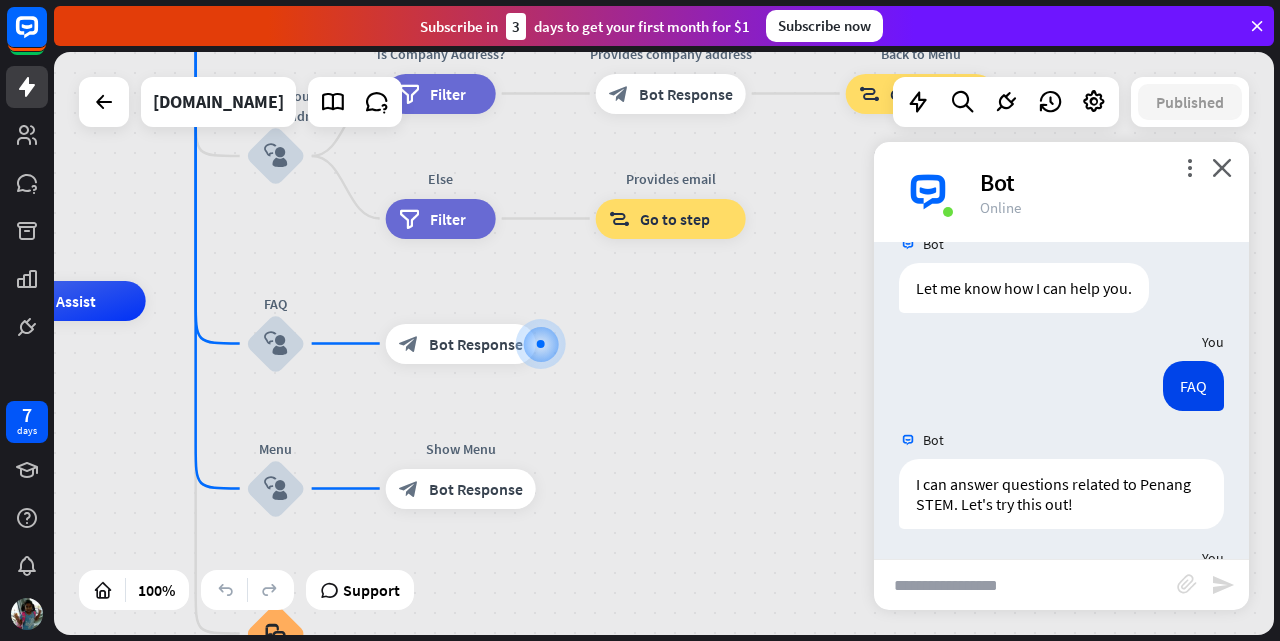 scroll, scrollTop: 0, scrollLeft: 0, axis: both 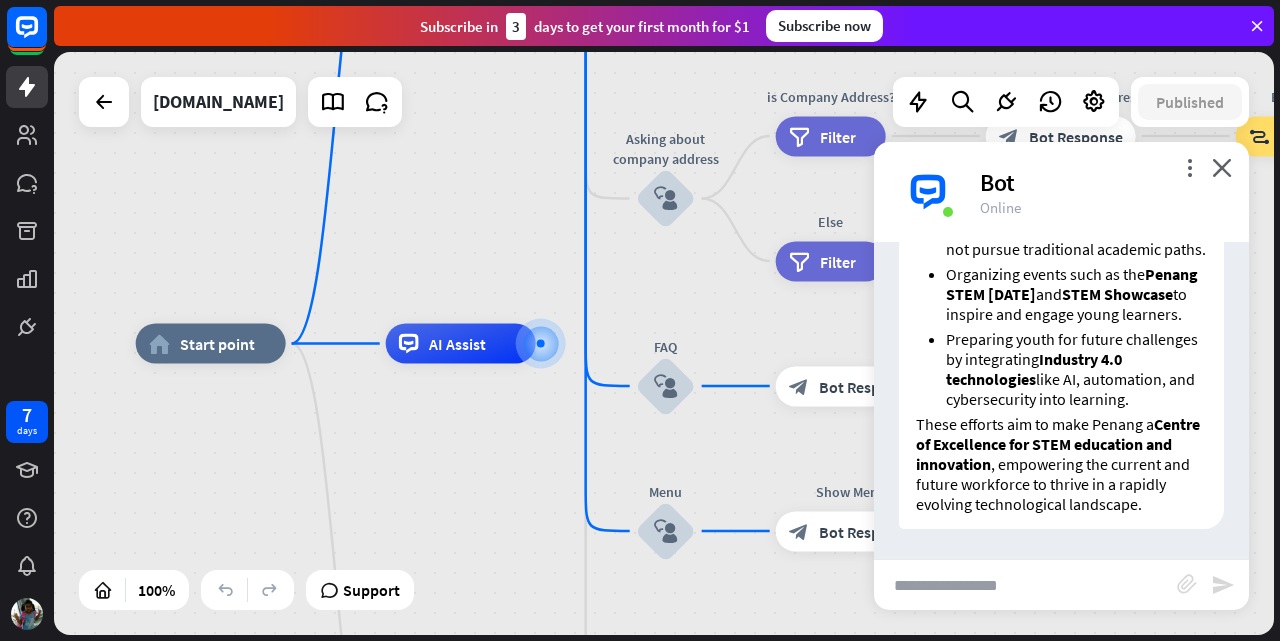 paste on "**********" 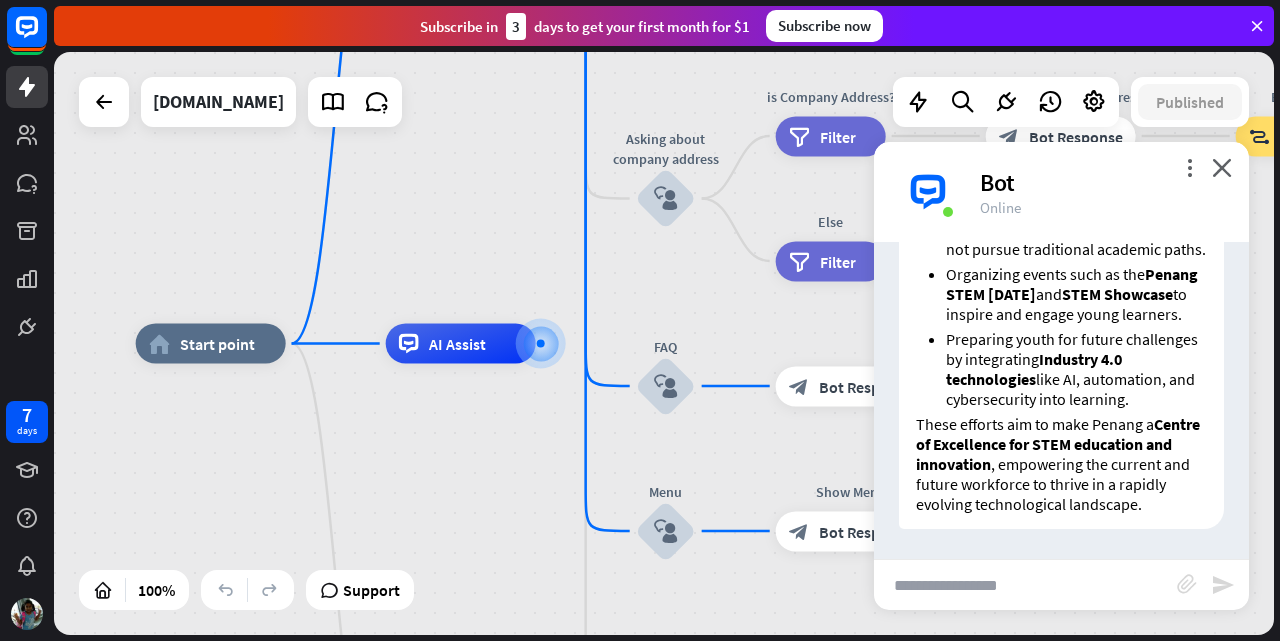 type on "**********" 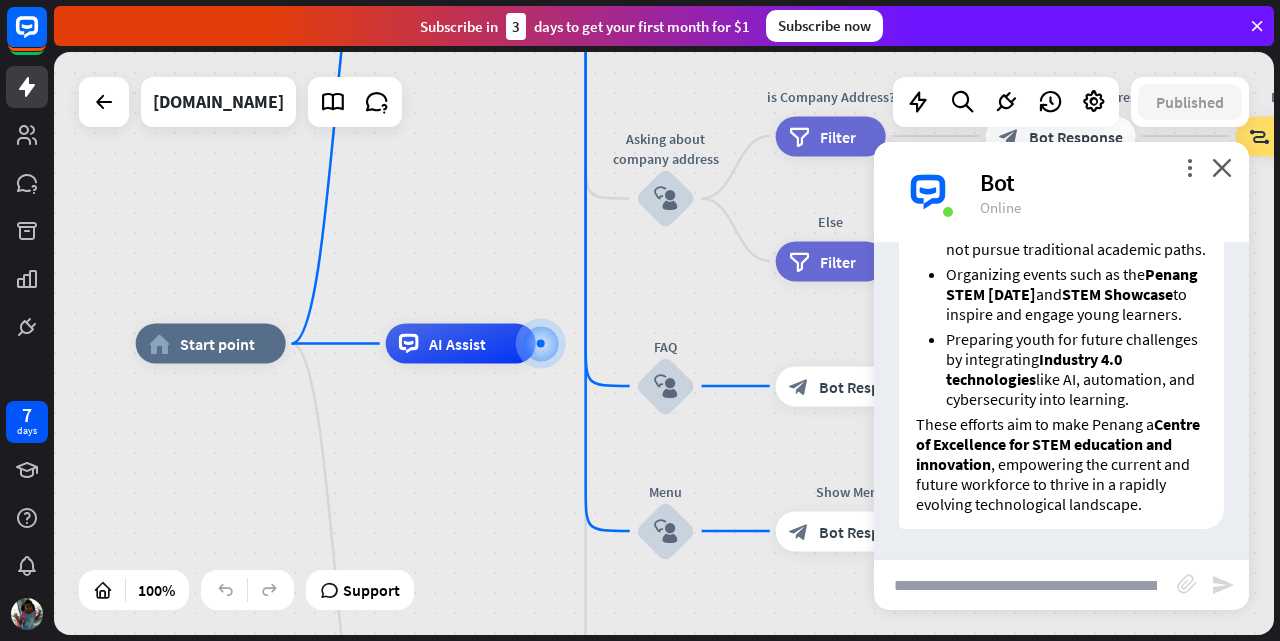 scroll, scrollTop: 0, scrollLeft: 64, axis: horizontal 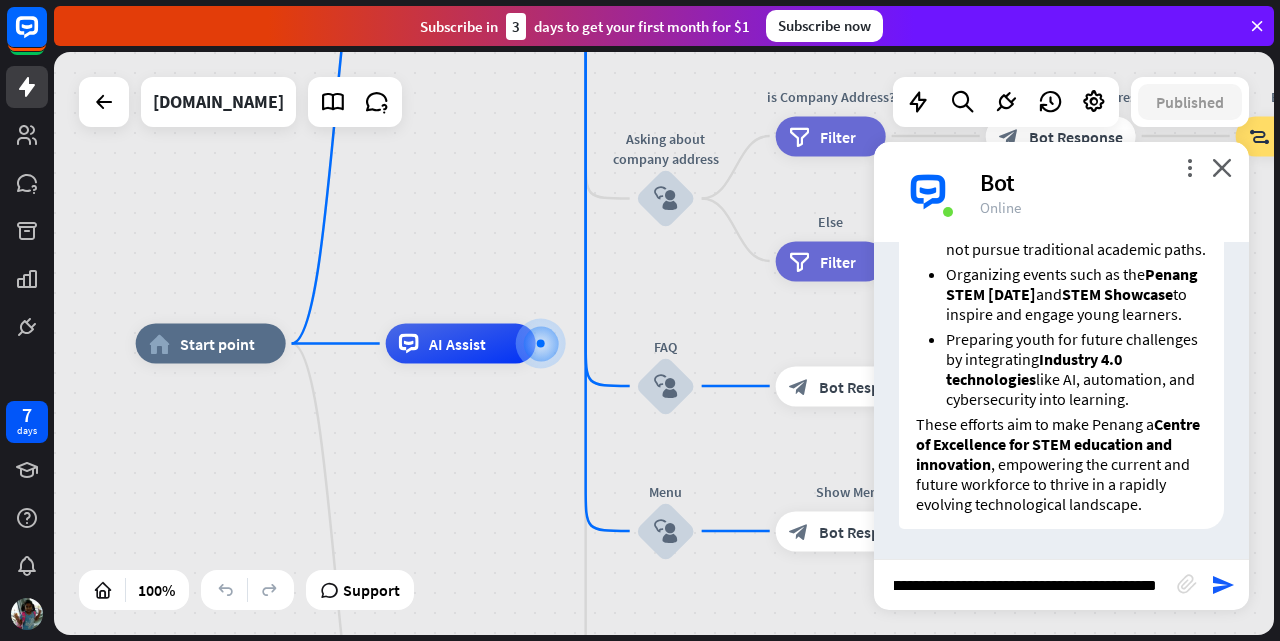 type 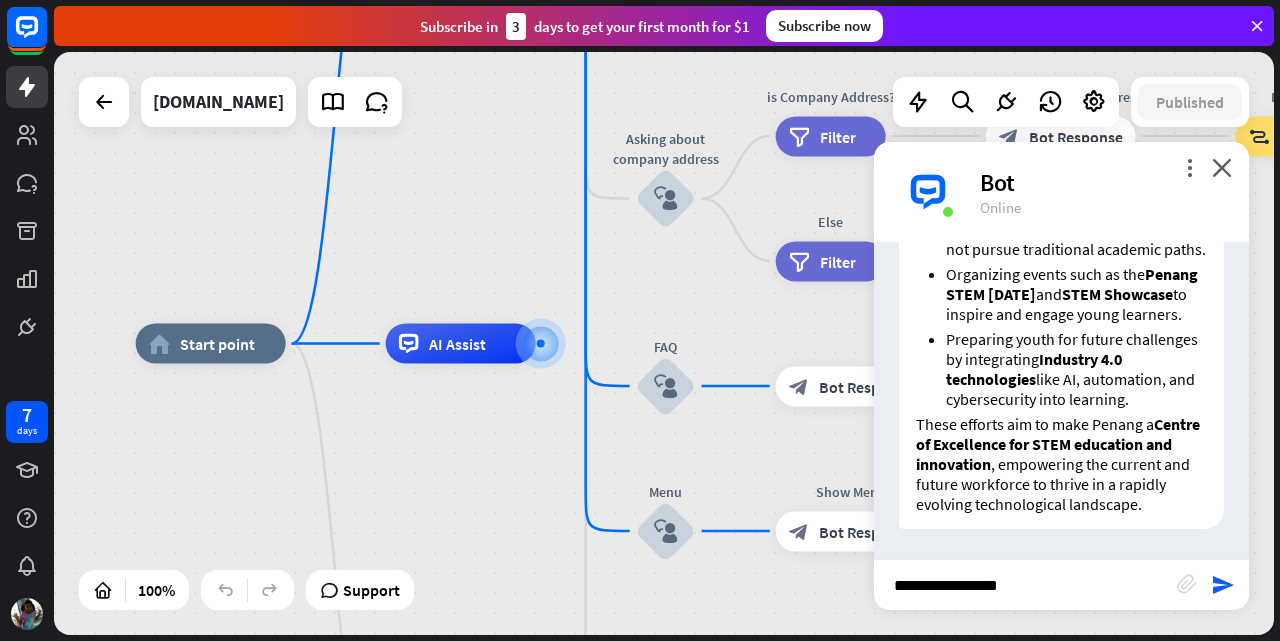 scroll, scrollTop: 0, scrollLeft: 0, axis: both 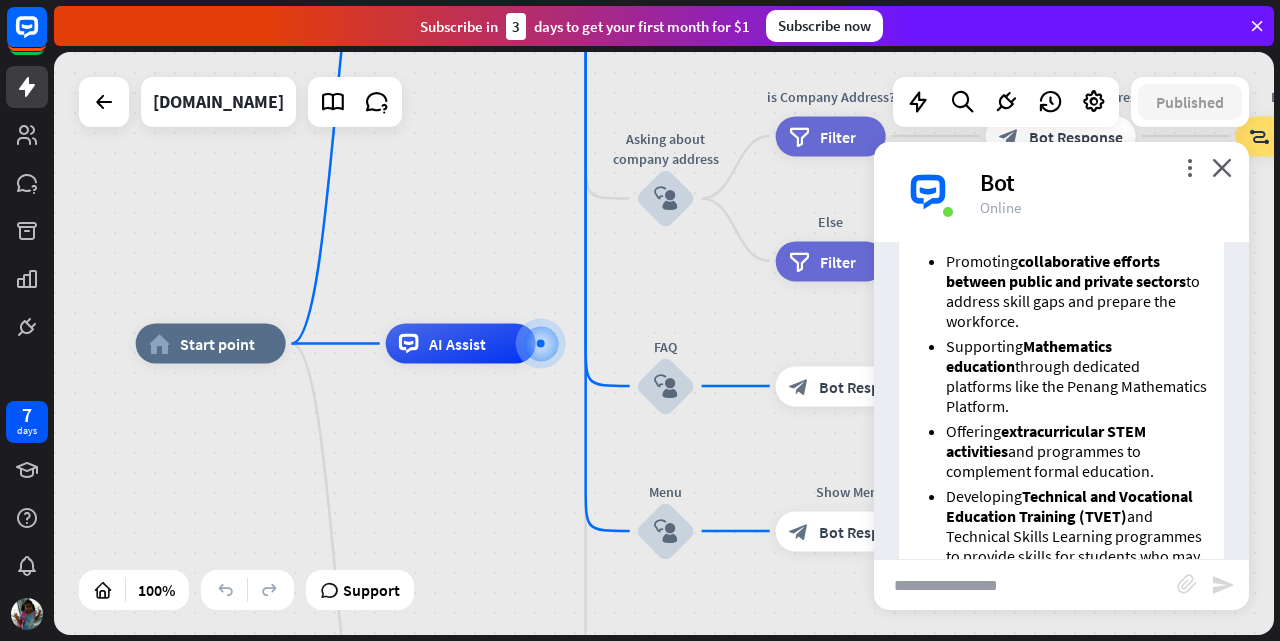 drag, startPoint x: 1103, startPoint y: 442, endPoint x: 1197, endPoint y: 372, distance: 117.20068 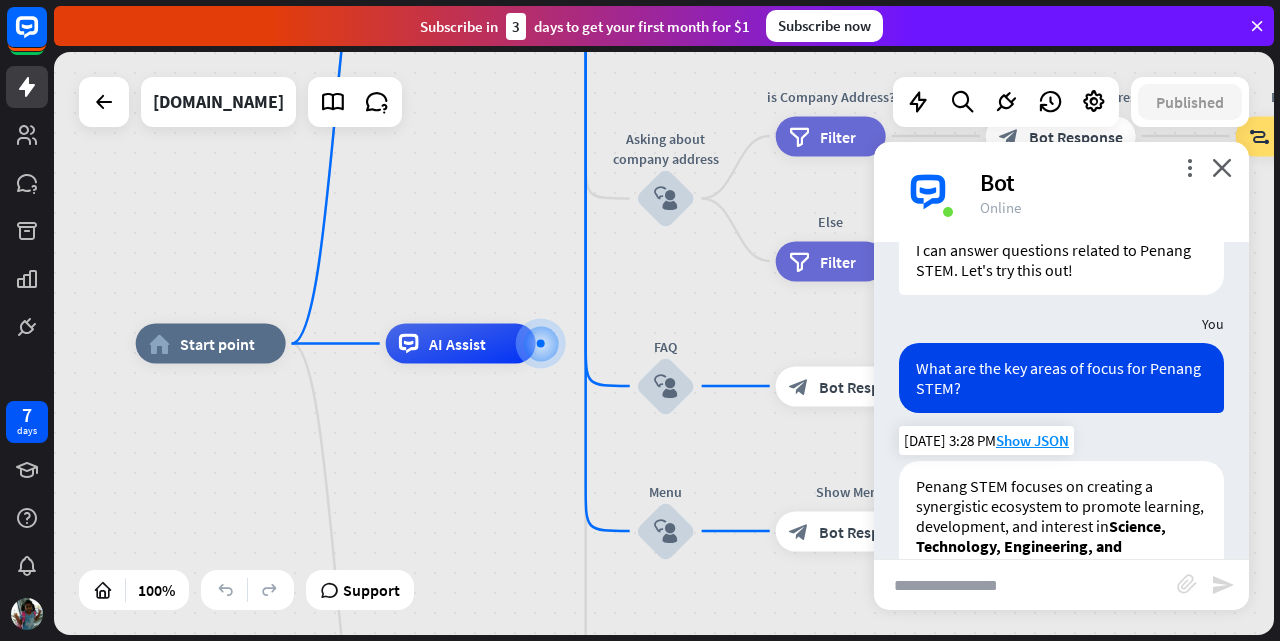 scroll, scrollTop: 1470, scrollLeft: 0, axis: vertical 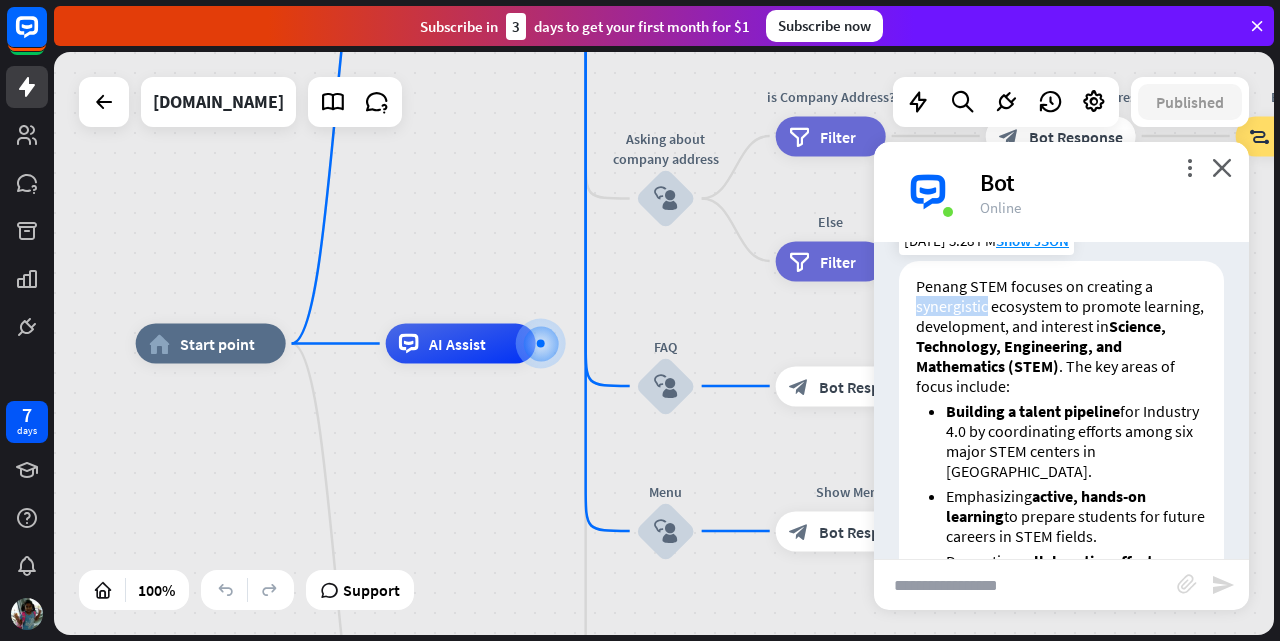 drag, startPoint x: 985, startPoint y: 309, endPoint x: 917, endPoint y: 304, distance: 68.18358 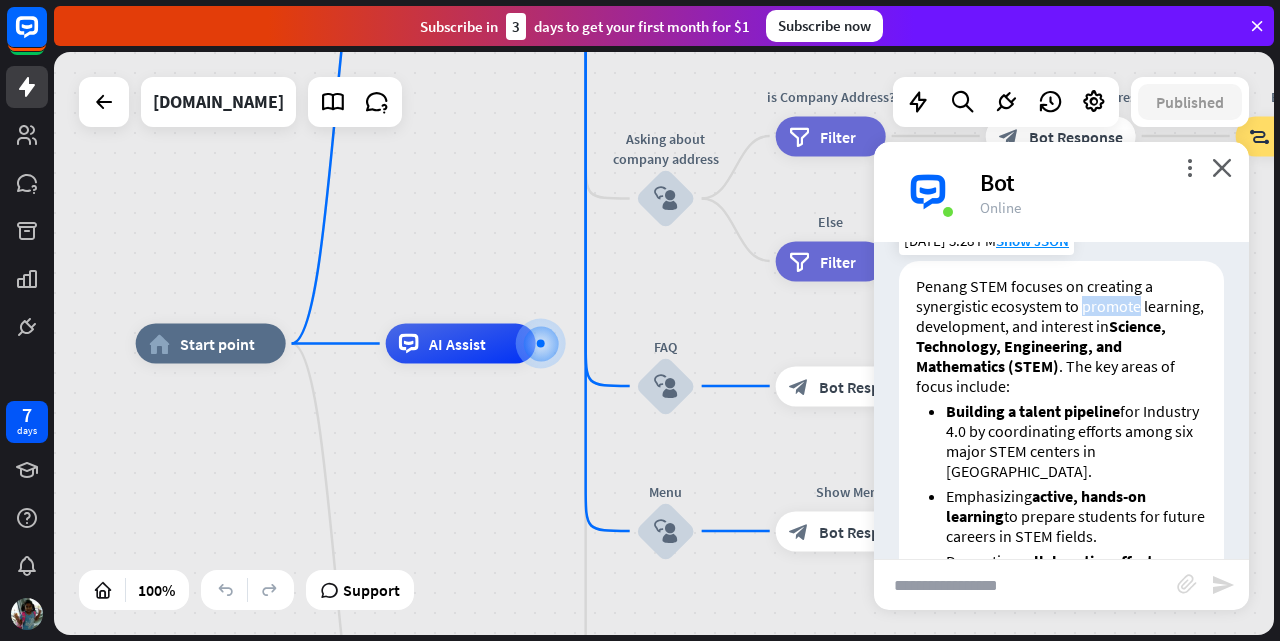 click on "Penang STEM focuses on creating a synergistic ecosystem to promote learning, development, and interest in  Science, Technology, Engineering, and Mathematics (STEM) . The key areas of focus include:" at bounding box center (1061, 336) 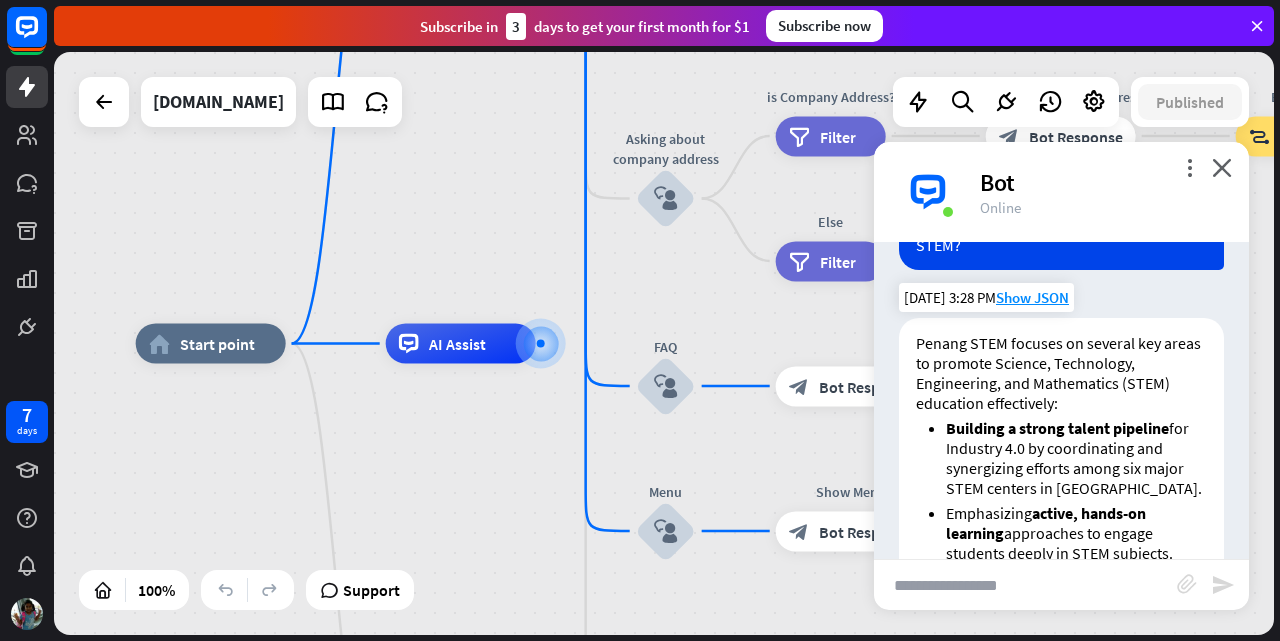 scroll, scrollTop: 2470, scrollLeft: 0, axis: vertical 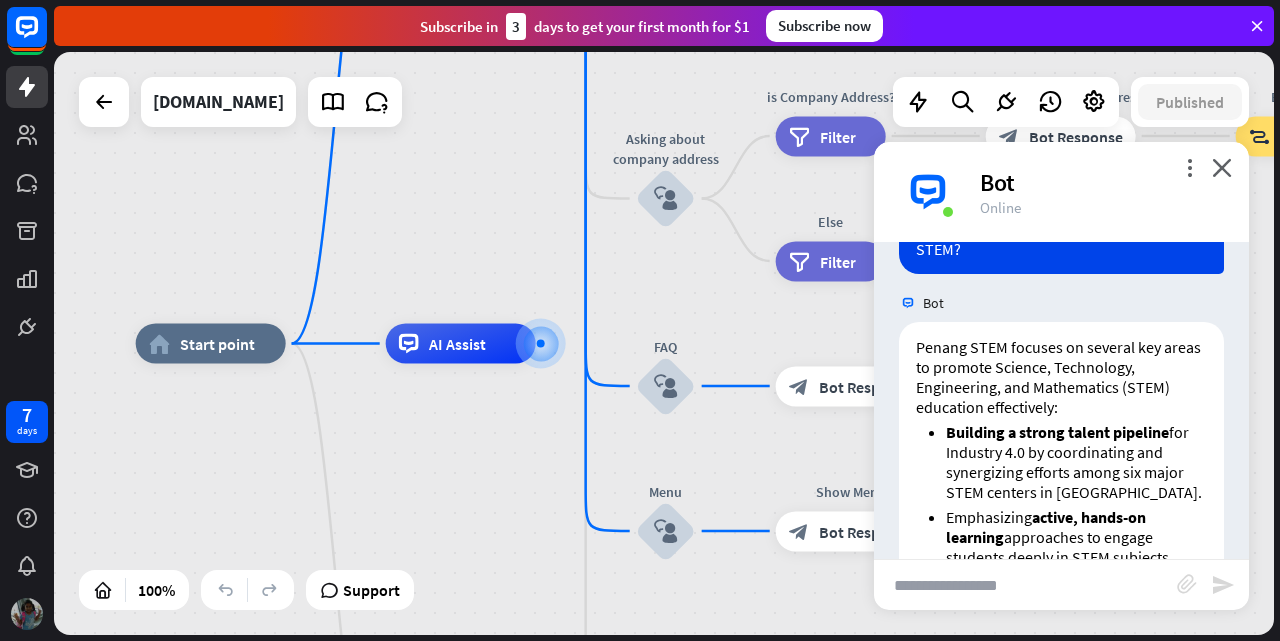 click at bounding box center (27, 614) 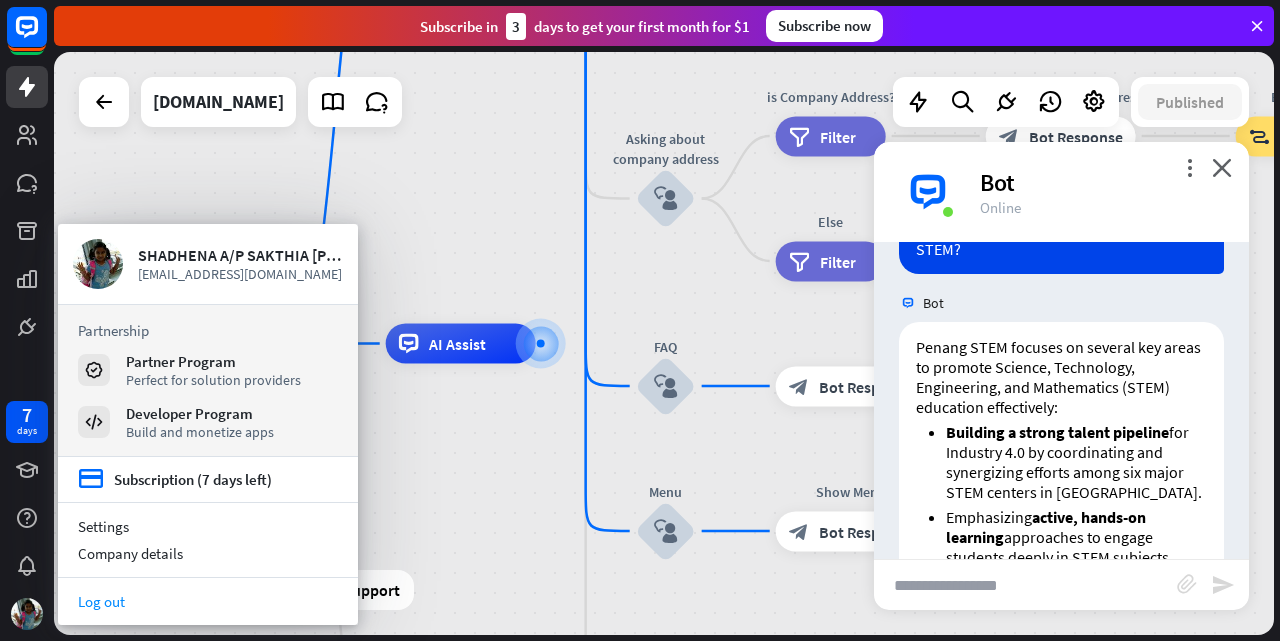 click on "Log out" at bounding box center [208, 601] 